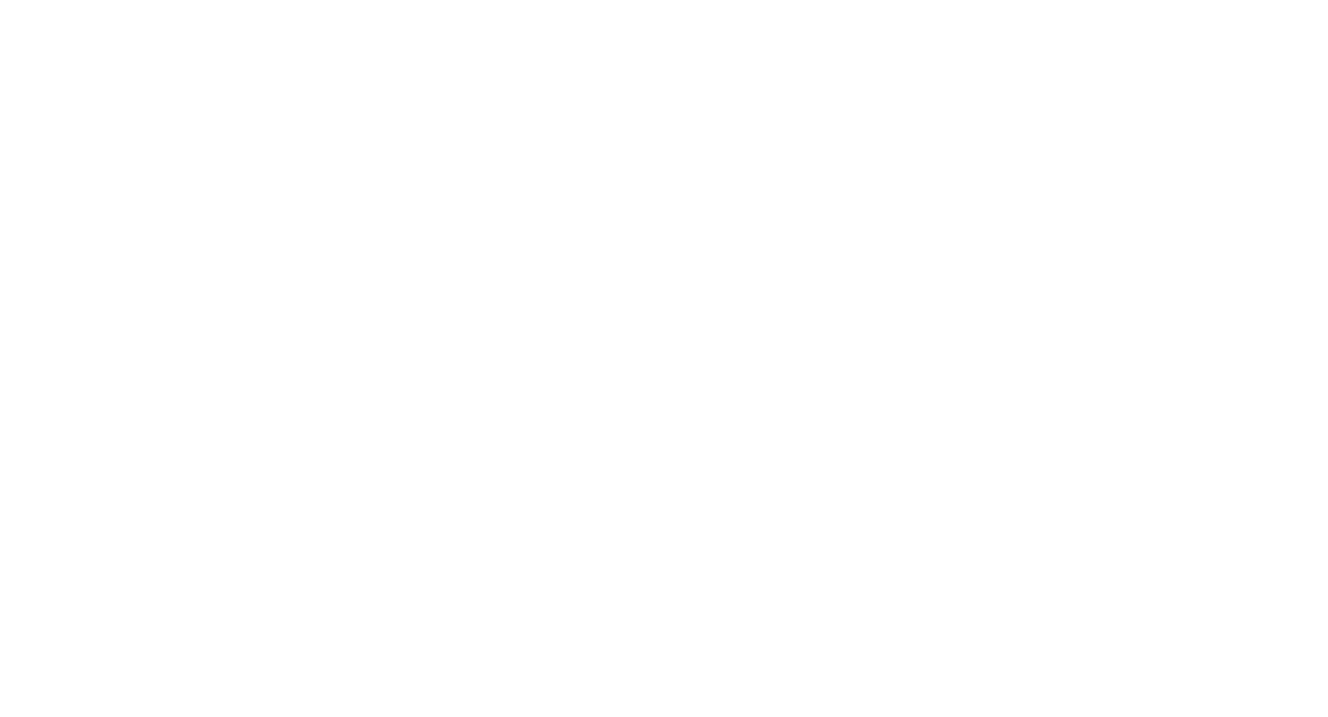 scroll, scrollTop: 0, scrollLeft: 0, axis: both 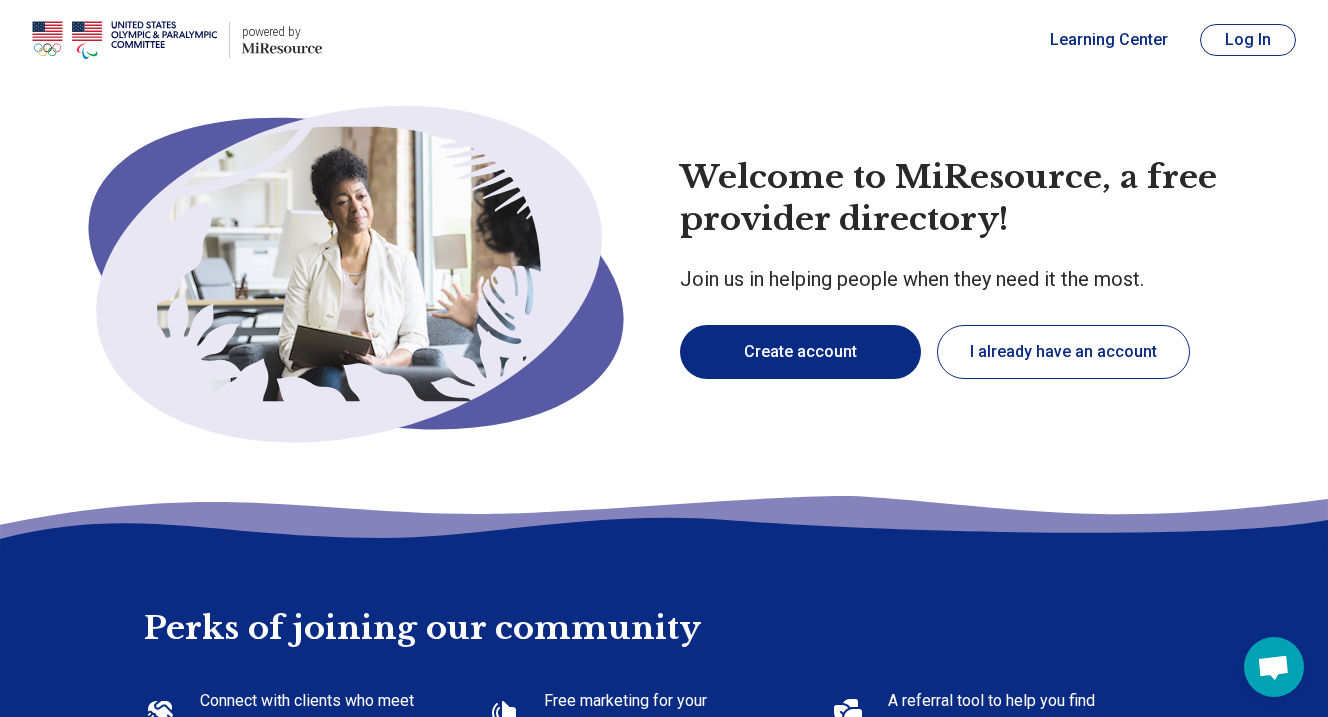 click on "Create account" at bounding box center (800, 352) 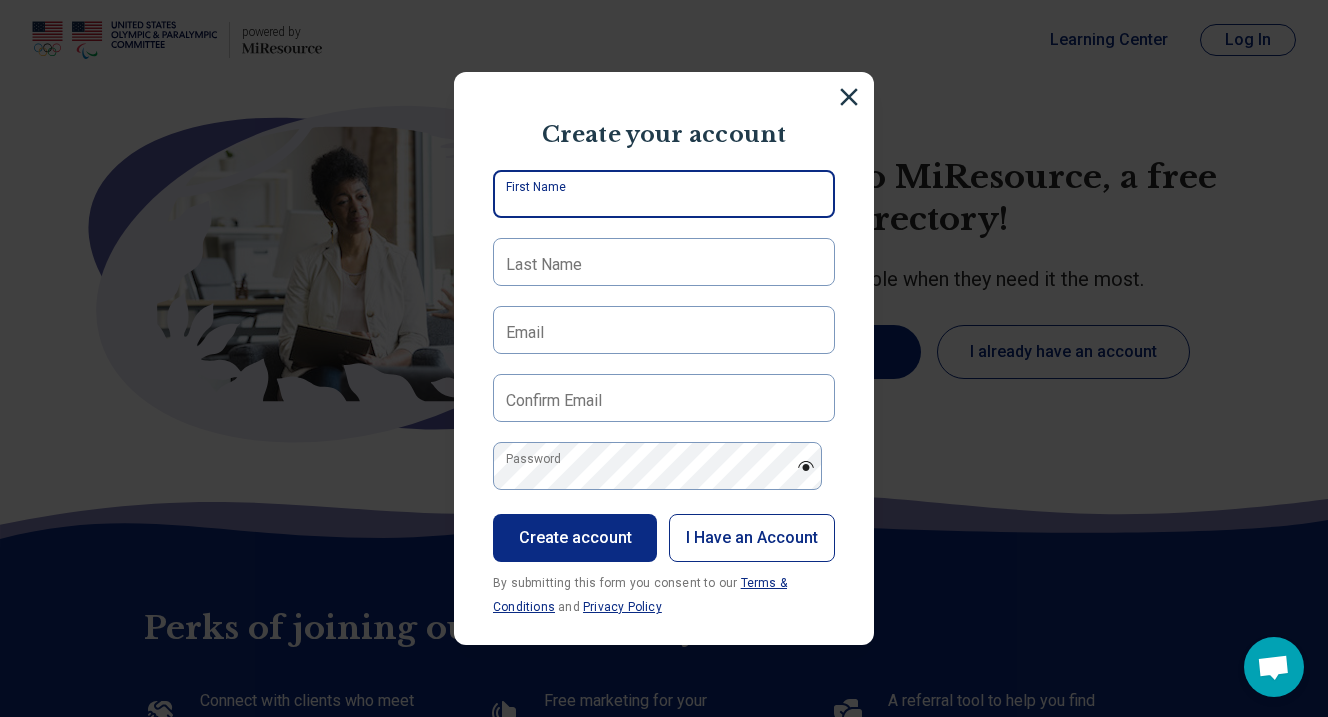 click on "First Name" at bounding box center (664, 194) 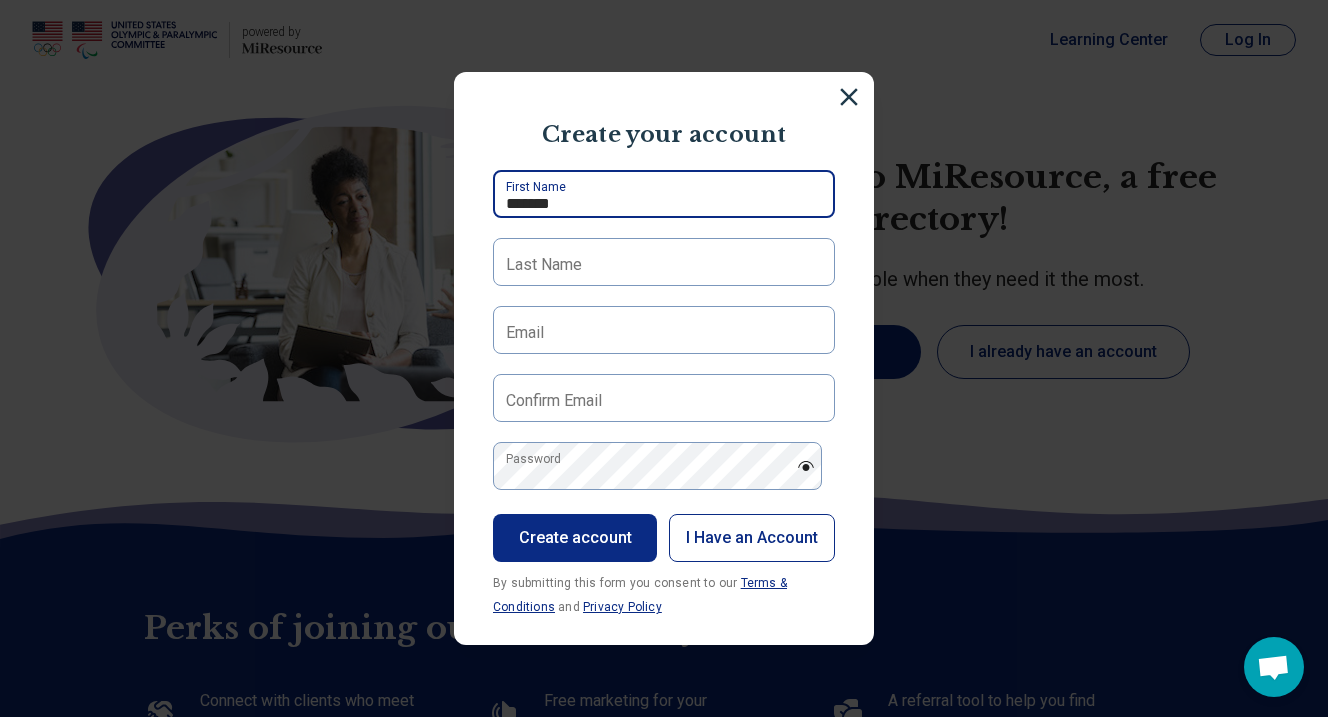 type on "*******" 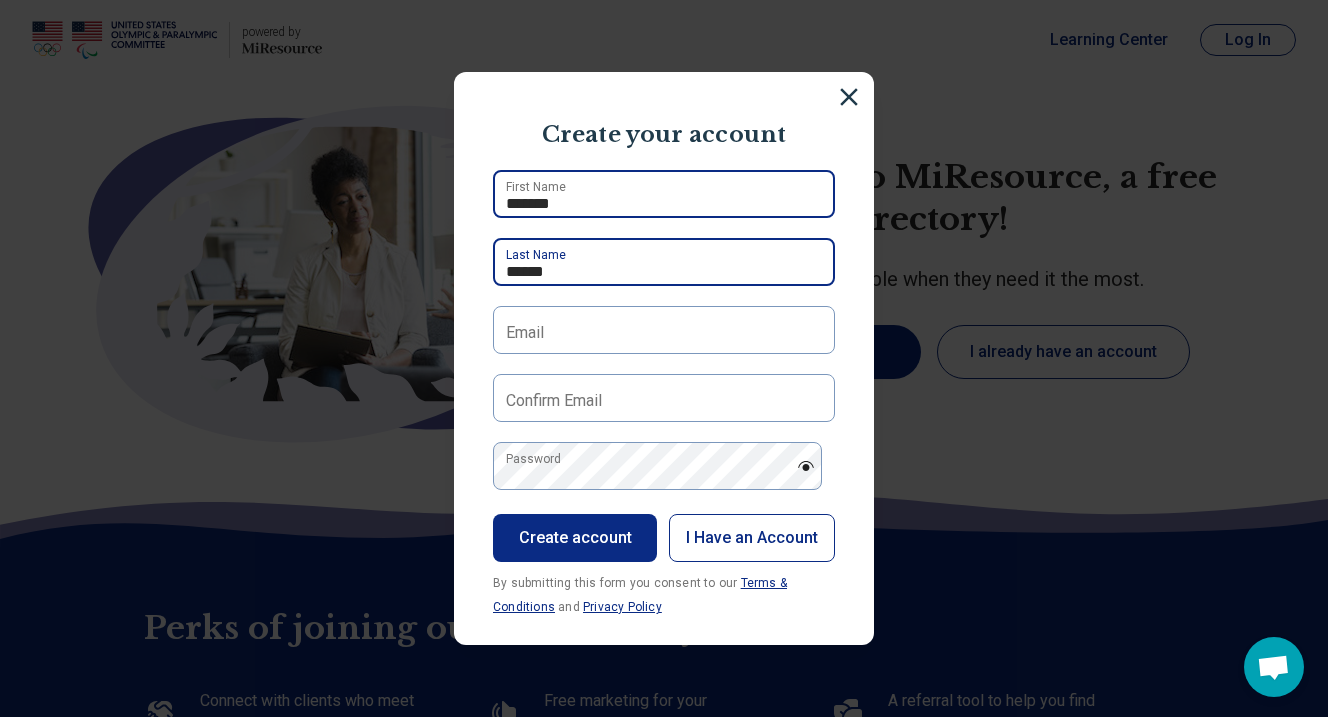 type on "******" 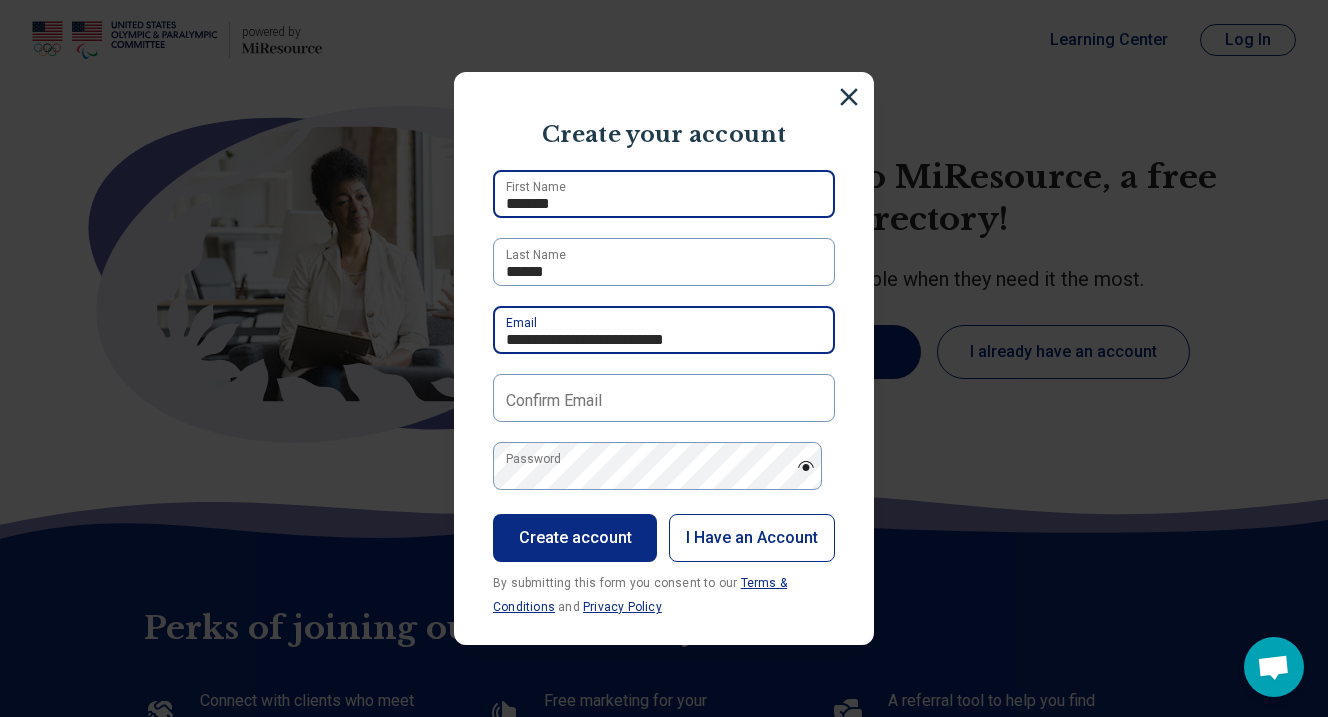 type on "**********" 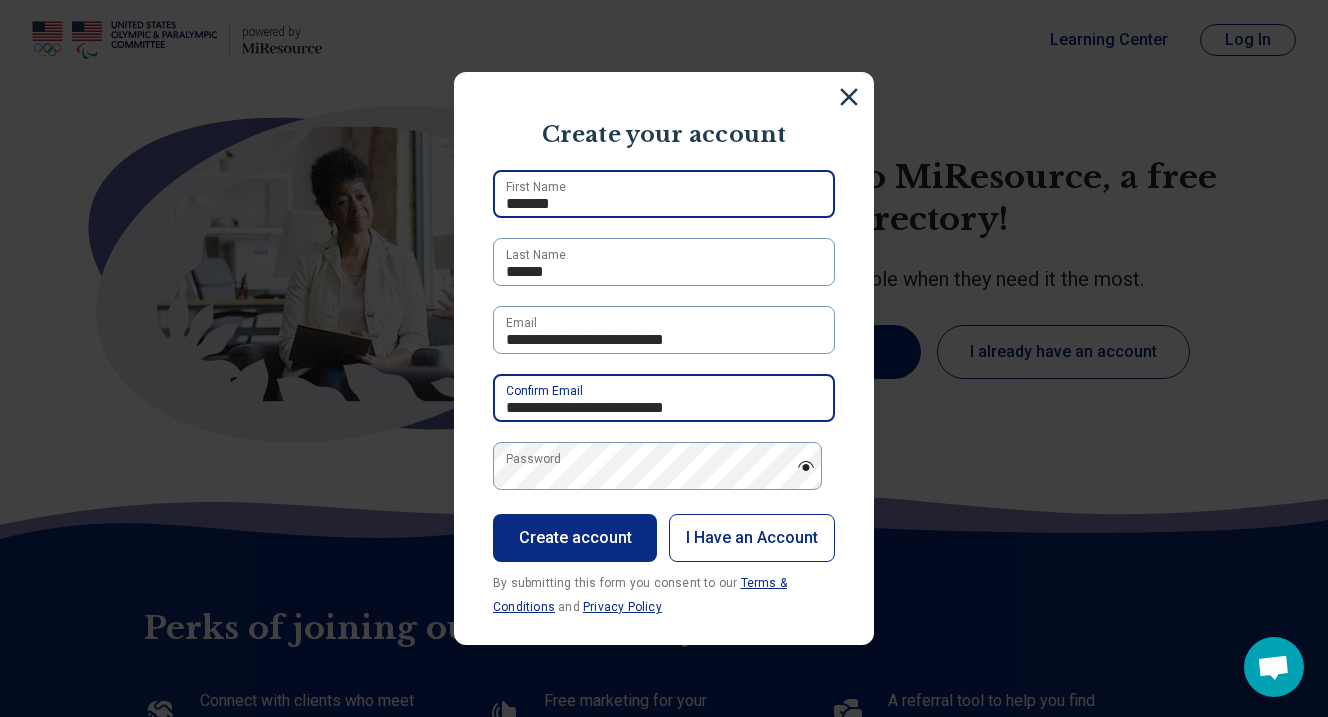 type on "**********" 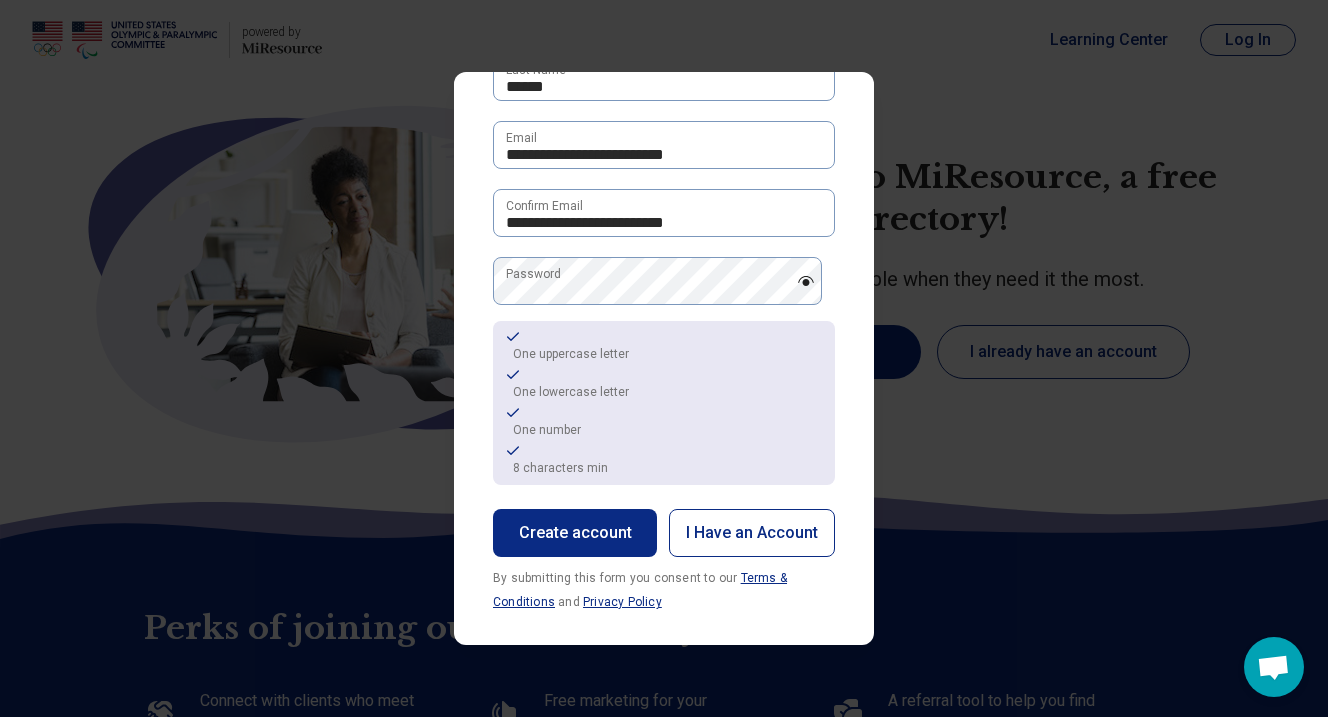 scroll, scrollTop: 194, scrollLeft: 0, axis: vertical 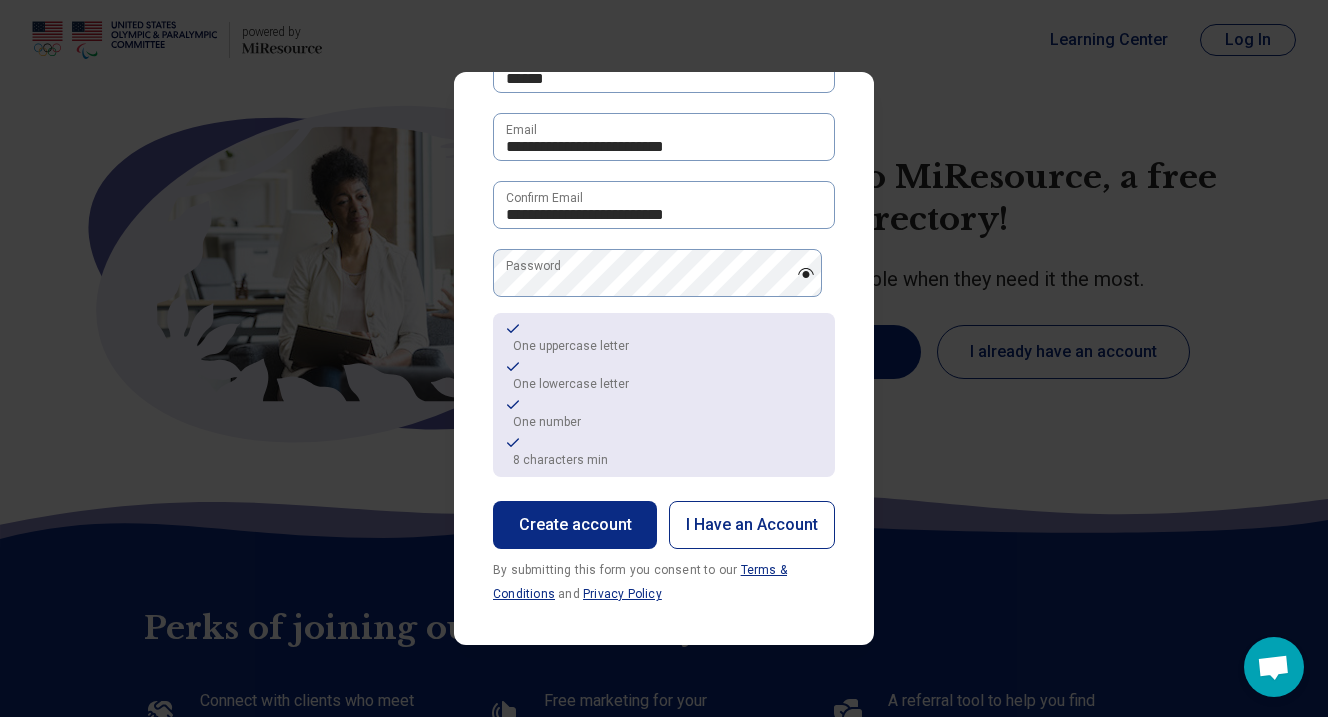 click on "Create account" at bounding box center [575, 525] 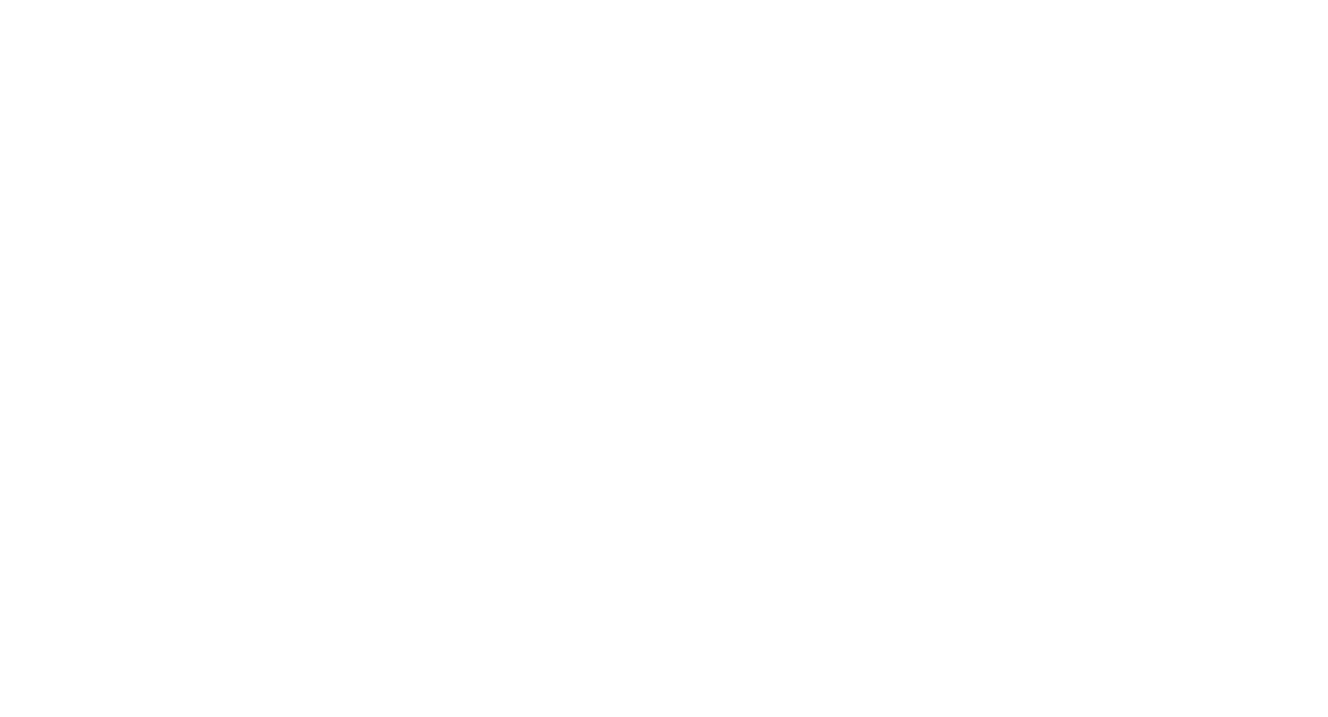 scroll, scrollTop: 0, scrollLeft: 0, axis: both 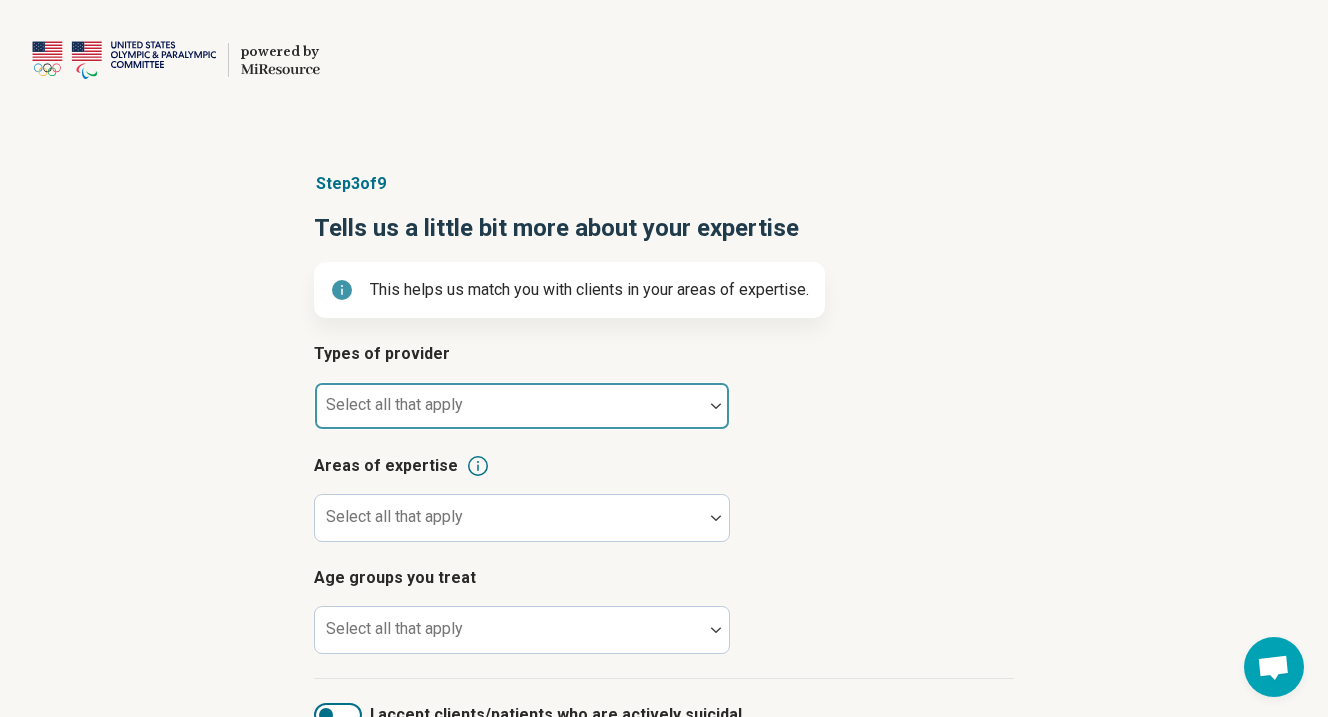 click at bounding box center (509, 414) 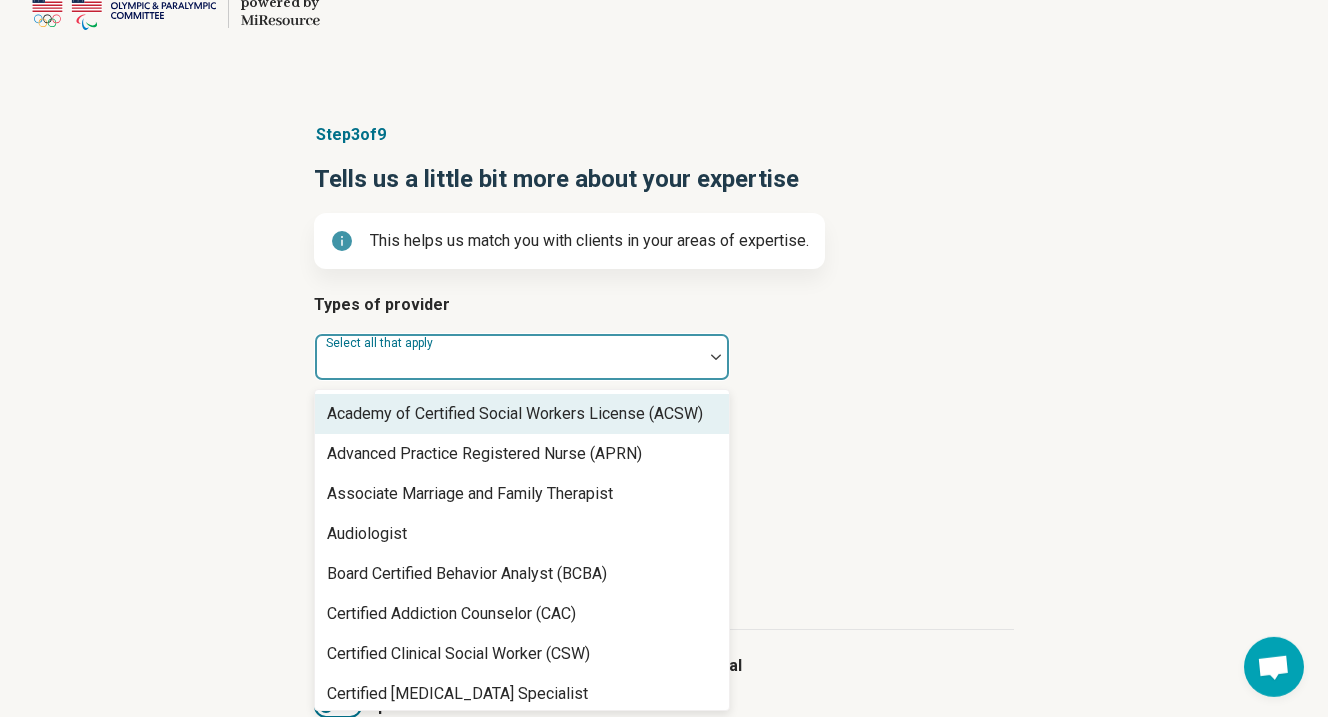 scroll, scrollTop: 50, scrollLeft: 0, axis: vertical 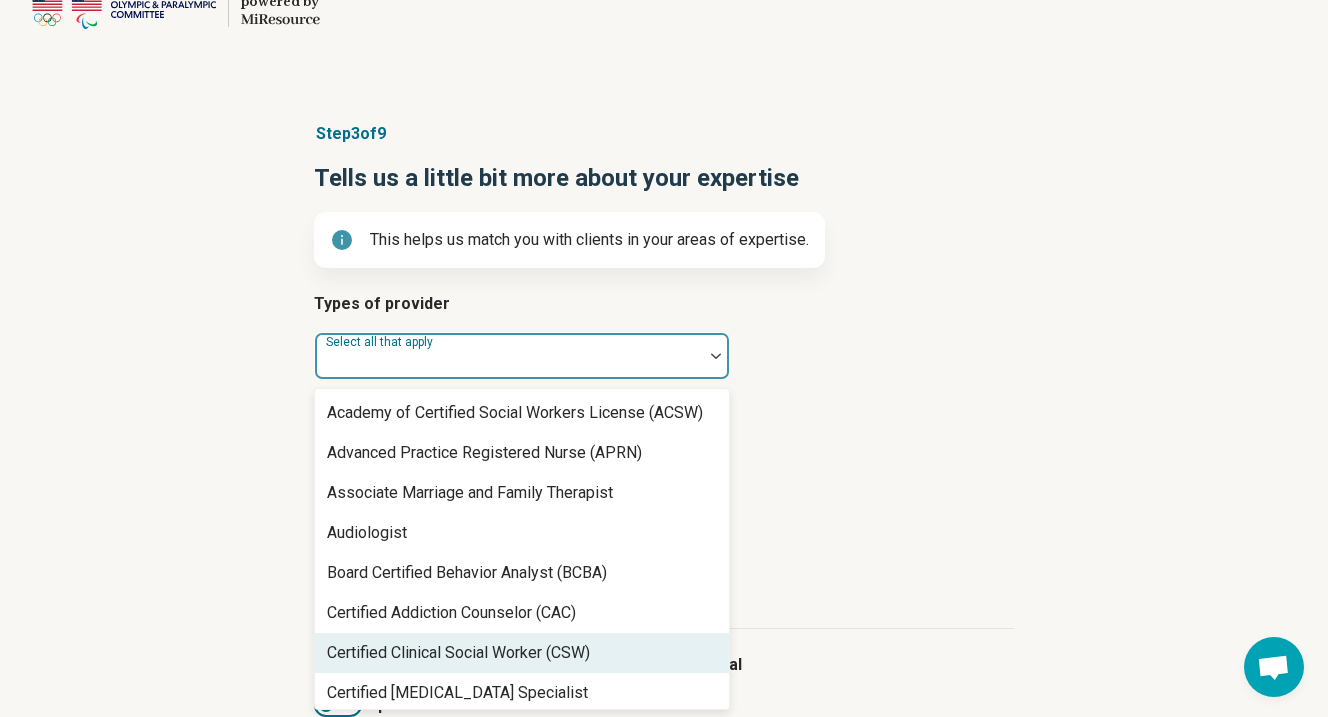 click on "Certified Clinical Social Worker (CSW)" at bounding box center (458, 653) 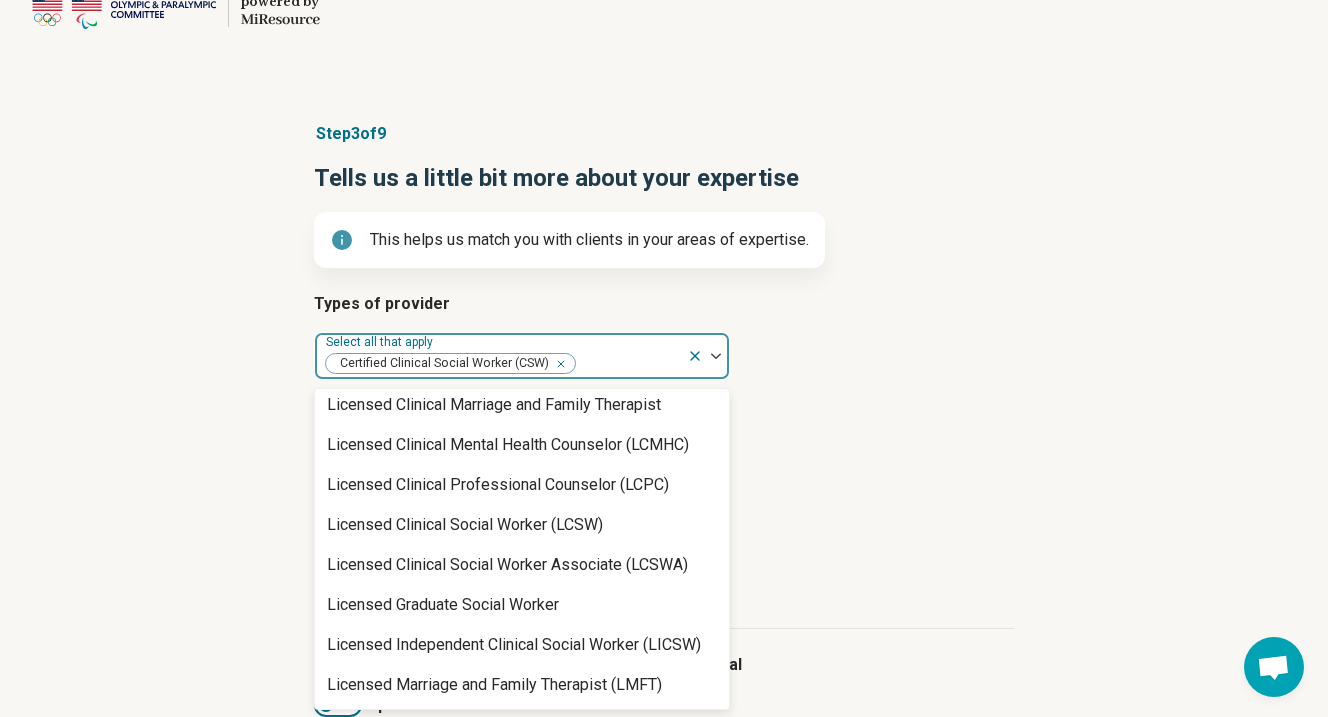 scroll, scrollTop: 896, scrollLeft: 0, axis: vertical 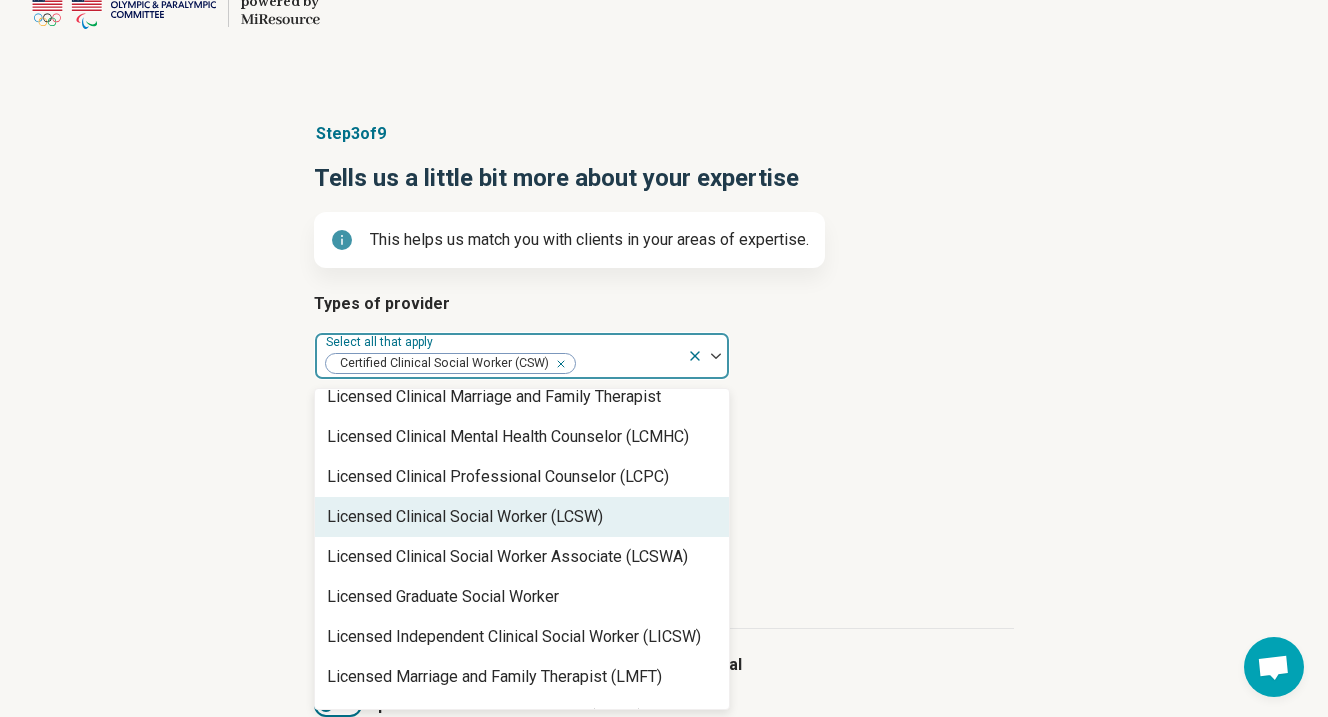 click on "Licensed Clinical Social Worker (LCSW)" at bounding box center (522, 517) 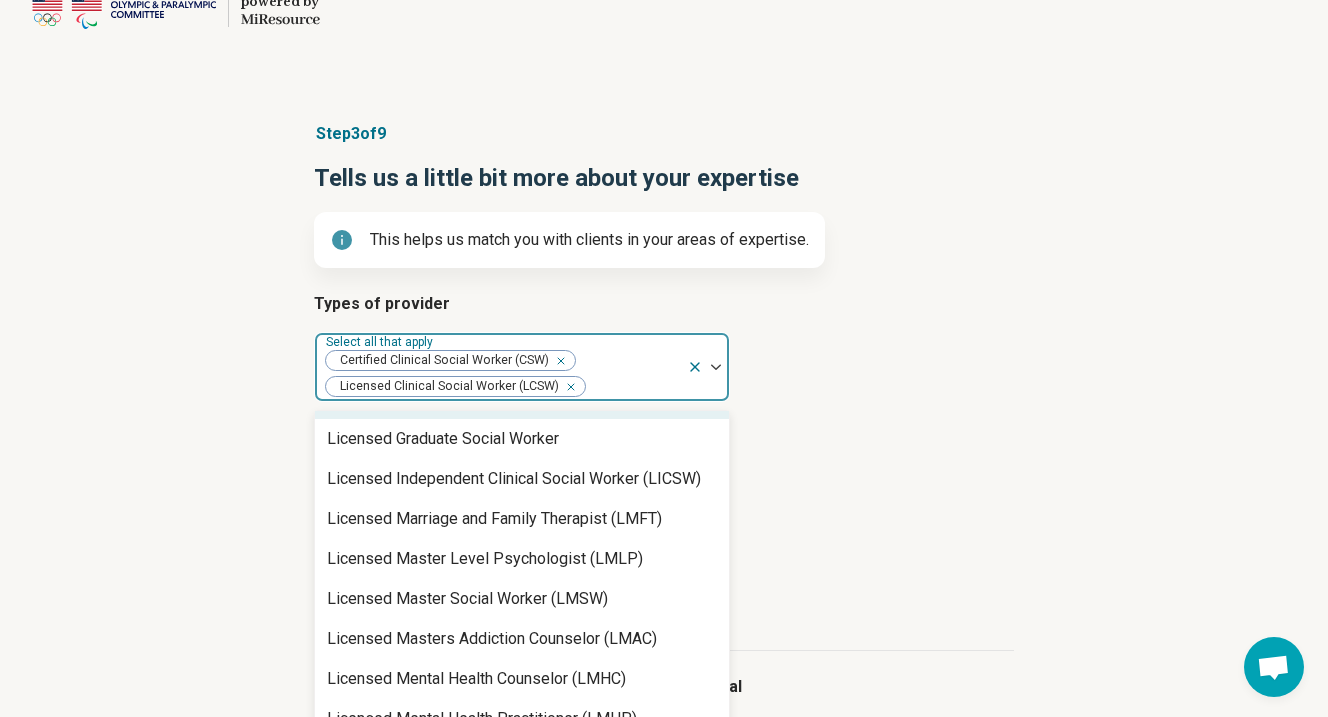 scroll, scrollTop: 1069, scrollLeft: 0, axis: vertical 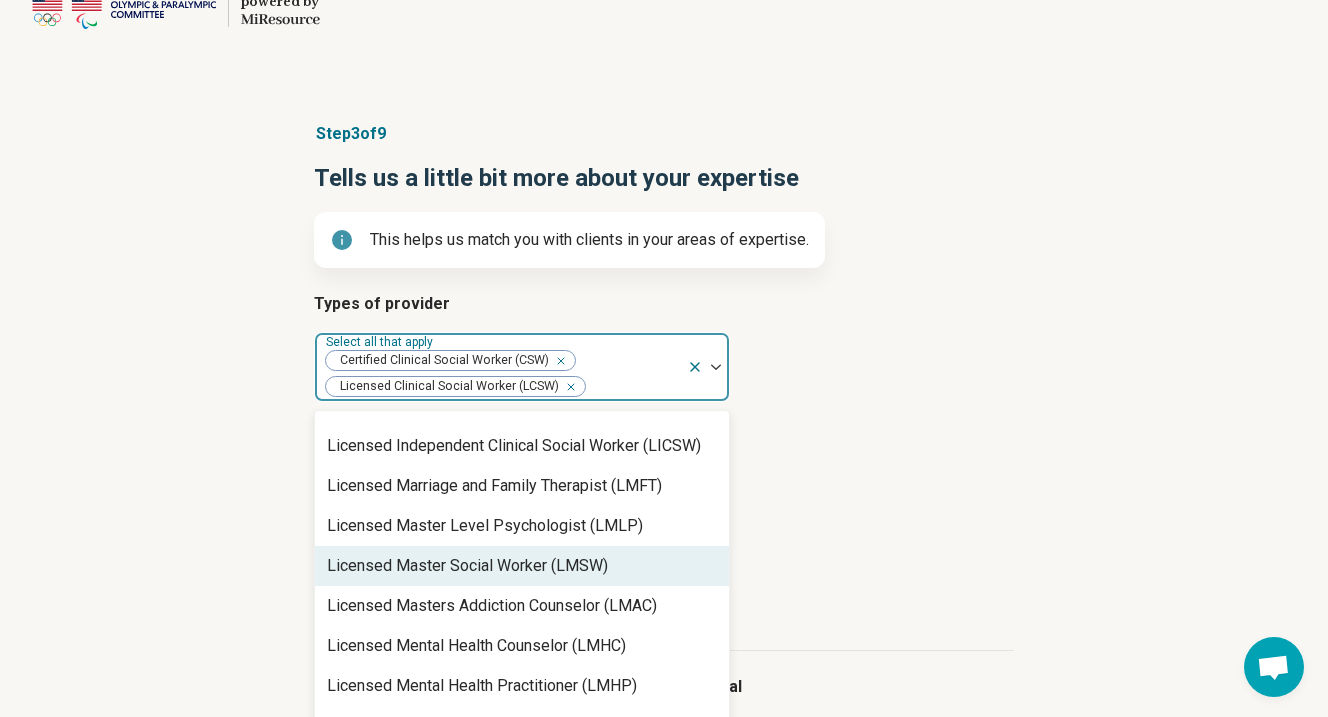 click on "Licensed Master Social Worker (LMSW)" at bounding box center (467, 566) 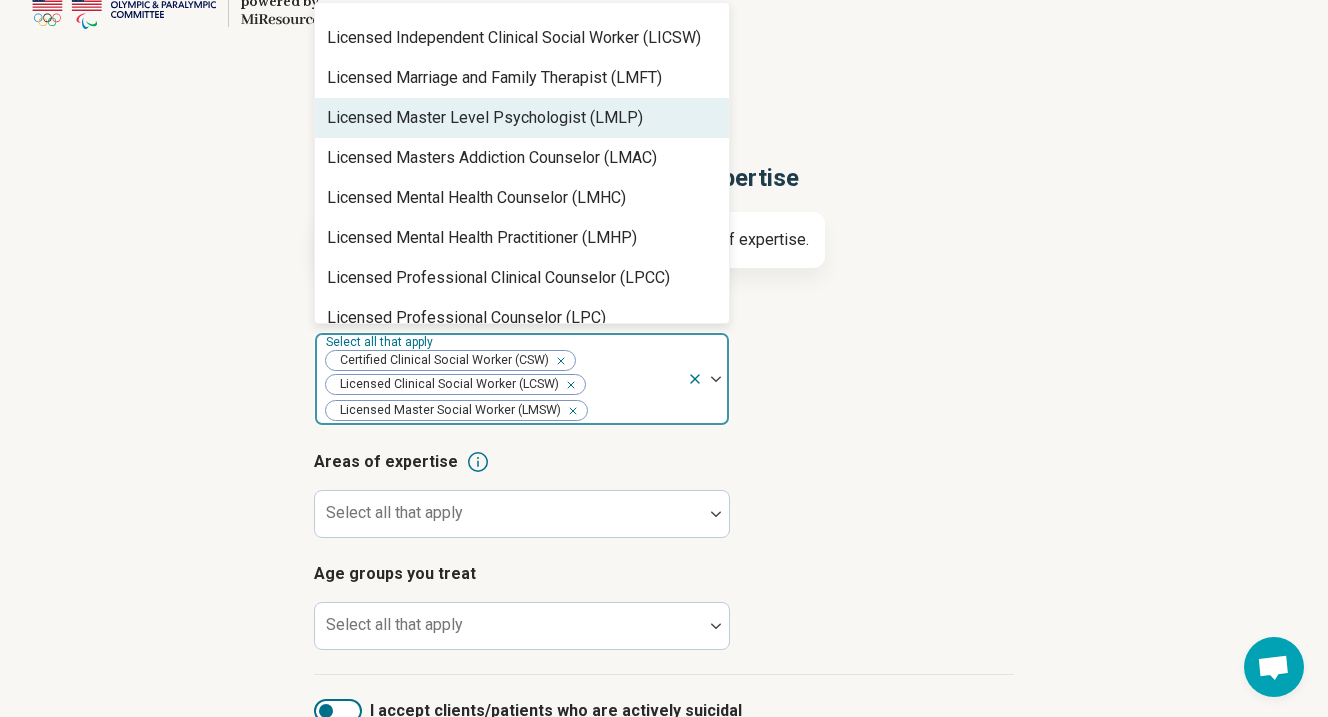 scroll, scrollTop: 2336, scrollLeft: 0, axis: vertical 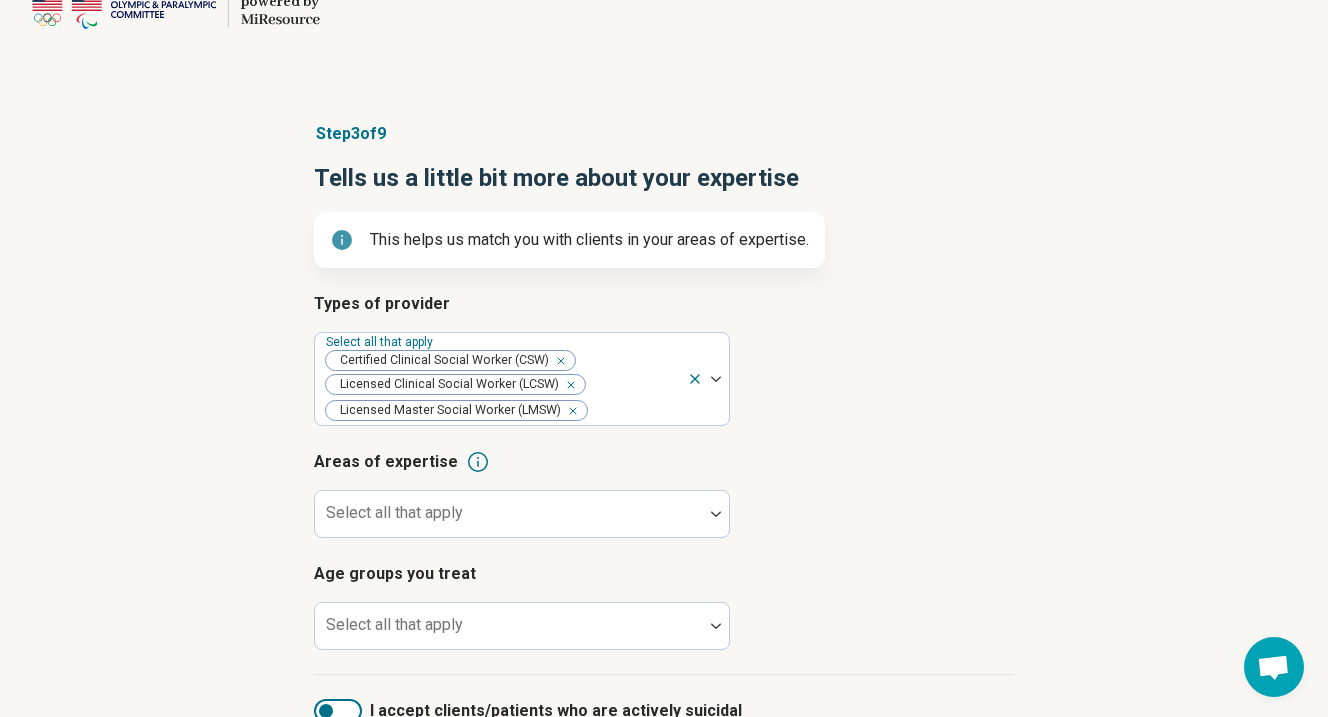 click on "Areas of expertise Select all that apply" at bounding box center [664, 494] 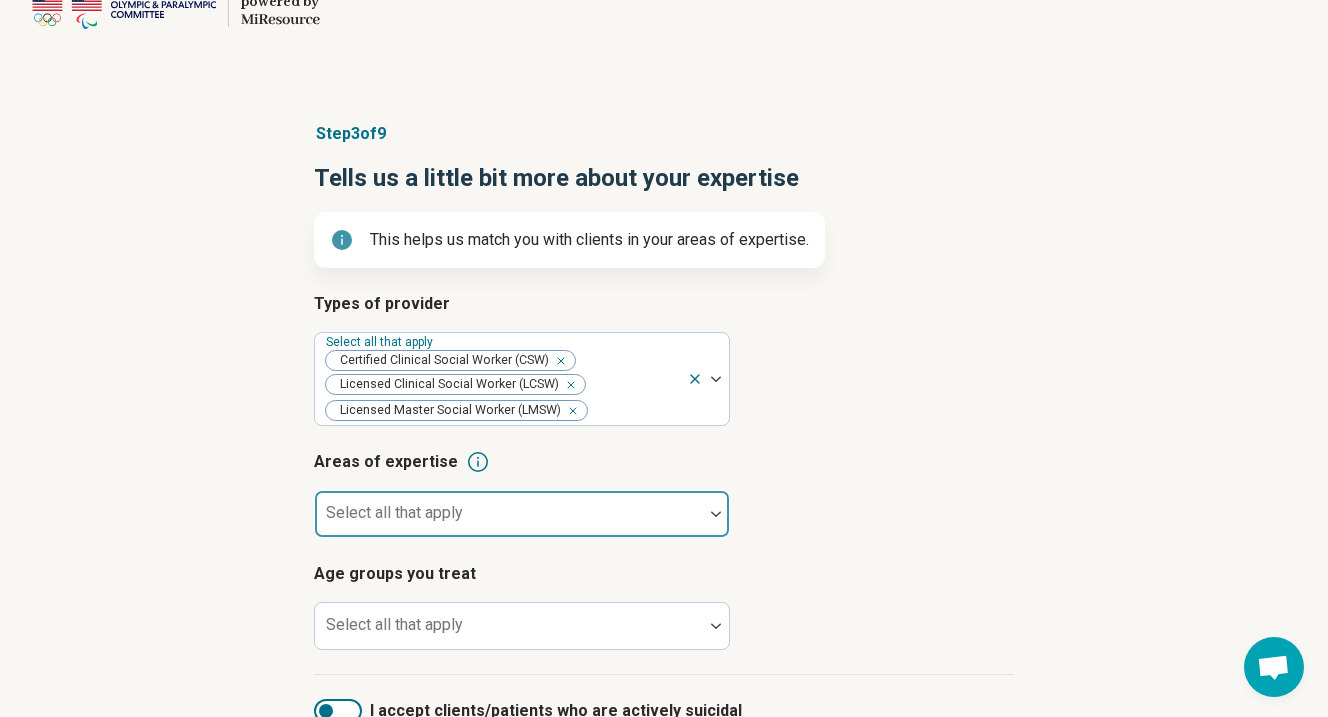 click at bounding box center [509, 514] 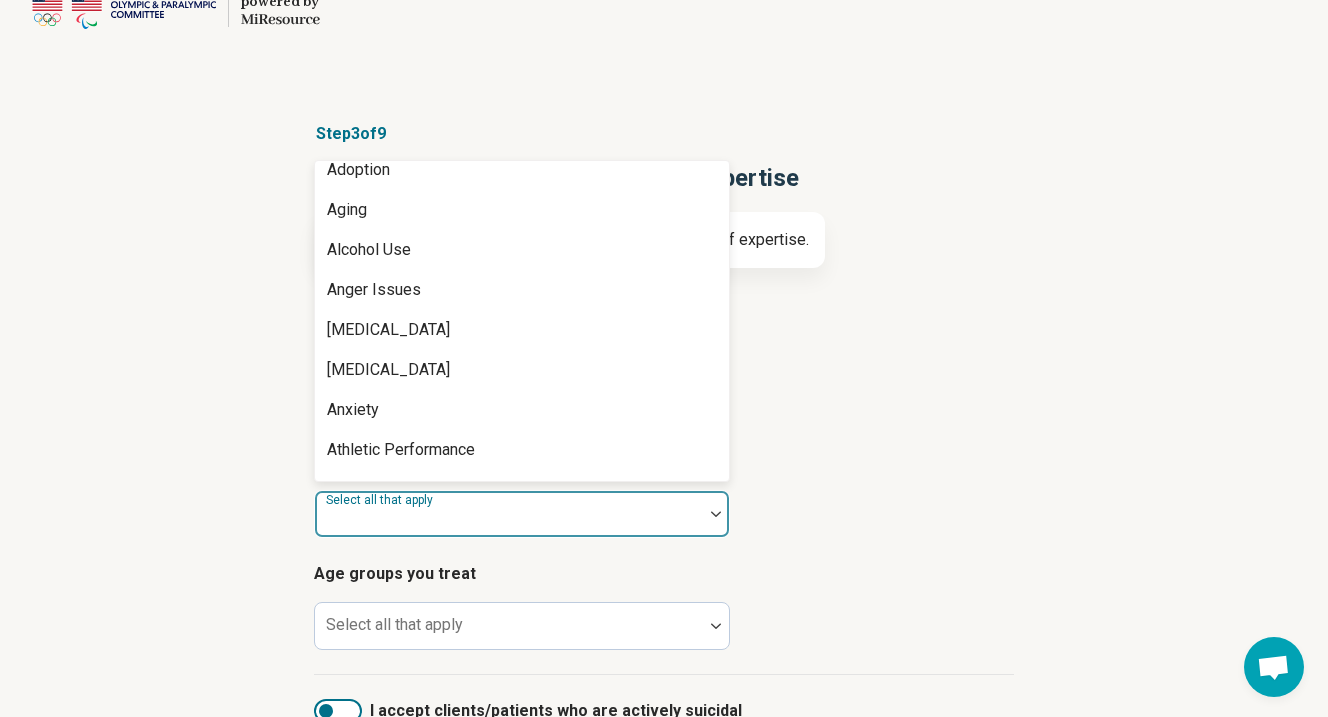 scroll, scrollTop: 101, scrollLeft: 0, axis: vertical 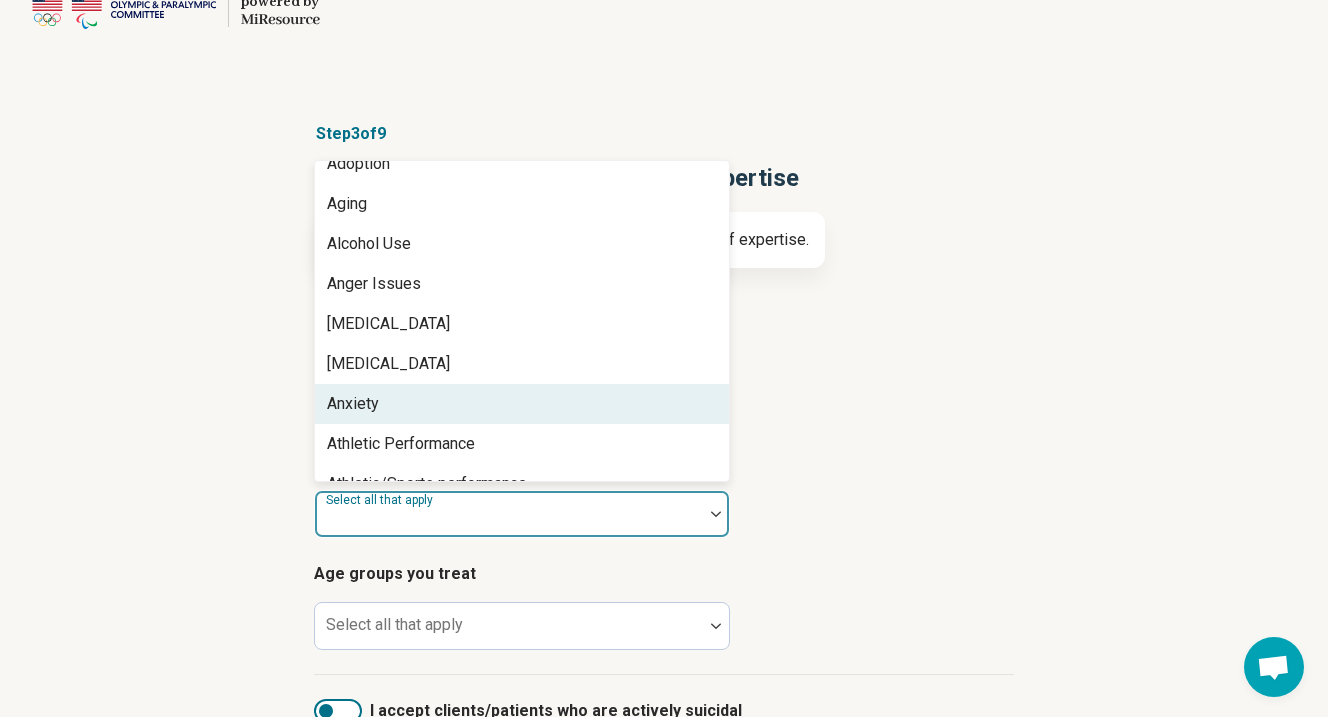 click on "Anxiety" at bounding box center (522, 404) 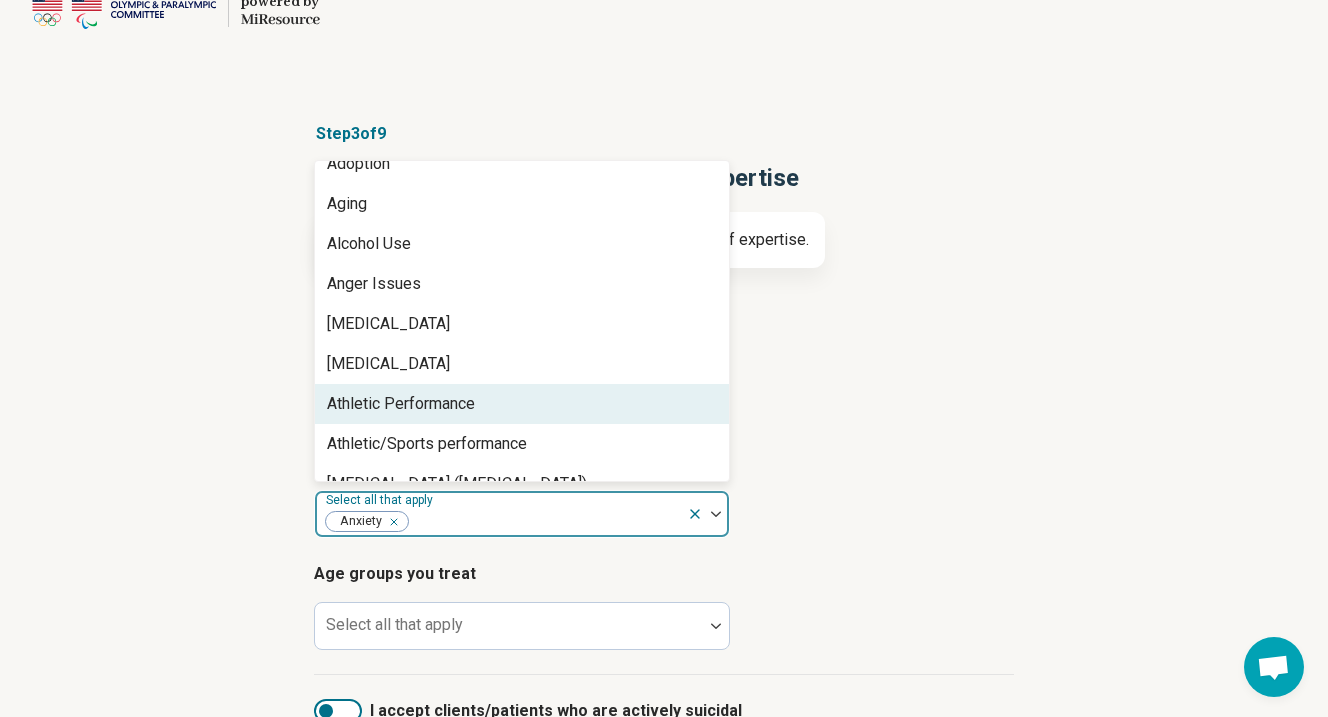 click on "Athletic Performance" at bounding box center (522, 404) 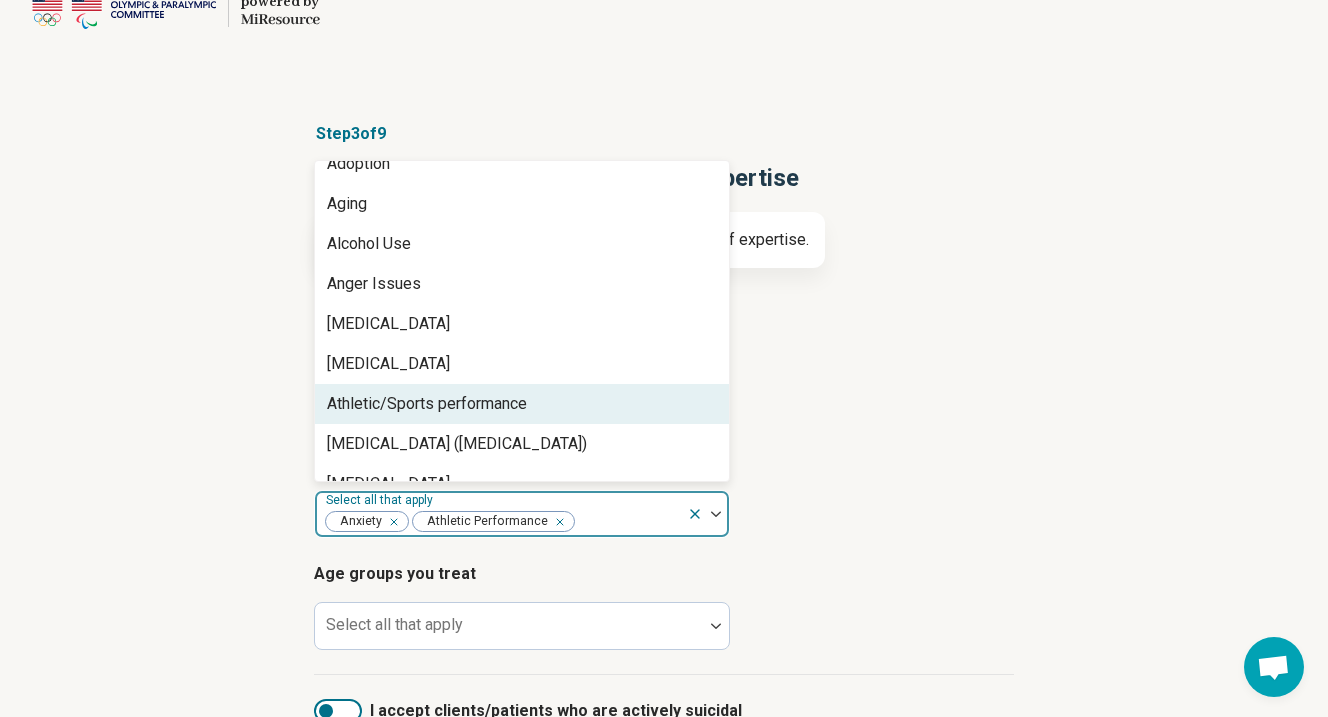 click on "Athletic/Sports performance" at bounding box center [427, 404] 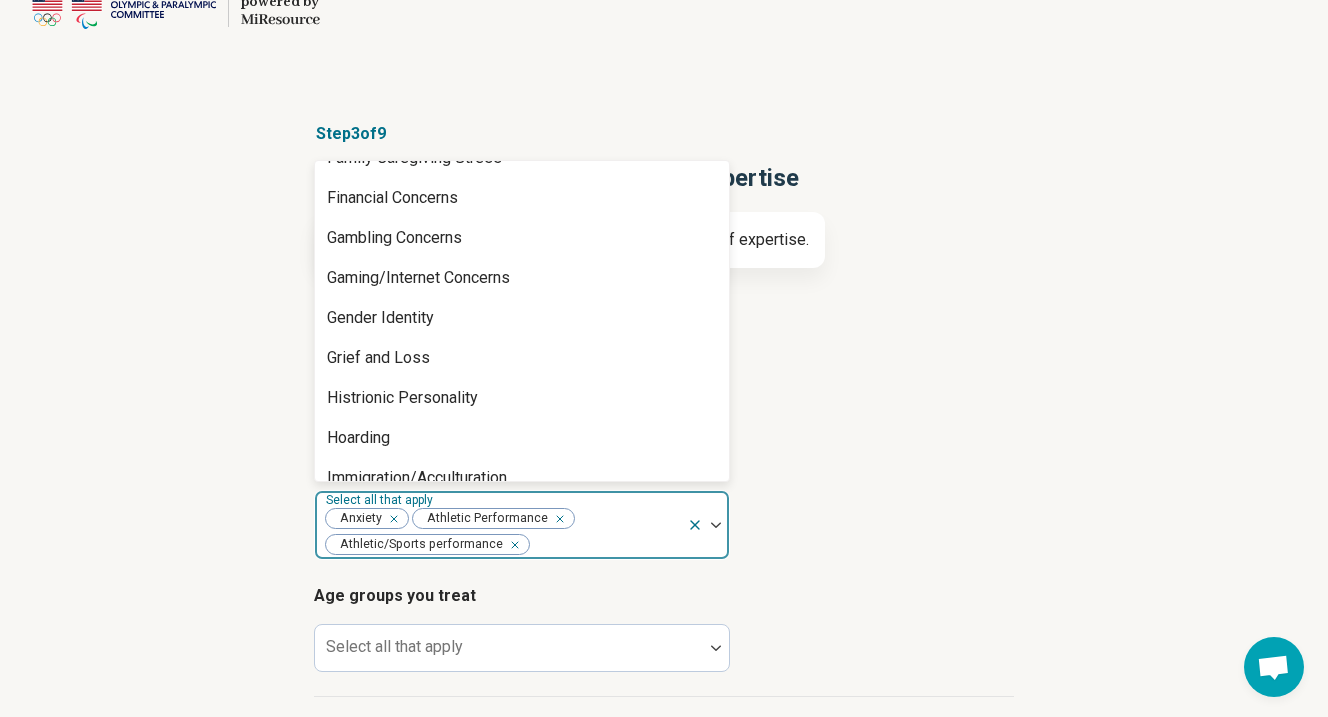 scroll, scrollTop: 1393, scrollLeft: 0, axis: vertical 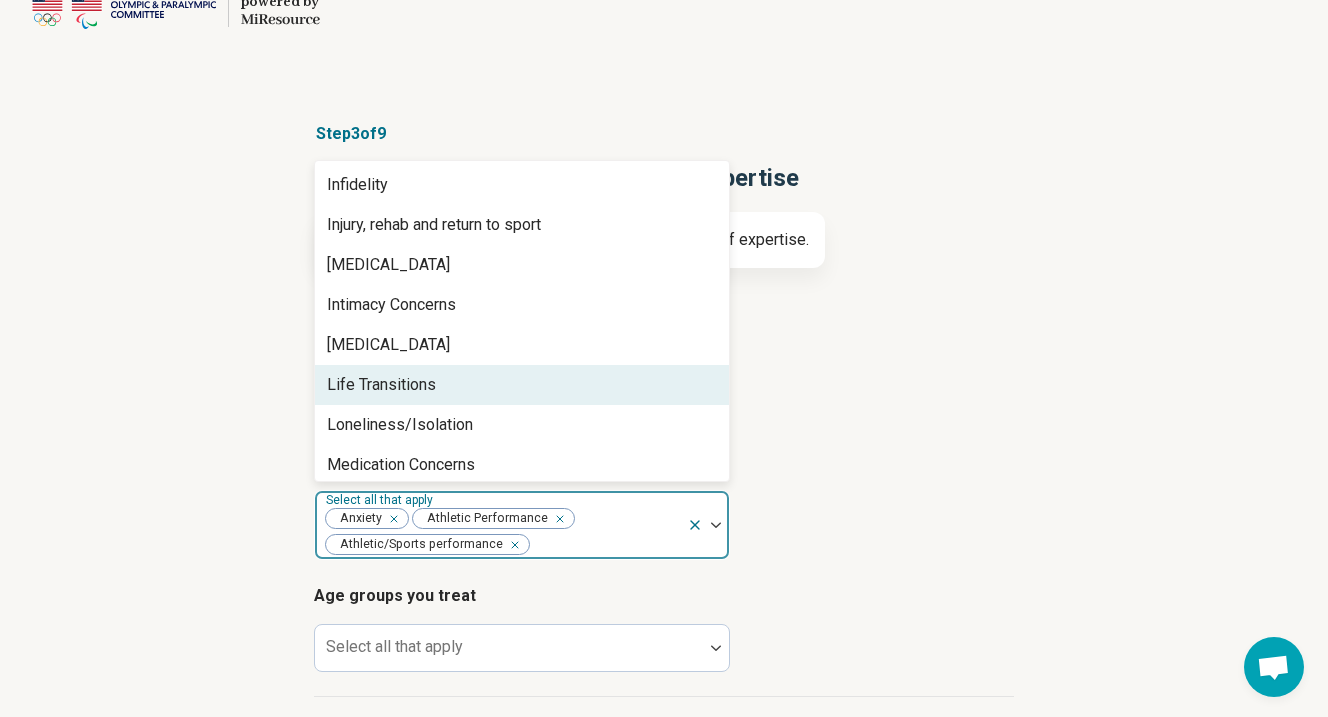 click on "Life Transitions" at bounding box center [522, 385] 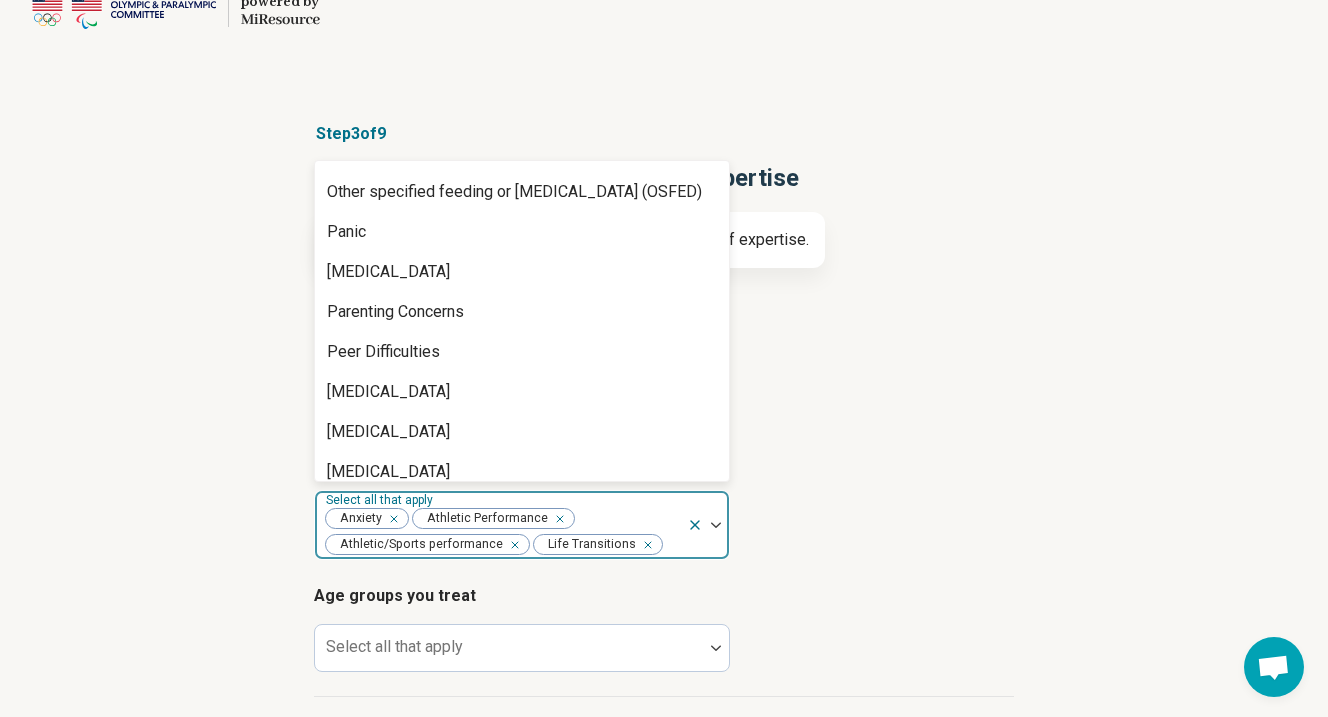 scroll, scrollTop: 2211, scrollLeft: 0, axis: vertical 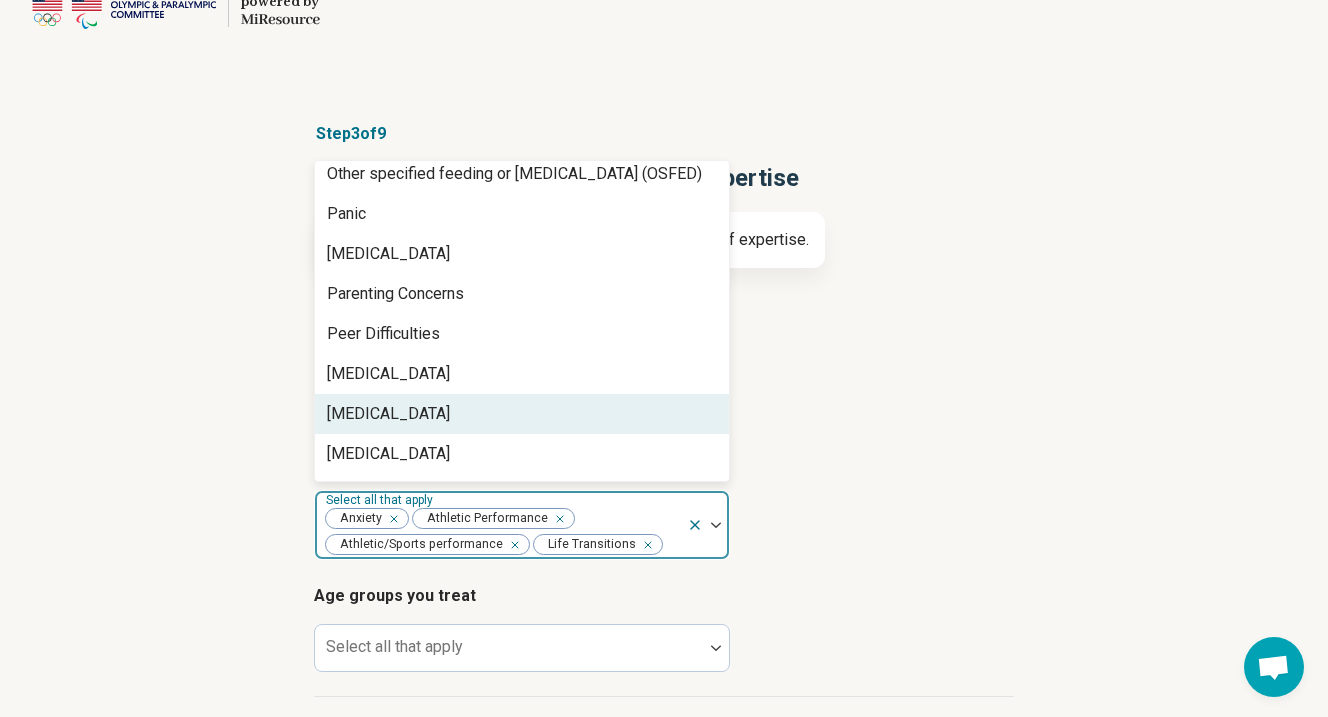 click on "[MEDICAL_DATA]" at bounding box center [522, 414] 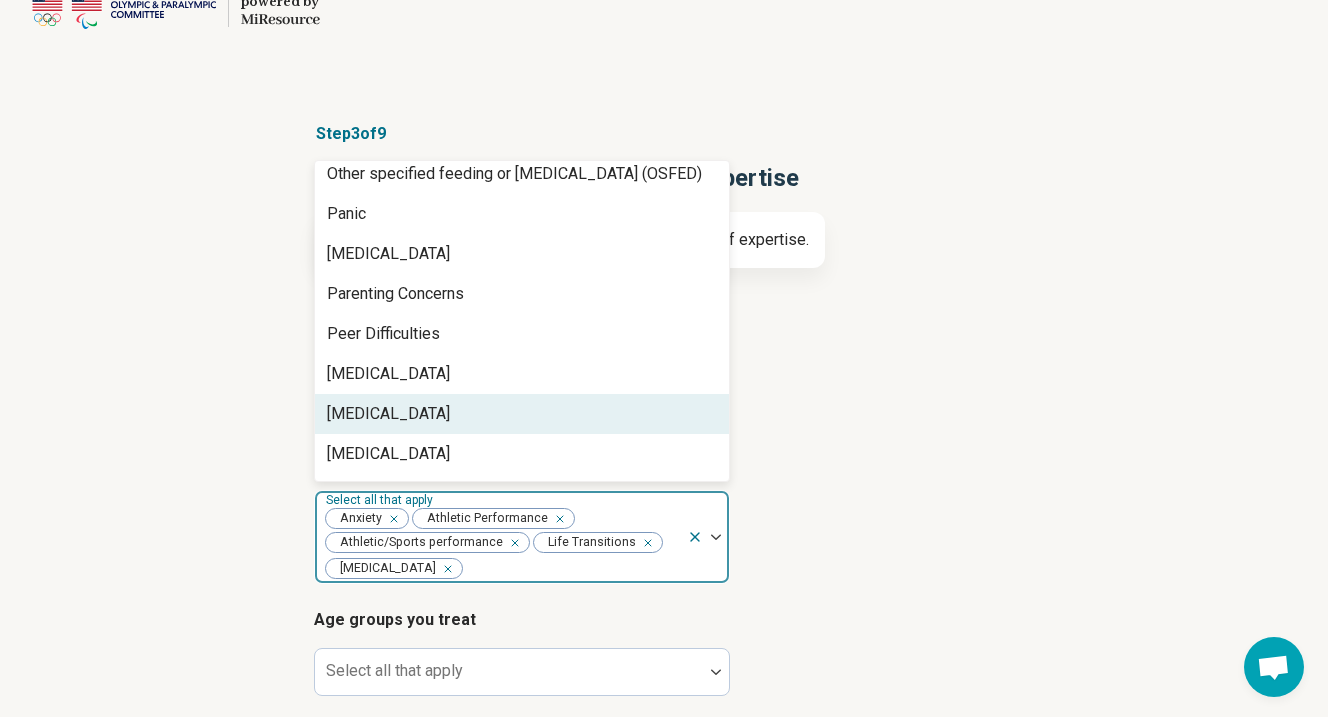 click on "[MEDICAL_DATA]" at bounding box center (522, 414) 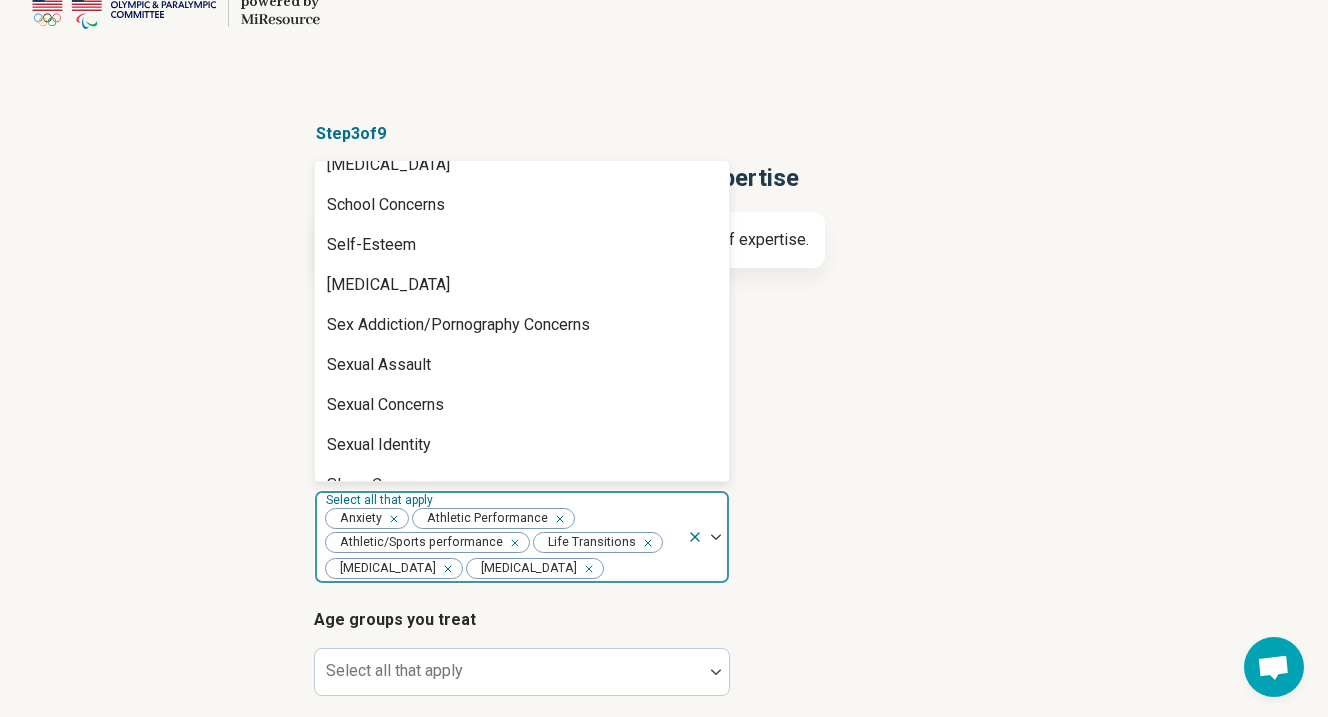 scroll, scrollTop: 3130, scrollLeft: 0, axis: vertical 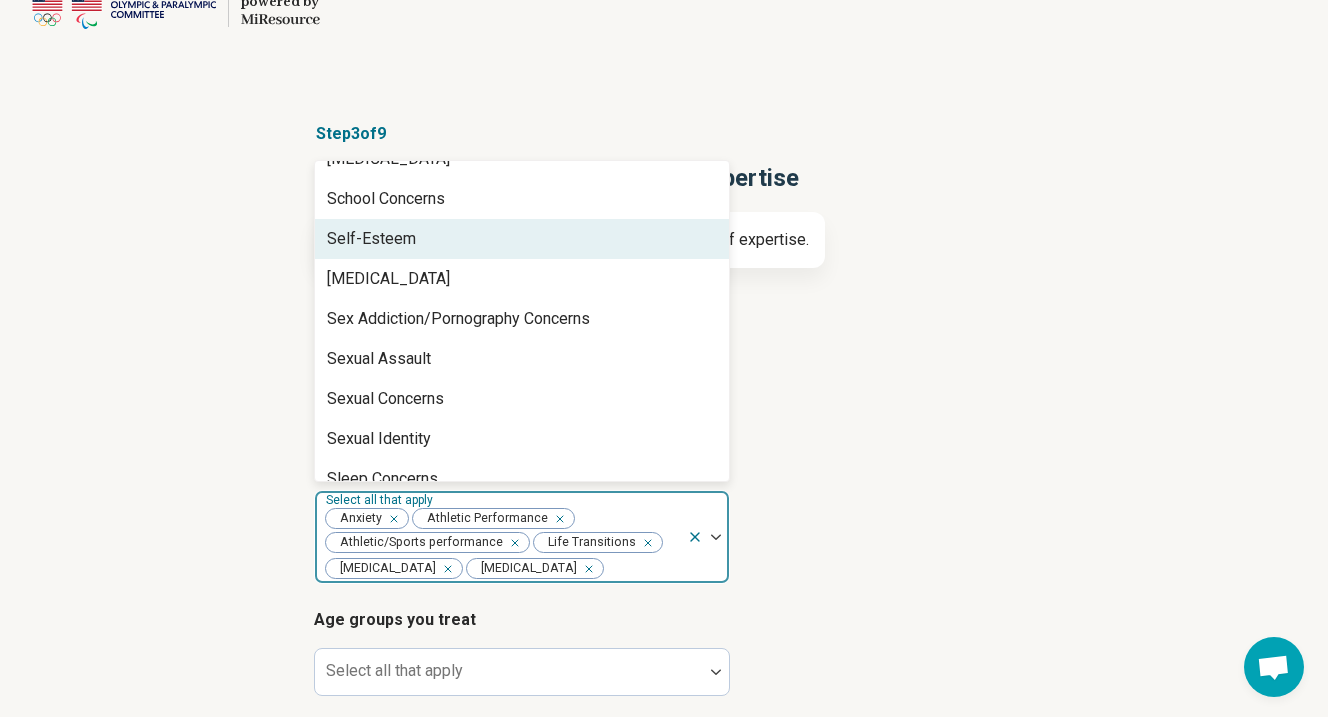 click on "Self-Esteem" at bounding box center [522, 239] 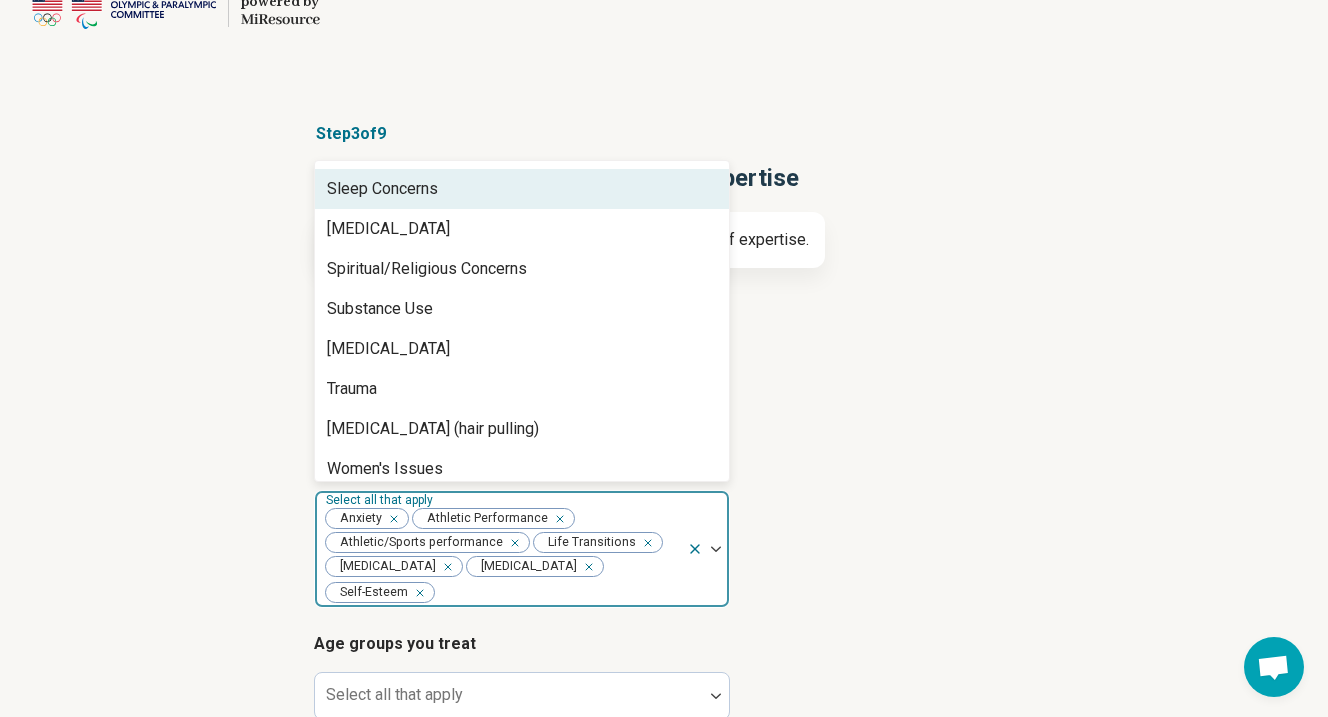 scroll, scrollTop: 3432, scrollLeft: 0, axis: vertical 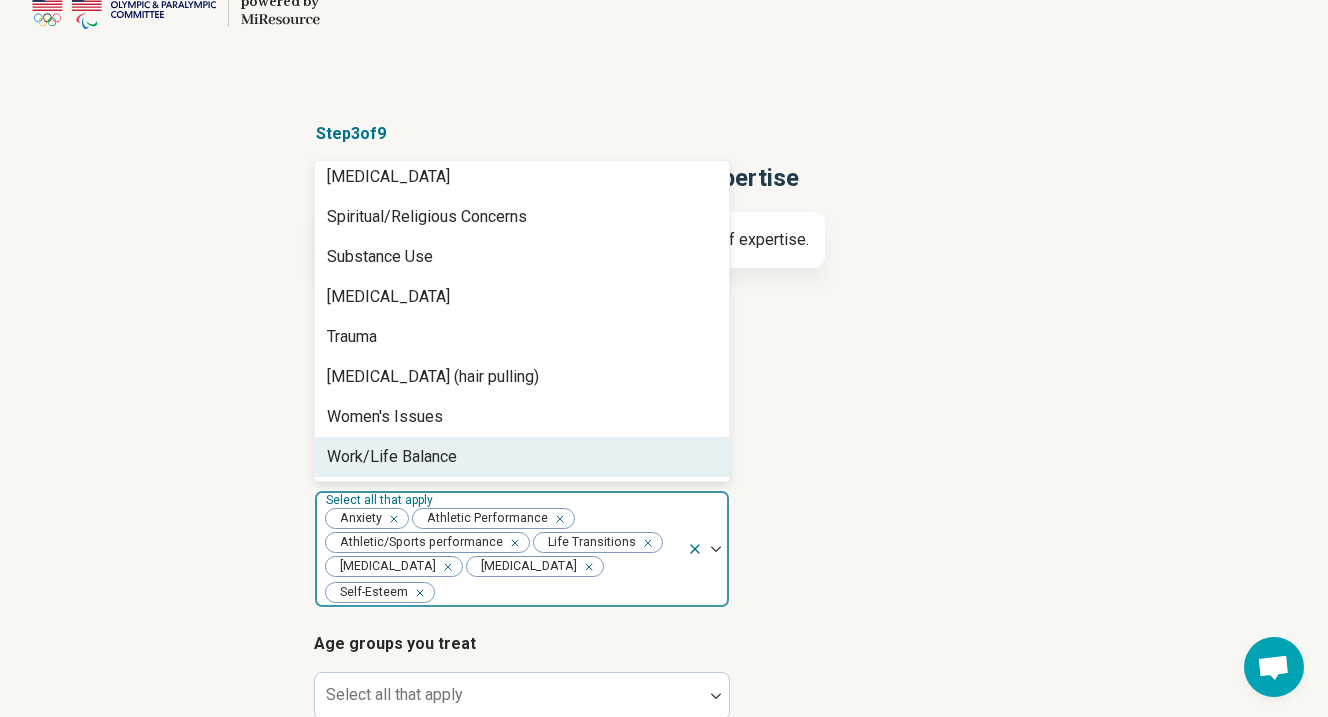 click on "Work/Life Balance" at bounding box center [522, 457] 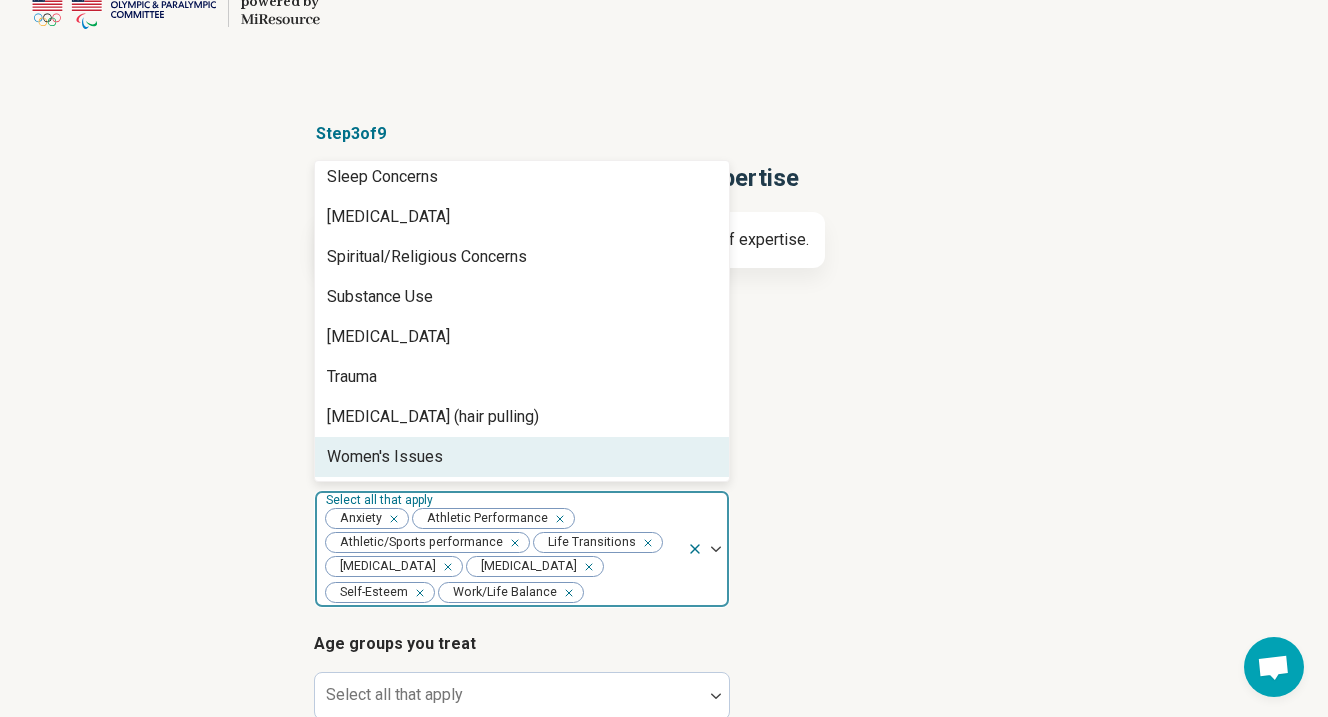 click on "Women's Issues" at bounding box center (522, 457) 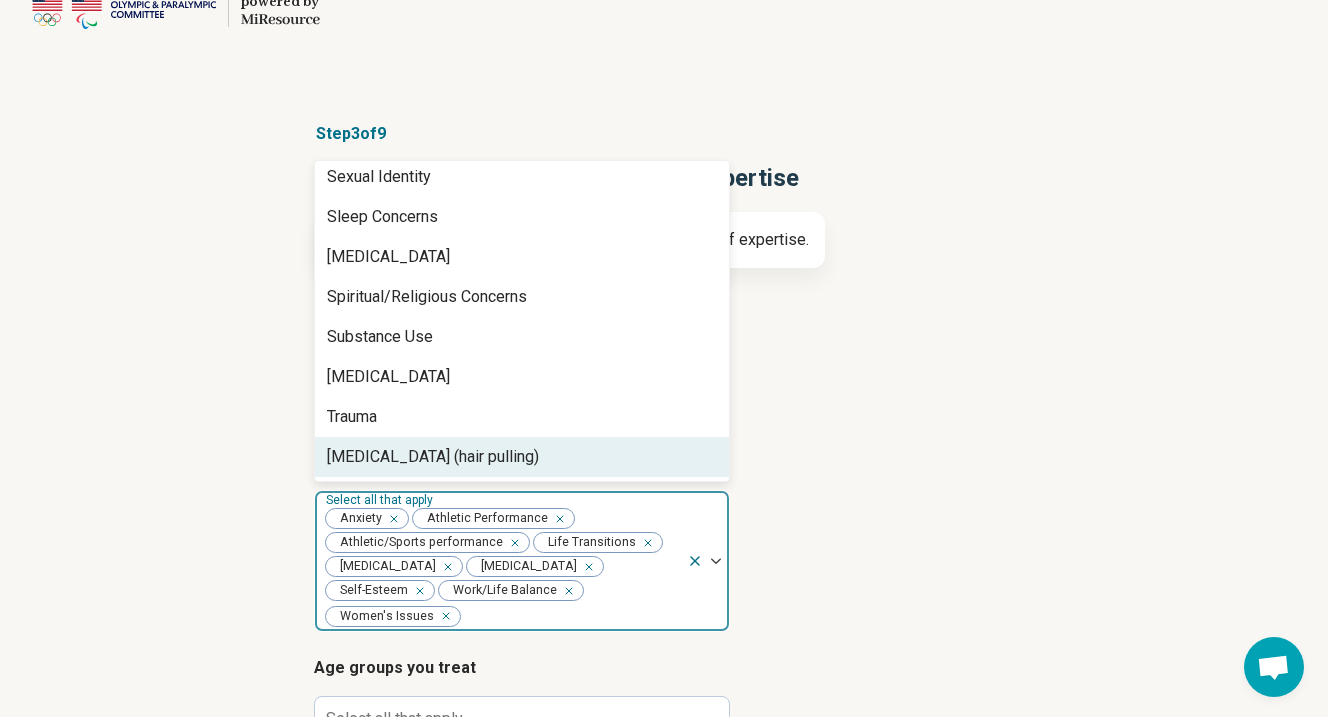 scroll, scrollTop: 3352, scrollLeft: 0, axis: vertical 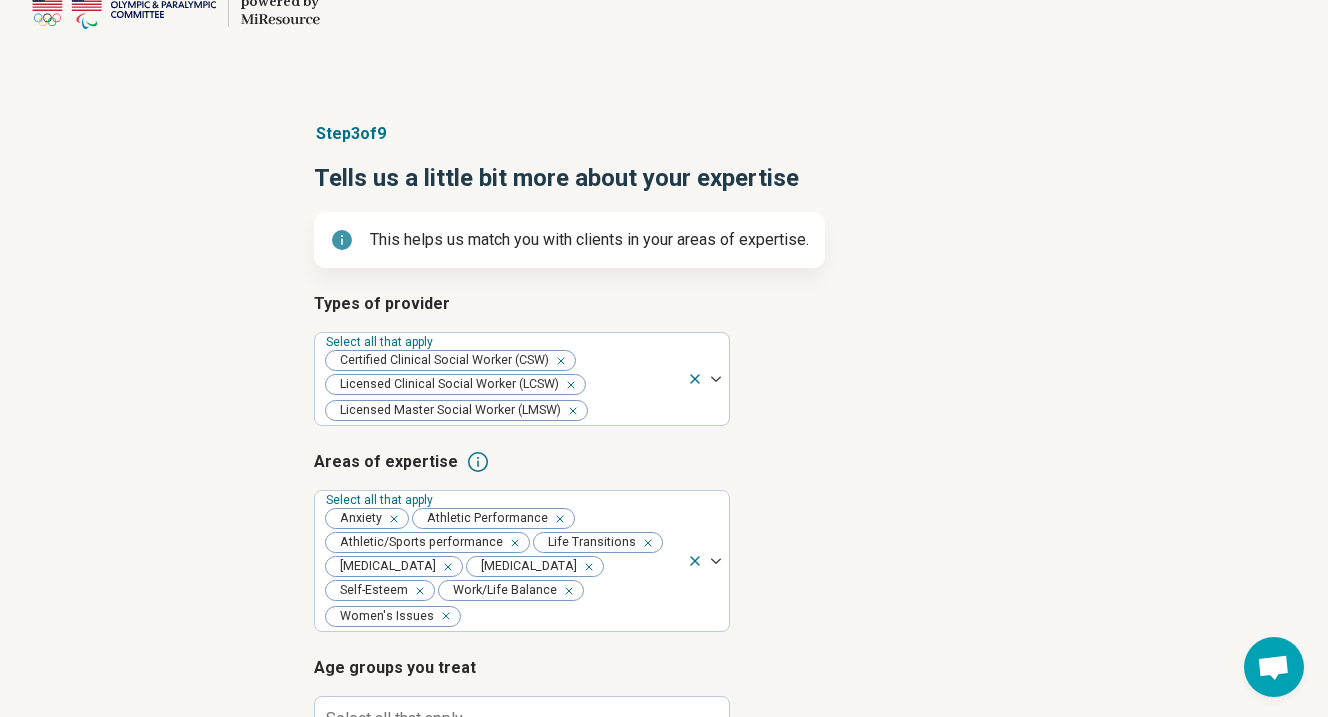 click on "Step  3  of  9 Tells us a little bit more about your expertise This helps us match you with clients in your areas of expertise. Types of provider Select all that apply Certified Clinical Social Worker (CSW) Licensed Clinical Social Worker (LCSW) Licensed Master Social Worker (LMSW) Areas of expertise Select all that apply Anxiety Athletic Performance Athletic/Sports performance Life Transitions [MEDICAL_DATA] [MEDICAL_DATA] Self-Esteem Work/Life Balance Women's Issues Age groups you treat Select all that apply I accept clients/patients who are actively suicidal I prescribe medication Back Next Press Enter" at bounding box center [664, 546] 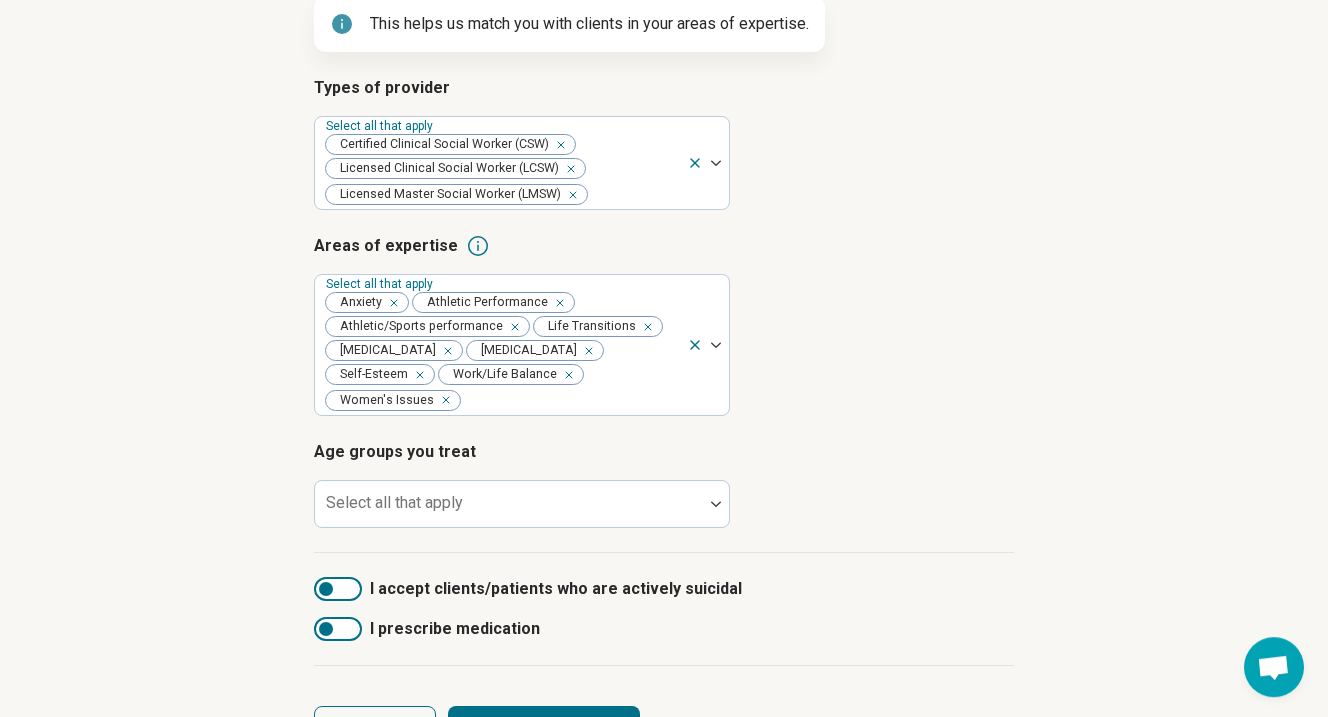scroll, scrollTop: 267, scrollLeft: 0, axis: vertical 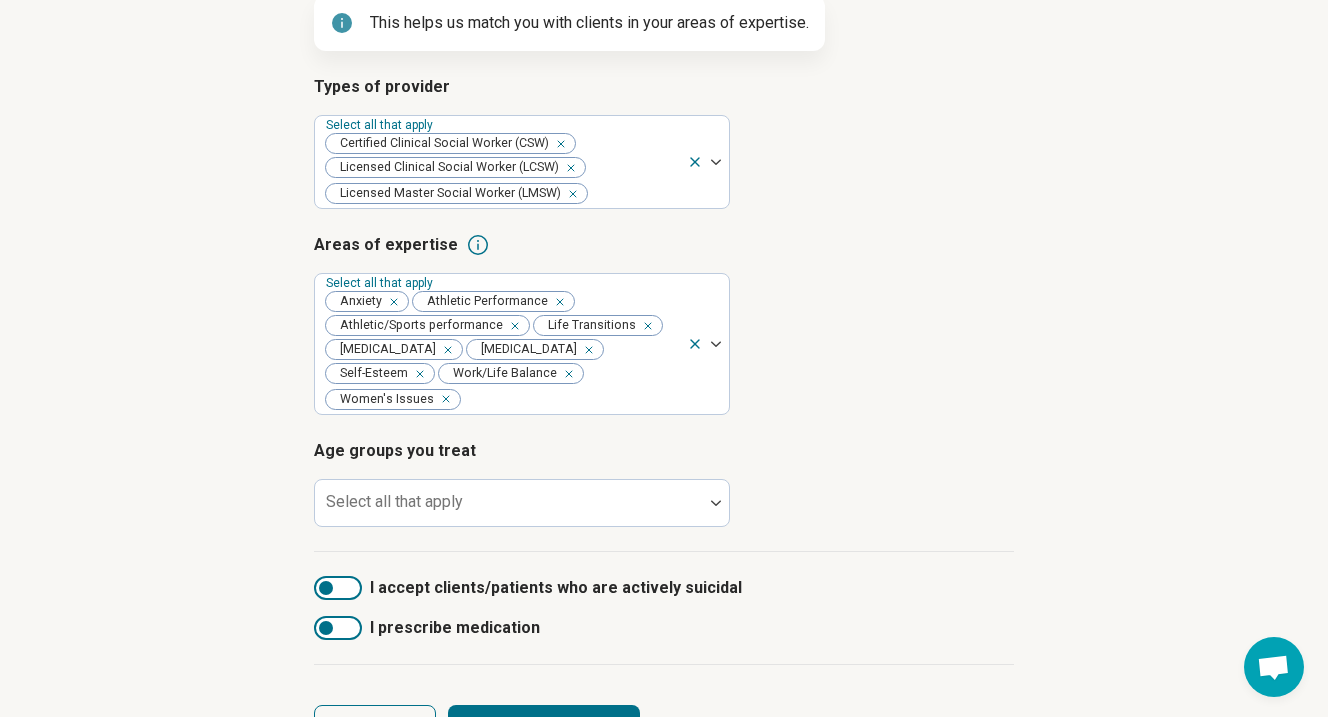 click 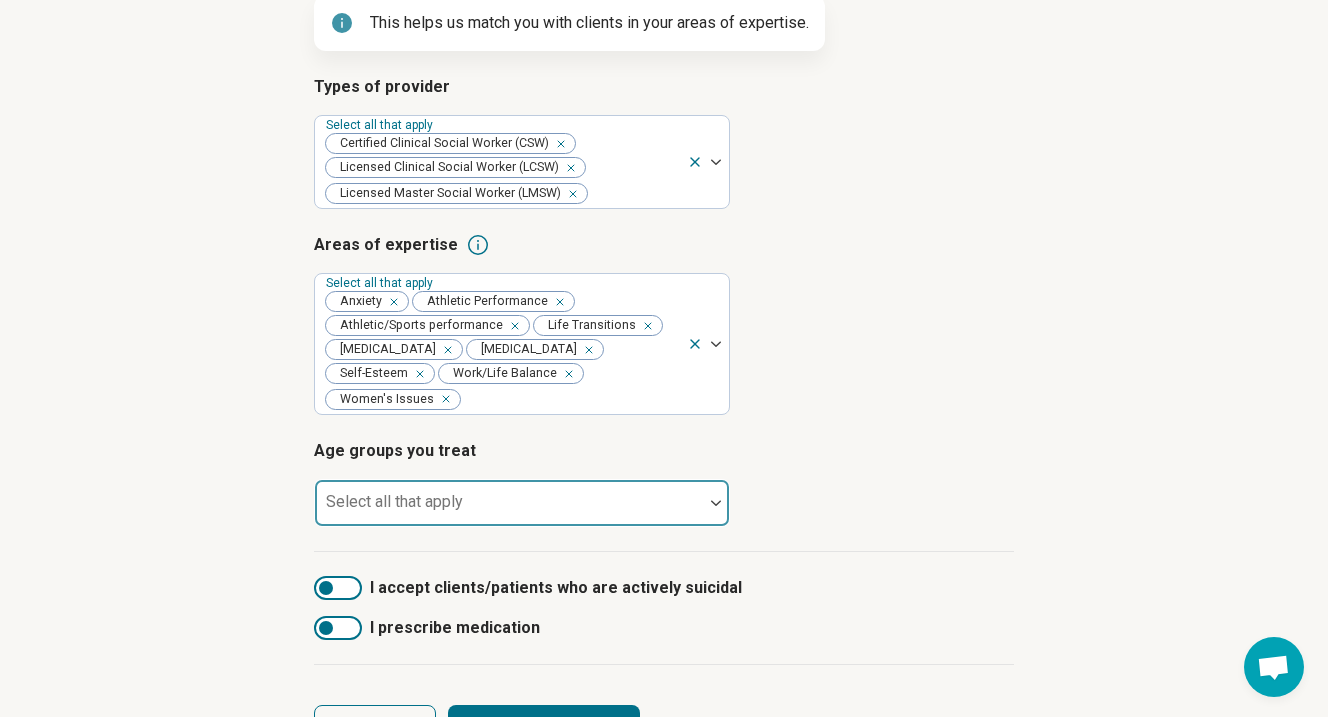 click at bounding box center (509, 511) 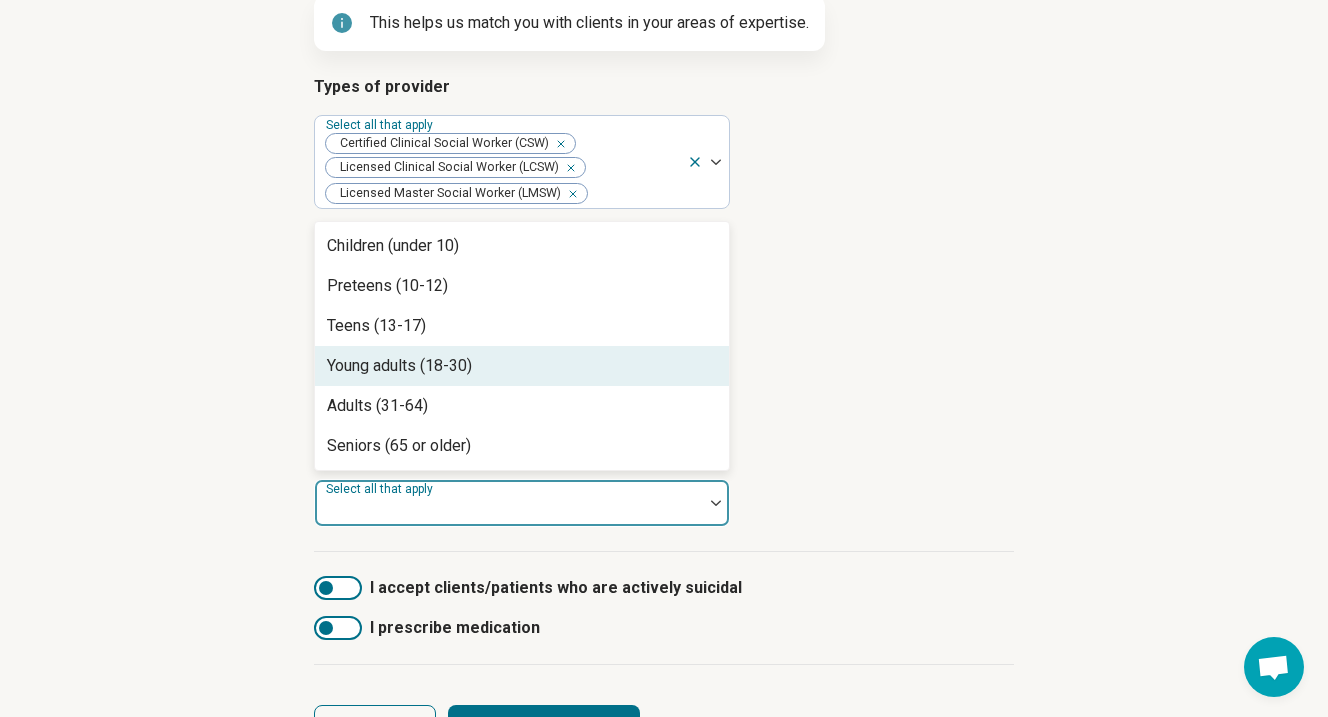 click on "Young adults (18-30)" at bounding box center (522, 366) 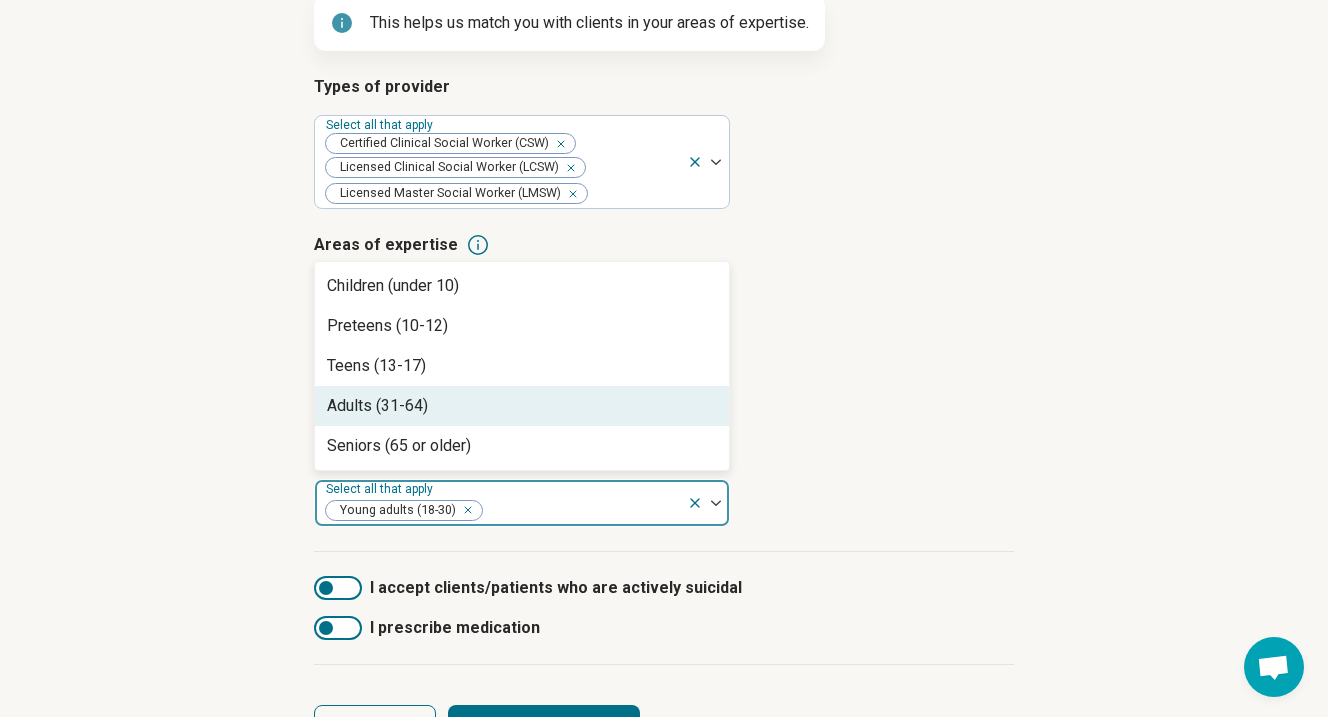 click on "Adults (31-64)" at bounding box center (522, 406) 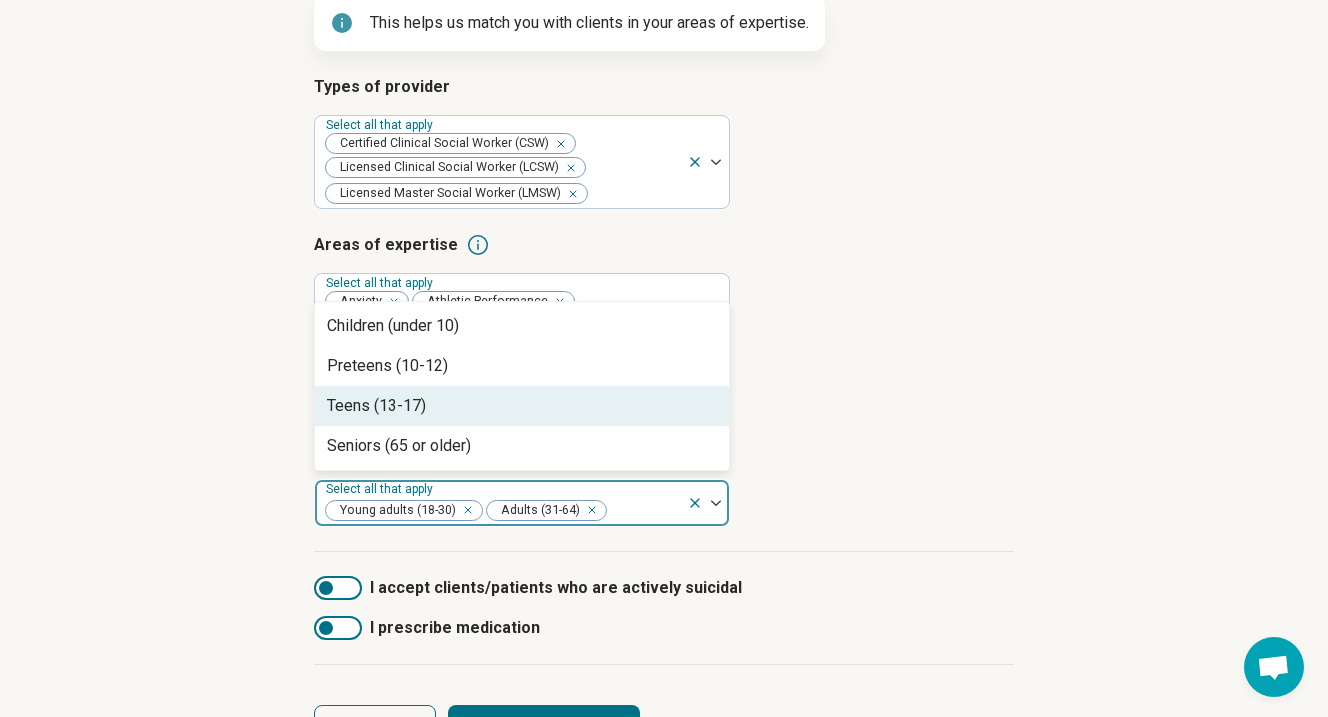 click on "Teens (13-17)" at bounding box center [522, 406] 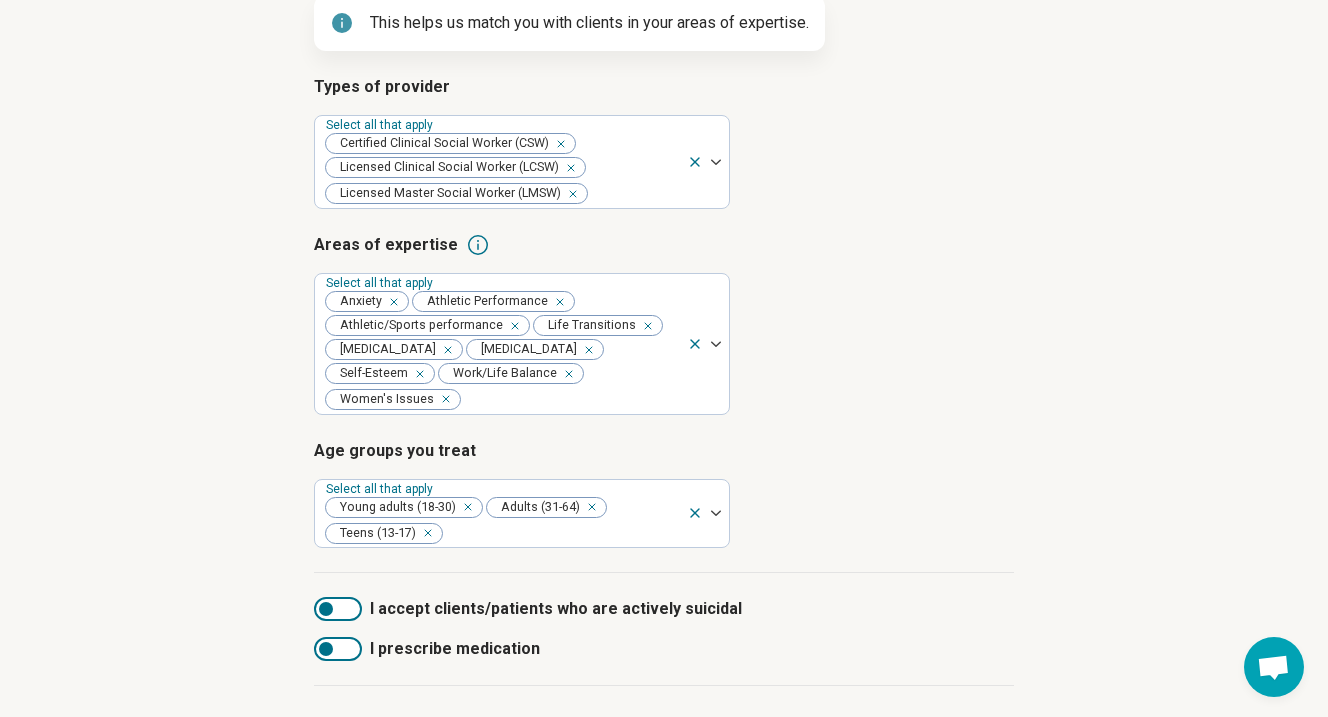click on "Types of provider Select all that apply Certified Clinical Social Worker (CSW) Licensed Clinical Social Worker (LCSW) Licensed Master Social Worker (LMSW) Areas of expertise Select all that apply Anxiety Athletic Performance Athletic/Sports performance Life Transitions [MEDICAL_DATA] [MEDICAL_DATA] Self-Esteem Work/Life Balance Women's Issues Age groups you treat Select all that apply Young adults (18-30) Adults (31-64) Teens (13-17)" at bounding box center [664, 324] 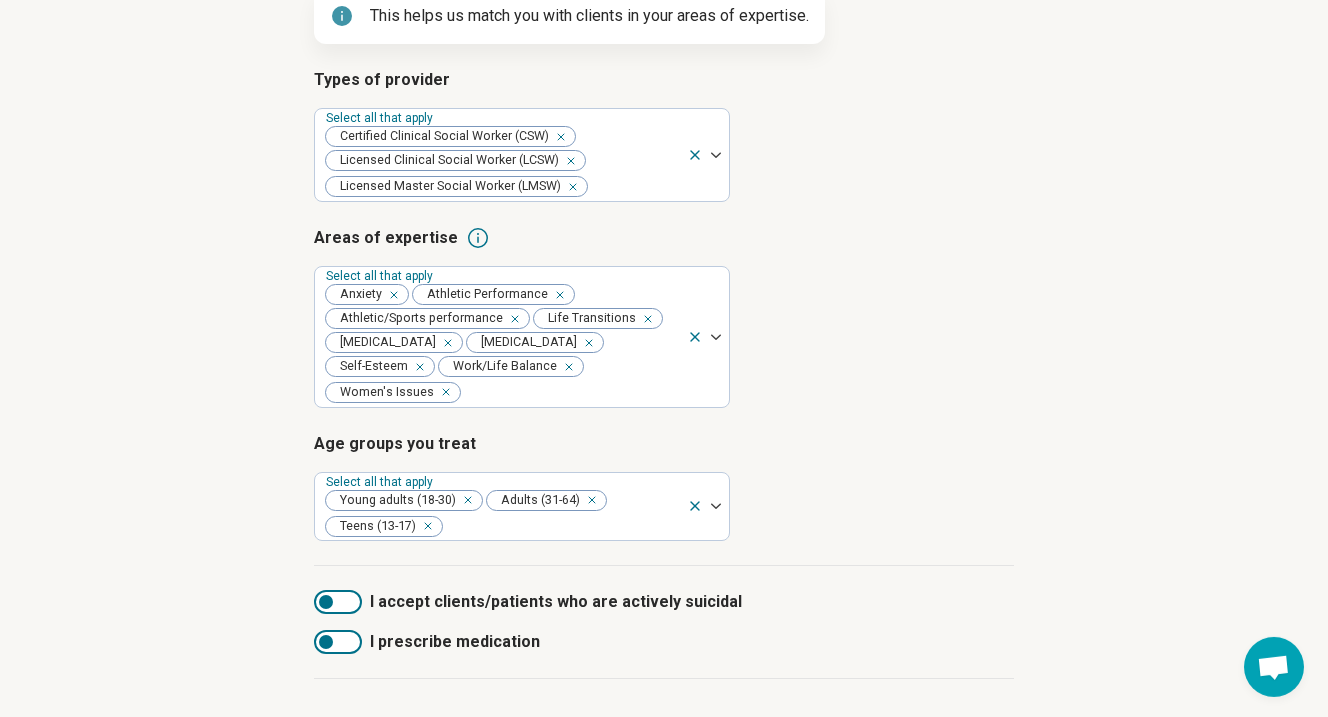 scroll, scrollTop: 370, scrollLeft: 0, axis: vertical 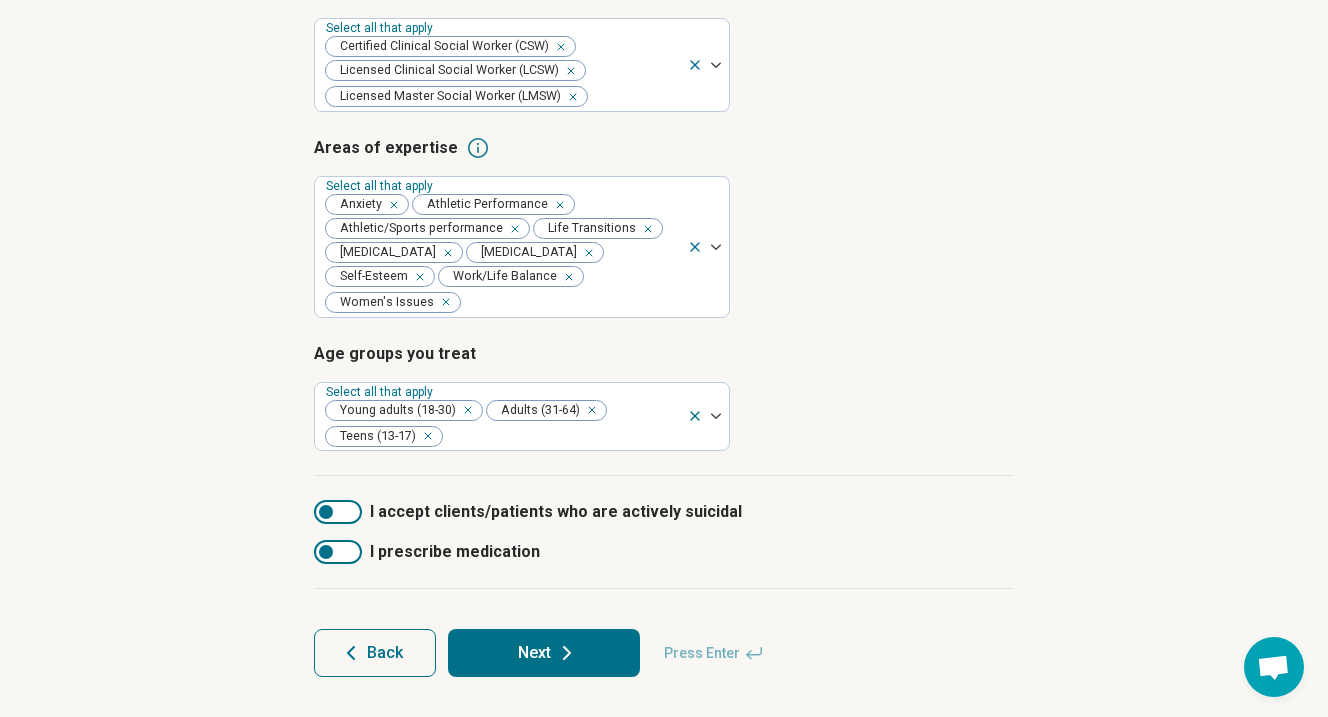 click on "Next" at bounding box center (544, 653) 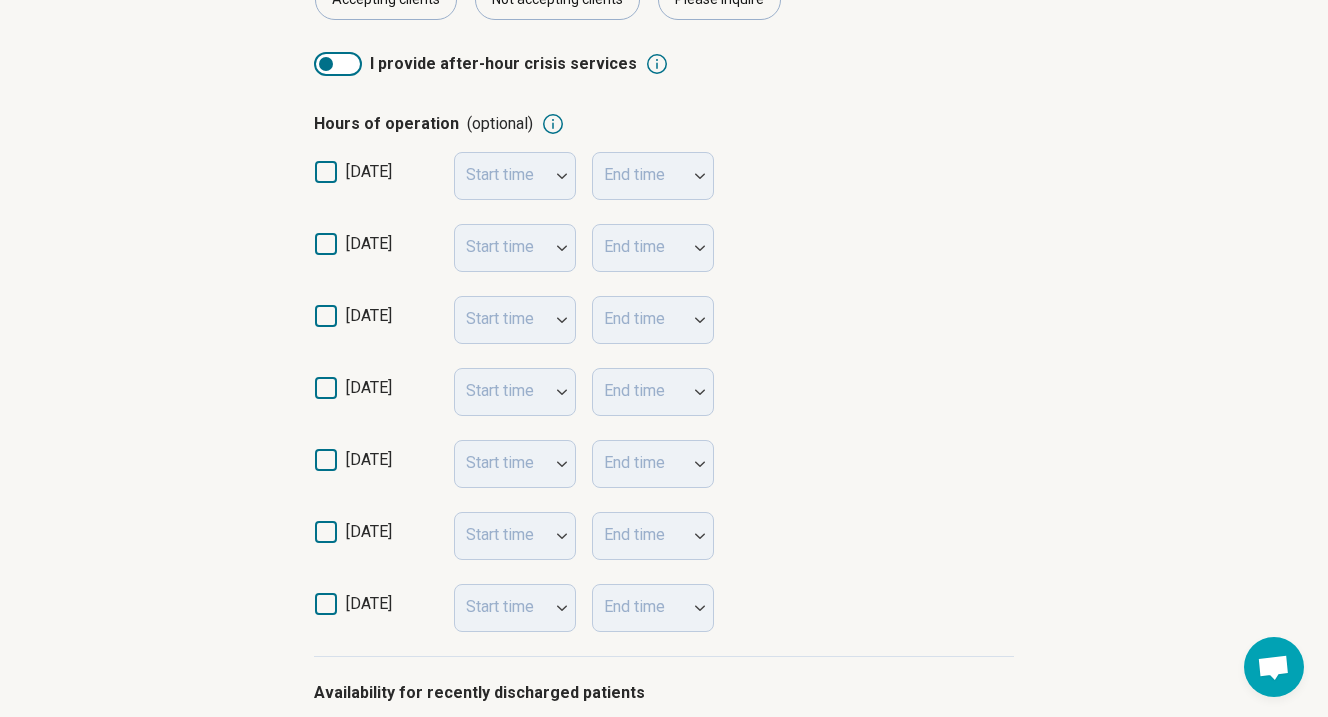 scroll, scrollTop: 413, scrollLeft: 0, axis: vertical 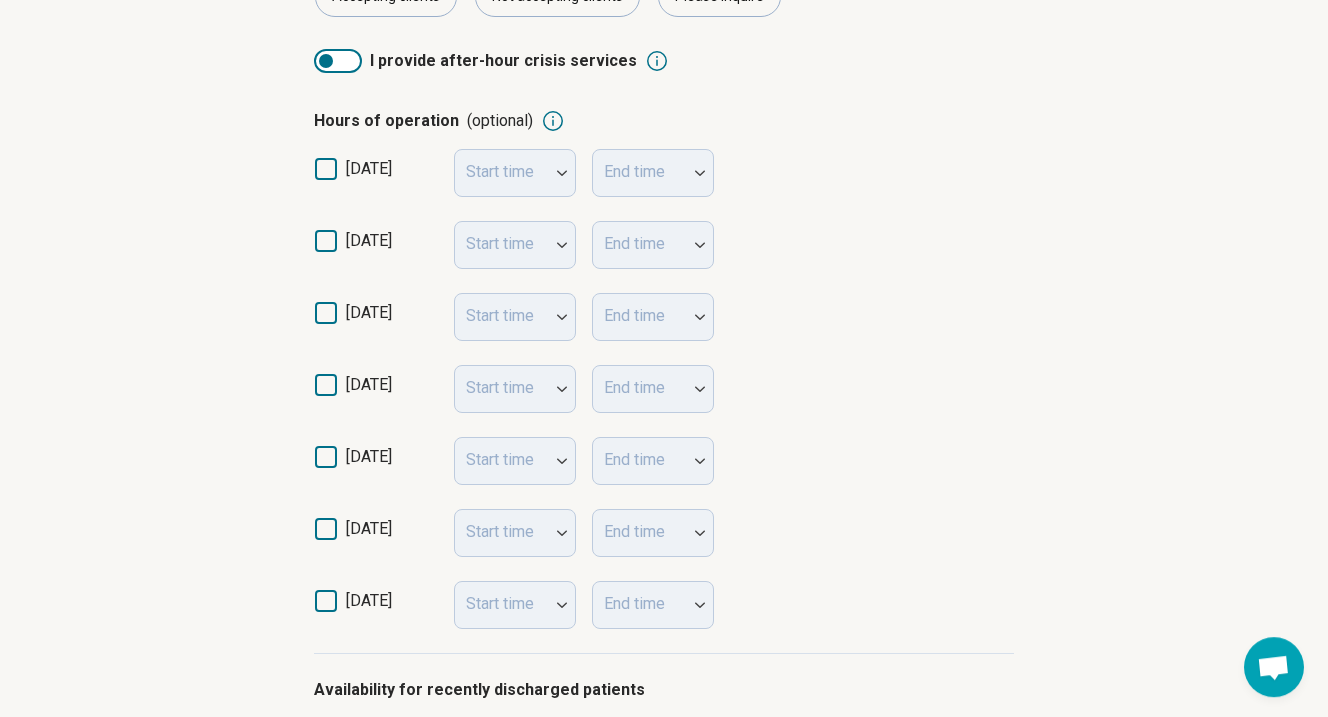 click 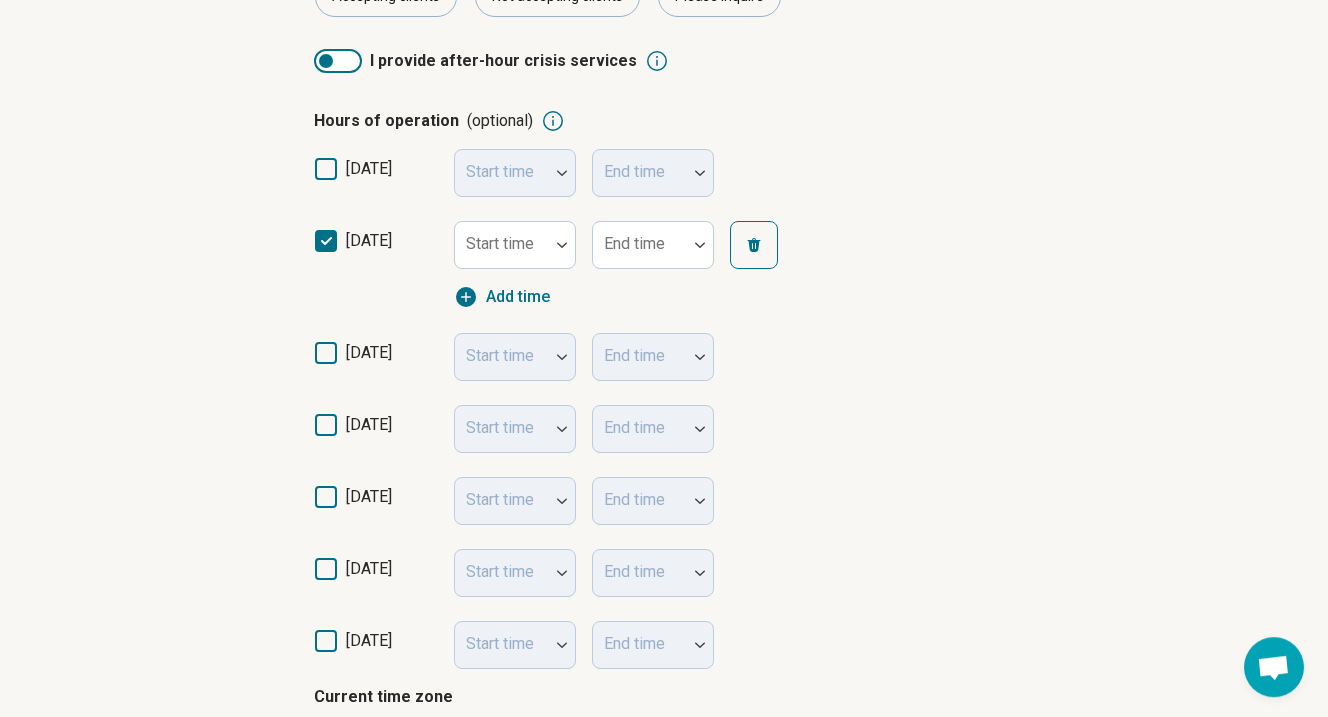 scroll, scrollTop: 11, scrollLeft: 7, axis: both 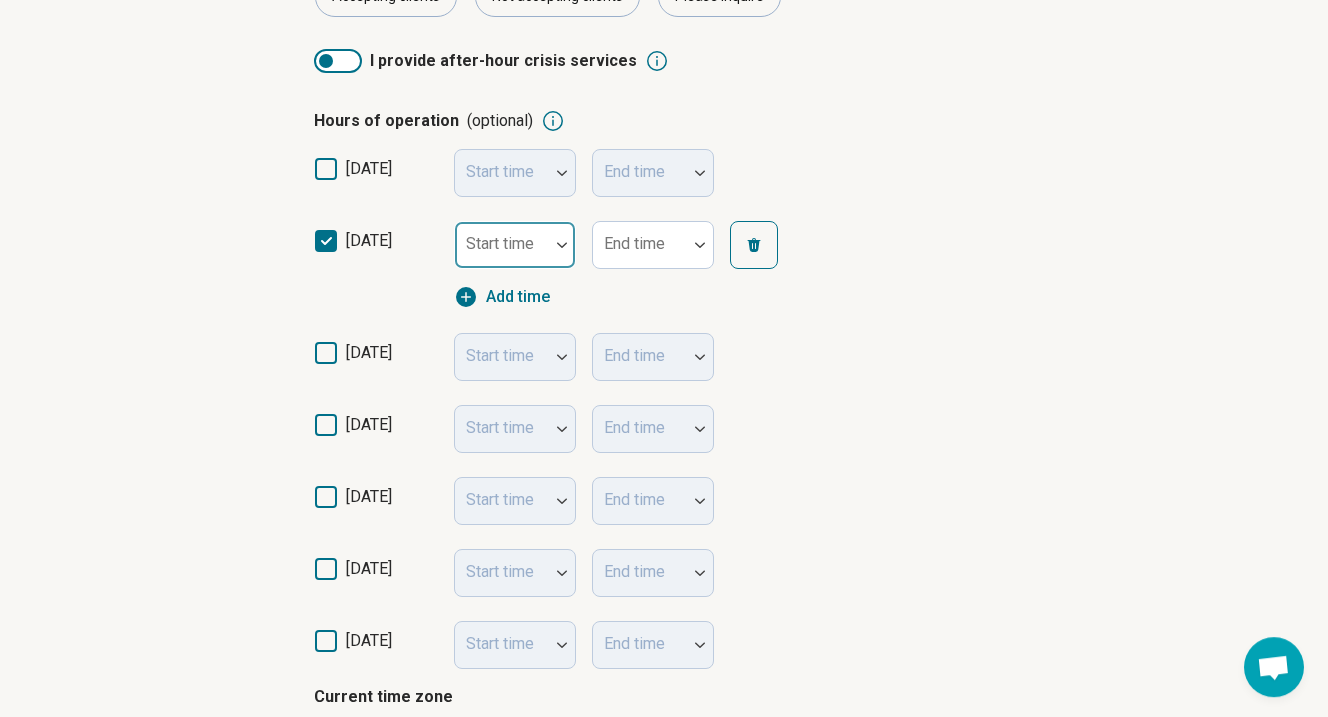 click at bounding box center [562, 245] 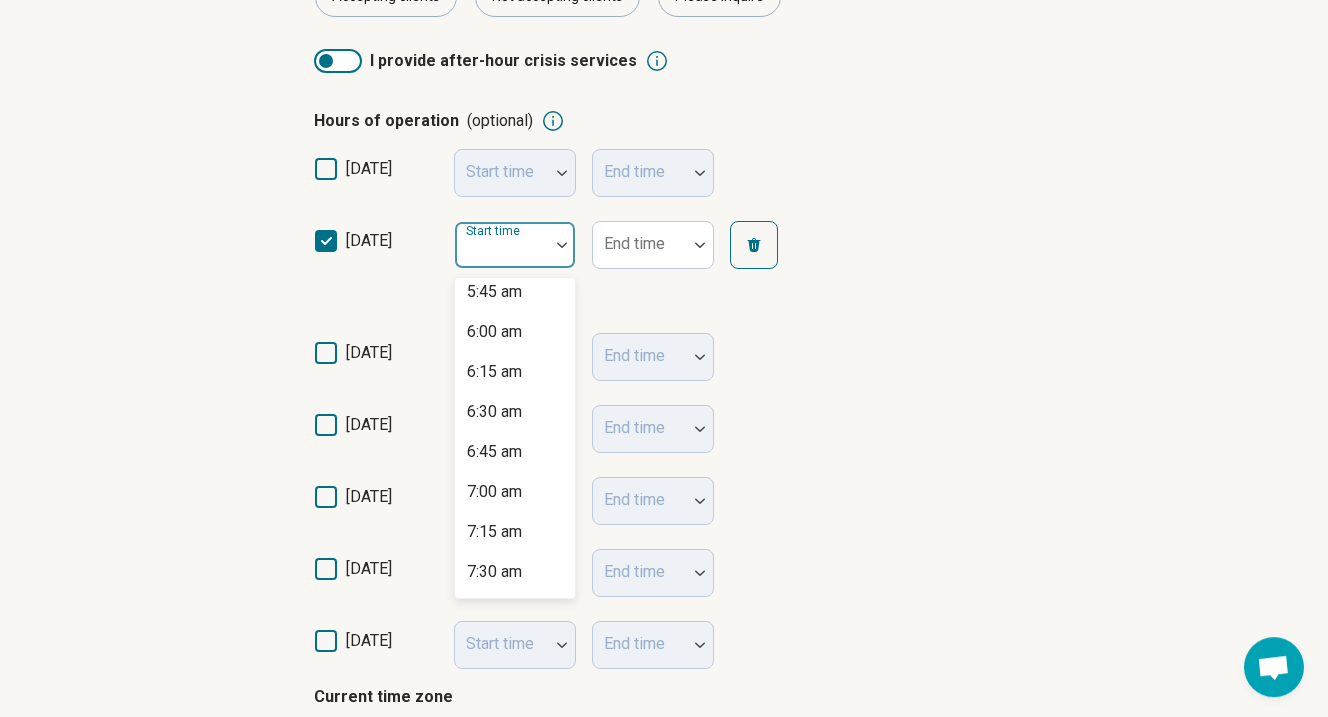 scroll, scrollTop: 996, scrollLeft: 0, axis: vertical 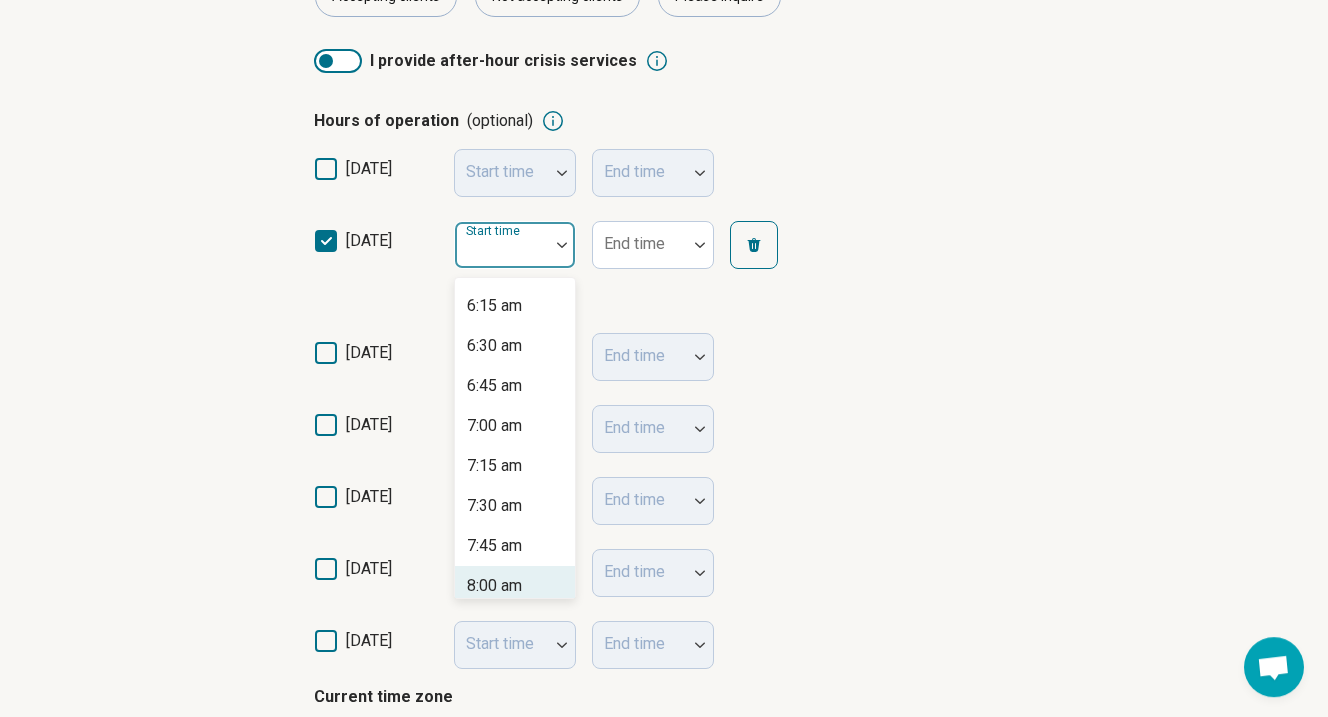 click on "8:00 am" at bounding box center [494, 586] 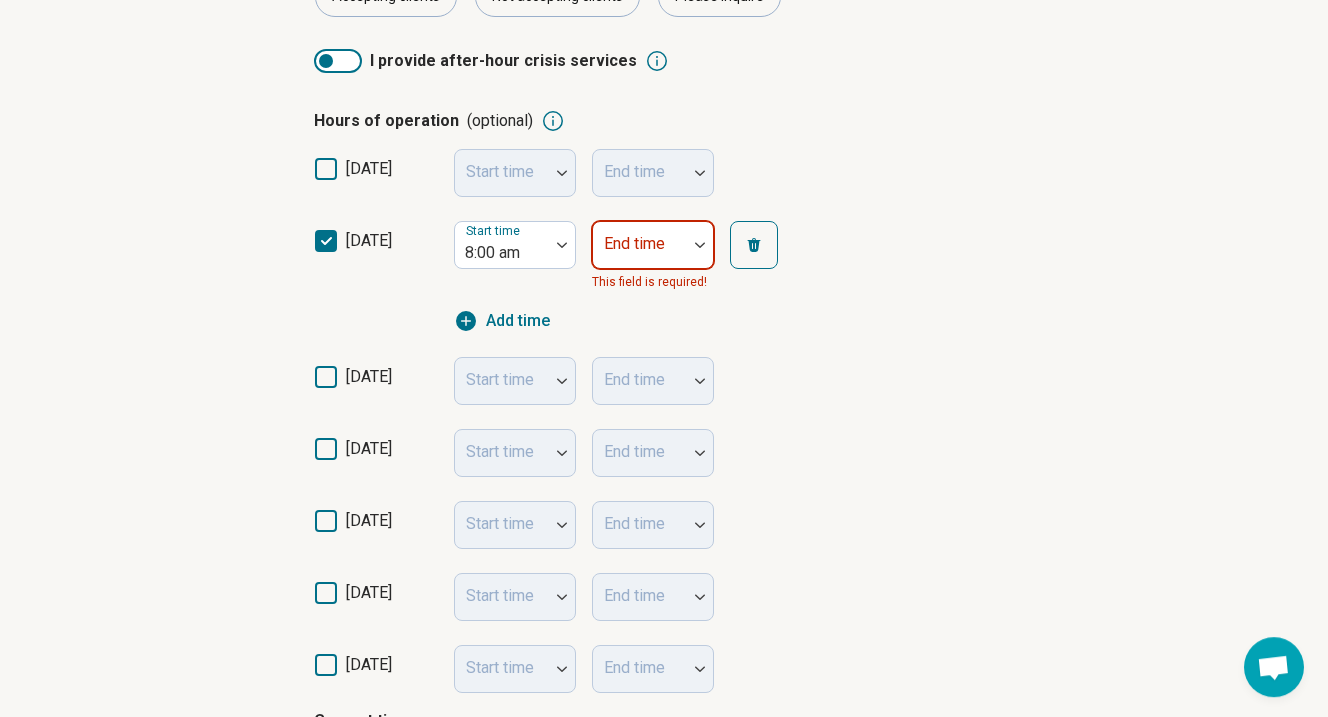 click at bounding box center [640, 253] 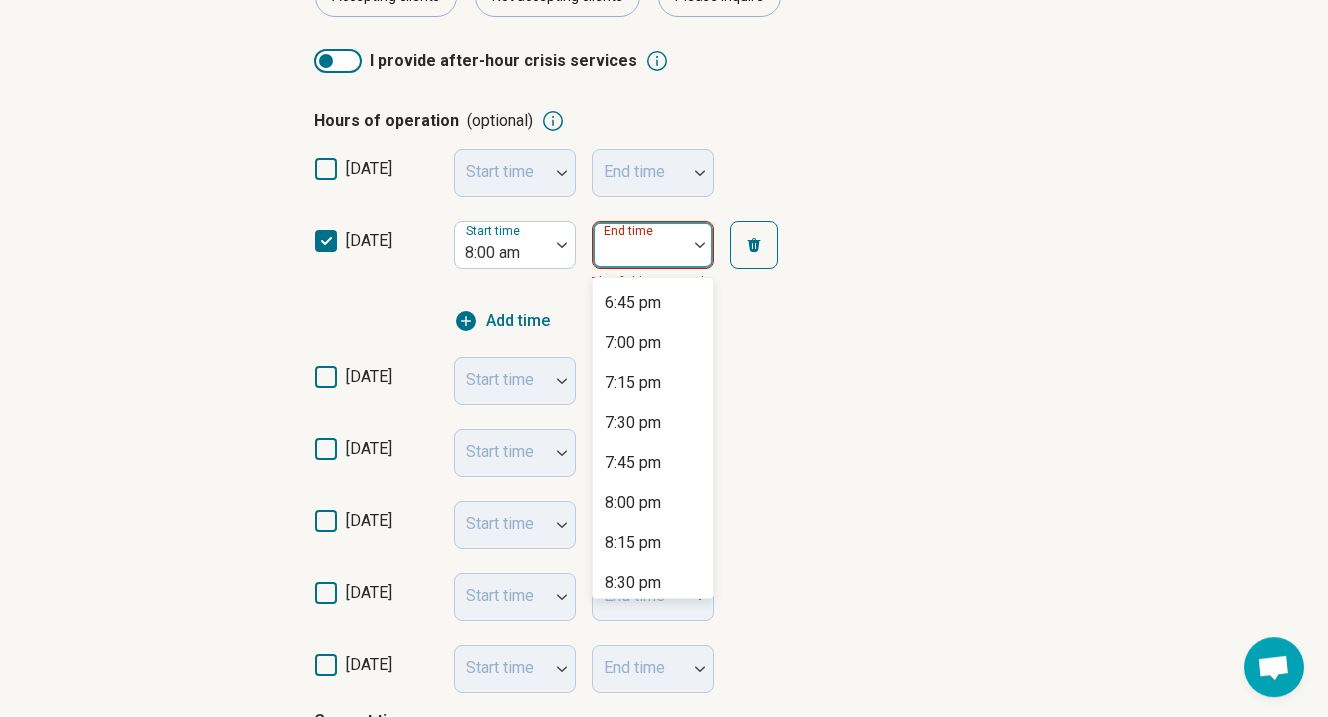 scroll, scrollTop: 1687, scrollLeft: 0, axis: vertical 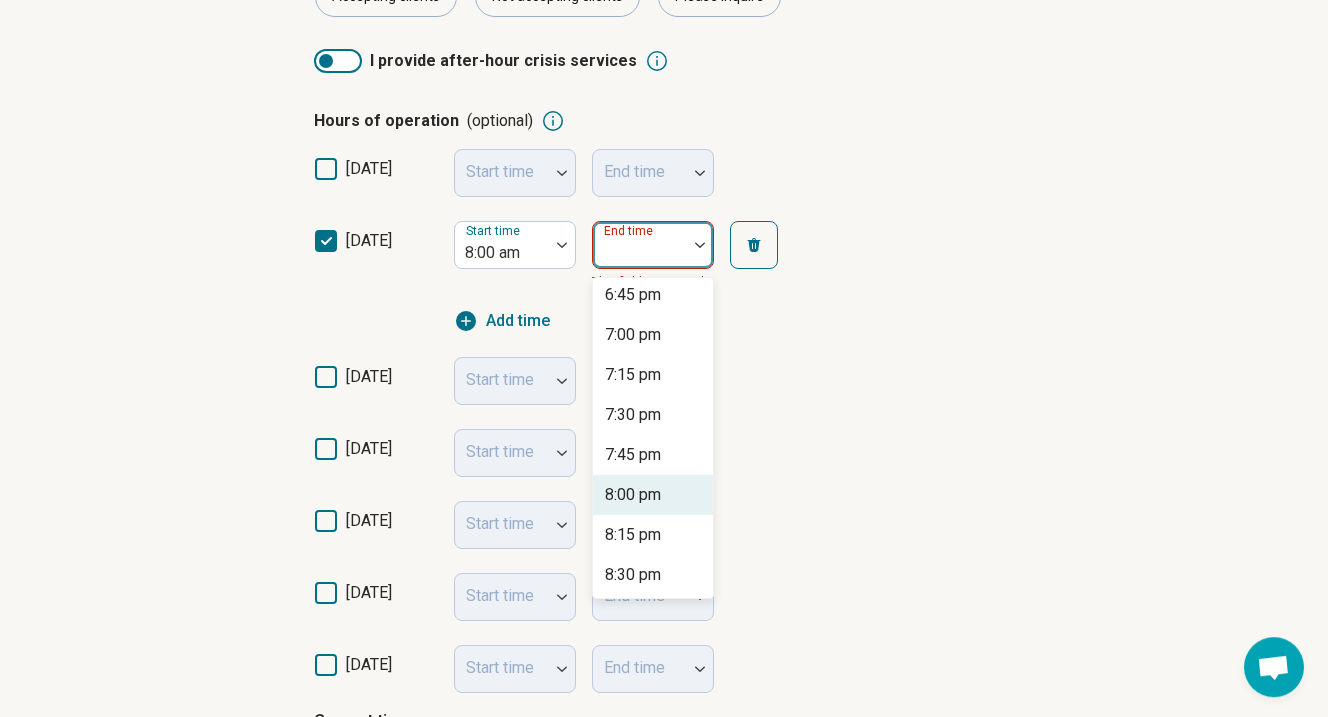 click on "8:00 pm" at bounding box center (633, 495) 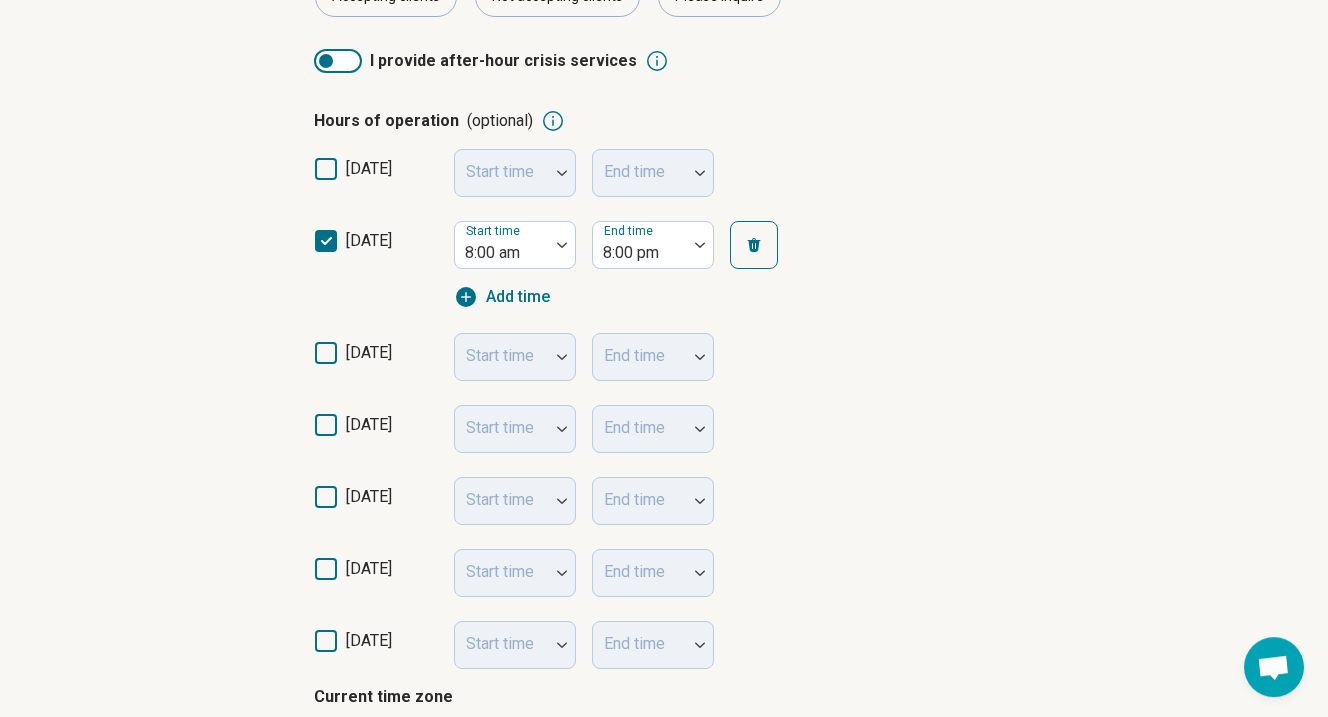 click on "[DATE] Start time End time" at bounding box center (664, 357) 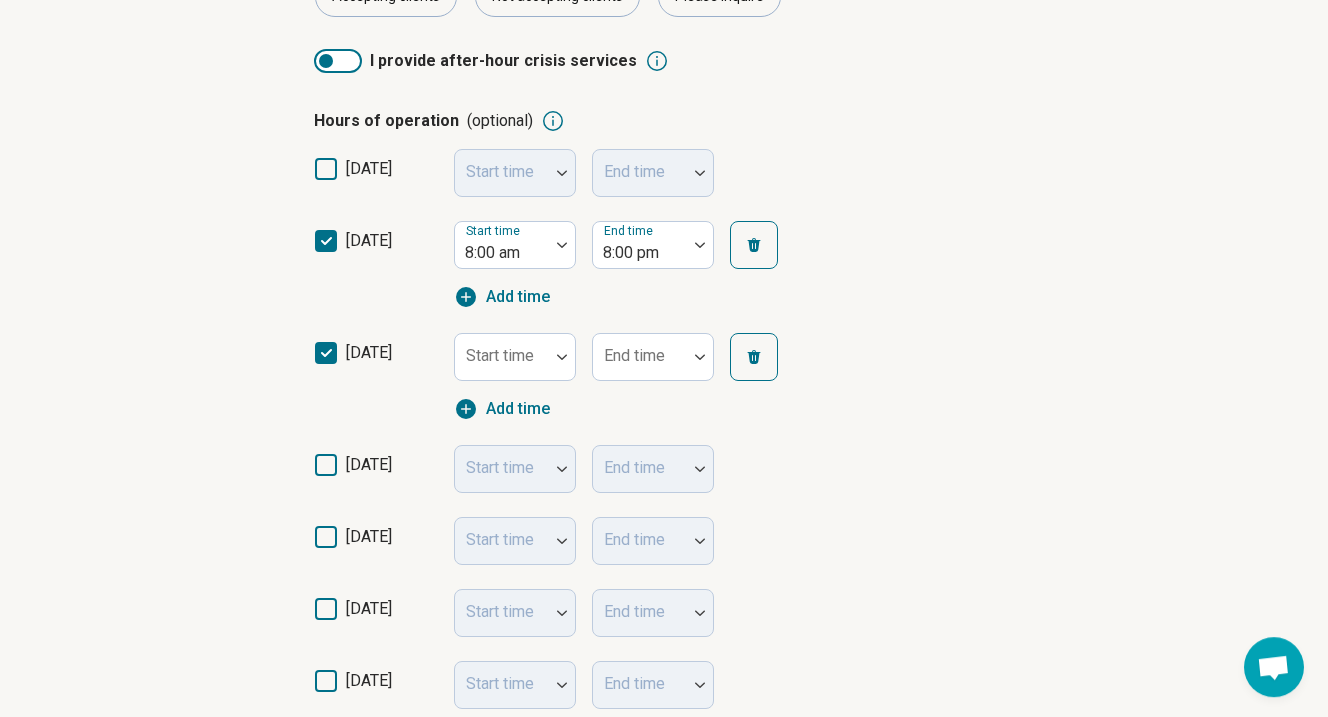 scroll, scrollTop: 11, scrollLeft: 7, axis: both 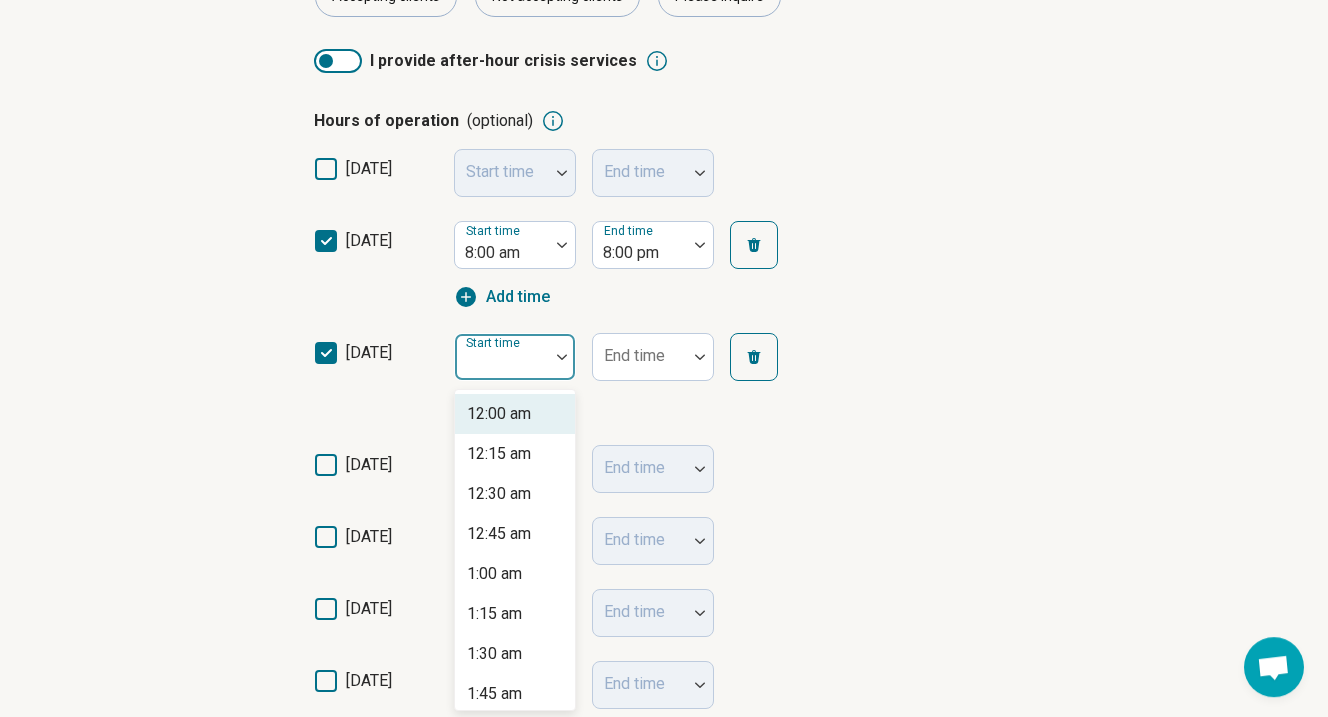 click at bounding box center [502, 365] 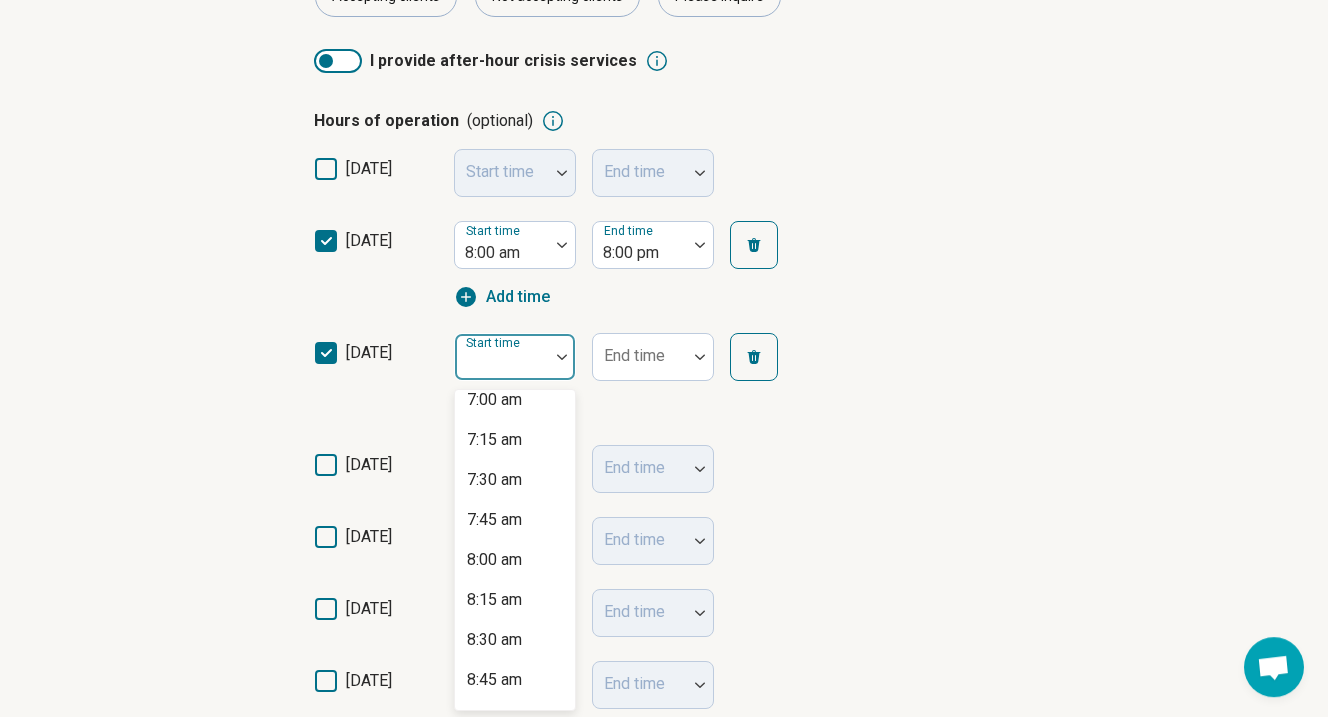 scroll, scrollTop: 1140, scrollLeft: 0, axis: vertical 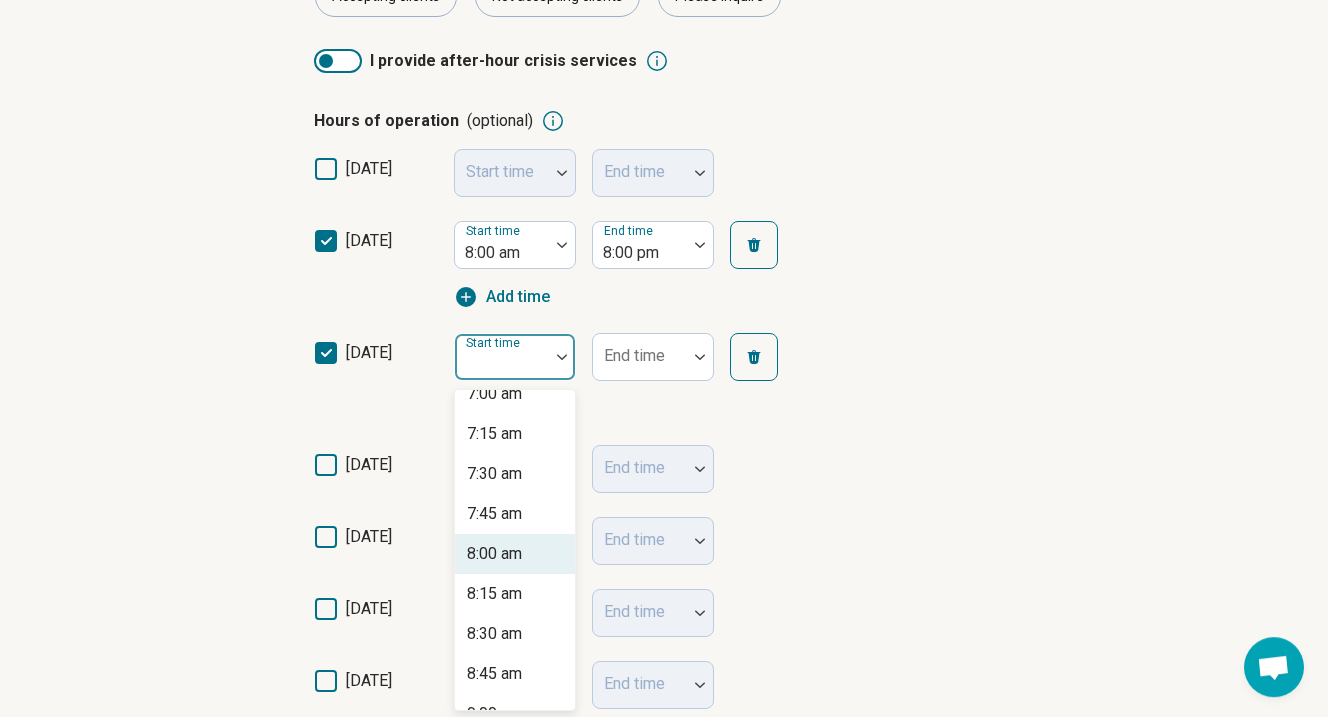 click on "8:00 am" at bounding box center (515, 554) 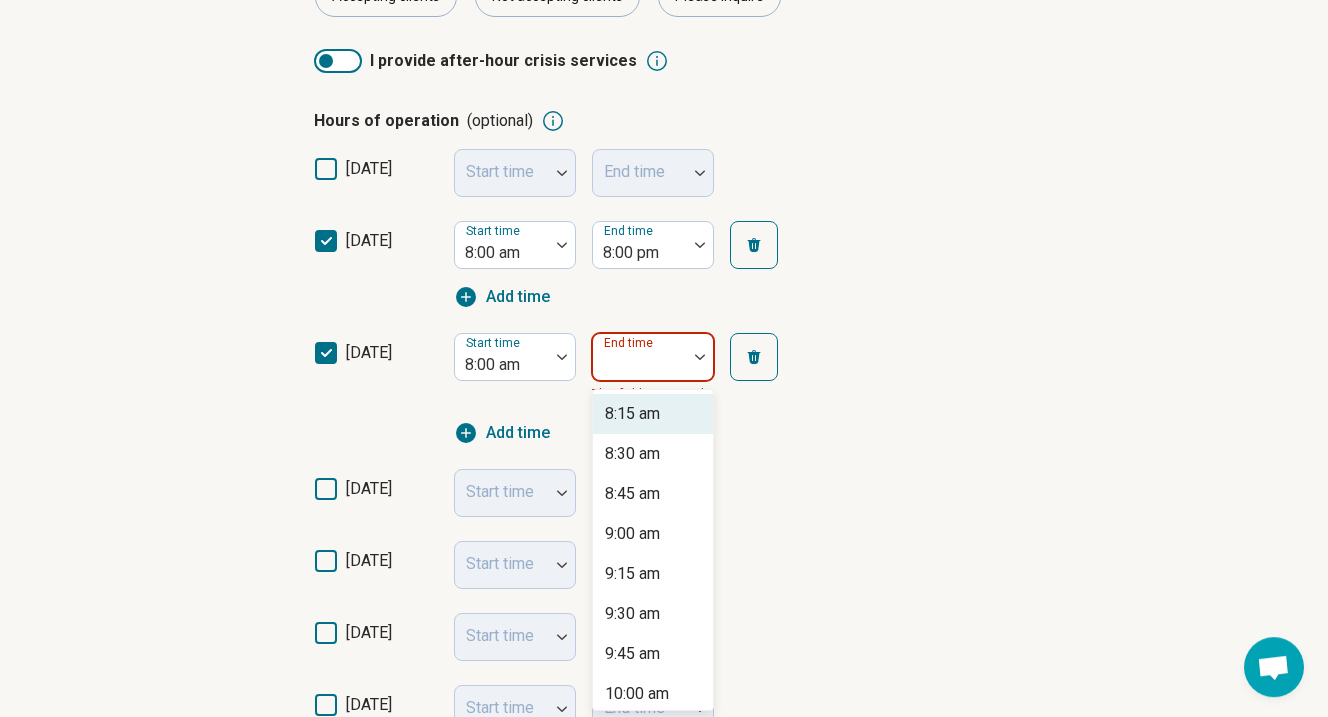 click at bounding box center [640, 357] 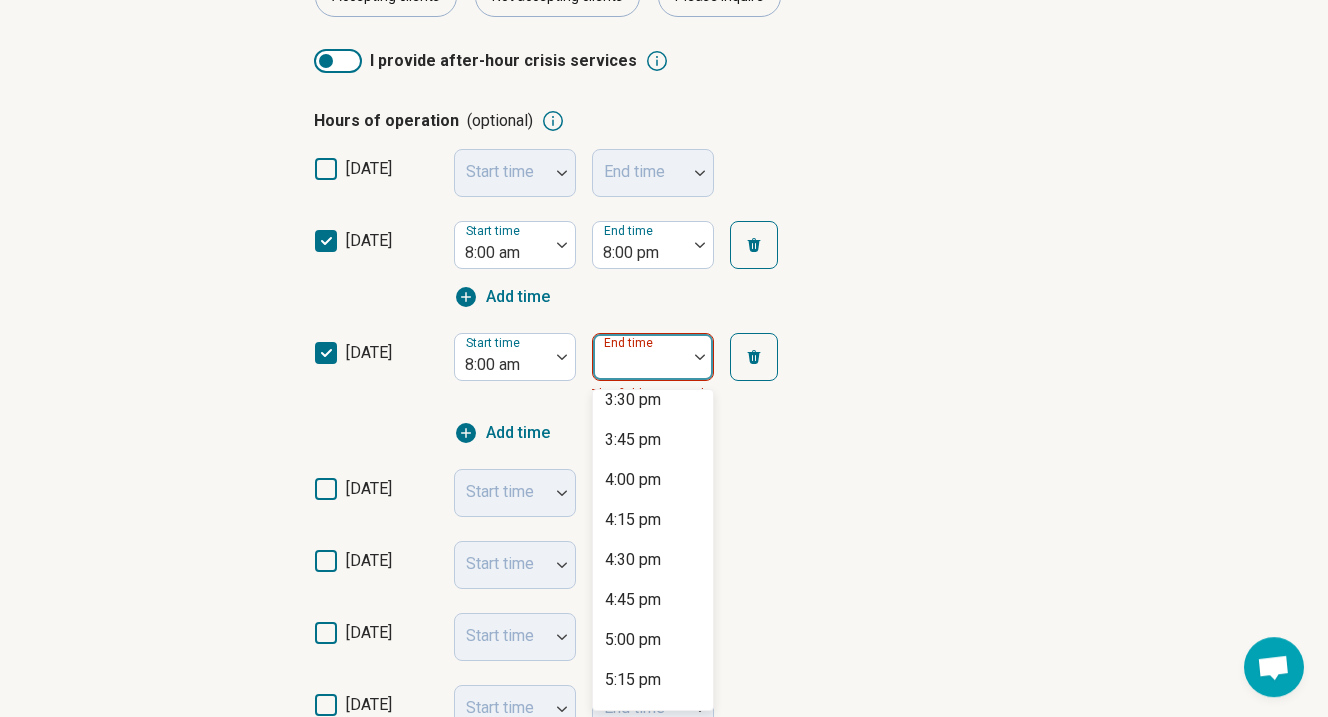 scroll, scrollTop: 1058, scrollLeft: 0, axis: vertical 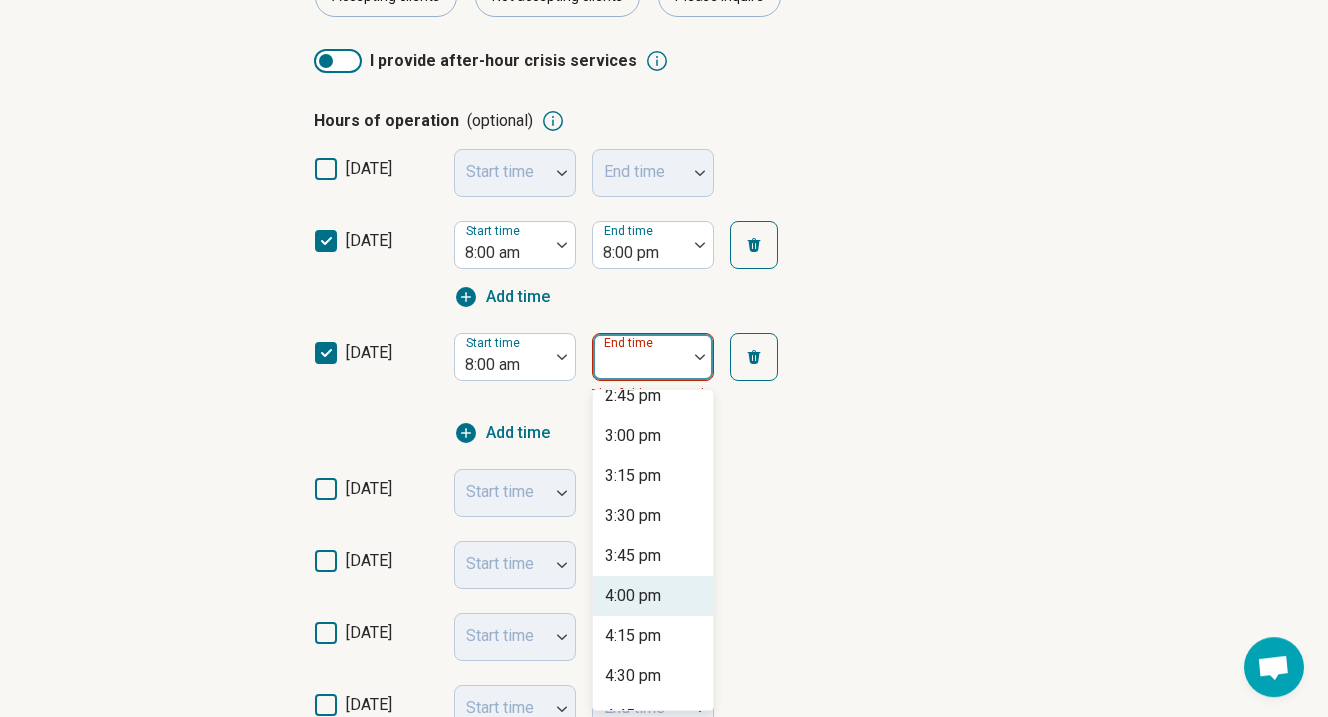 click on "4:00 pm" at bounding box center [633, 596] 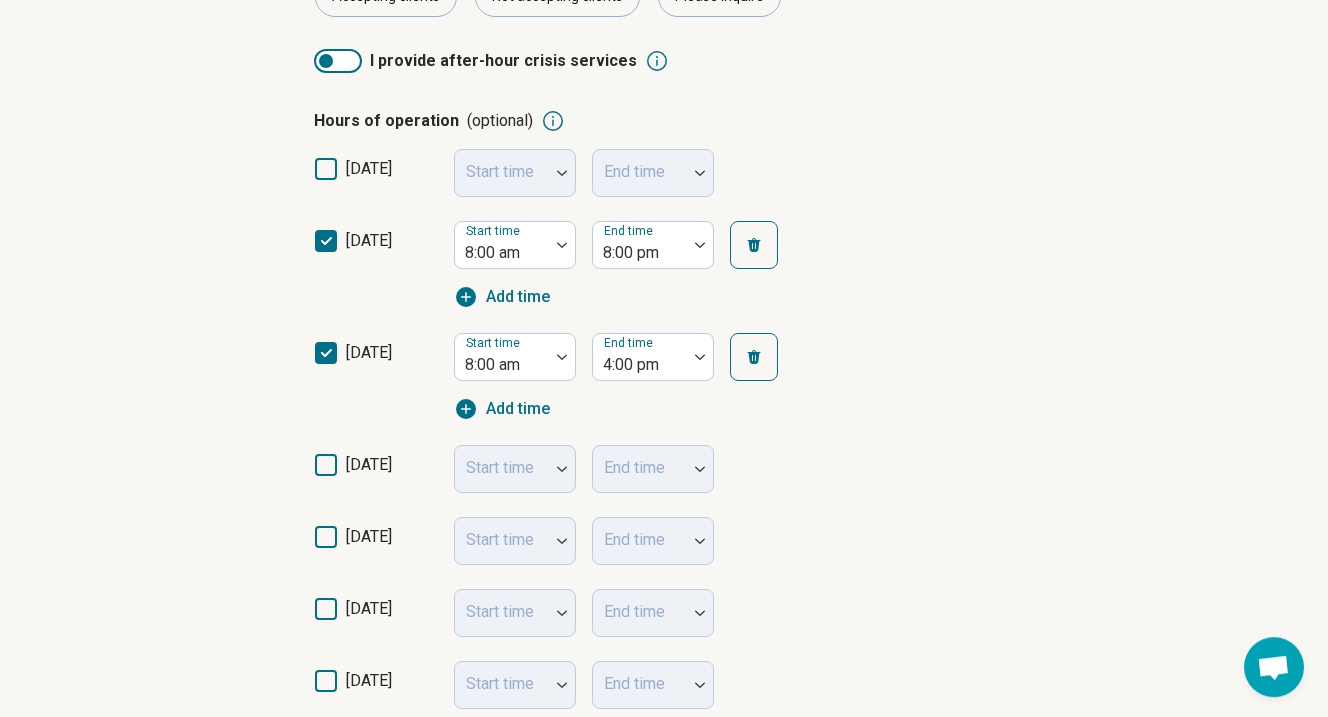 click on "Start time" at bounding box center [515, 469] 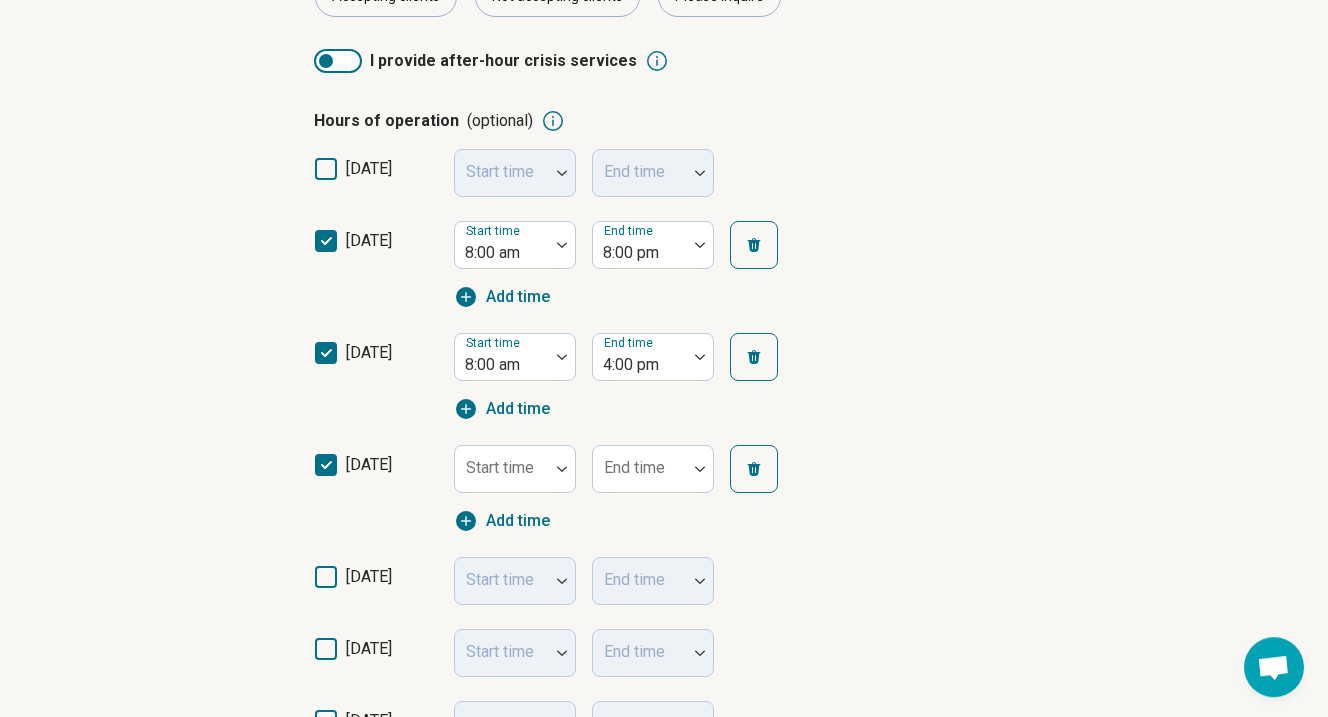 scroll, scrollTop: 11, scrollLeft: 7, axis: both 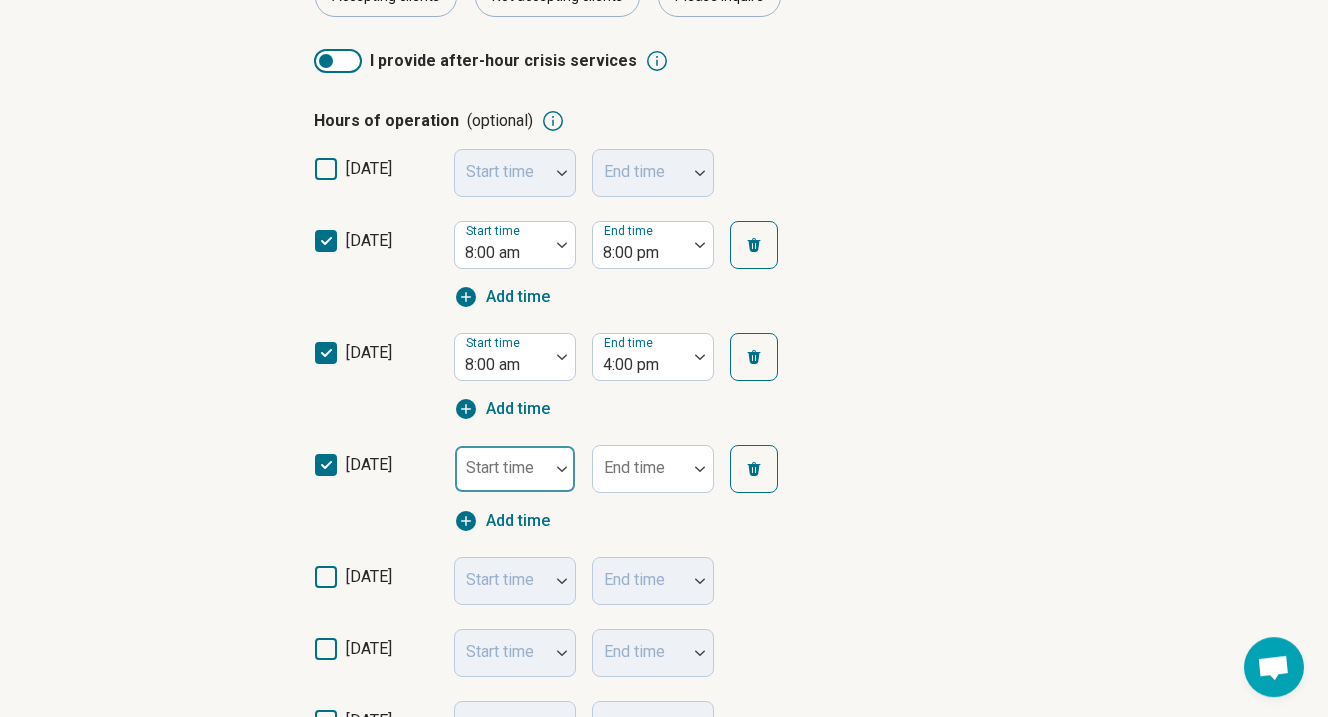 click on "Start time" at bounding box center [515, 469] 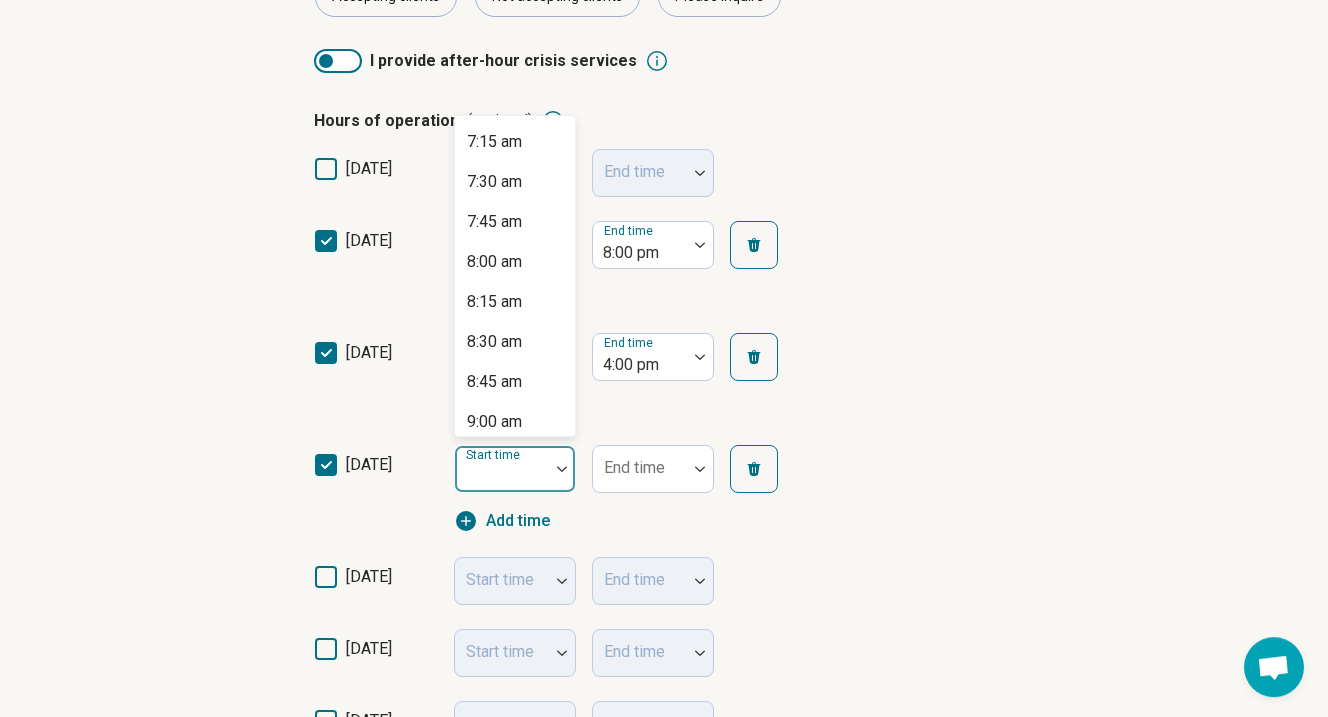 scroll, scrollTop: 1242, scrollLeft: 0, axis: vertical 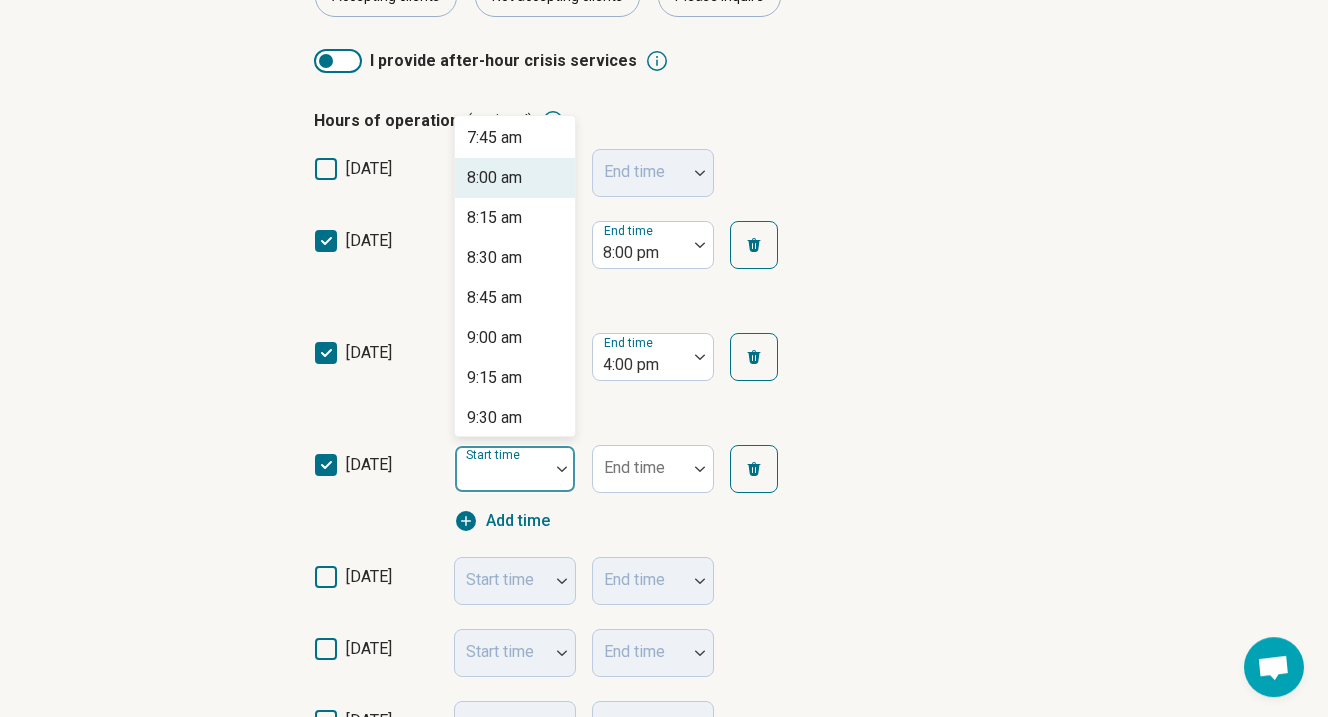 click on "8:00 am" at bounding box center [494, 178] 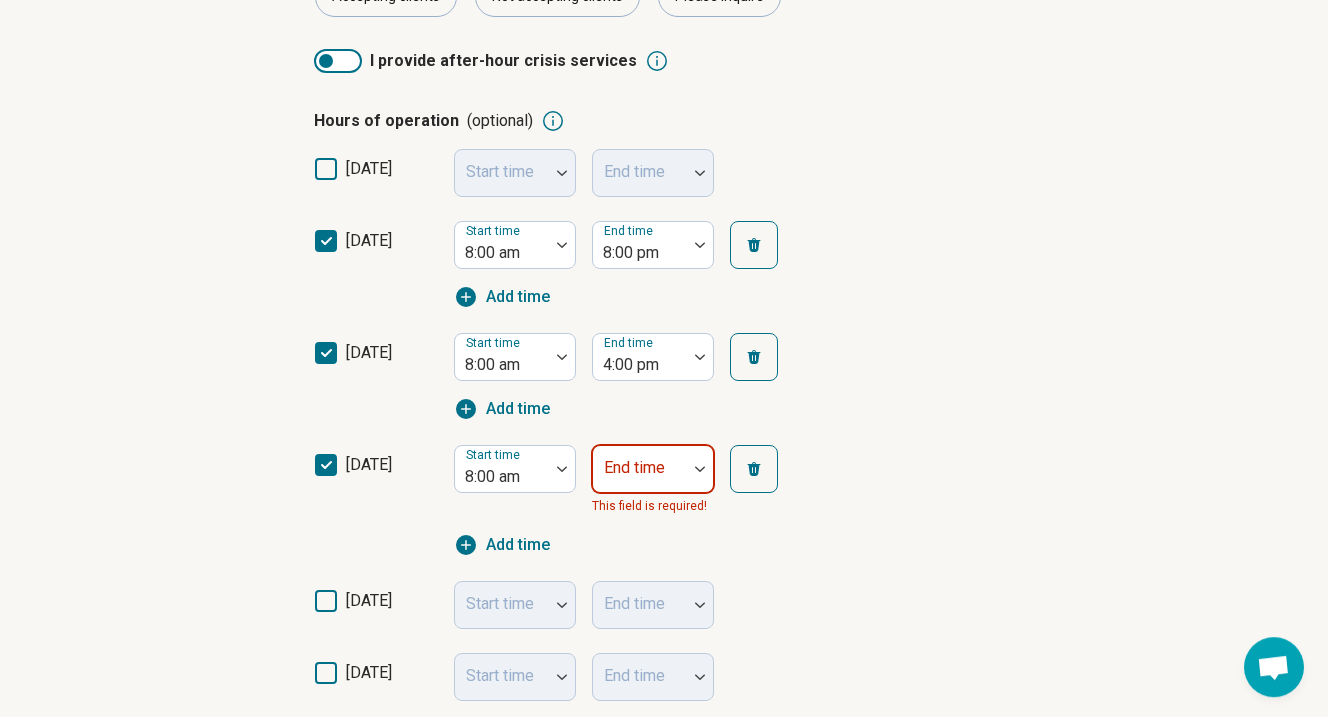 click at bounding box center (700, 469) 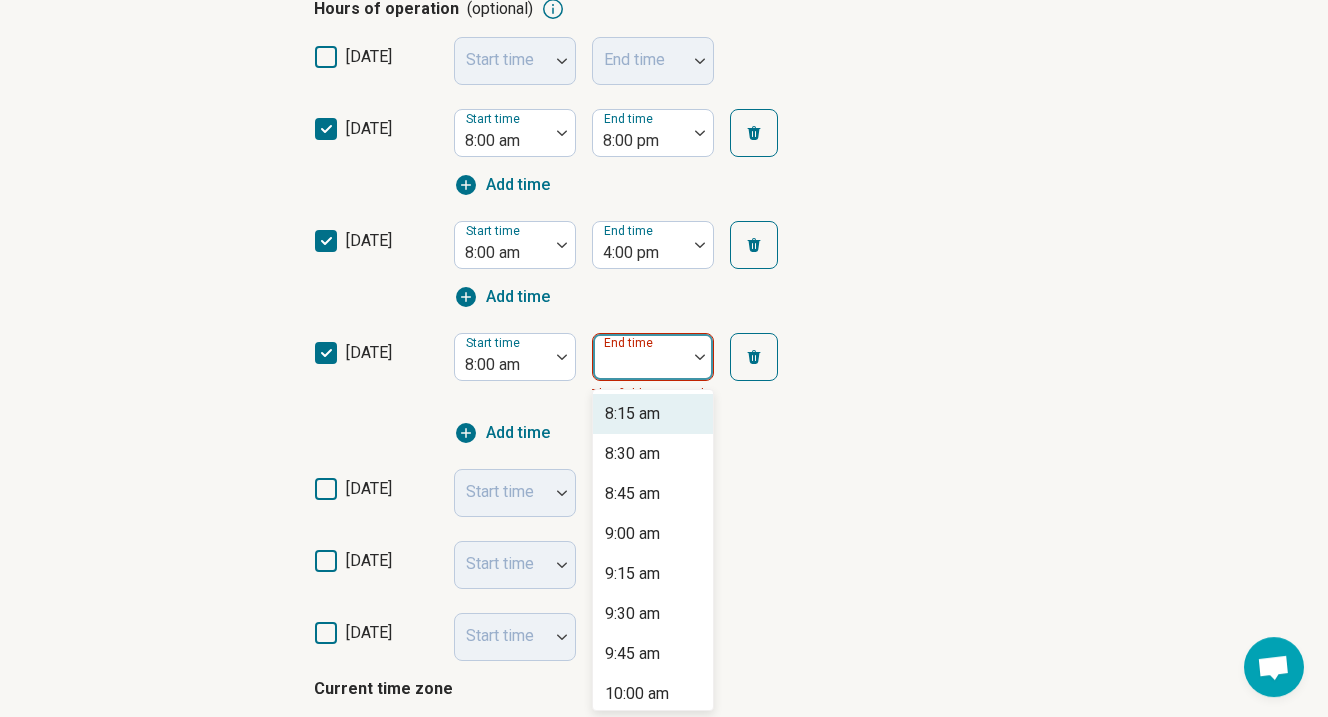 scroll, scrollTop: 526, scrollLeft: 0, axis: vertical 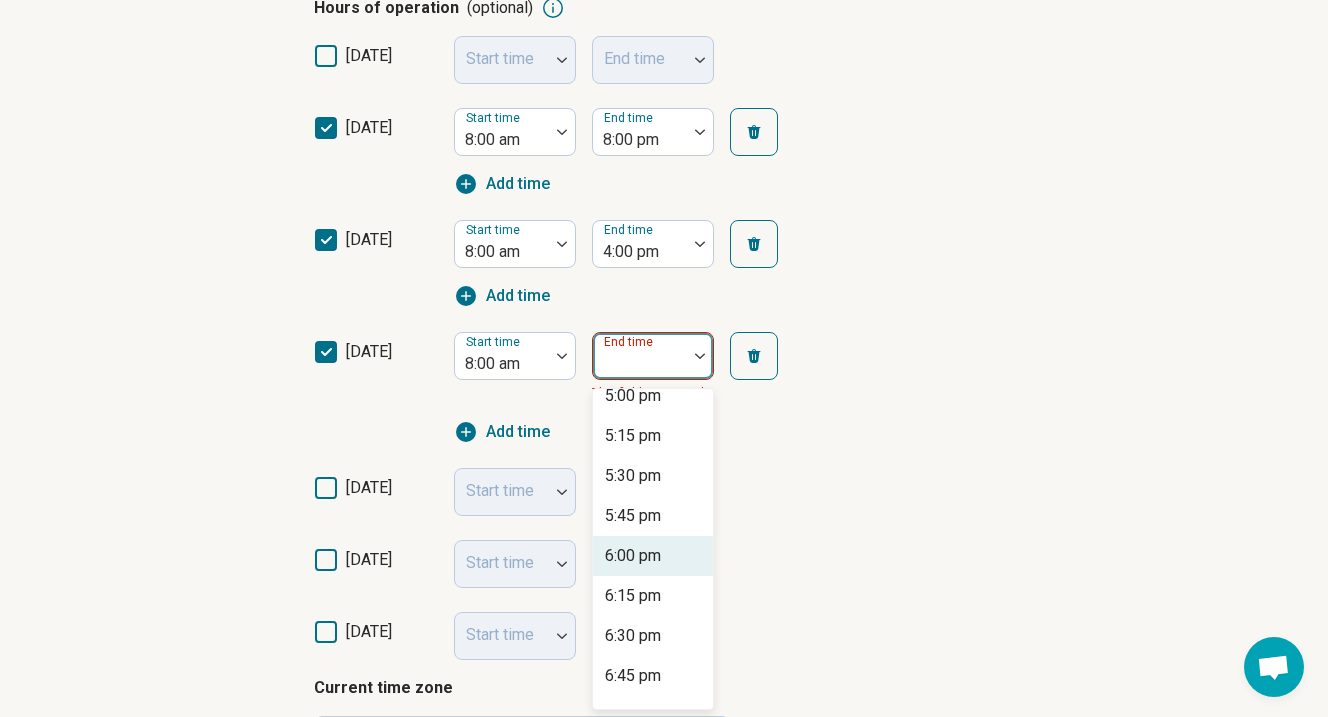 click on "6:00 pm" at bounding box center [633, 556] 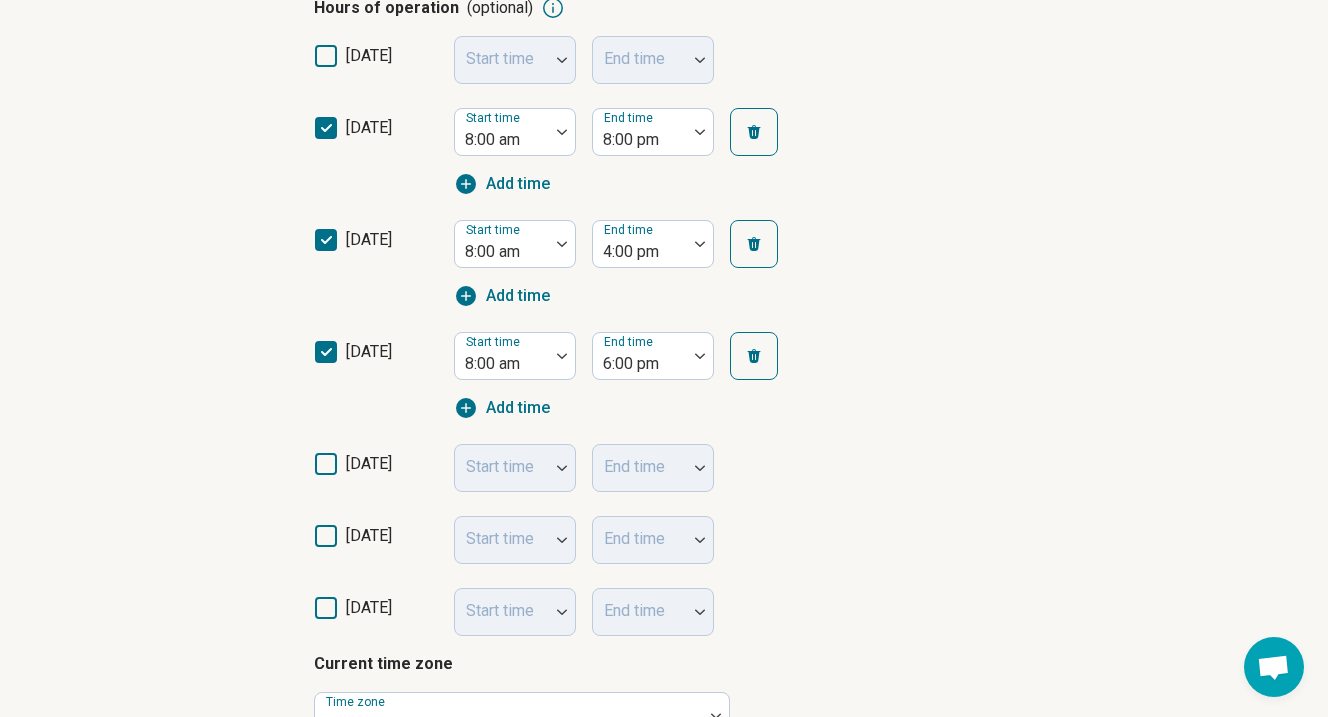 click 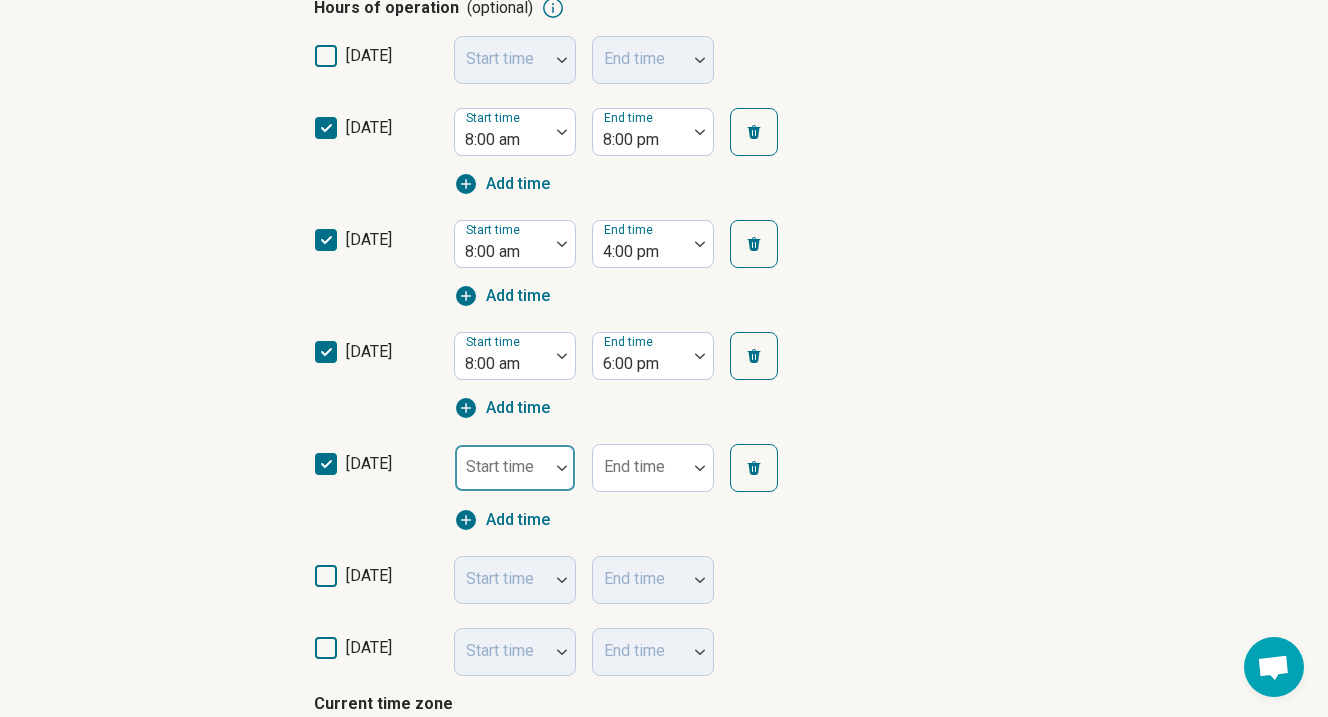 click on "Start time" at bounding box center (515, 468) 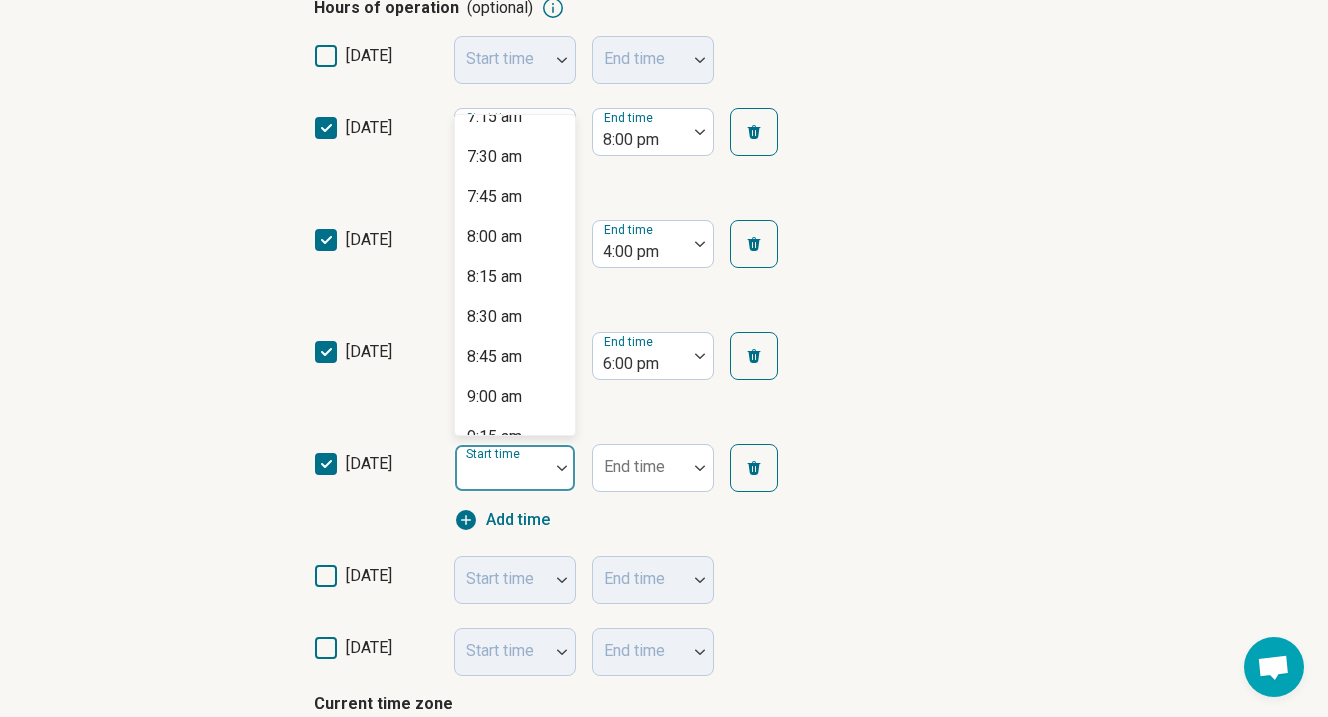 scroll, scrollTop: 1320, scrollLeft: 0, axis: vertical 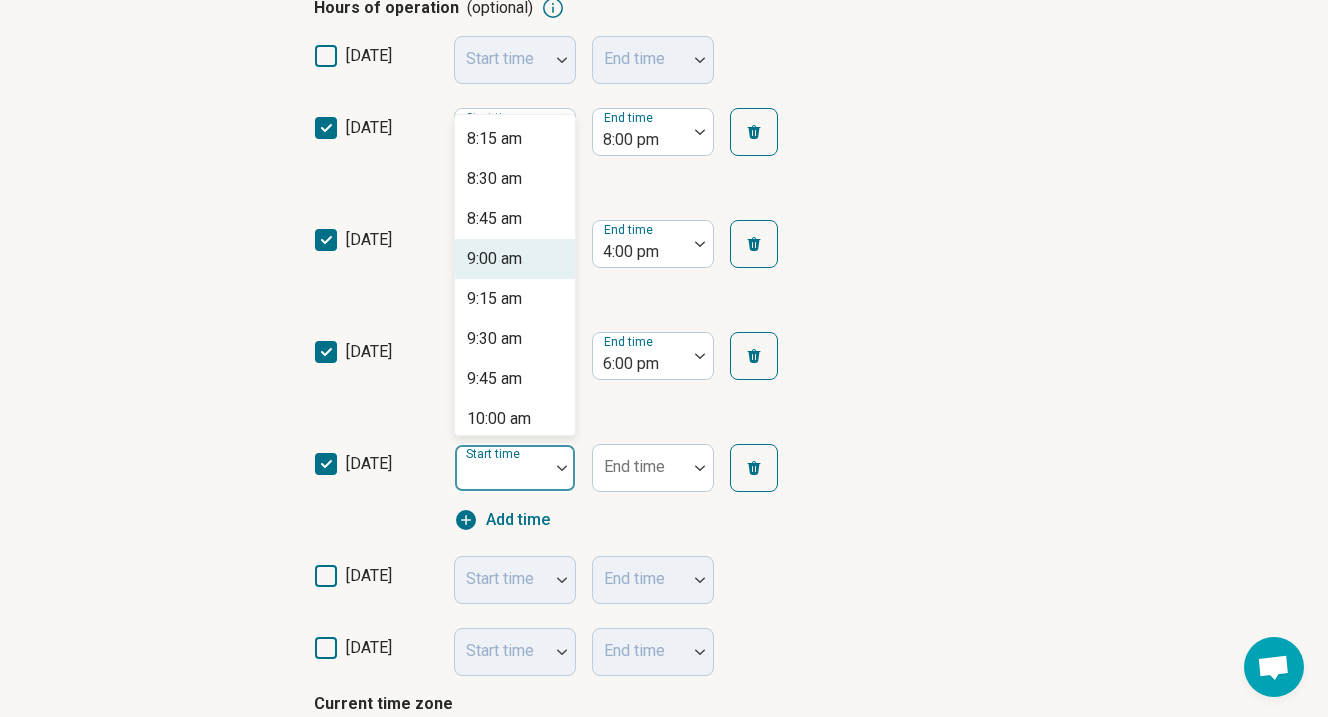 click on "9:00 am" at bounding box center (515, 259) 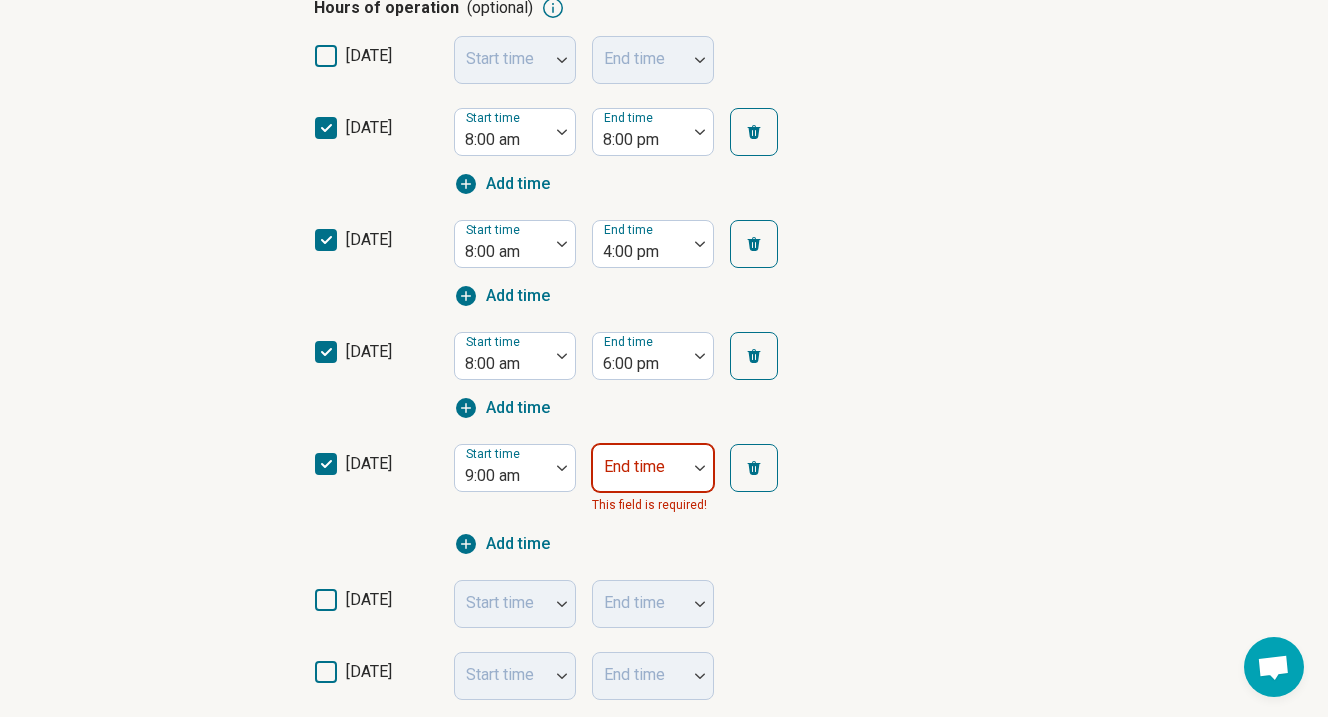 click on "End time This field is required!" at bounding box center (653, 480) 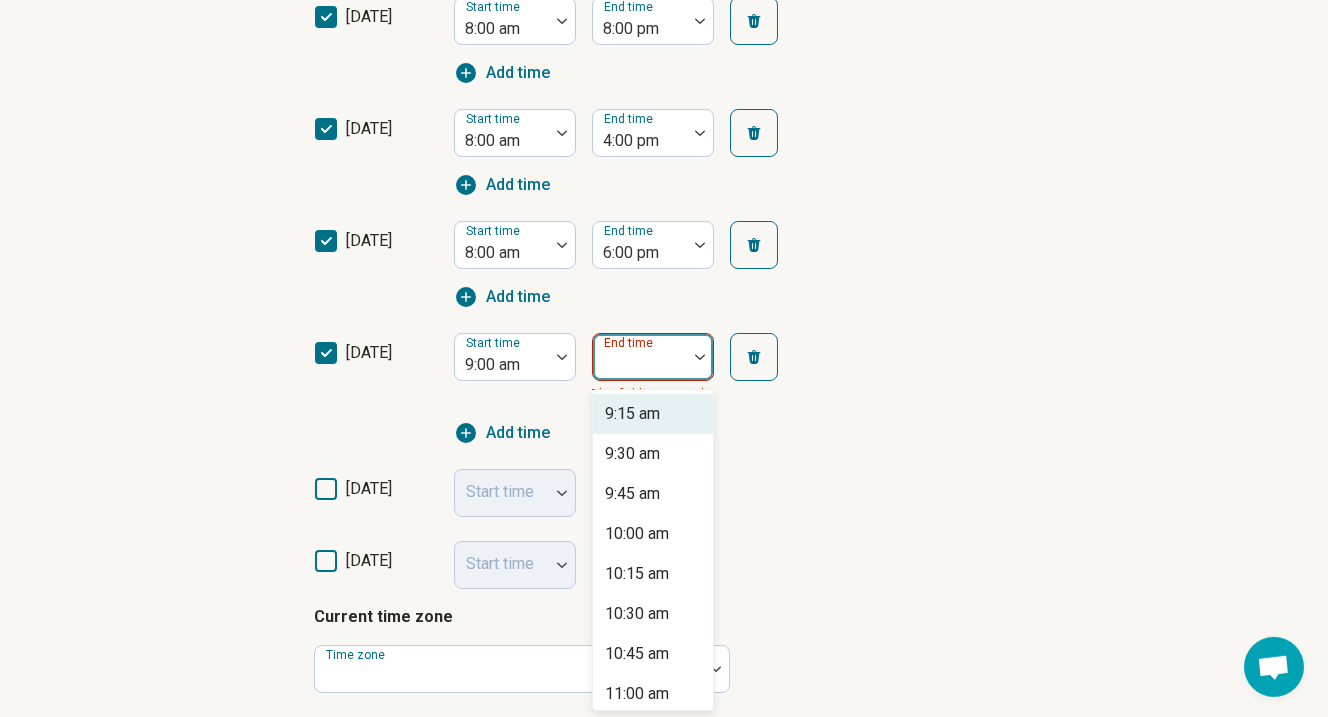 scroll, scrollTop: 638, scrollLeft: 0, axis: vertical 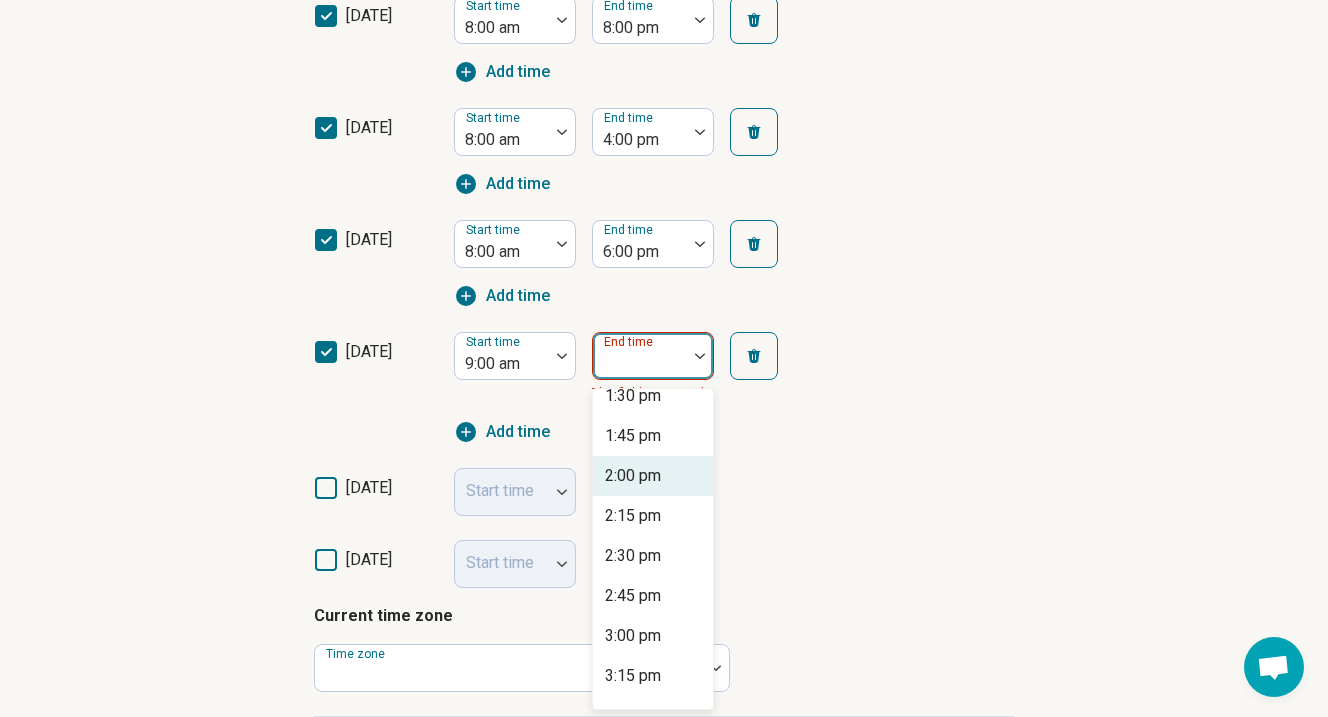 click on "2:00 pm" at bounding box center [633, 476] 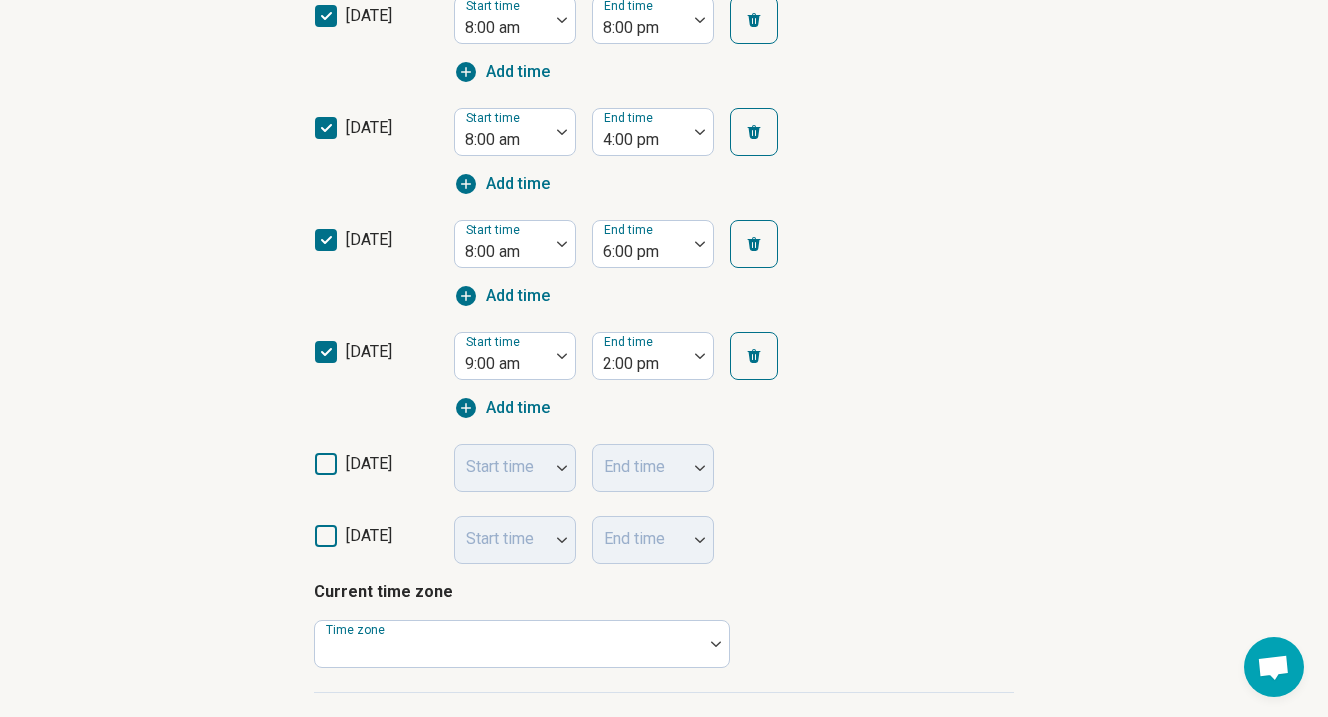click 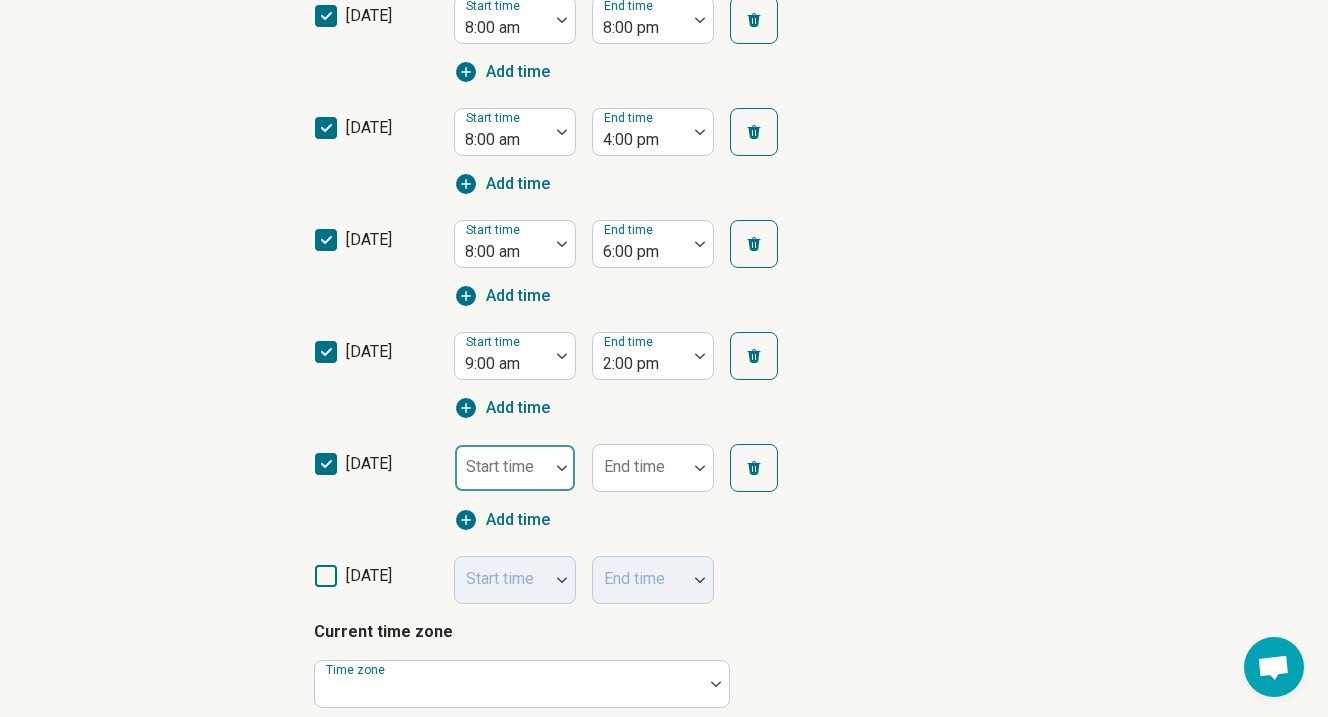 click on "Start time" at bounding box center (515, 468) 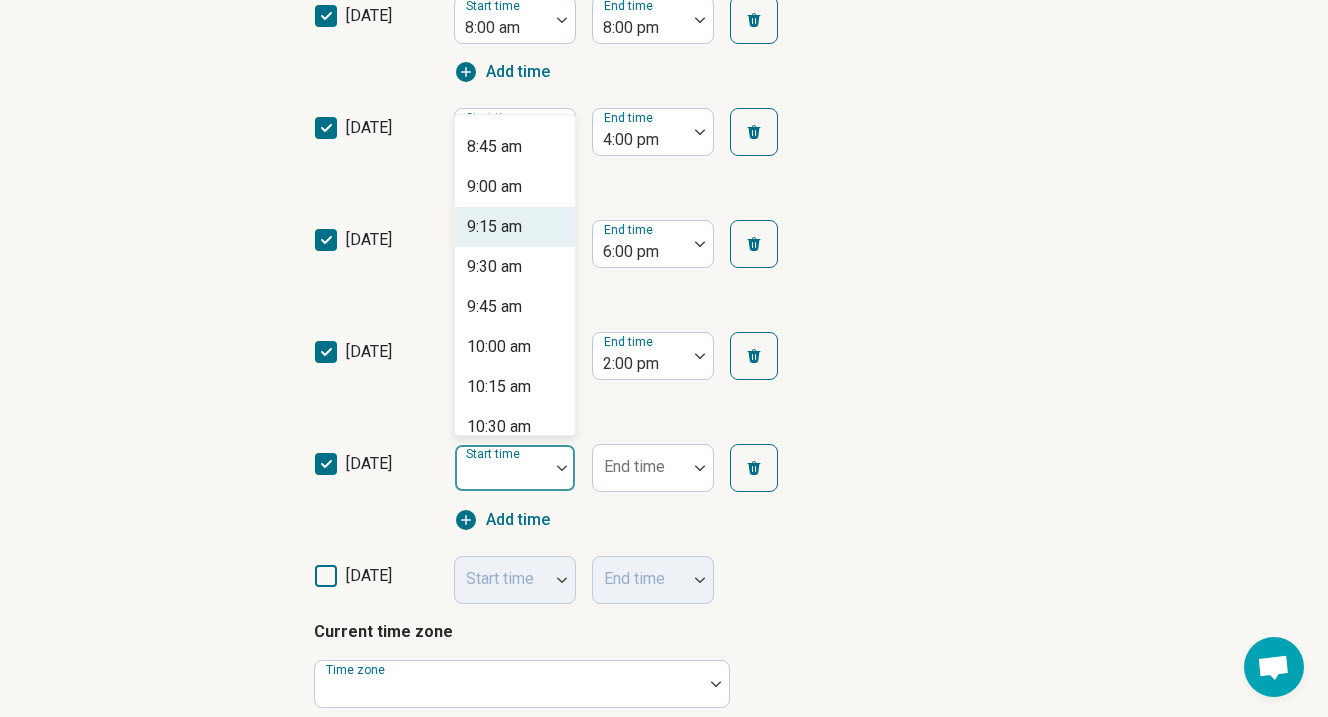 scroll, scrollTop: 1362, scrollLeft: 0, axis: vertical 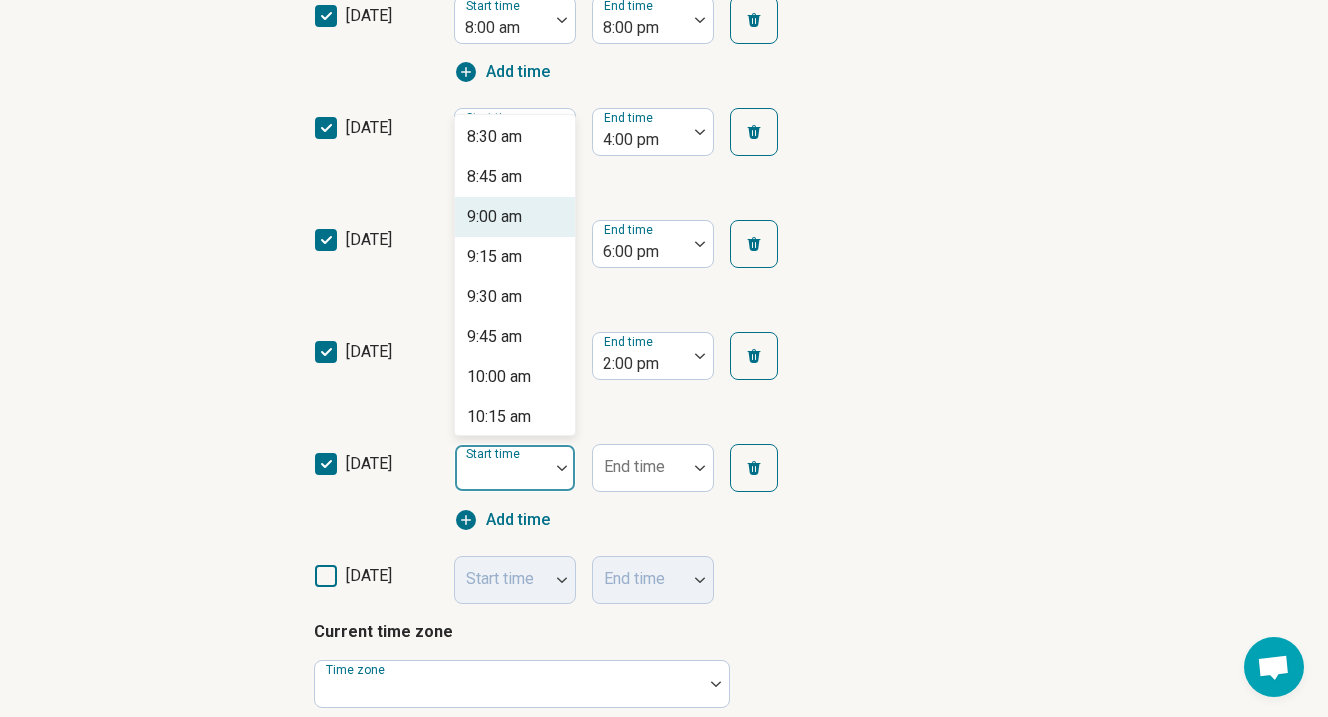 click on "9:00 am" at bounding box center [515, 217] 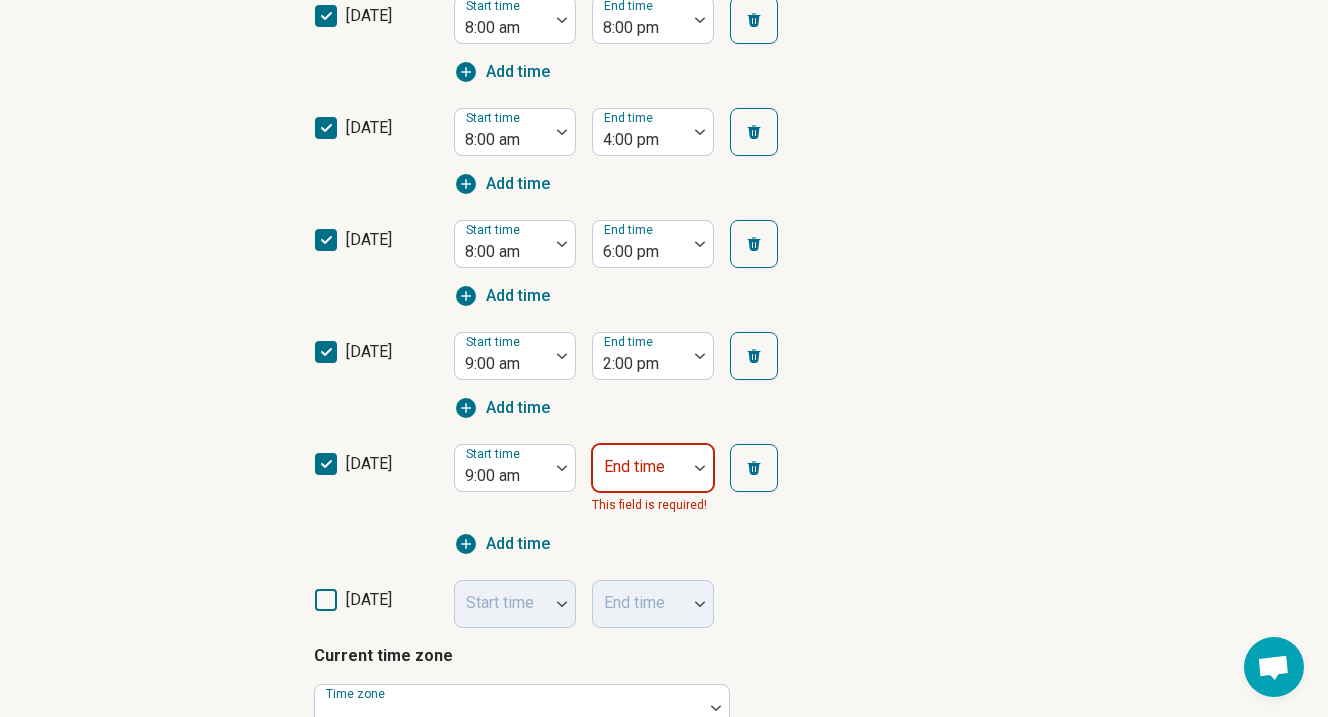 click at bounding box center [700, 468] 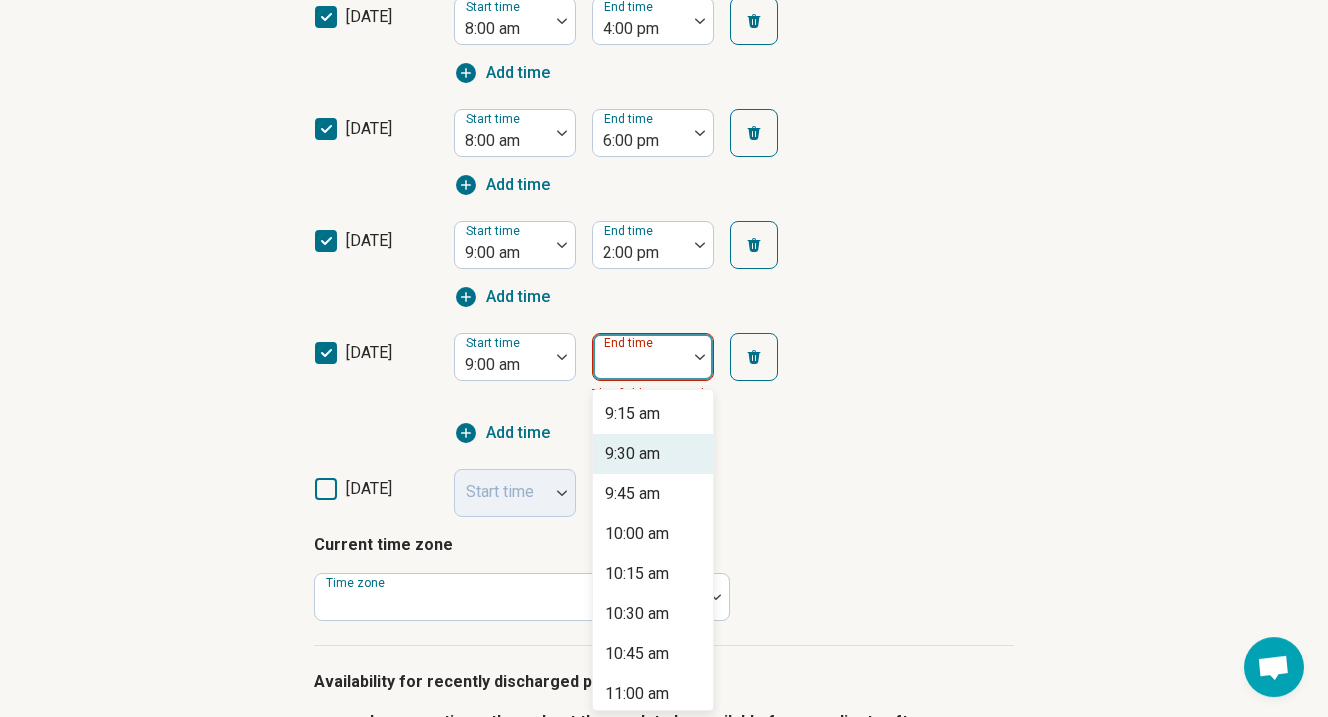 scroll, scrollTop: 750, scrollLeft: 0, axis: vertical 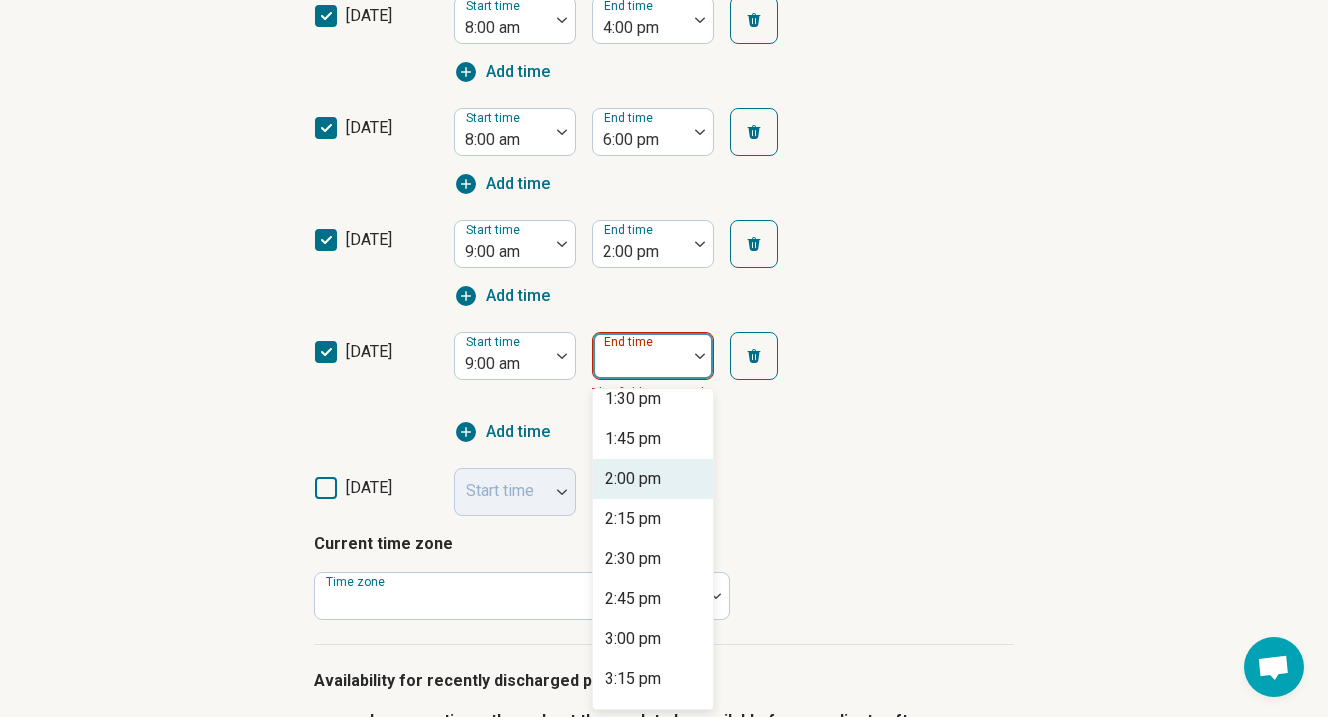 click on "2:00 pm" at bounding box center (633, 479) 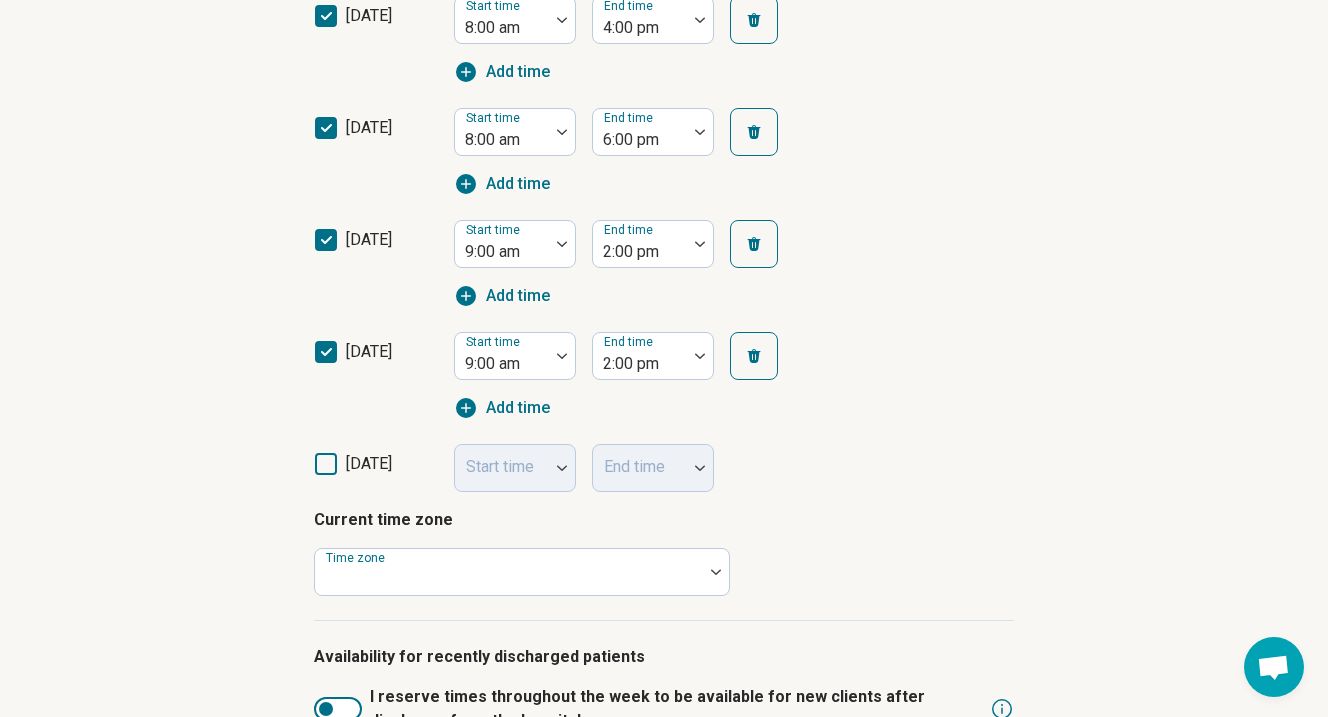 click on "Current time zone Time zone" at bounding box center (664, 552) 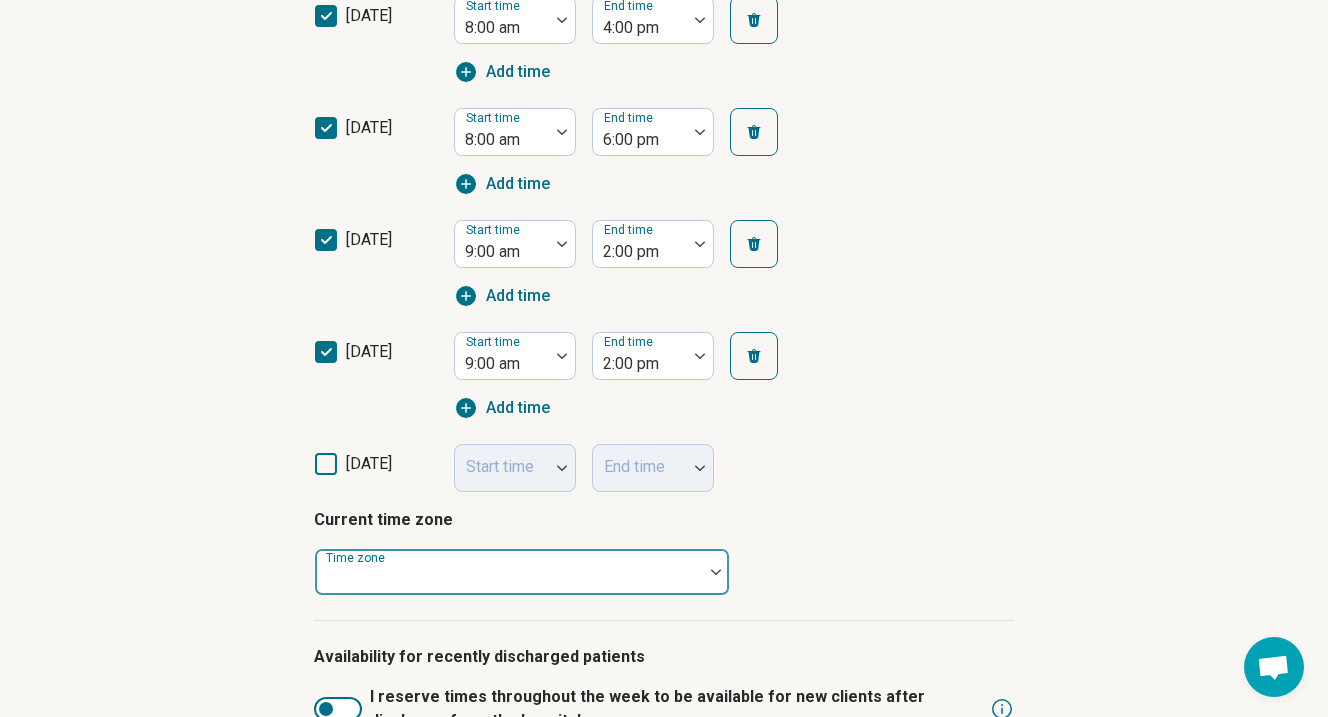 click at bounding box center (509, 572) 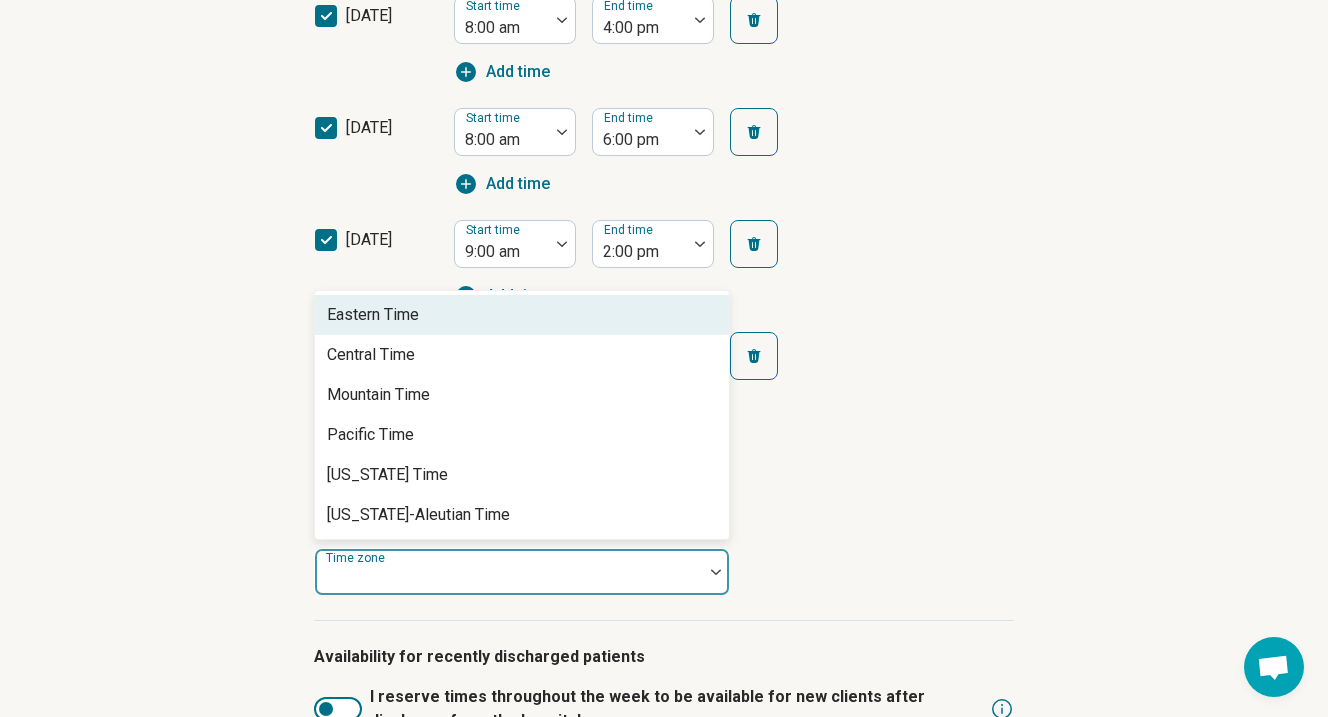 click on "Eastern Time" at bounding box center (522, 315) 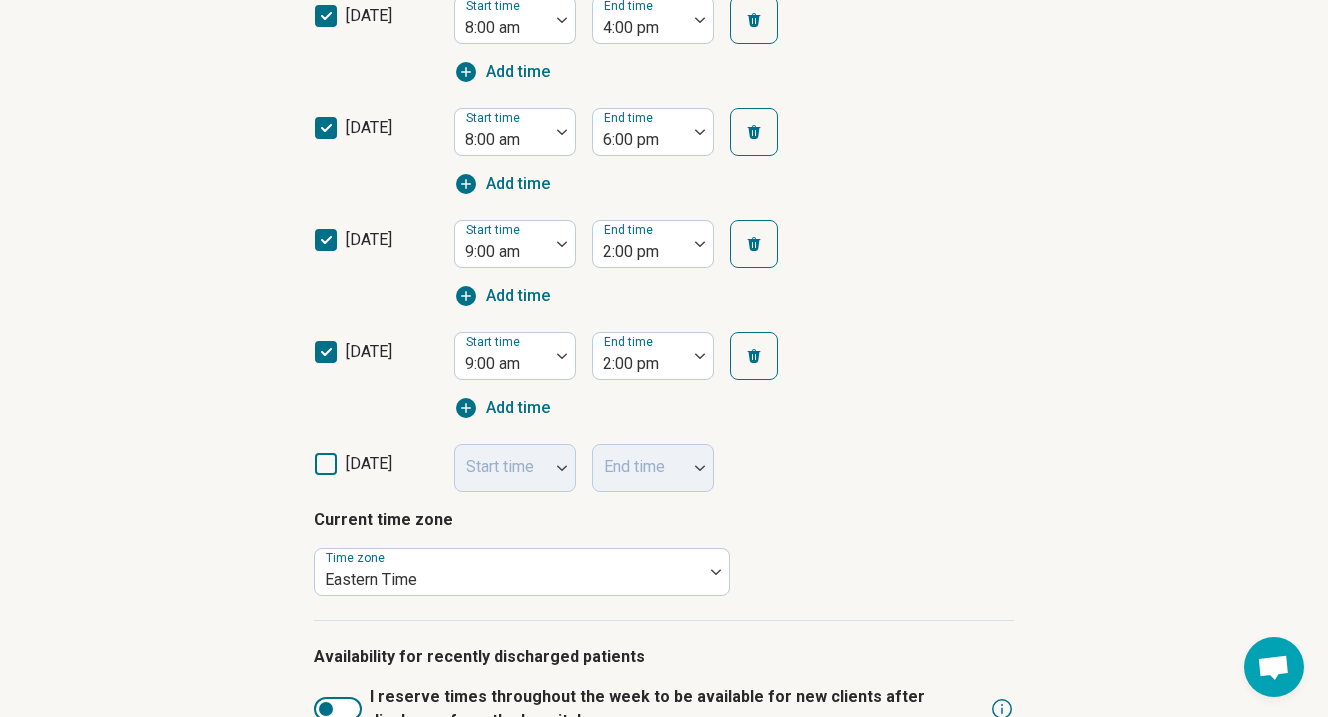 scroll, scrollTop: 983, scrollLeft: 0, axis: vertical 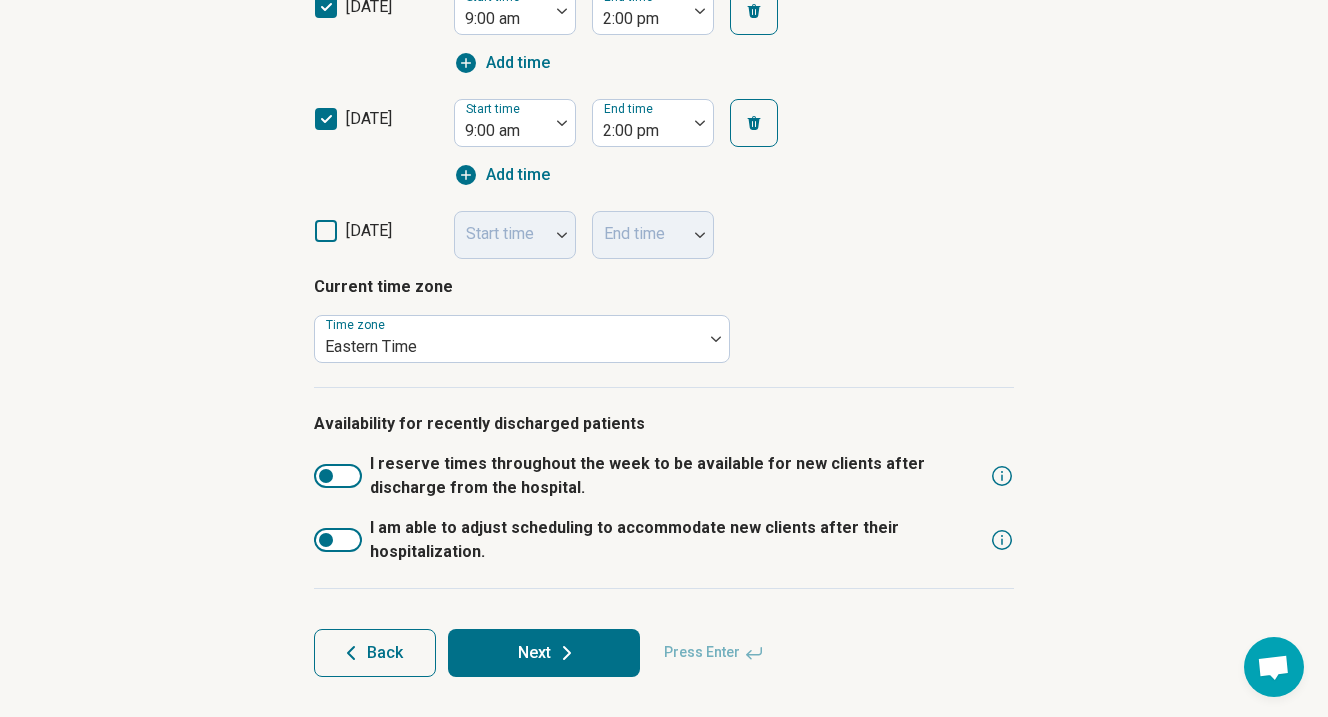 click 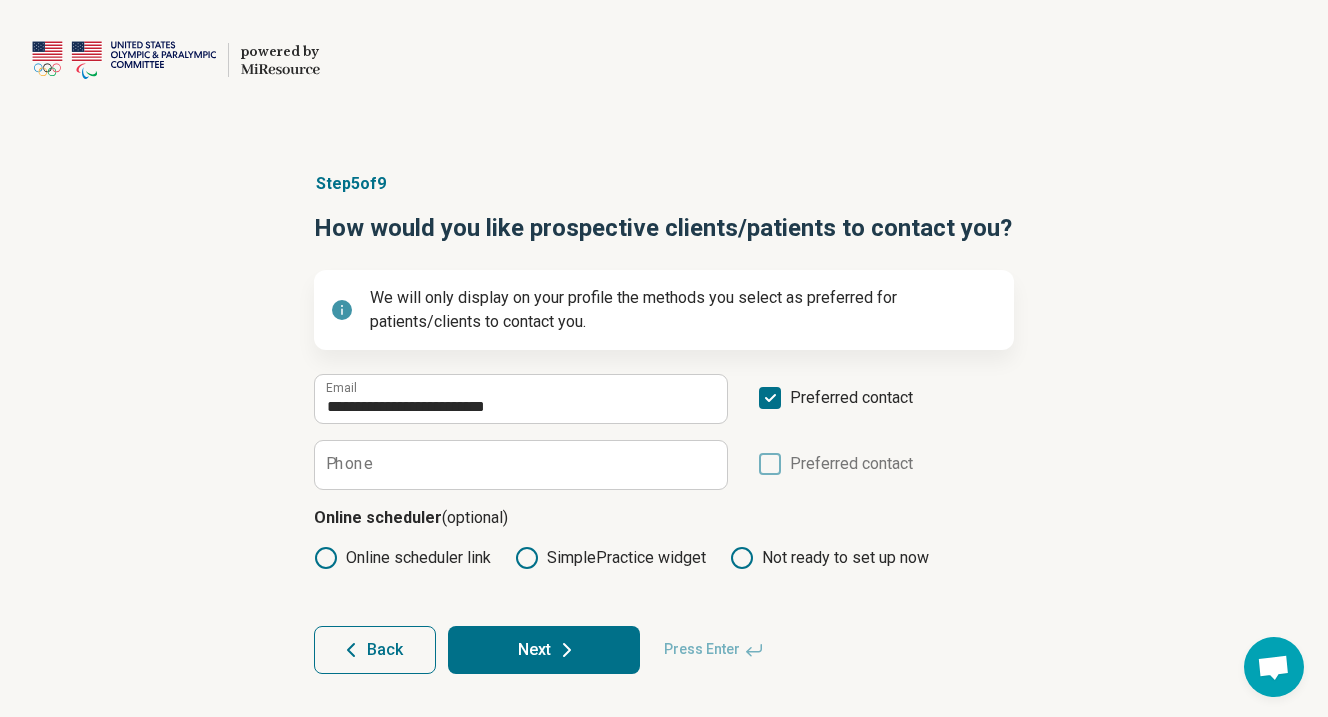 scroll, scrollTop: 0, scrollLeft: 0, axis: both 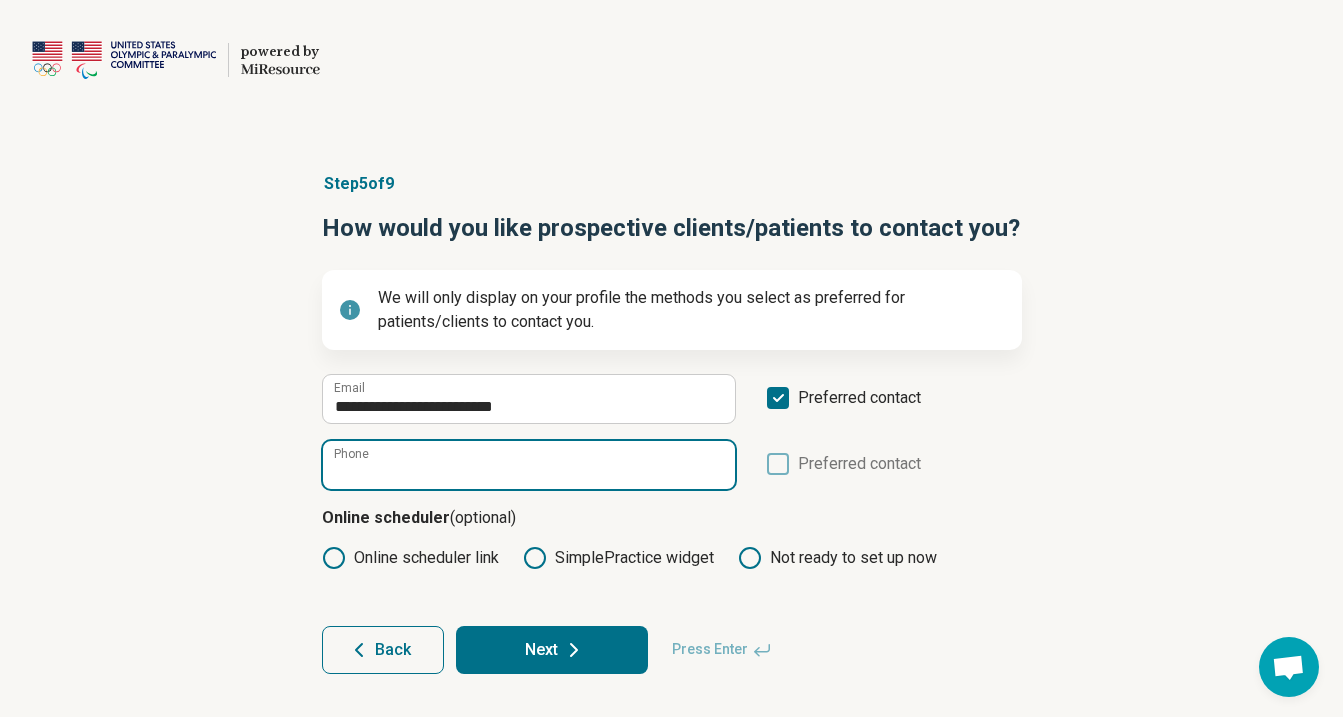 click on "Phone" at bounding box center (529, 465) 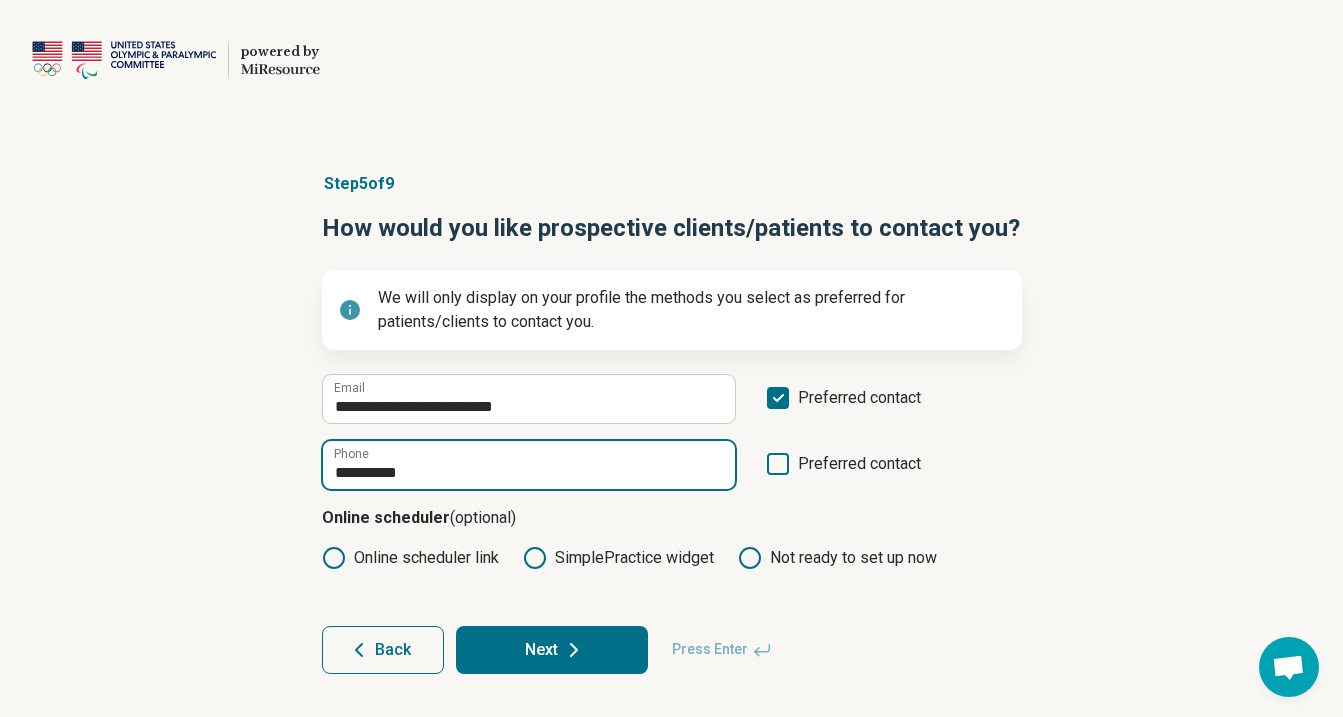 type on "**********" 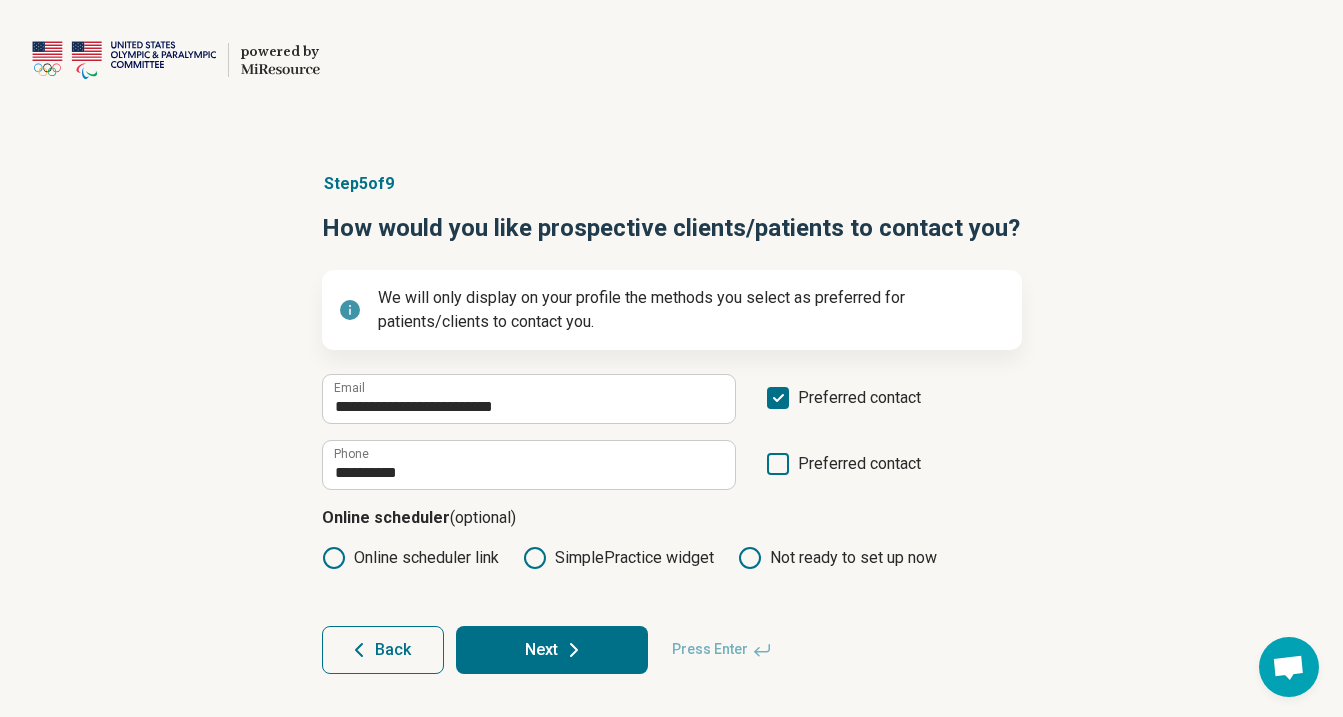 click on "**********" at bounding box center (671, 423) 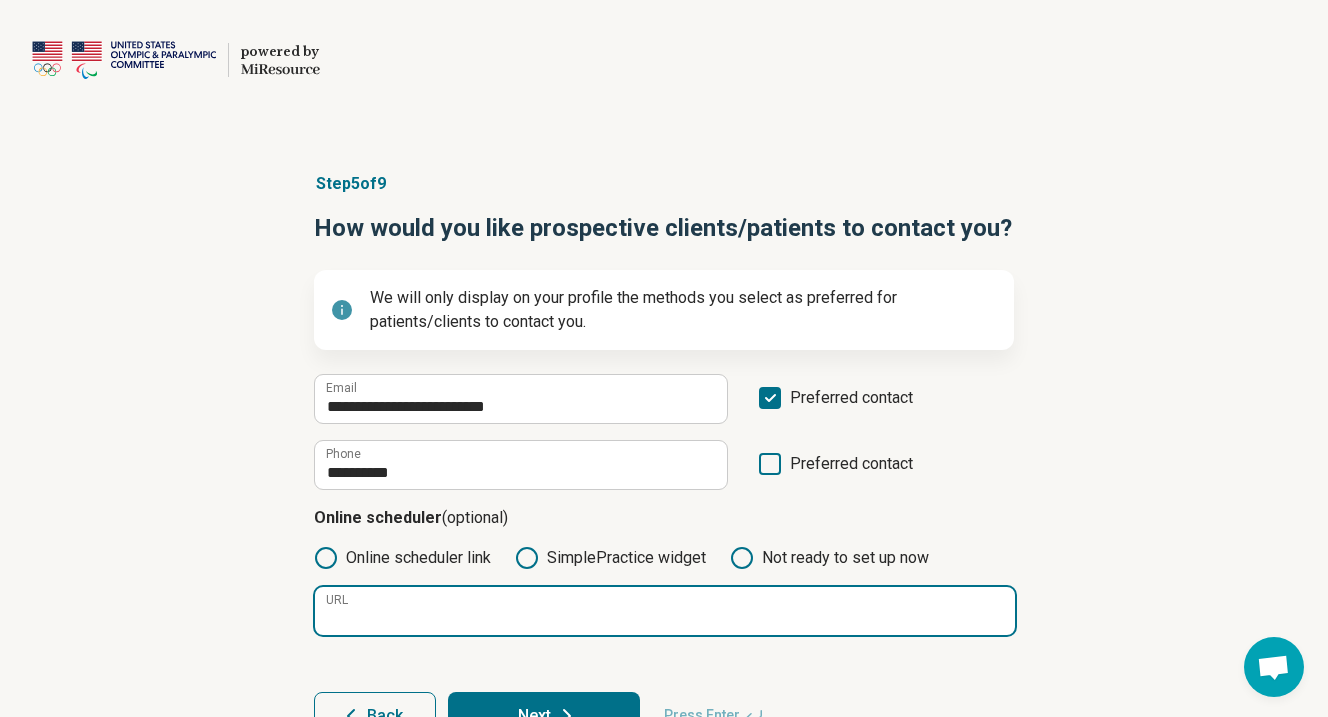 click on "URL" at bounding box center (665, 611) 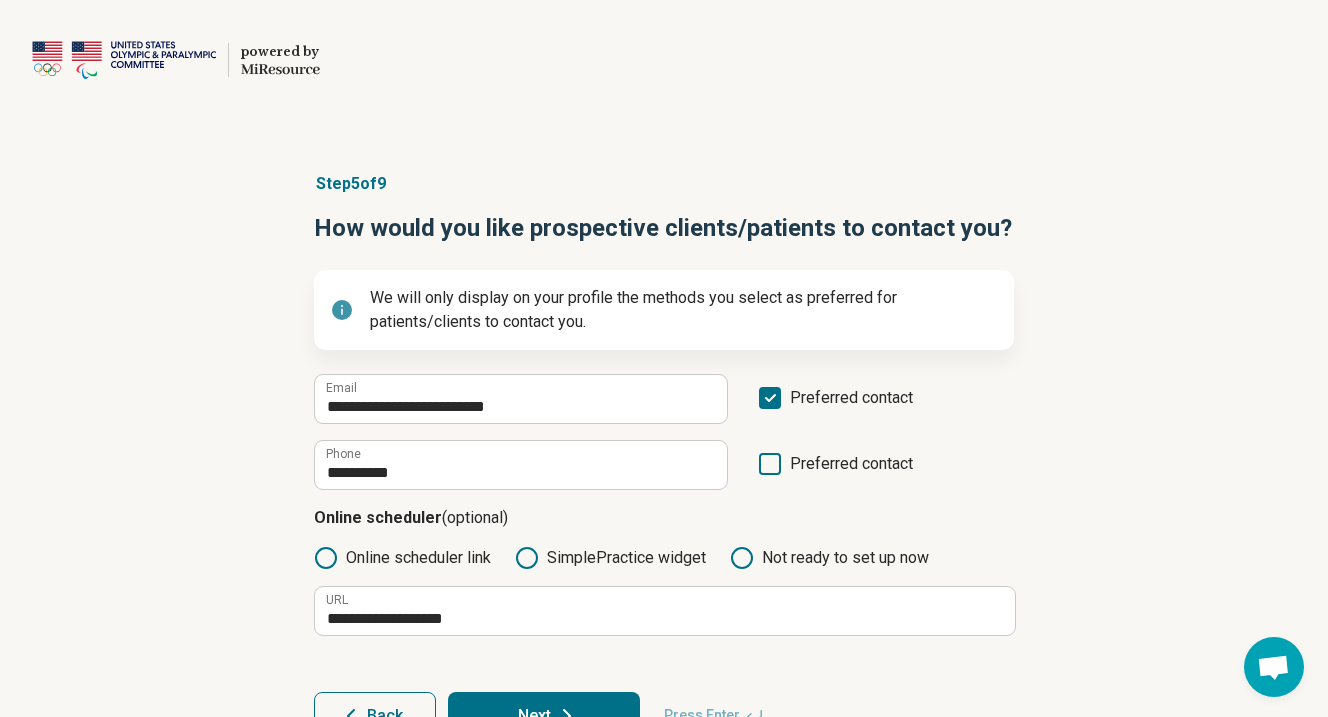 click on "Next" at bounding box center [544, 716] 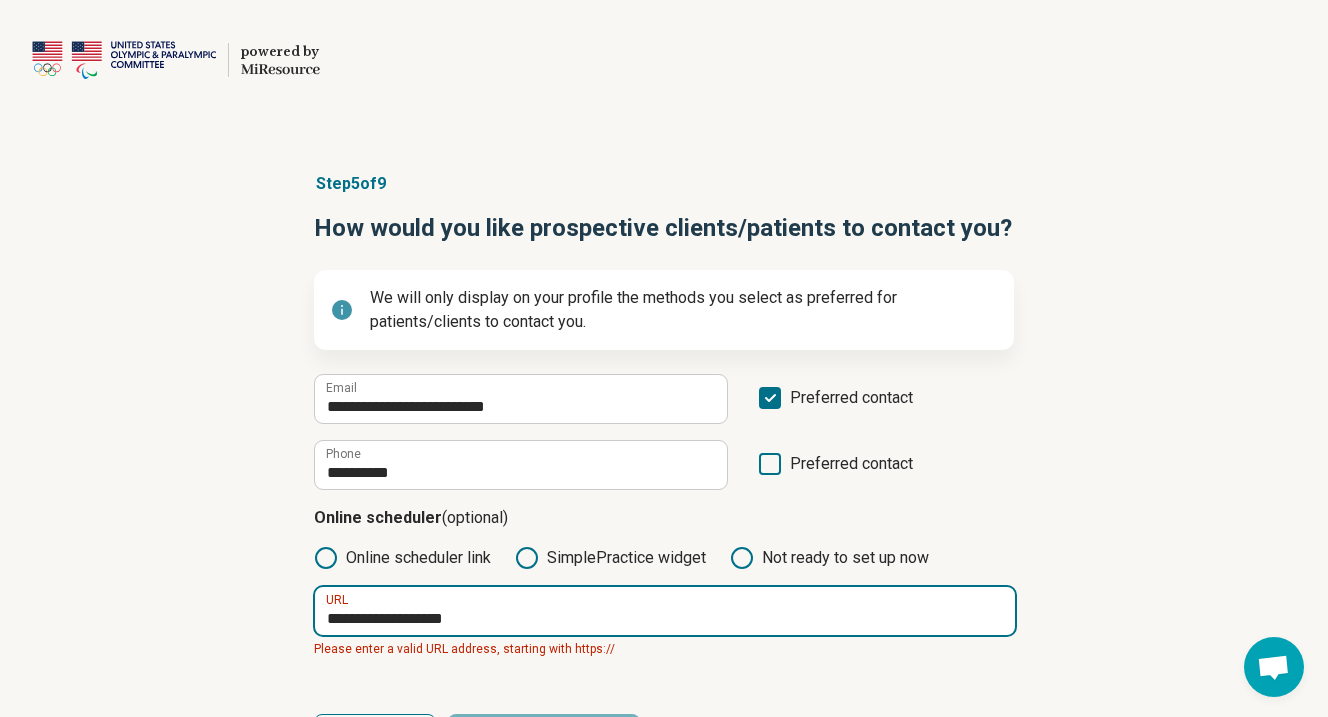 click on "**********" at bounding box center [665, 611] 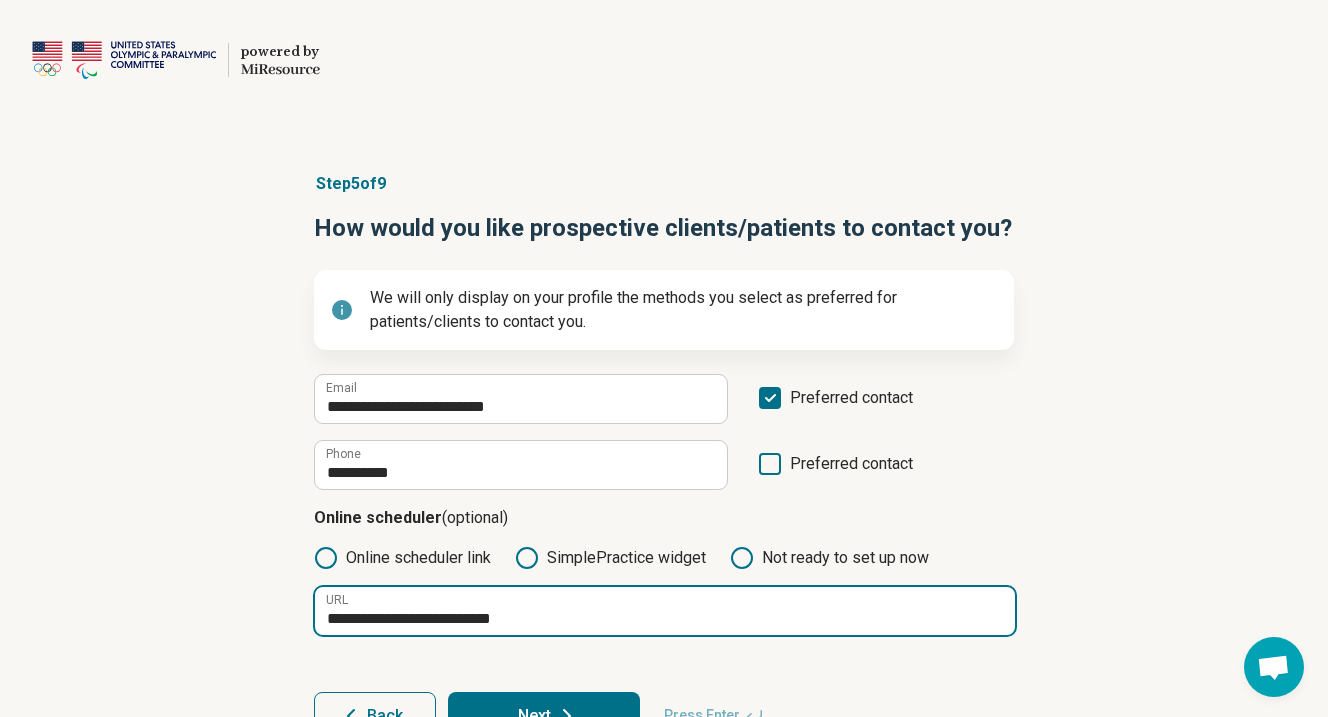 type on "**********" 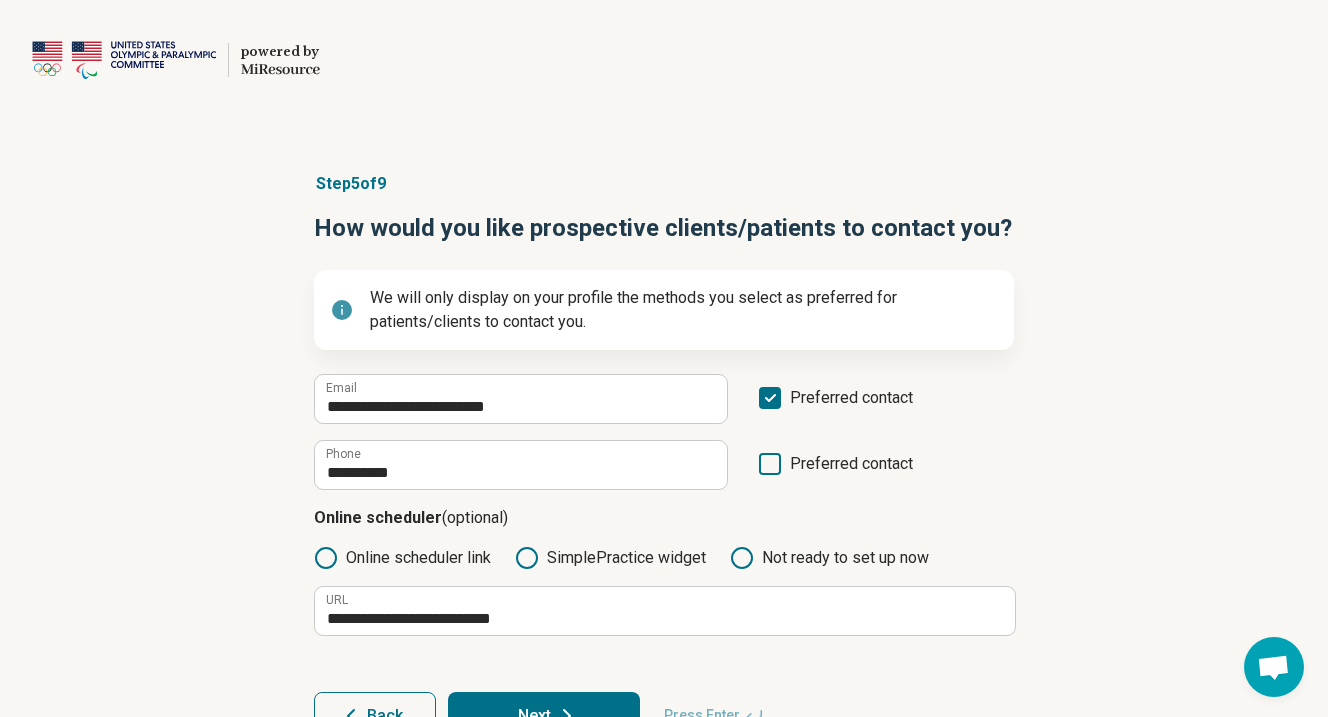 click on "Next" at bounding box center [544, 716] 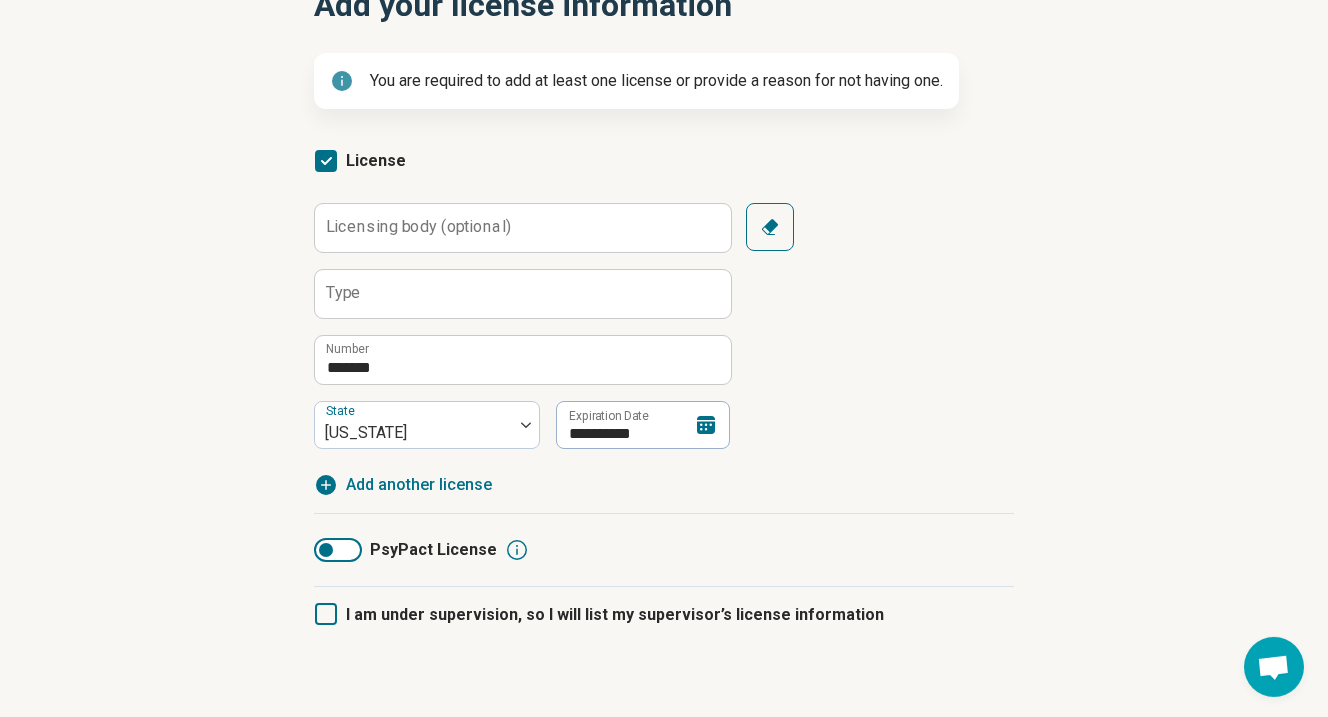 scroll, scrollTop: 324, scrollLeft: 0, axis: vertical 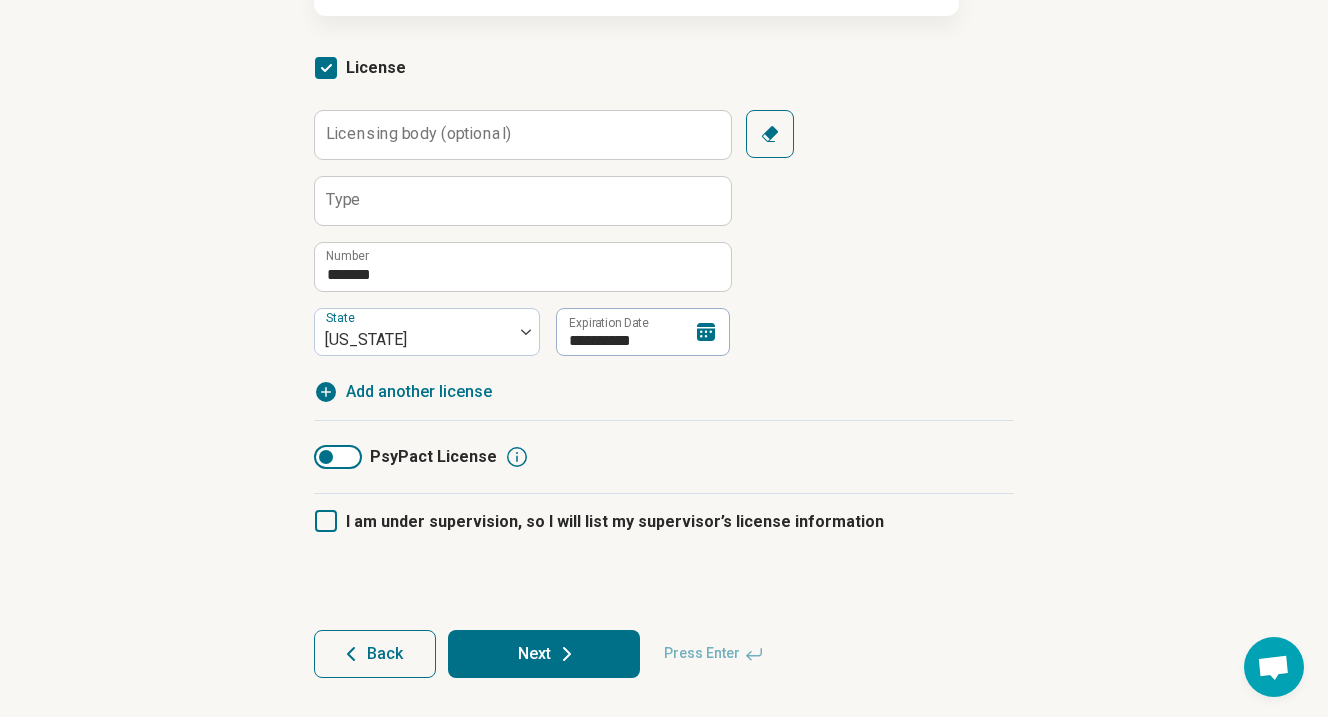 click on "Back" at bounding box center (375, 654) 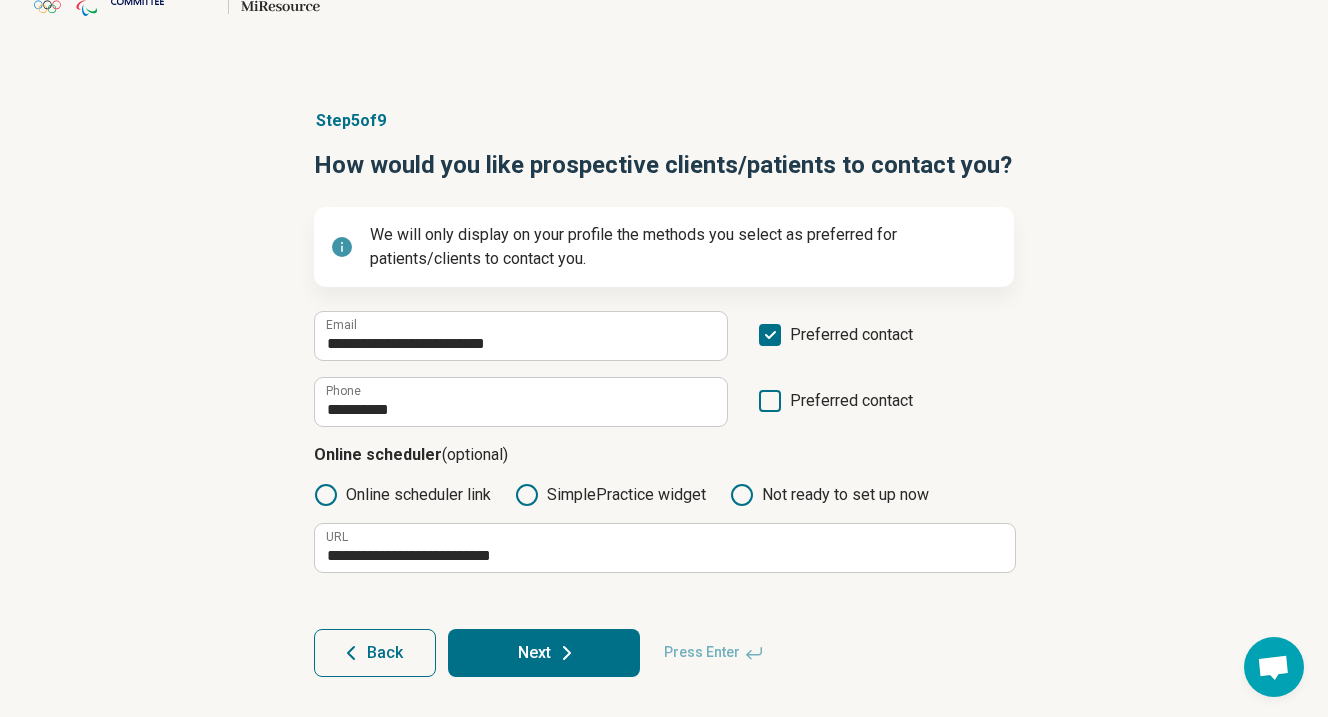 scroll, scrollTop: 63, scrollLeft: 0, axis: vertical 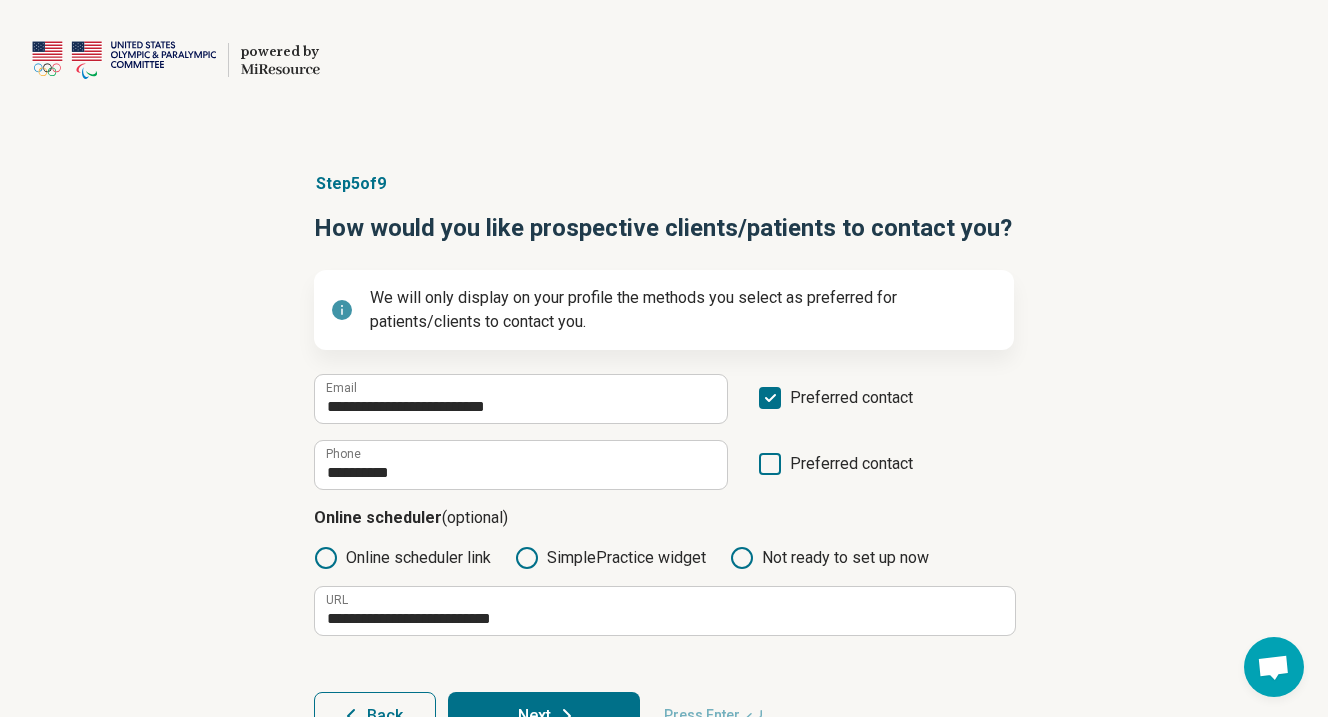 click on "Next" at bounding box center (544, 716) 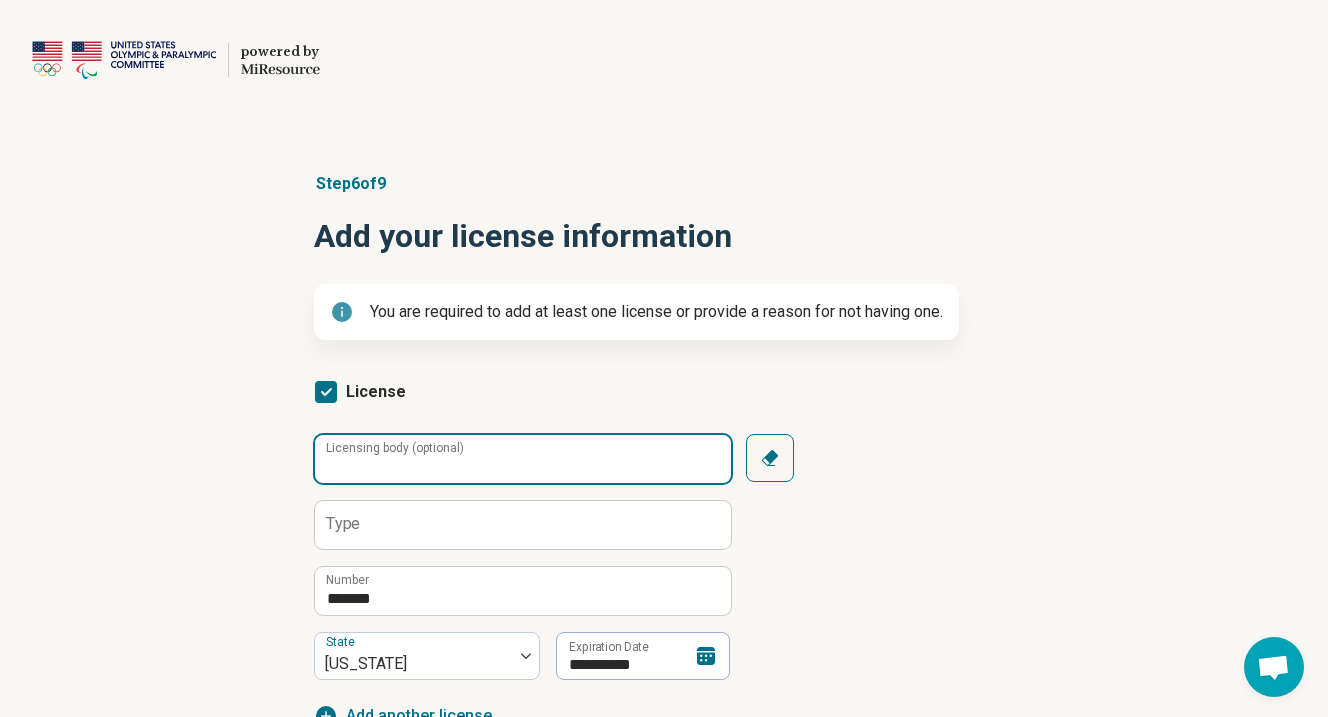 click on "Licensing body (optional)" at bounding box center [523, 459] 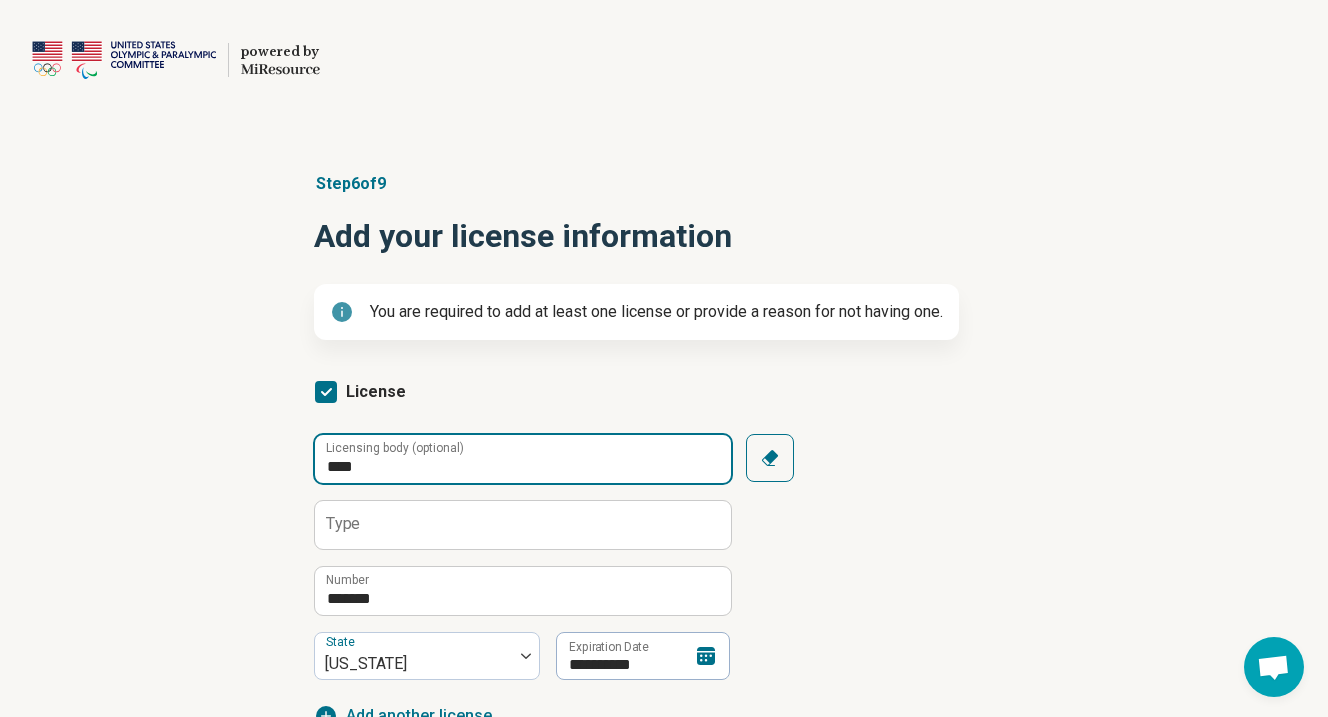 type on "****" 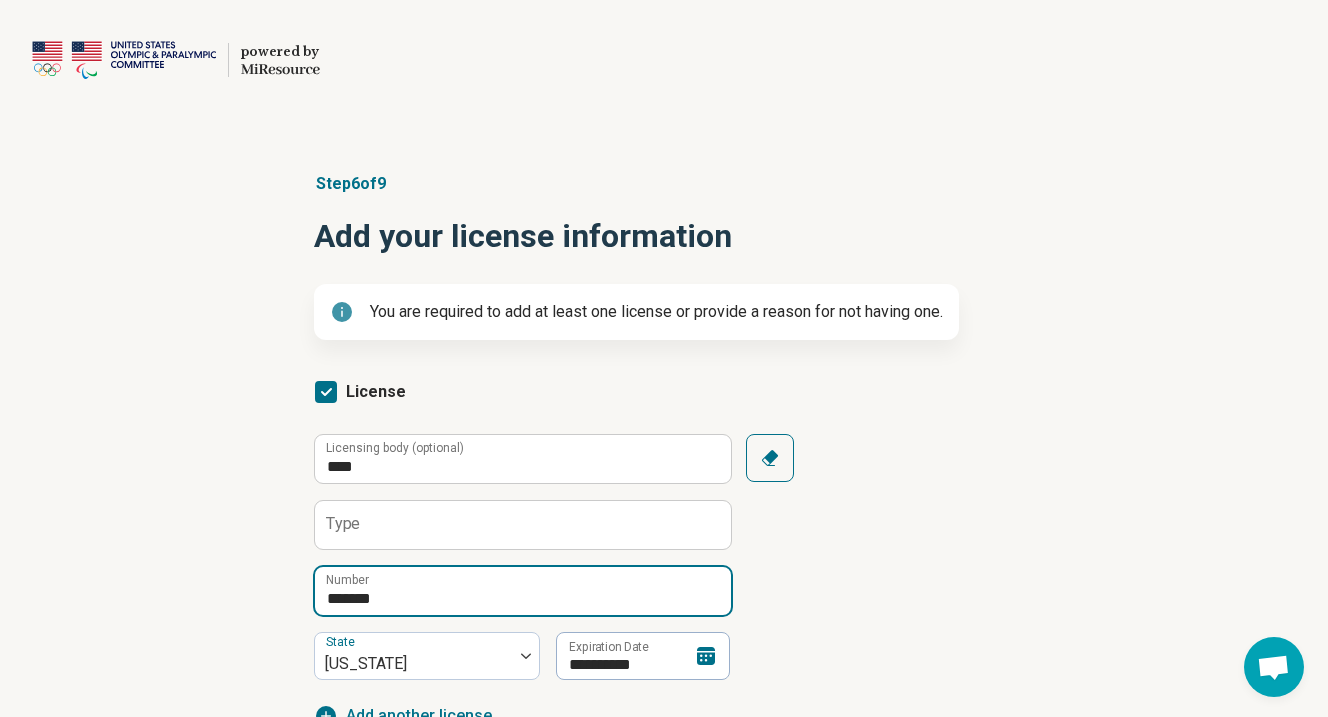 paste on "**" 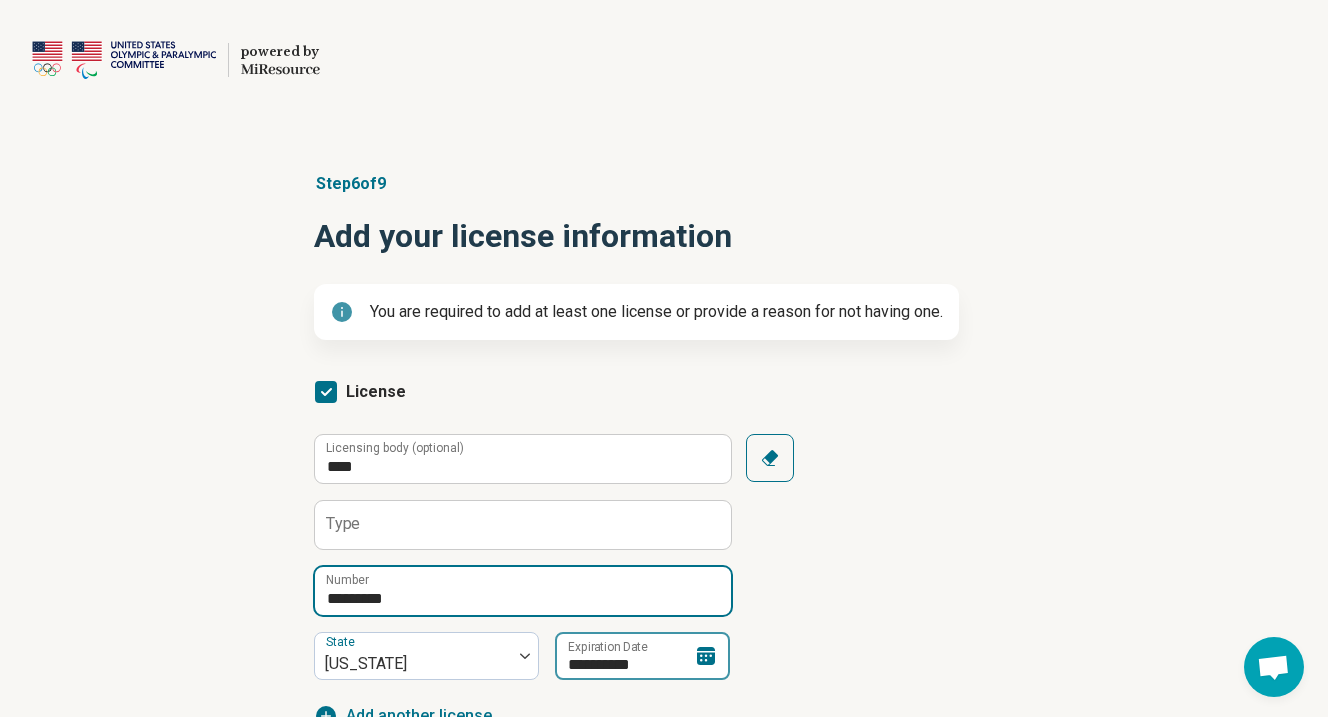 type on "*********" 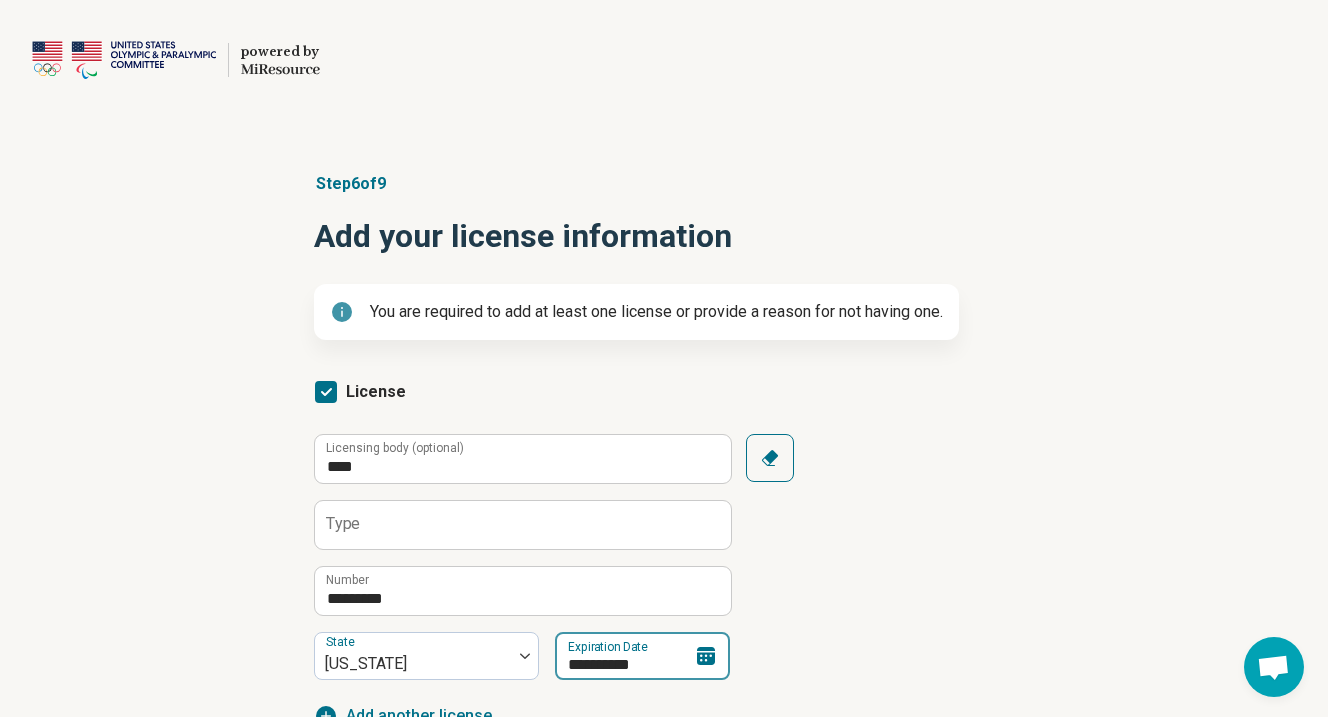 click on "**********" at bounding box center [642, 656] 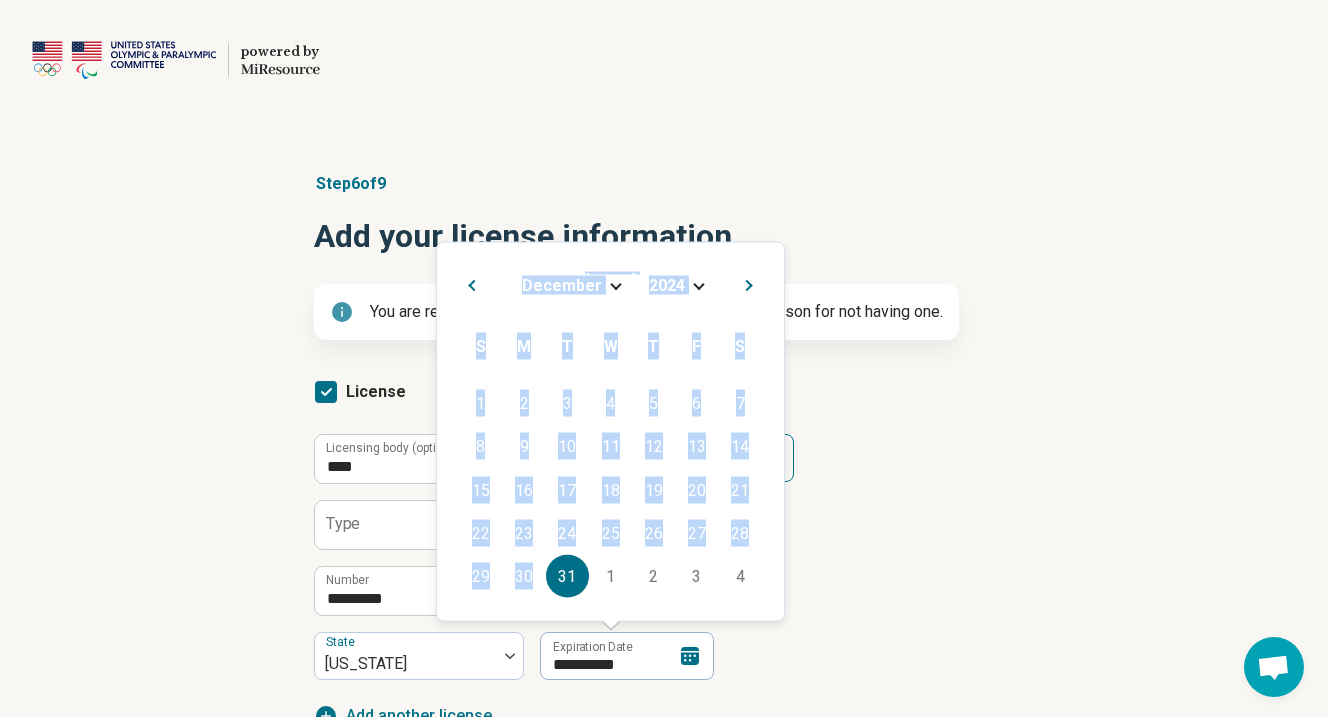 click on "[DATE]" at bounding box center [610, 281] 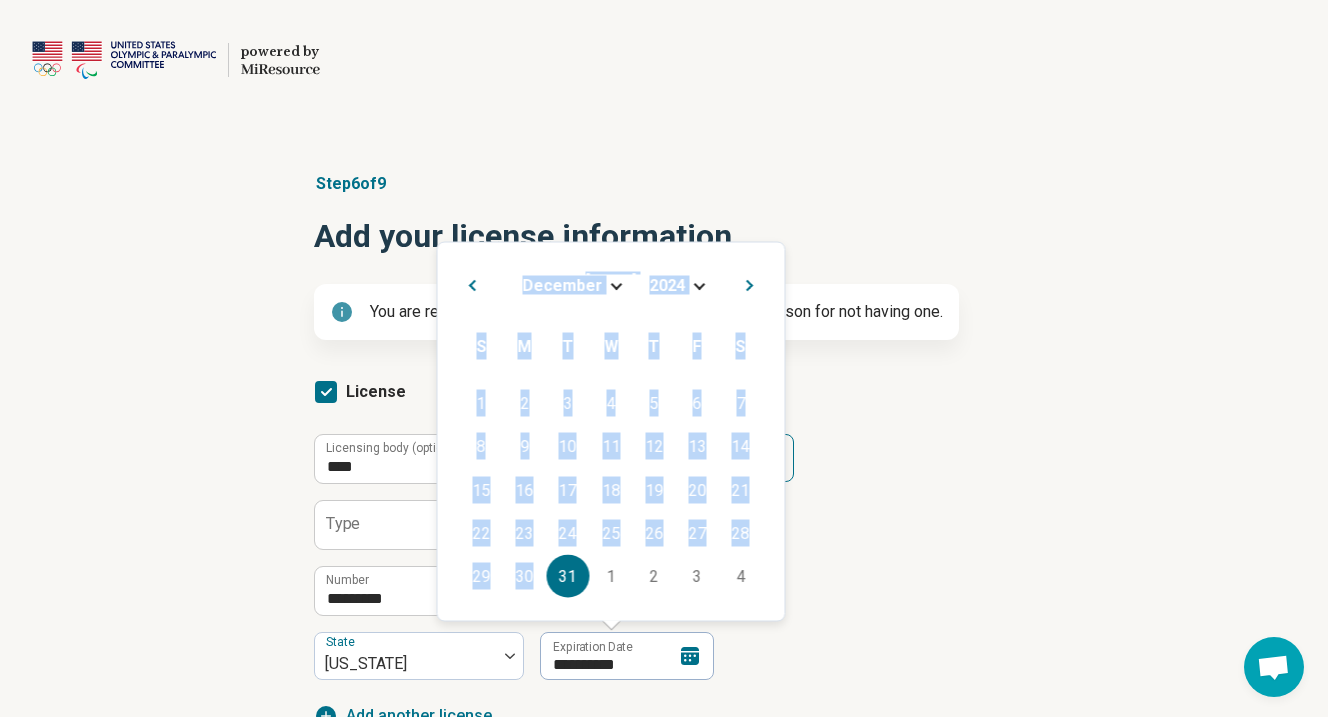 click on "[DATE]" at bounding box center (611, 284) 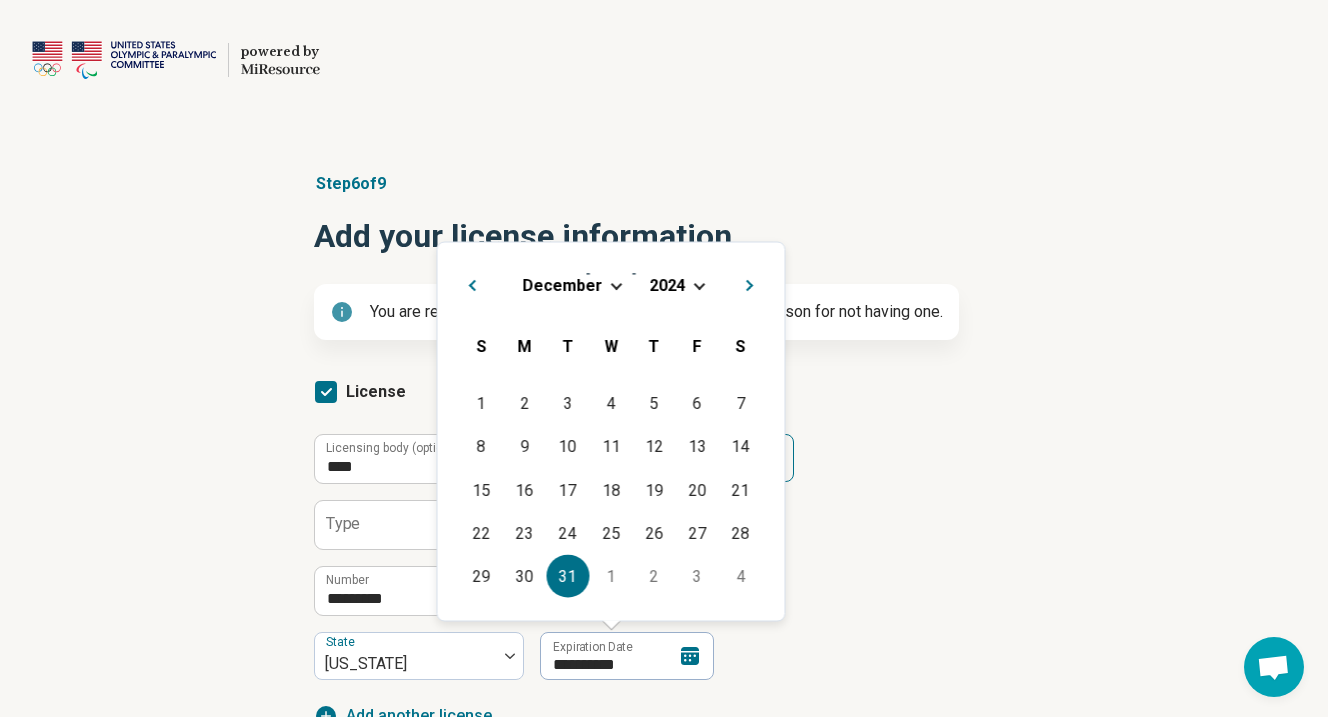 click on "[DATE]" at bounding box center (611, 284) 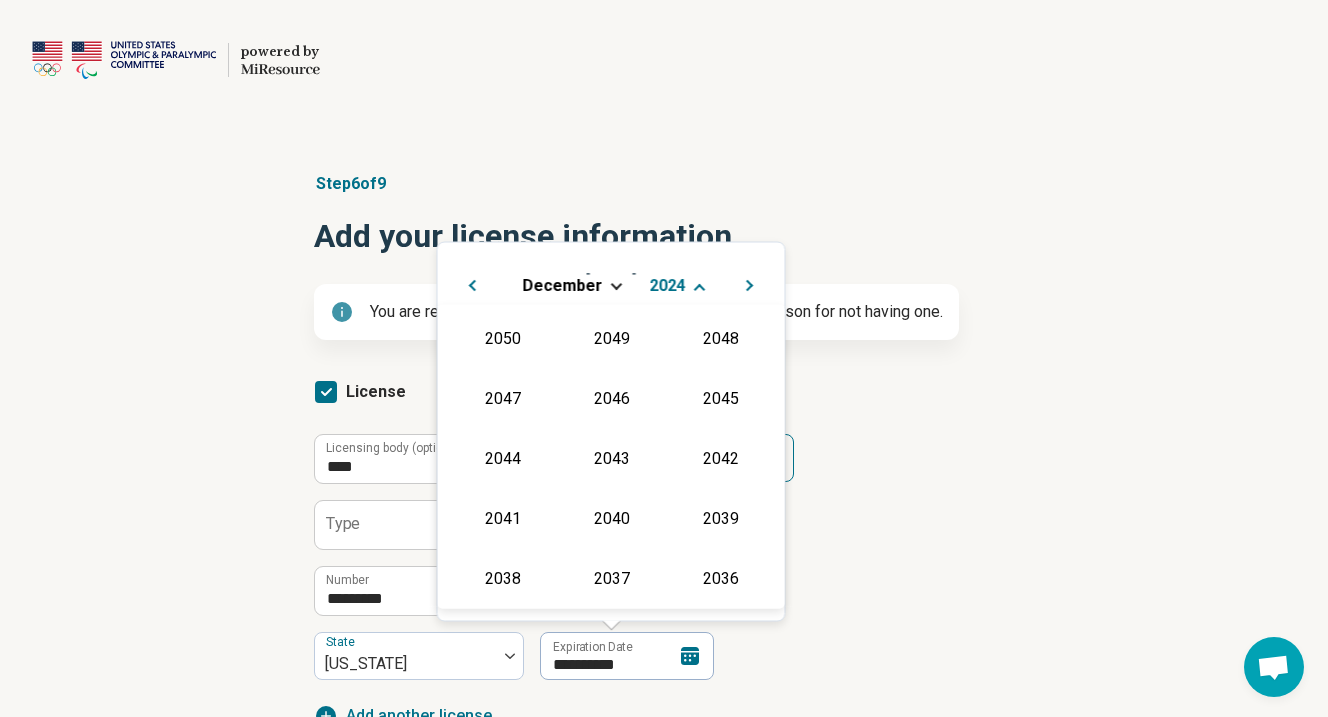 scroll, scrollTop: 362, scrollLeft: 0, axis: vertical 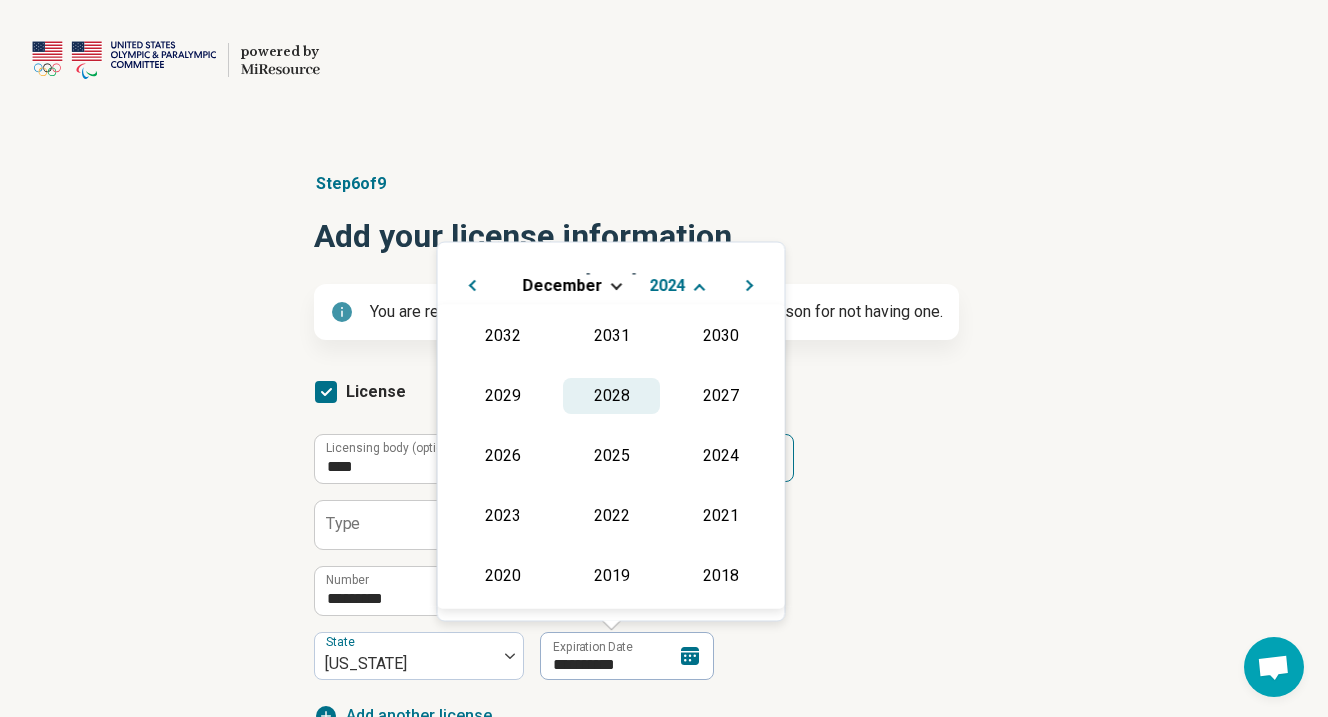 click on "2028" at bounding box center [611, 396] 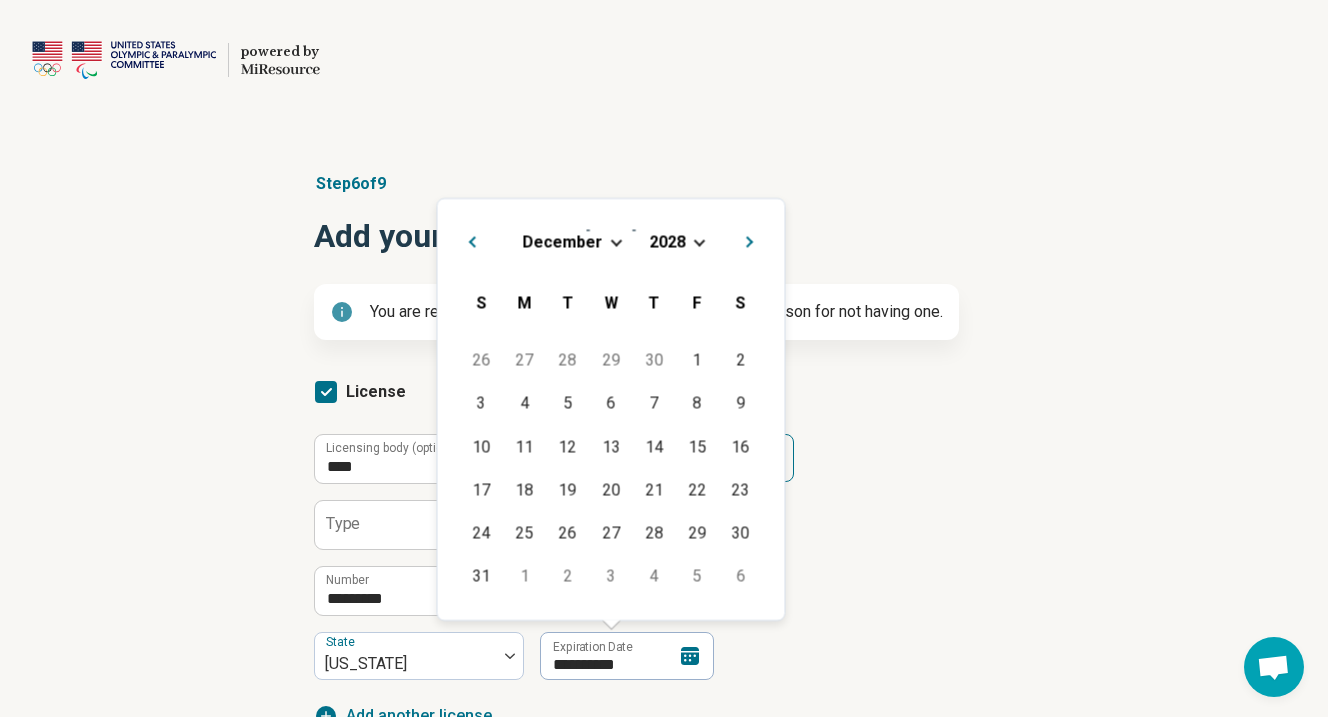 click on "December" at bounding box center (562, 241) 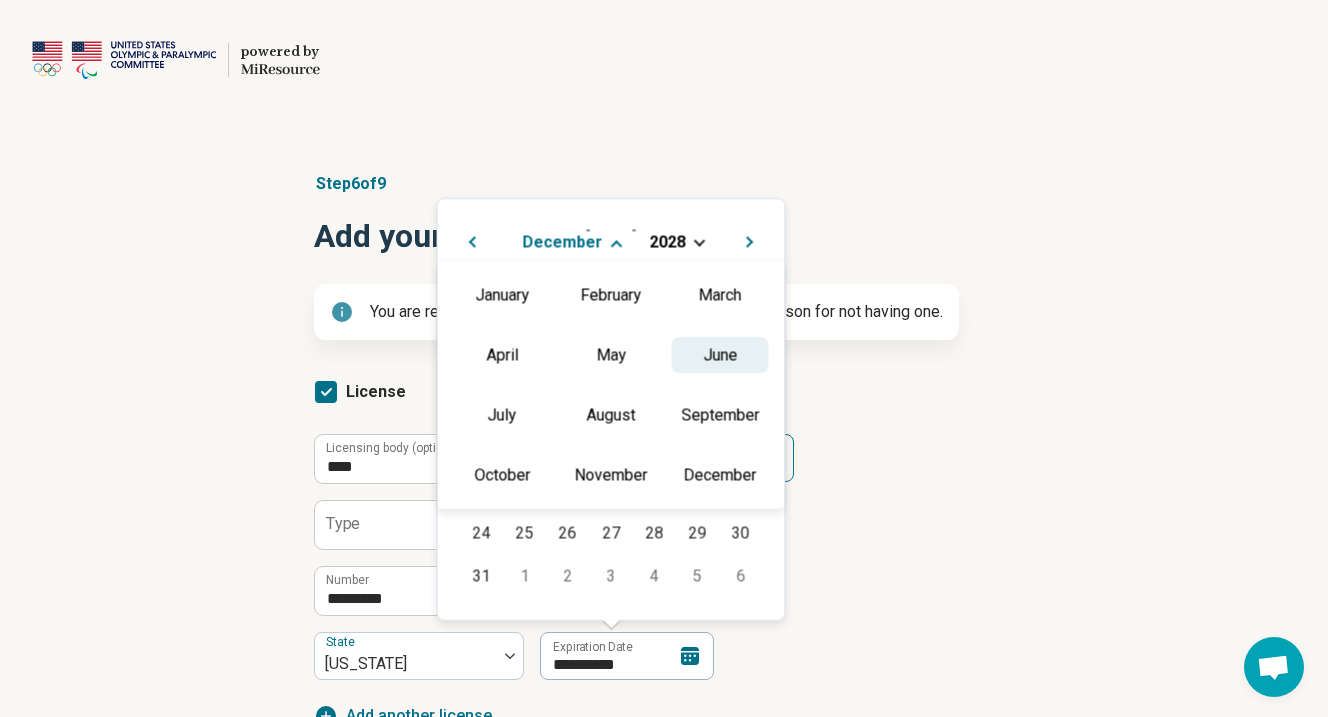click on "June" at bounding box center [720, 355] 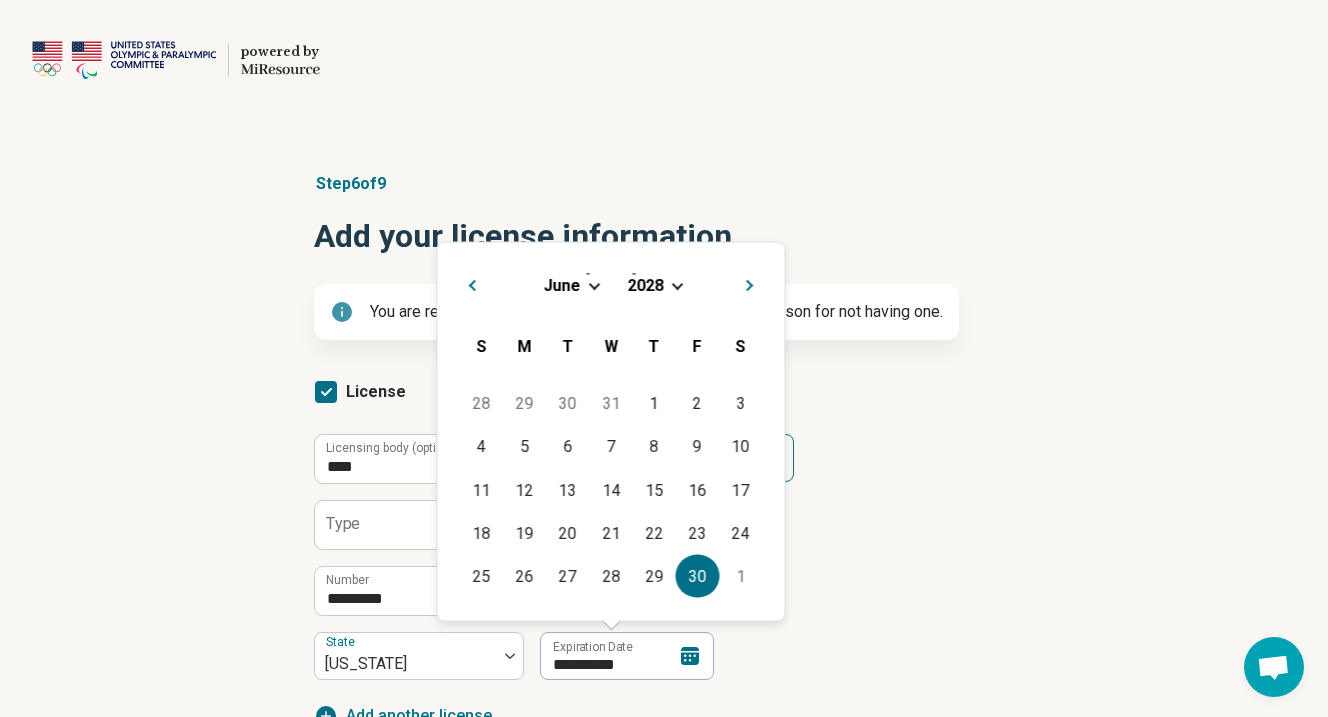 click on "30" at bounding box center (697, 576) 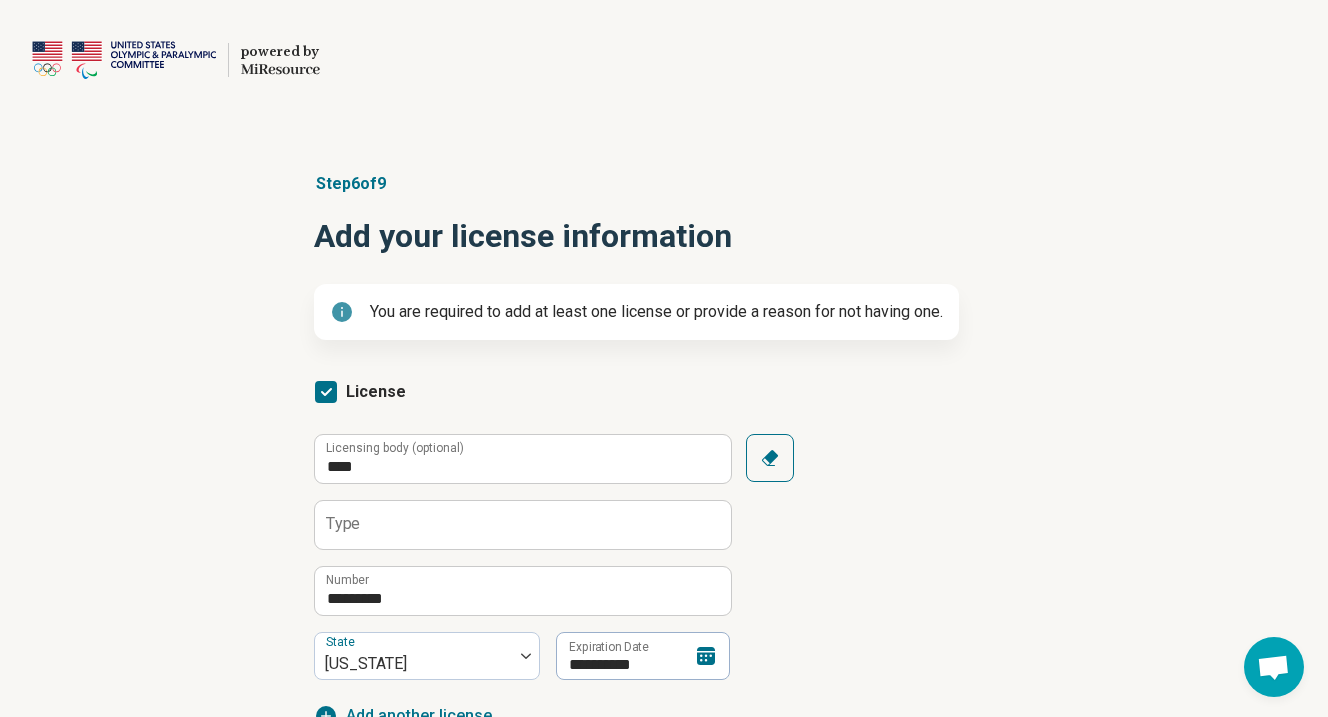 click on "**********" at bounding box center [664, 557] 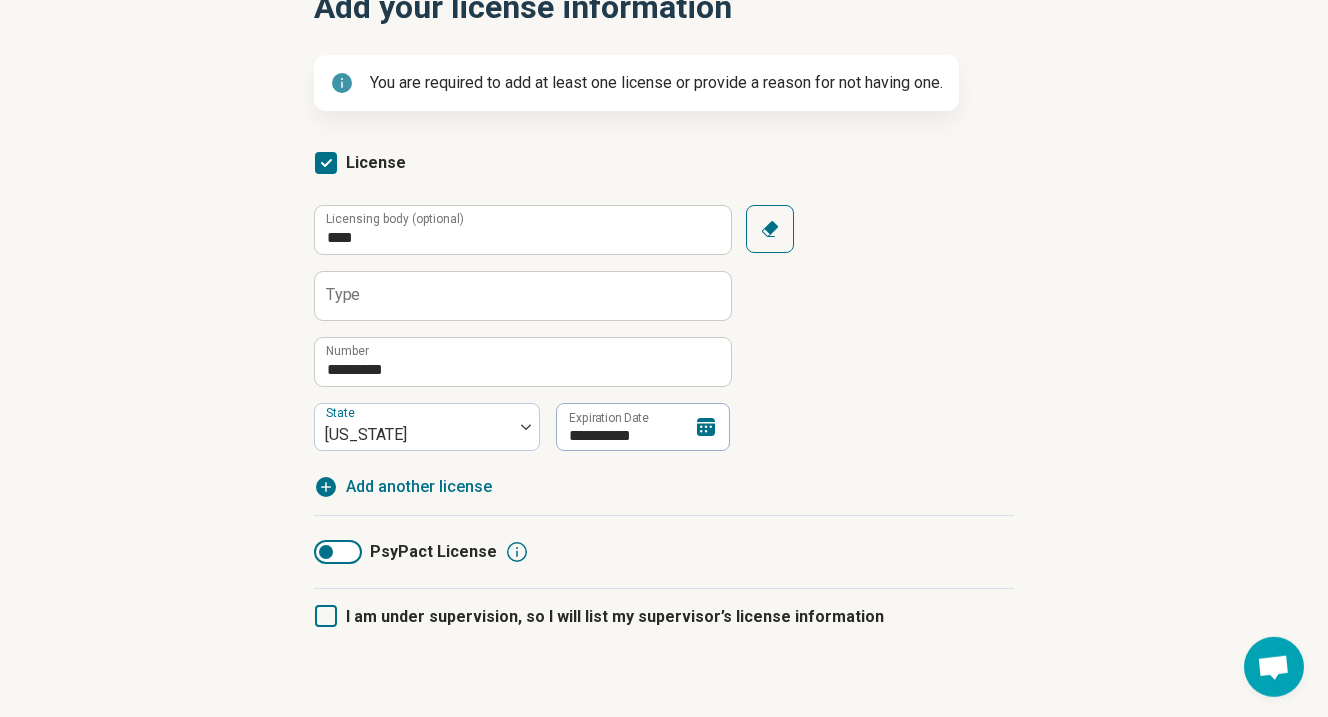 scroll, scrollTop: 227, scrollLeft: 0, axis: vertical 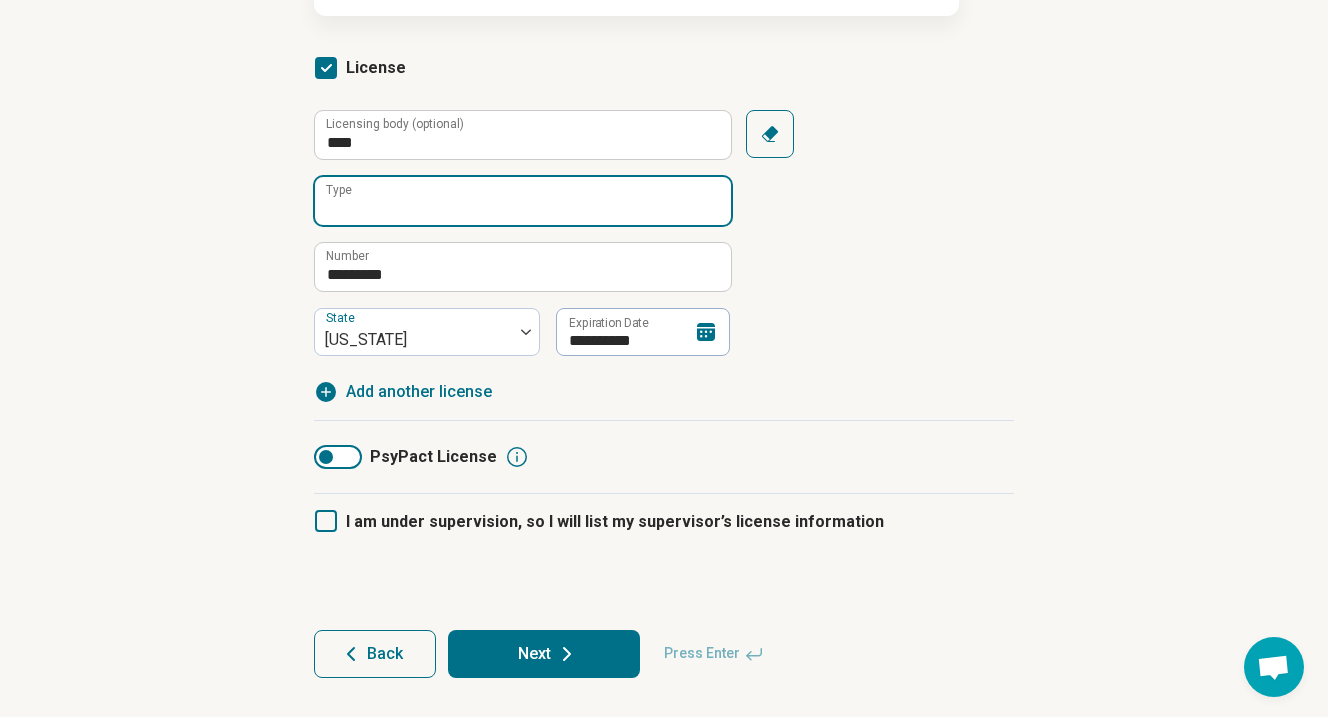 click on "Type" at bounding box center [523, 201] 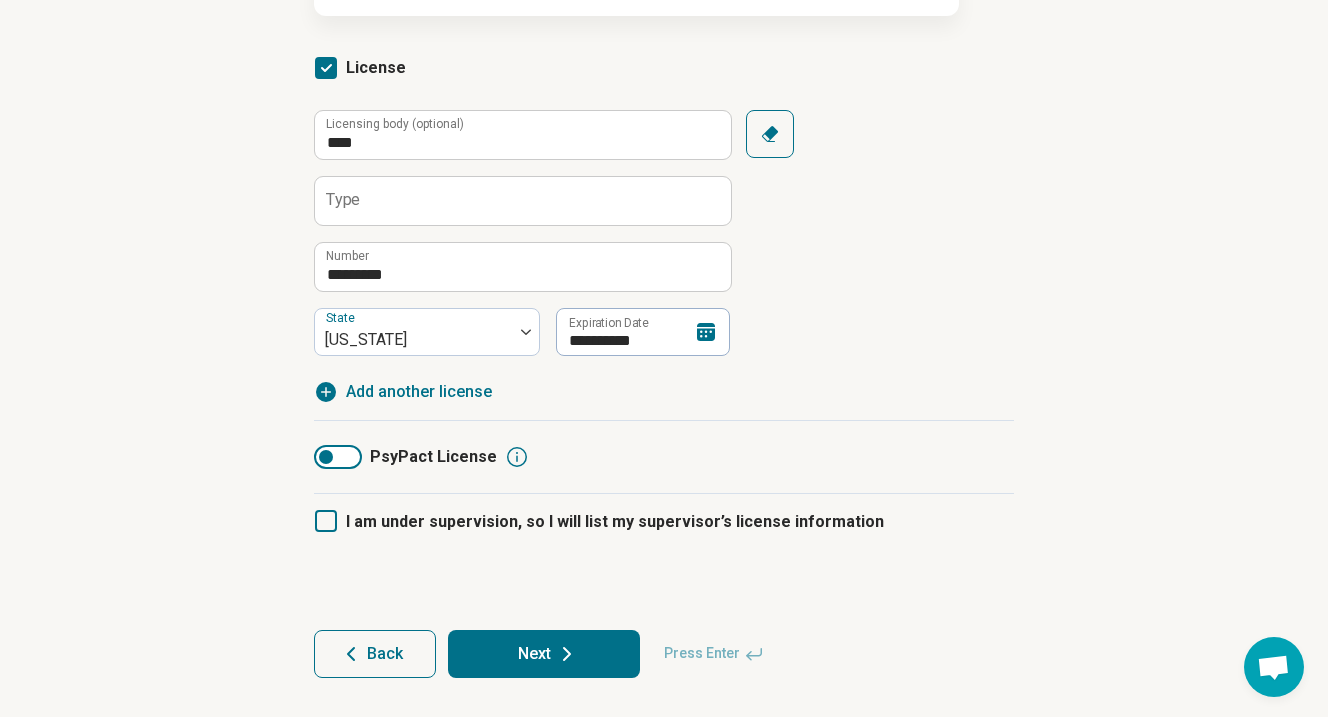 click 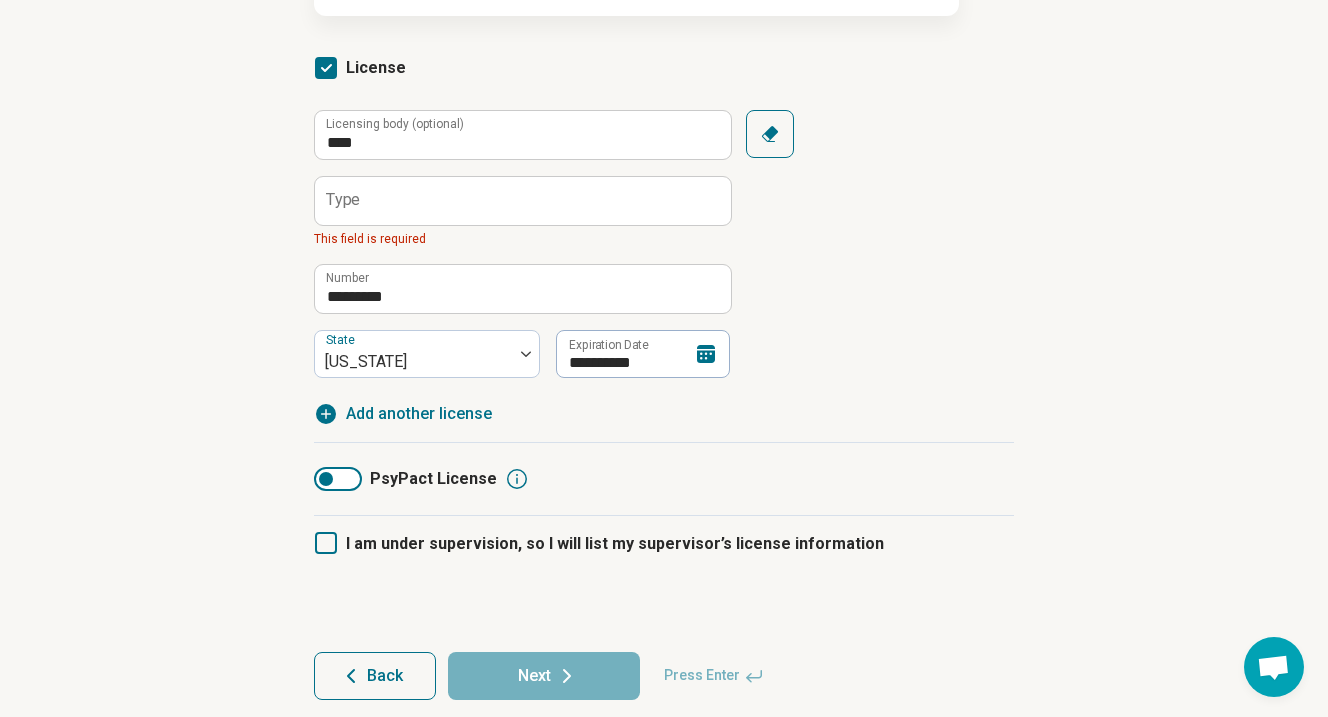 click on "Type" at bounding box center (343, 200) 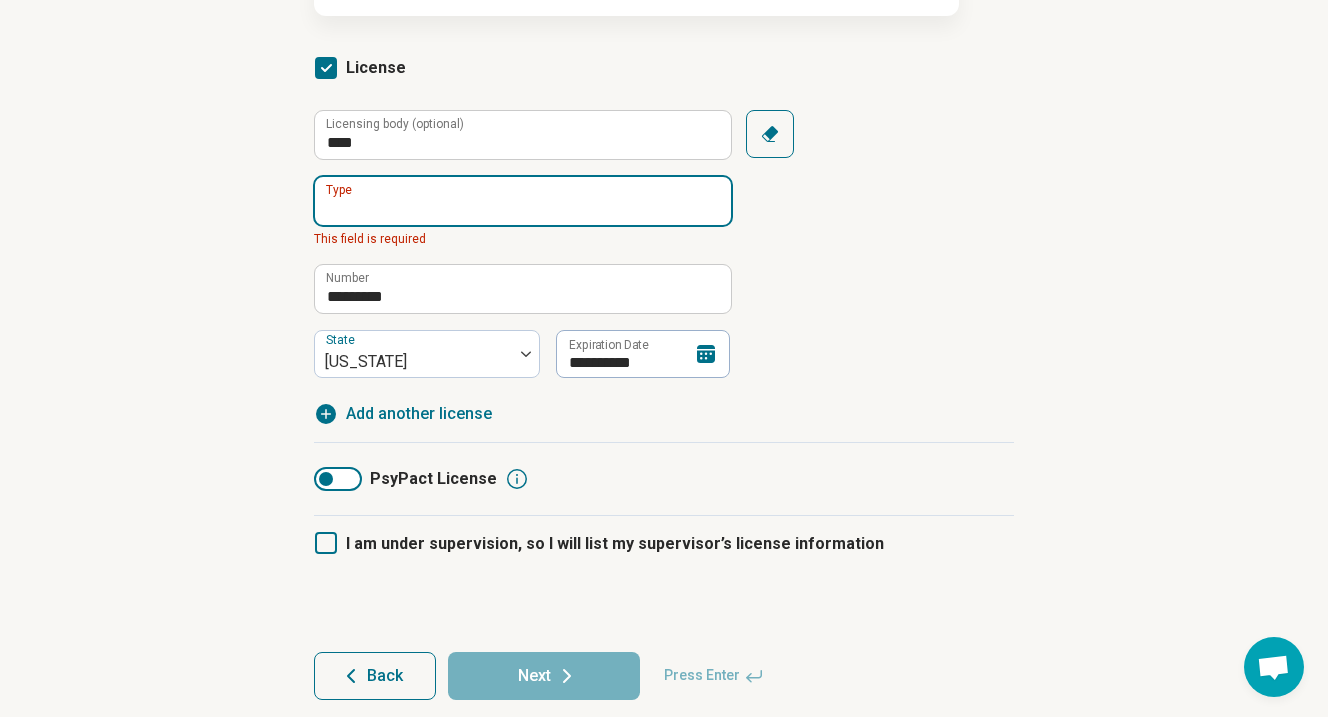 click on "Type" at bounding box center [523, 201] 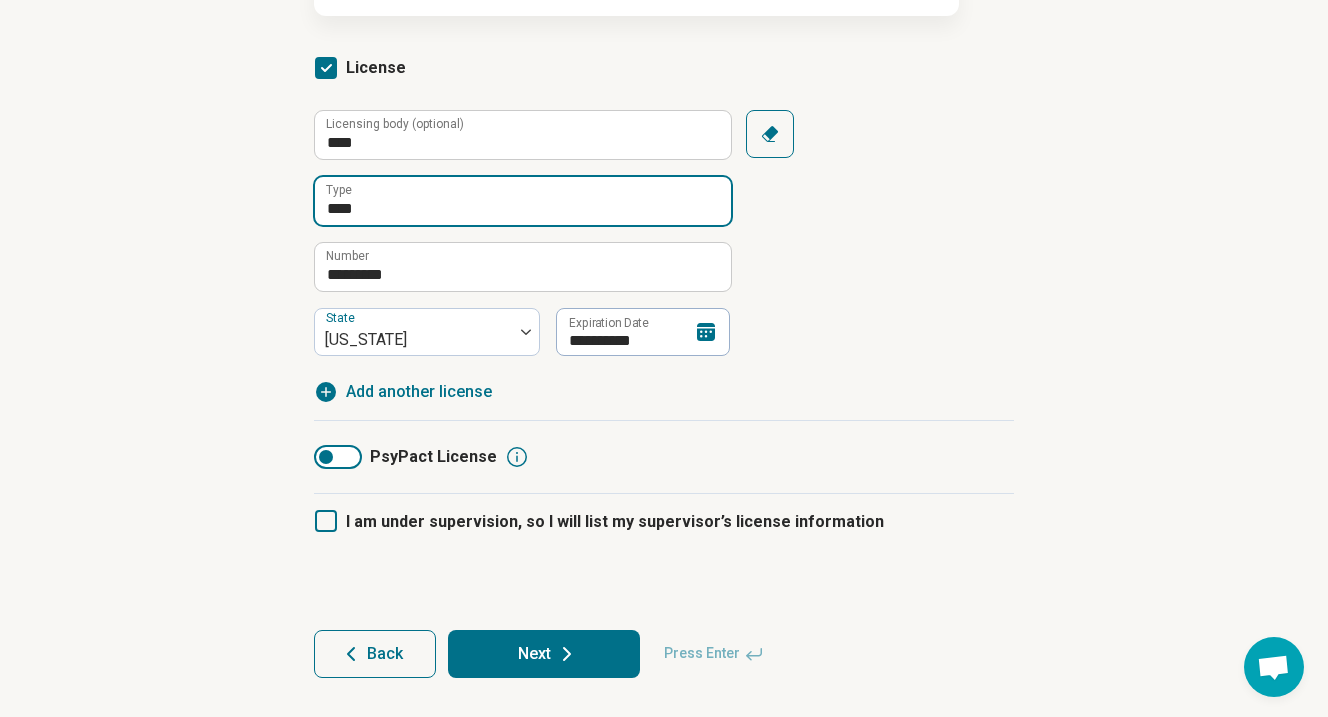 type on "****" 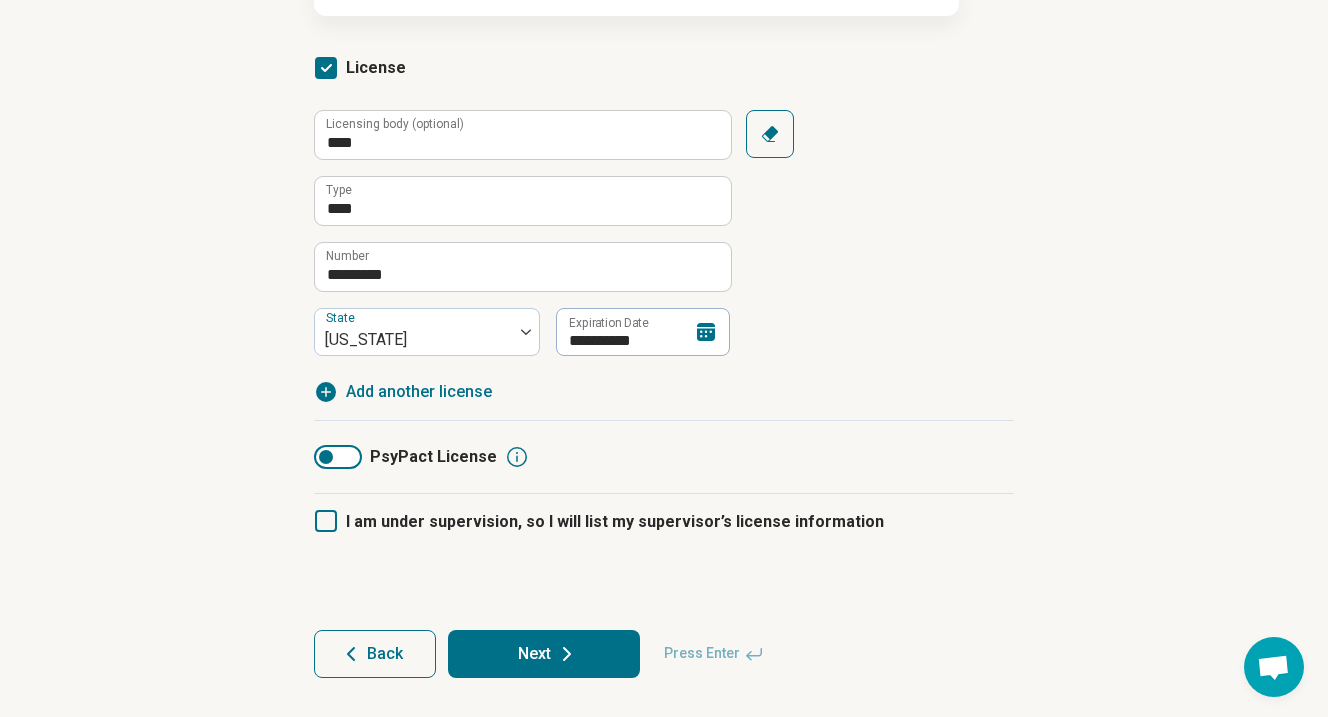 click on "Next" at bounding box center (544, 654) 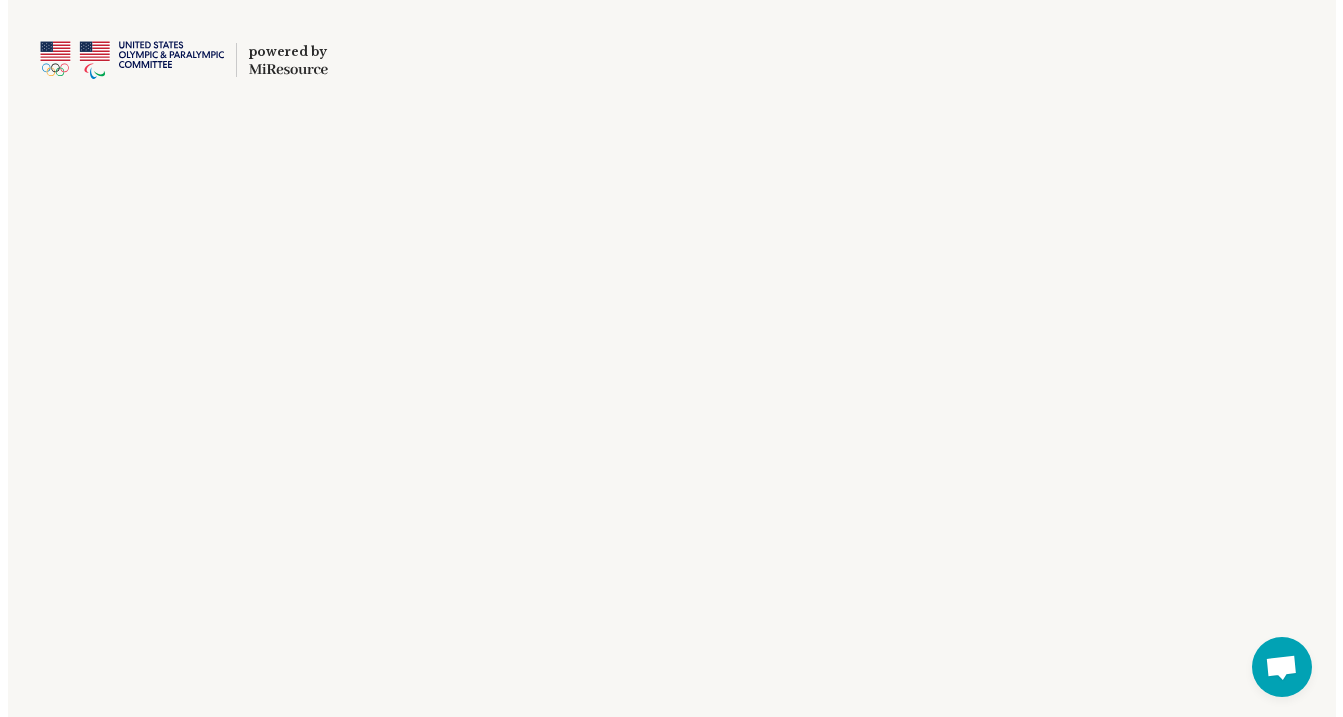 scroll, scrollTop: 0, scrollLeft: 0, axis: both 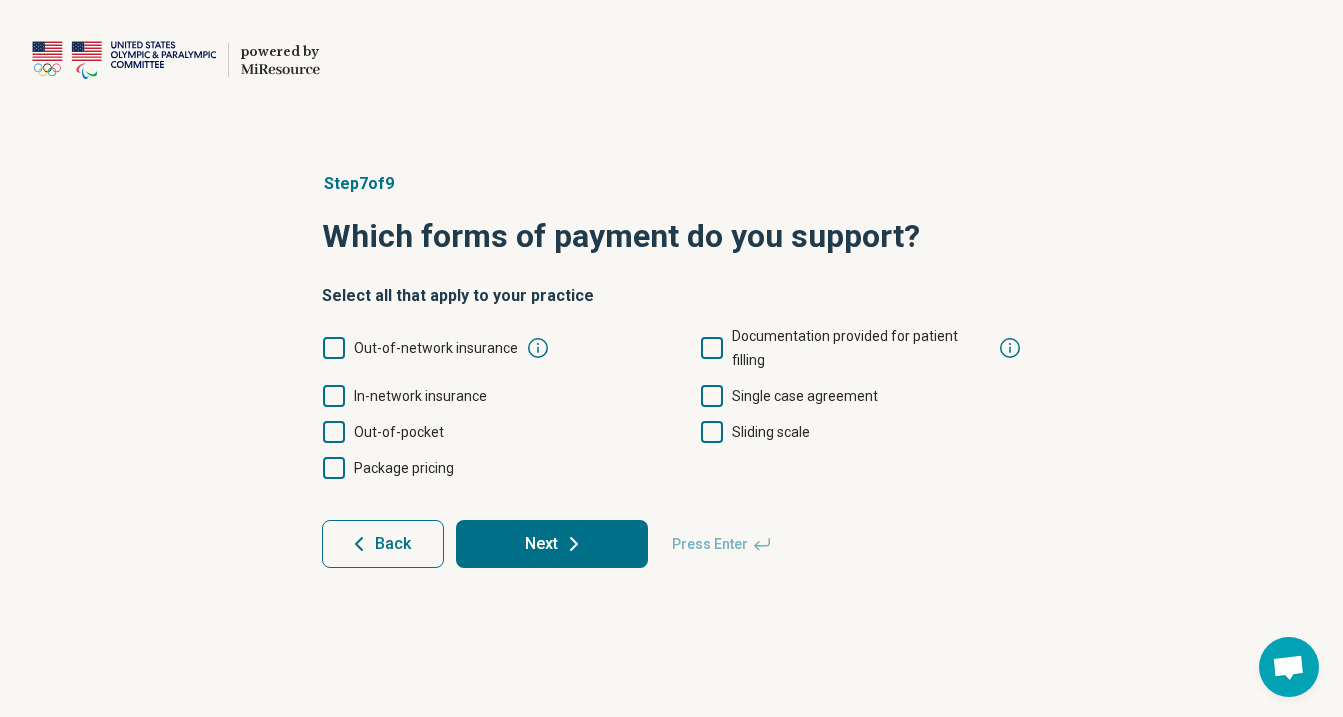 click 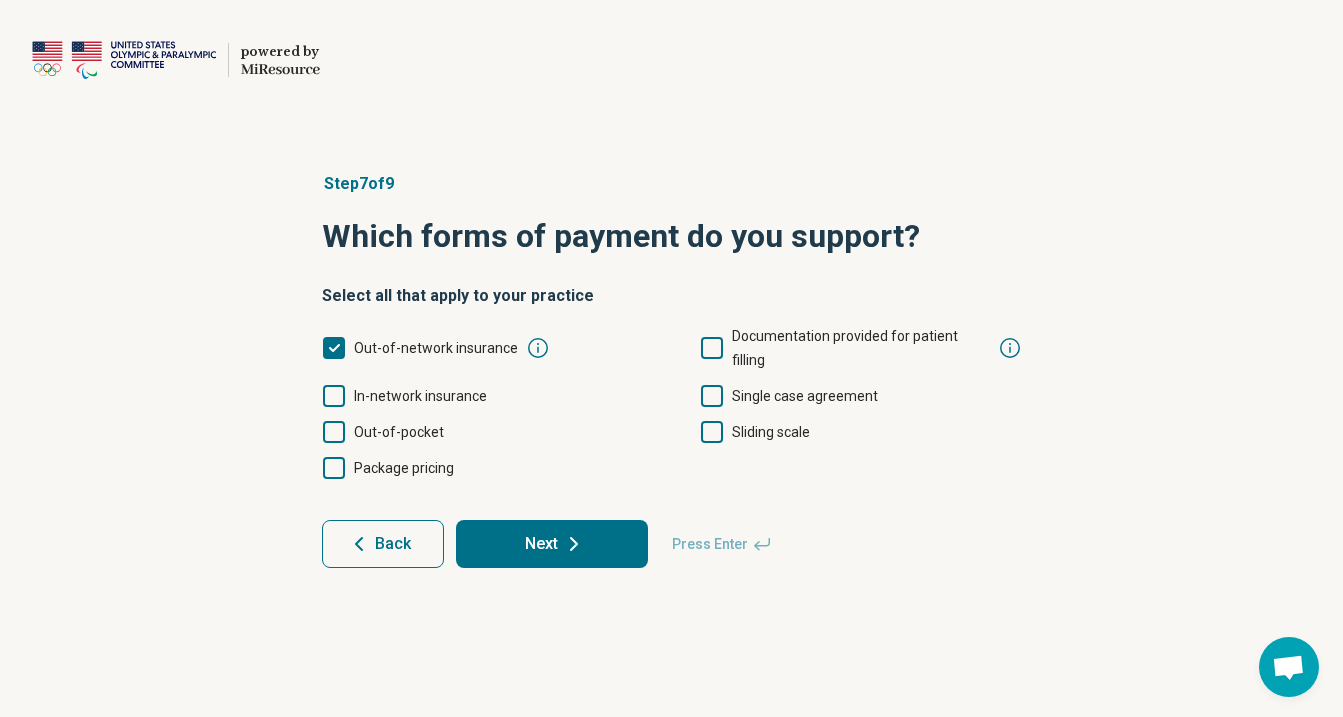 scroll, scrollTop: 11, scrollLeft: 7, axis: both 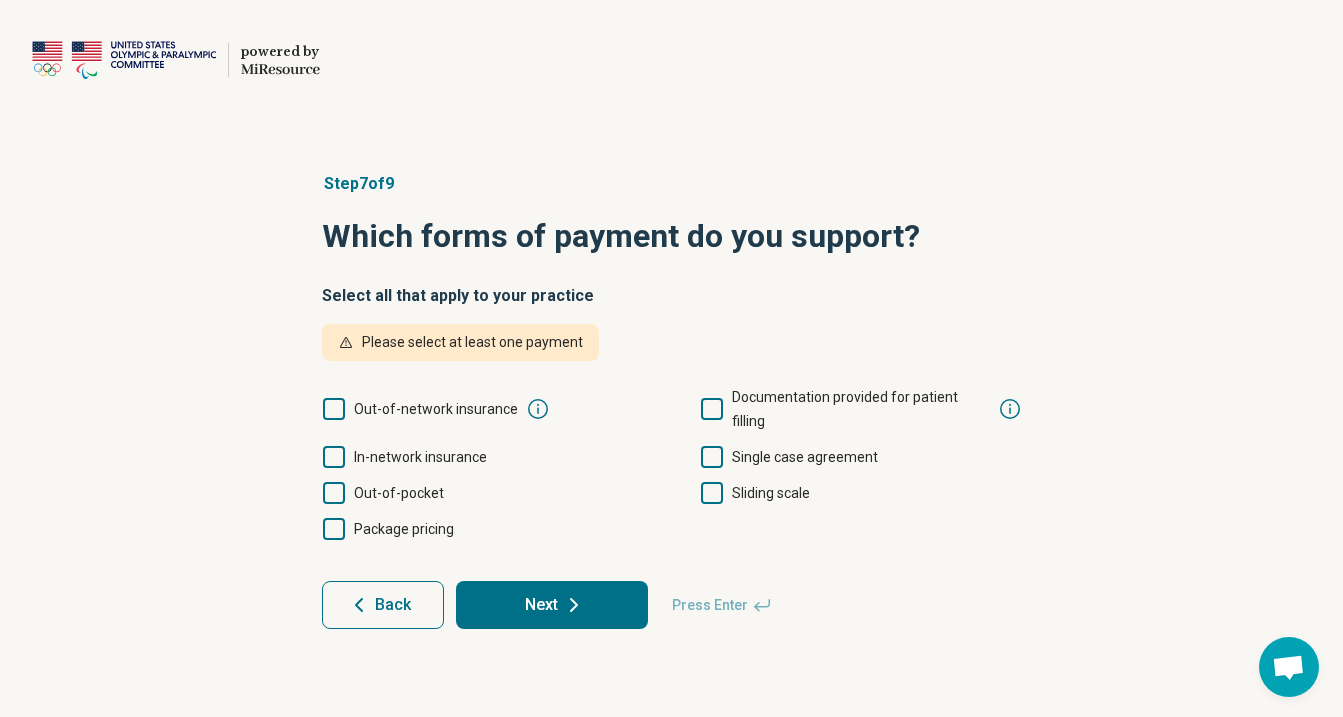 click 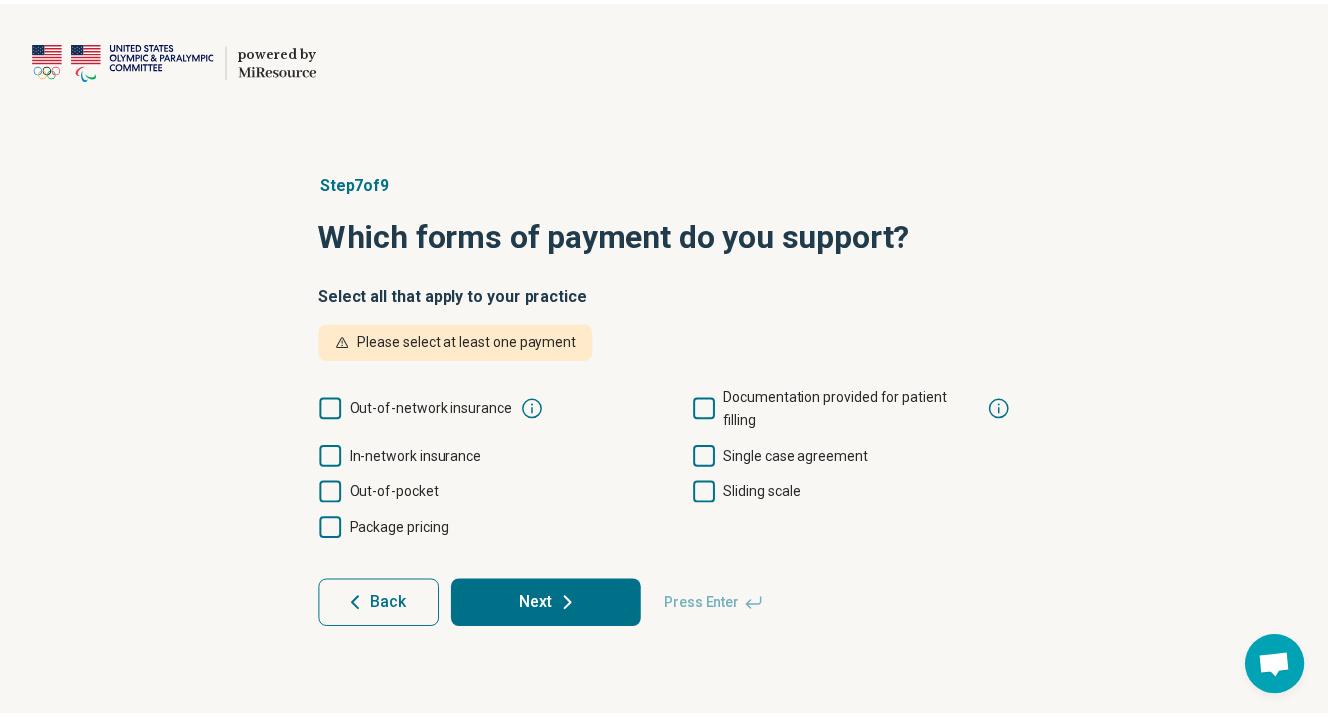 scroll, scrollTop: 11, scrollLeft: 7, axis: both 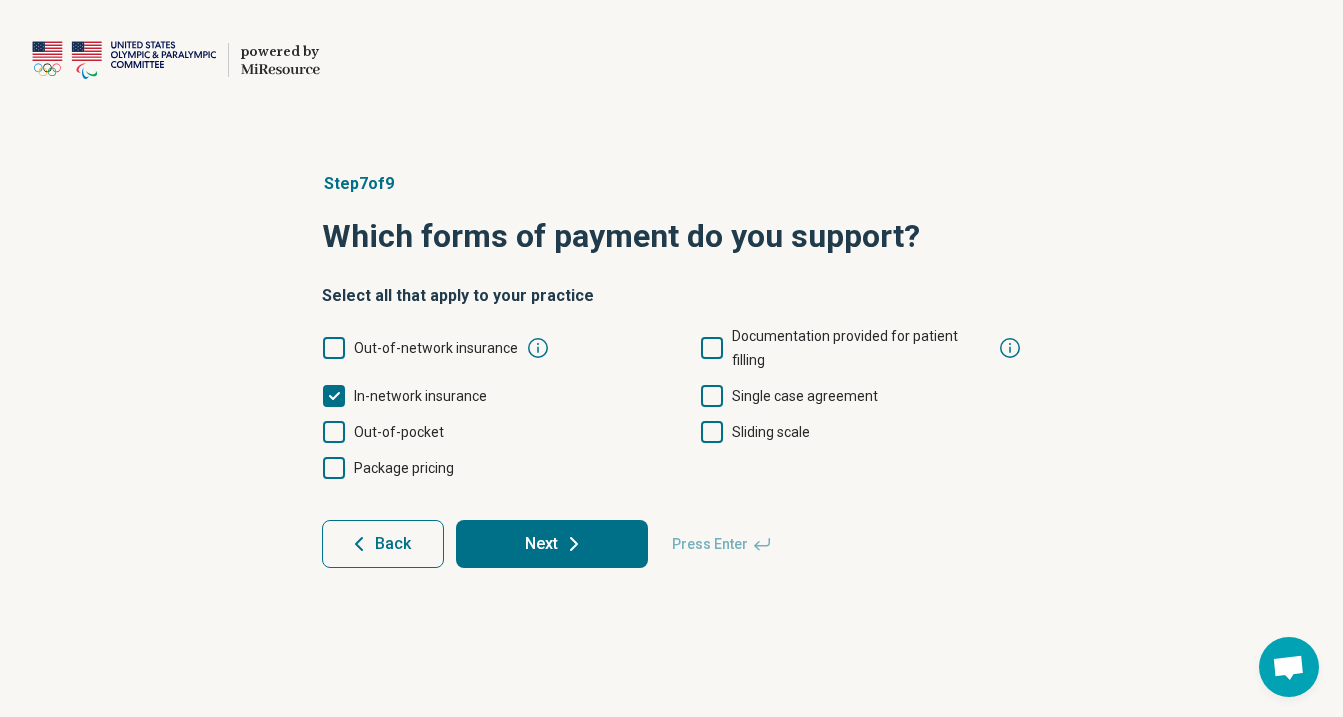 click 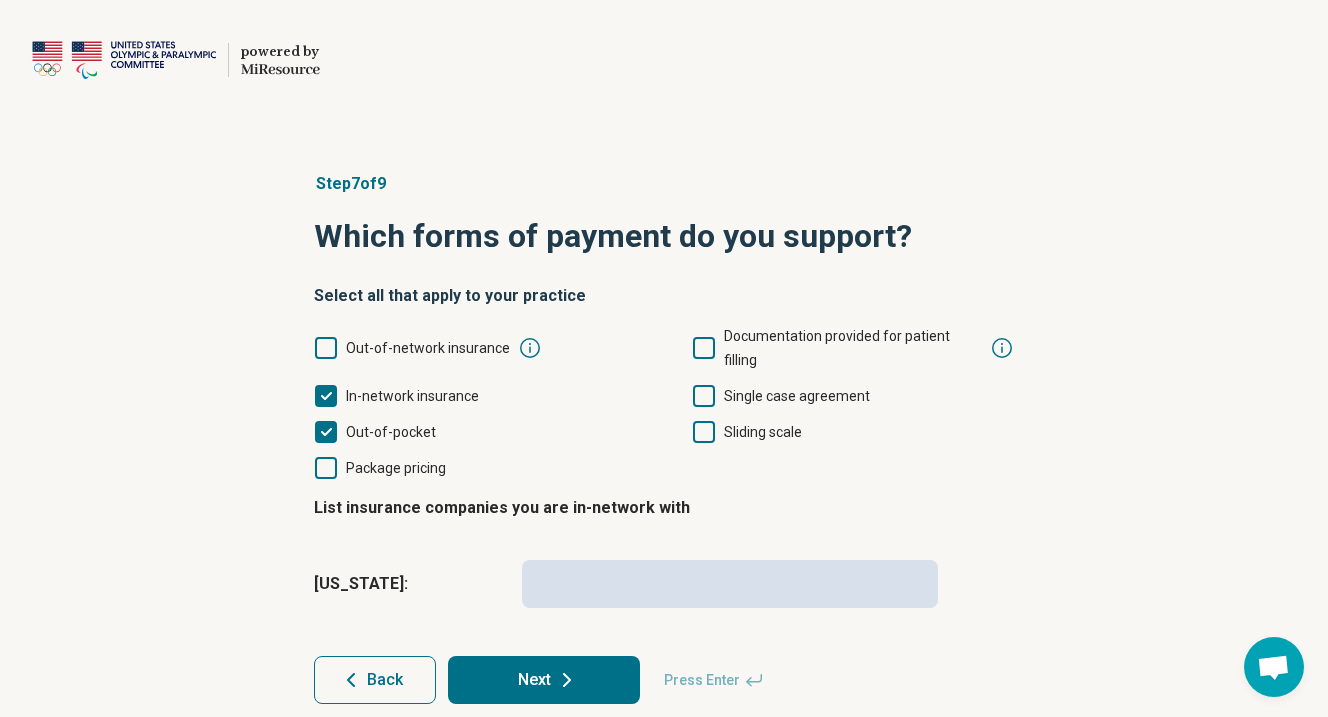 scroll, scrollTop: 11, scrollLeft: 7, axis: both 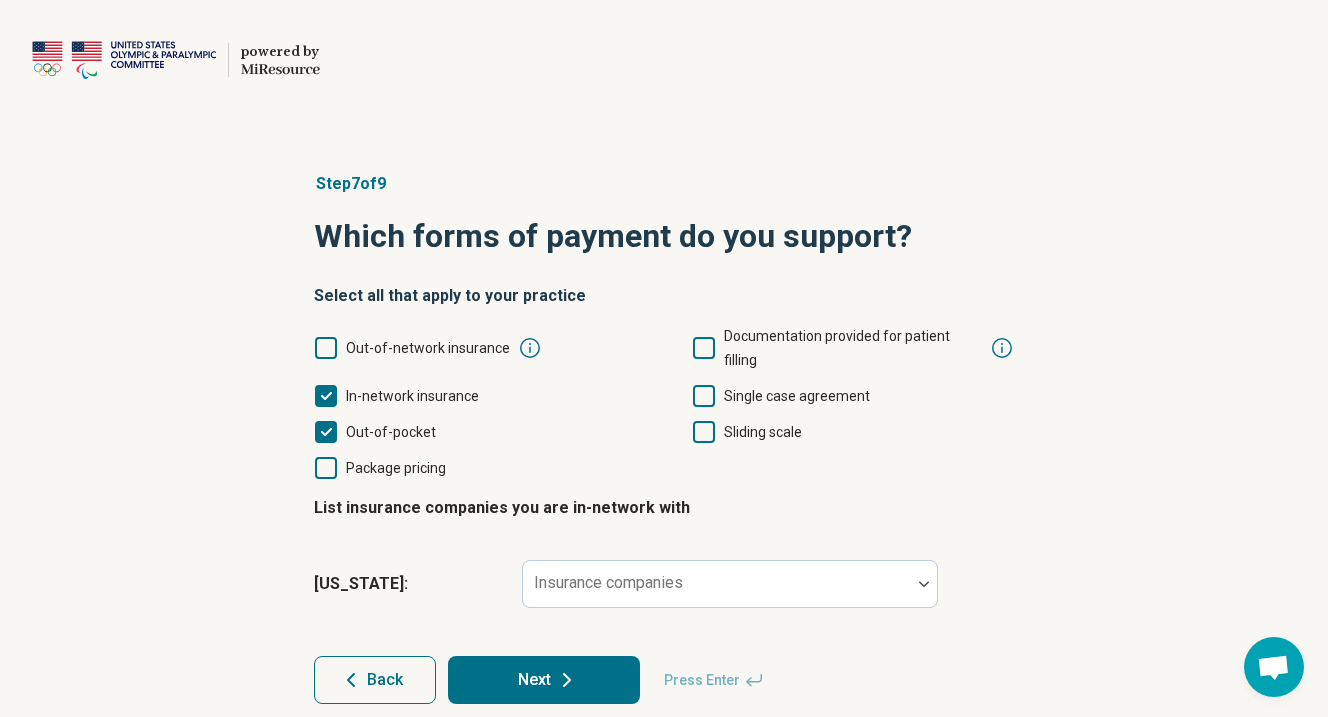 click 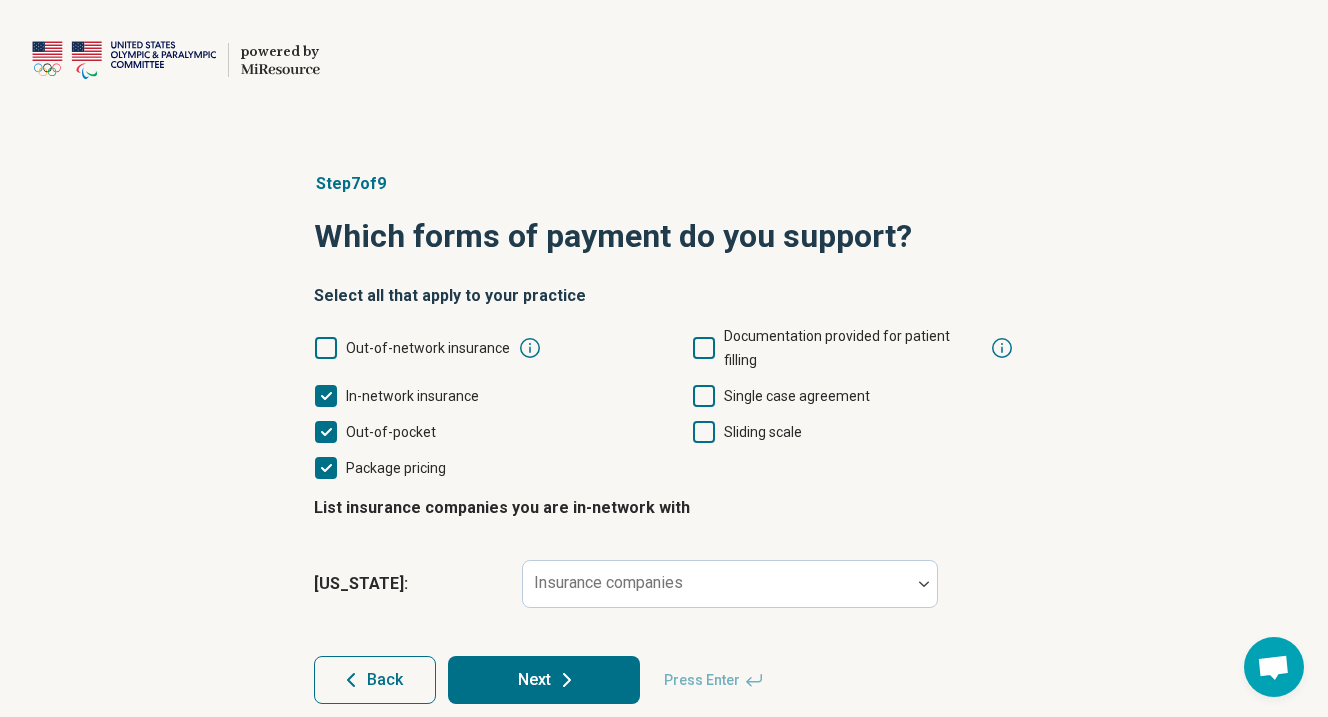 click 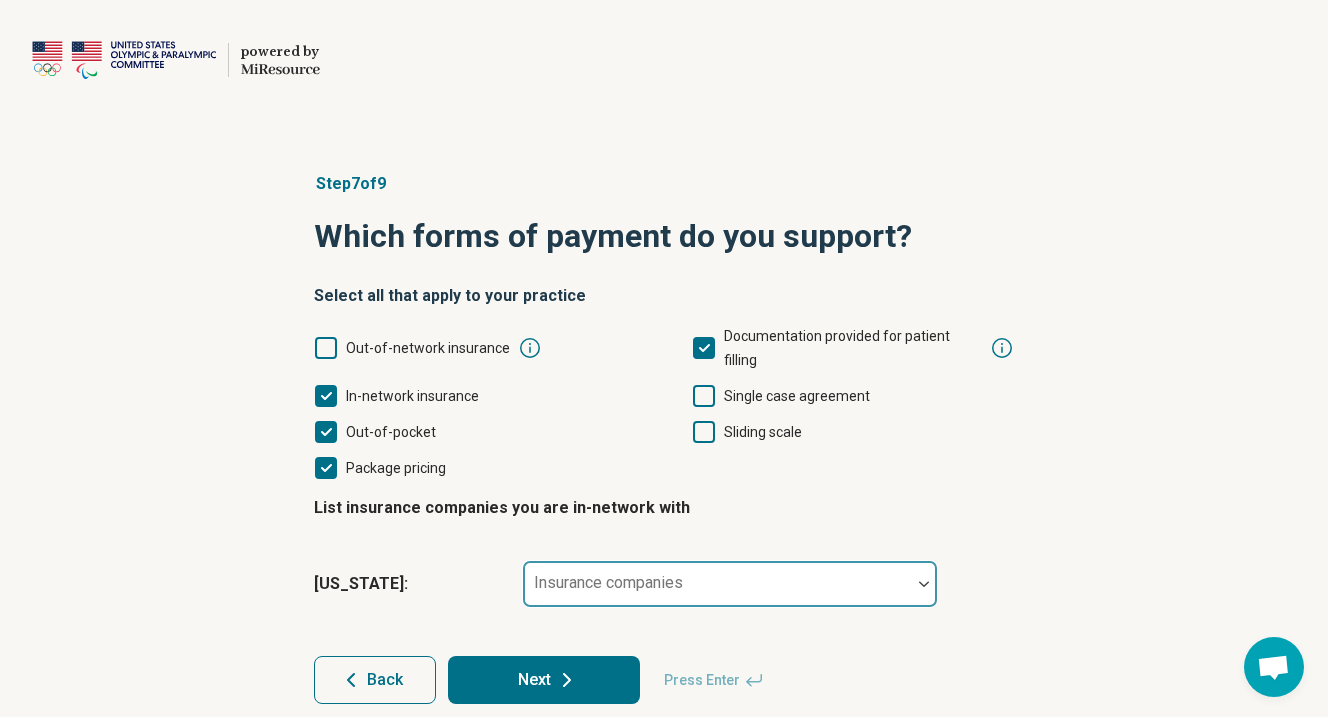 click at bounding box center [717, 592] 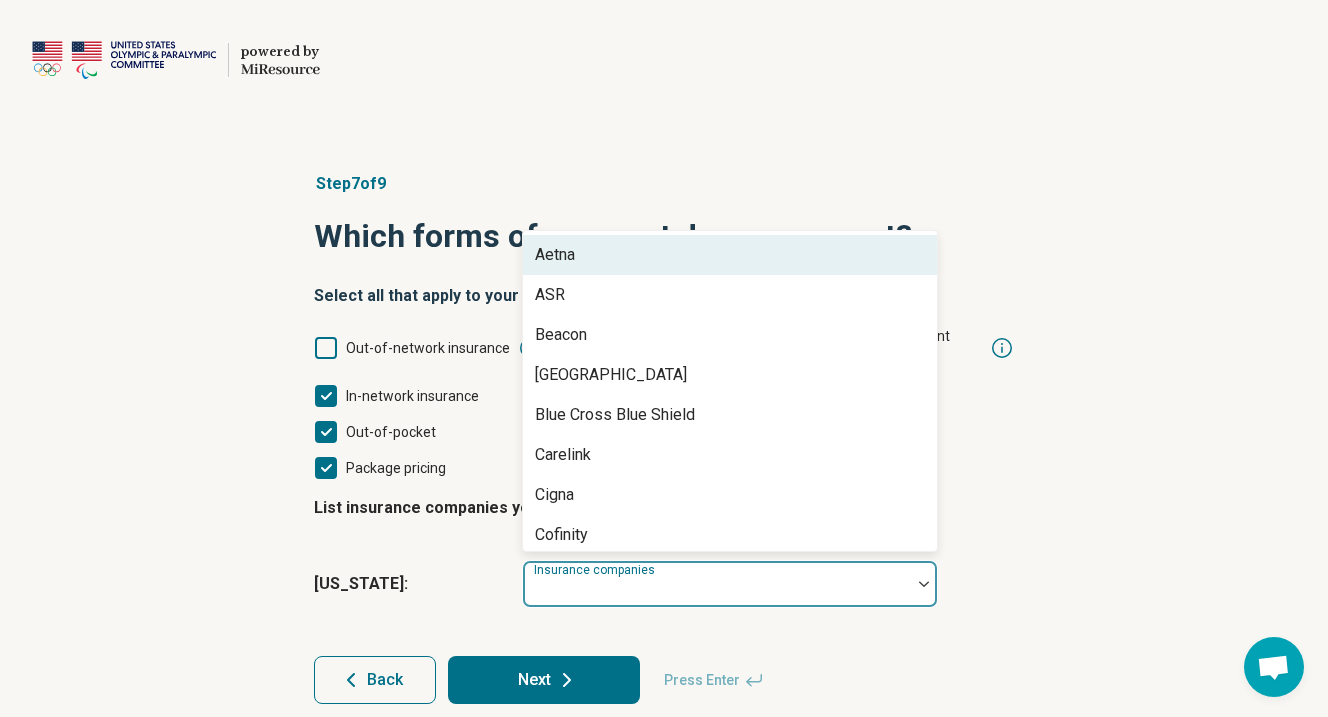 click on "Aetna" at bounding box center [730, 255] 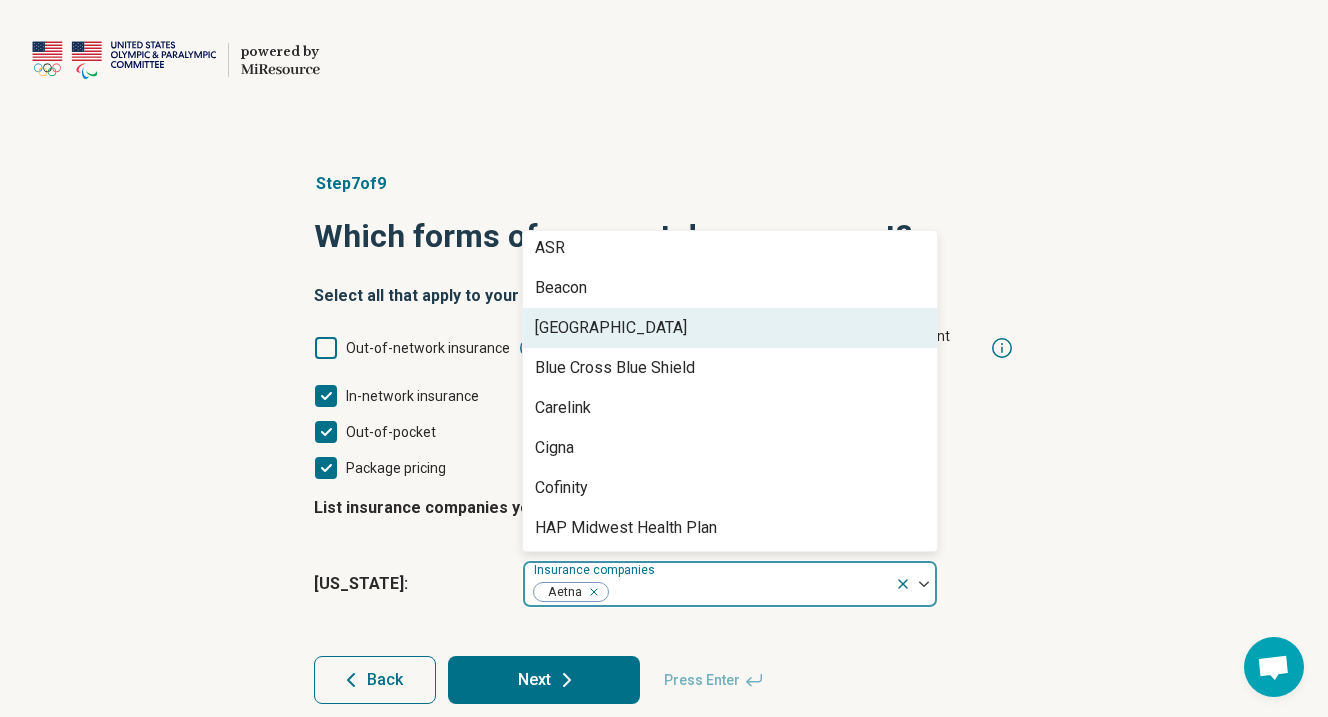 scroll, scrollTop: 0, scrollLeft: 0, axis: both 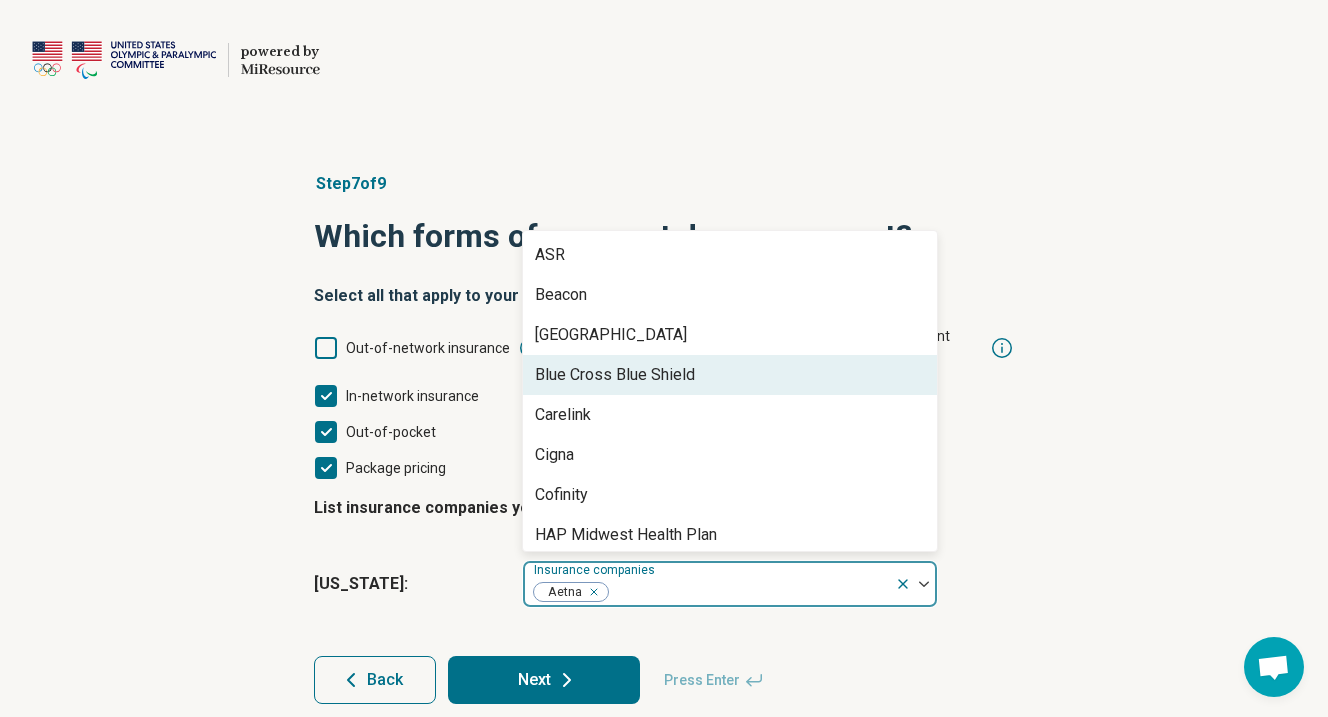 click on "Blue Cross Blue Shield" at bounding box center (730, 375) 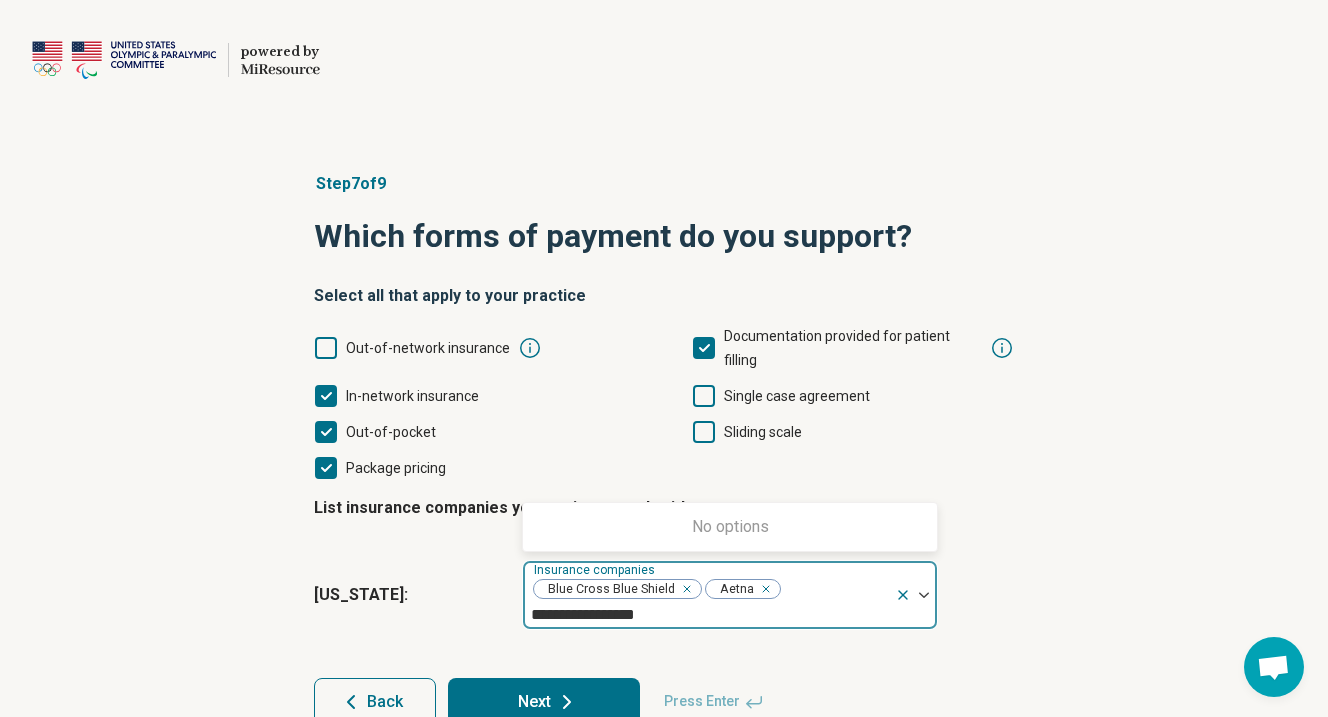type on "**********" 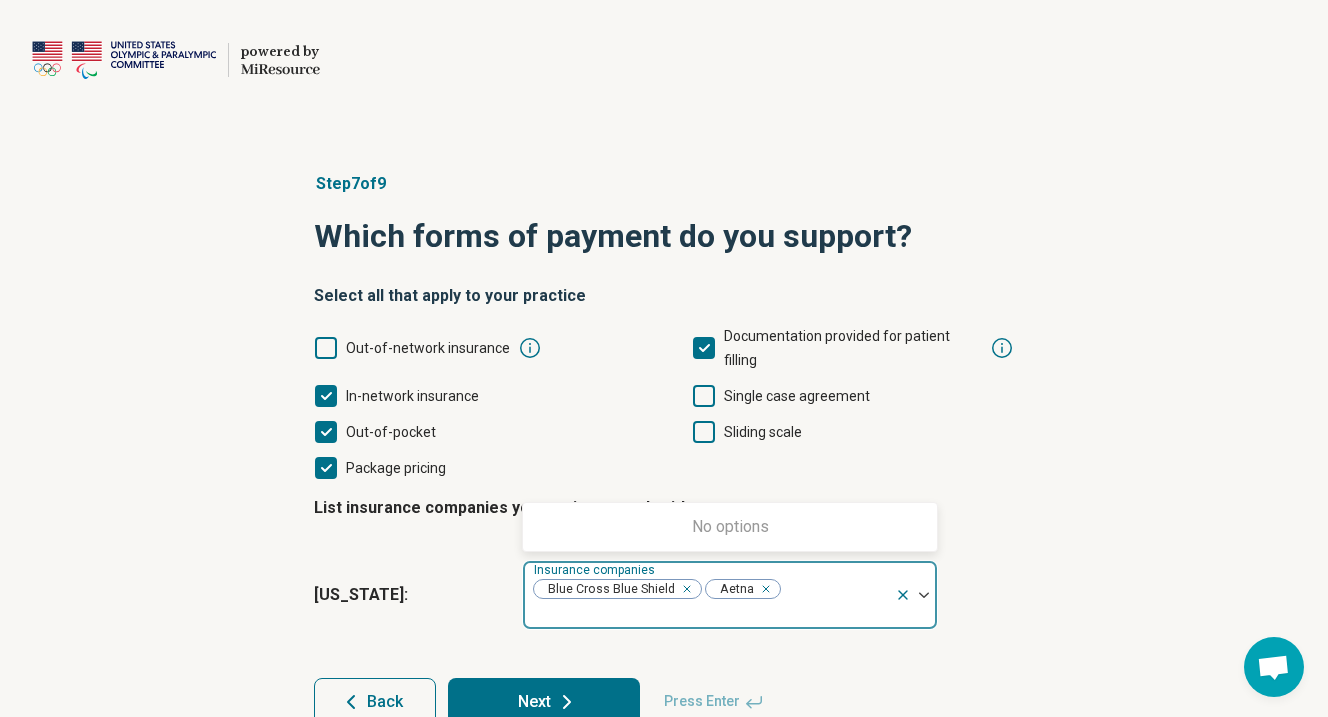 click on "Step  7  of  9 Which forms of payment do you support? Select all that apply to your practice Out-of-network insurance Documentation provided for patient filling In-network insurance Single case agreement Out-of-pocket Sliding scale Package pricing List insurance companies you are in-network with [US_STATE] : option Blue Cross Blue Shield, selected. 0 results available for search term Blue Care Network. Use Up and Down to choose options, press Enter to select the currently focused option, press Escape to exit the menu, press Tab to select the option and exit the menu. Insurance companies Blue Cross Blue Shield Aetna No options Back Next Press Enter" at bounding box center [664, 449] 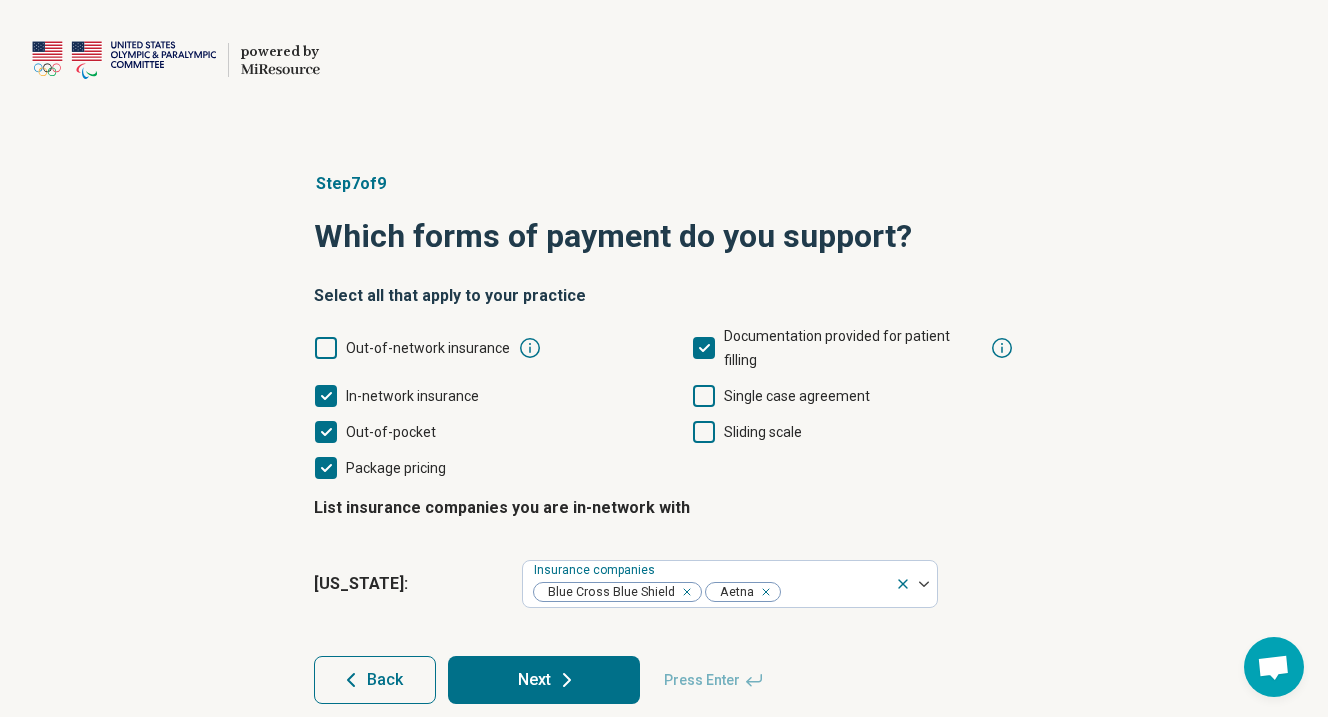 click on "Next" at bounding box center [544, 680] 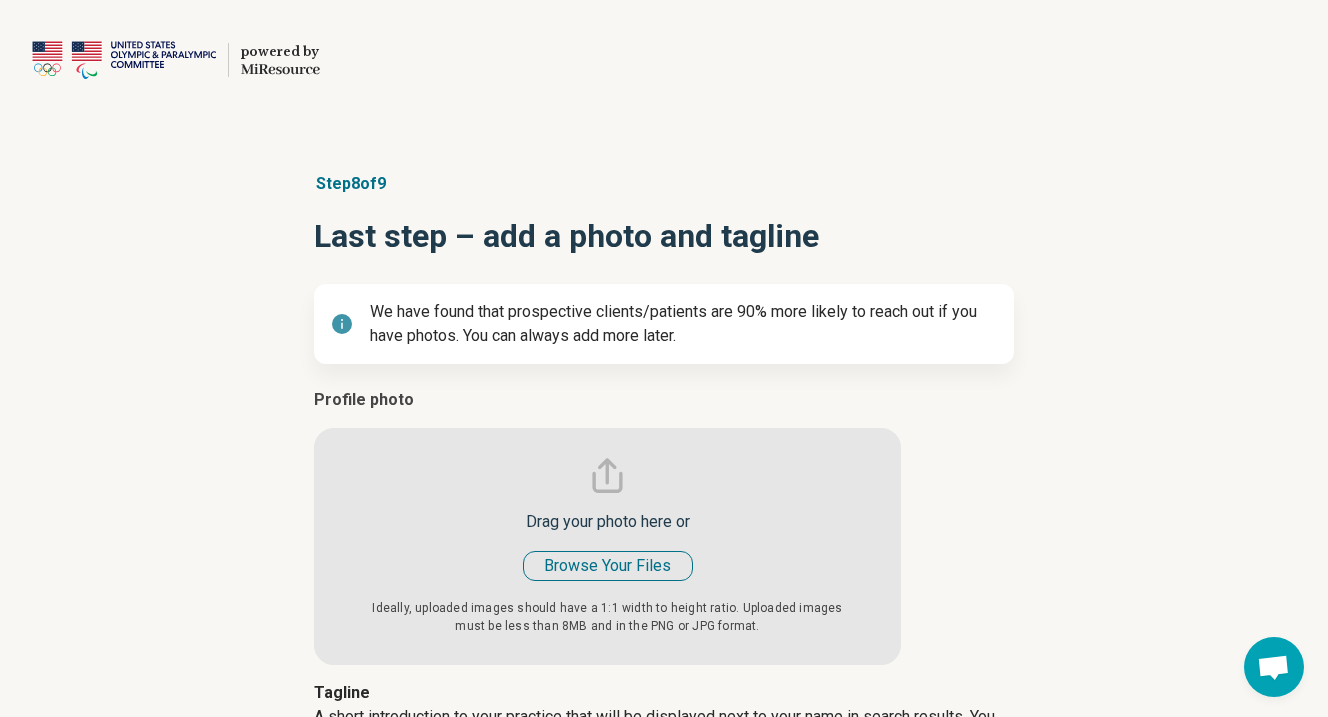 type on "*" 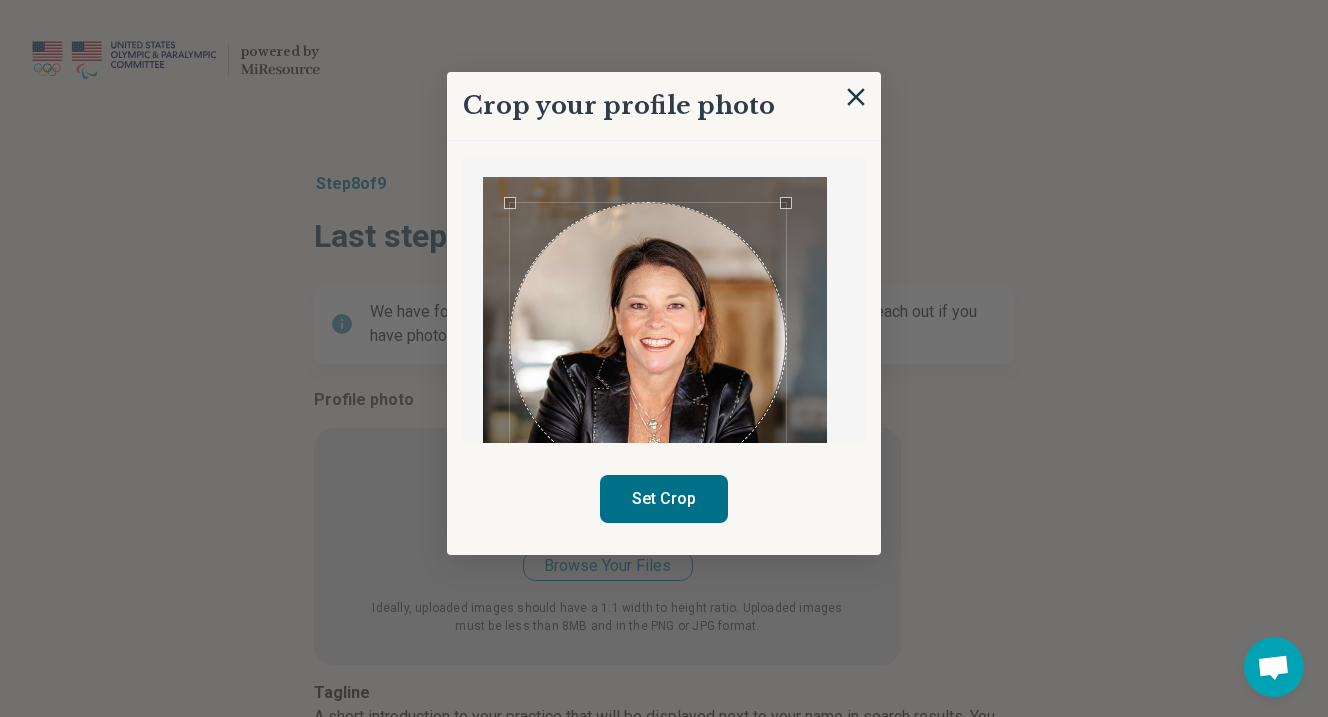 click at bounding box center [647, 340] 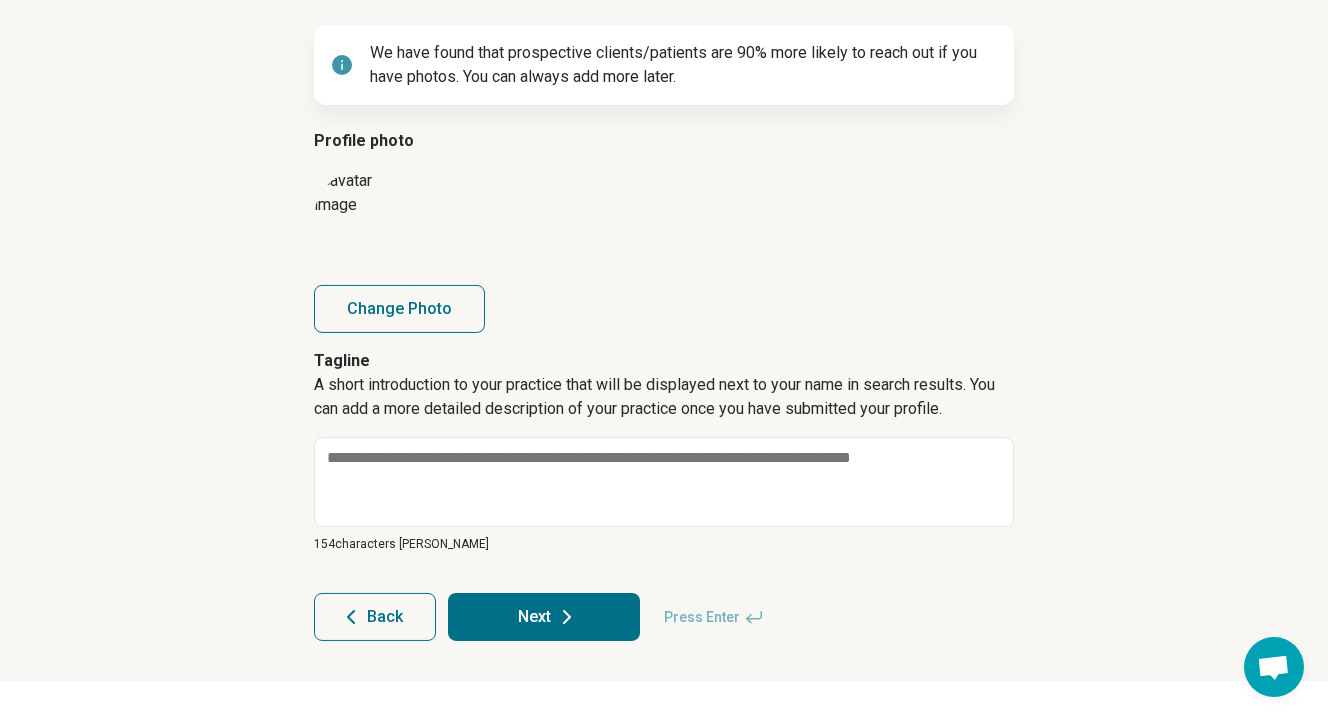 scroll, scrollTop: 261, scrollLeft: 0, axis: vertical 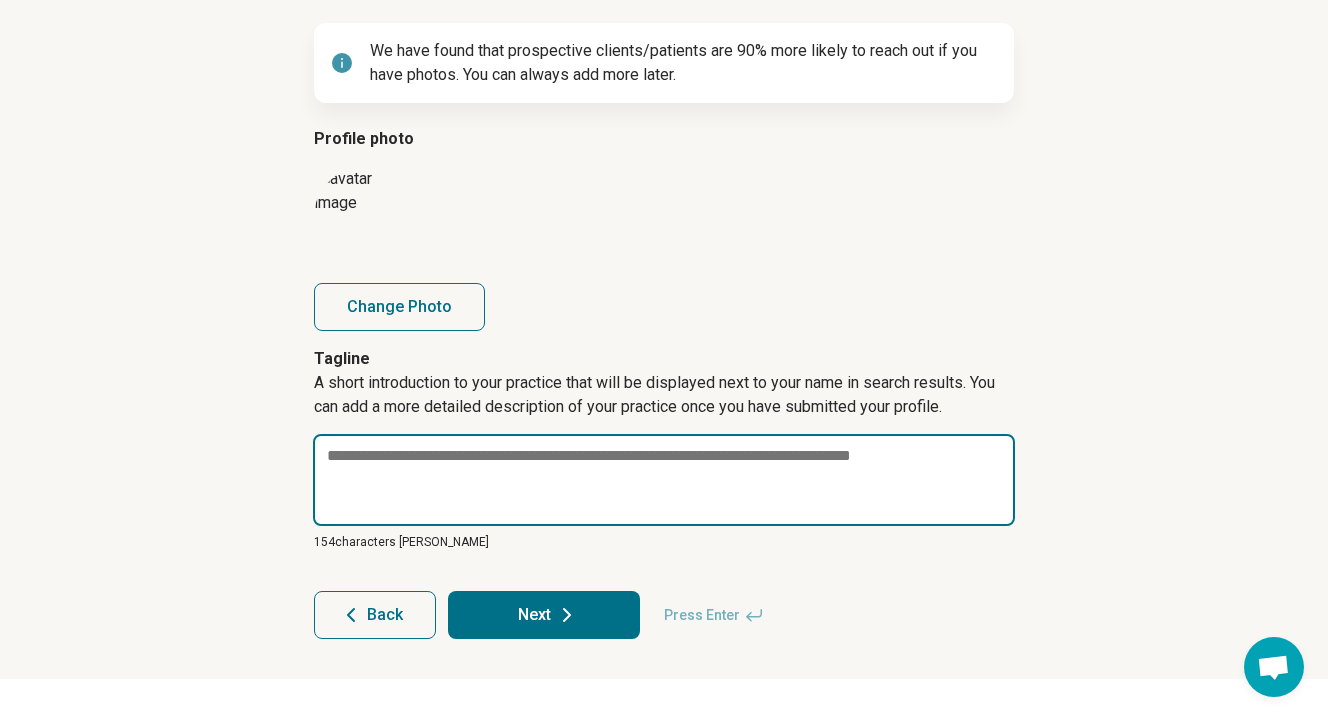 click at bounding box center (664, 480) 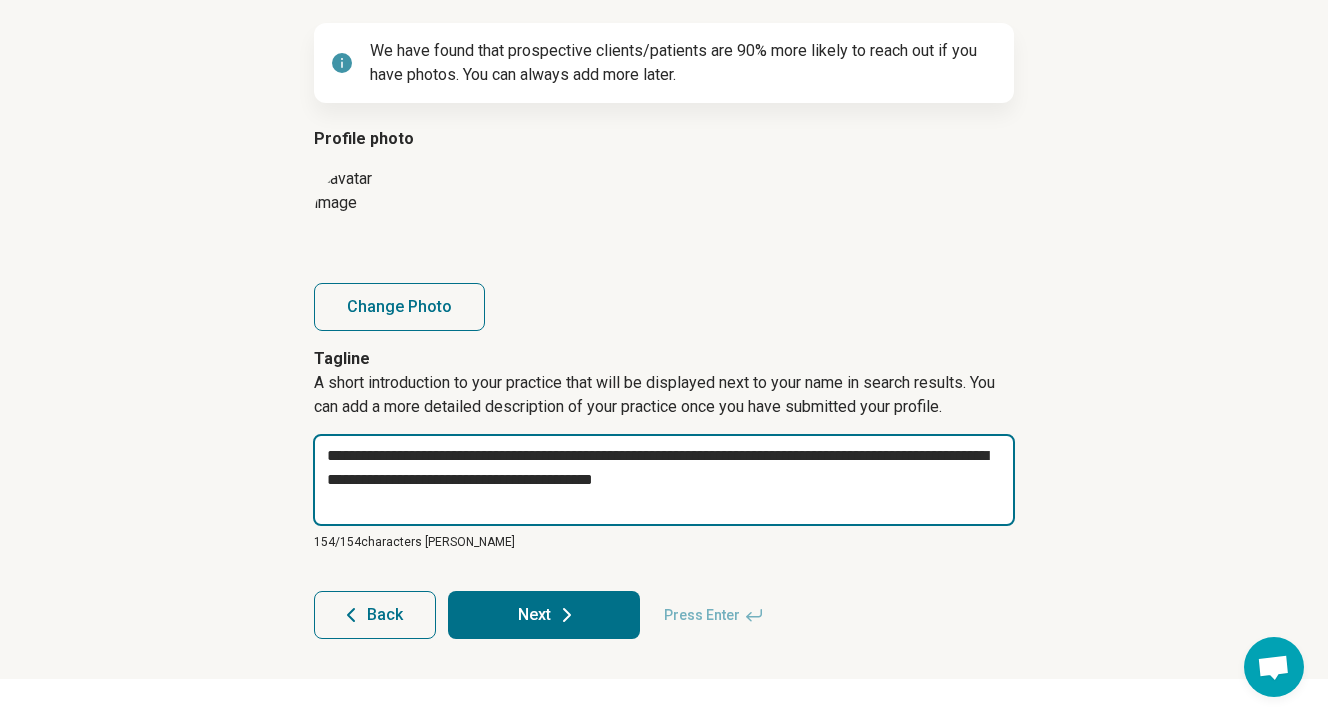 drag, startPoint x: 814, startPoint y: 459, endPoint x: 836, endPoint y: 497, distance: 43.908997 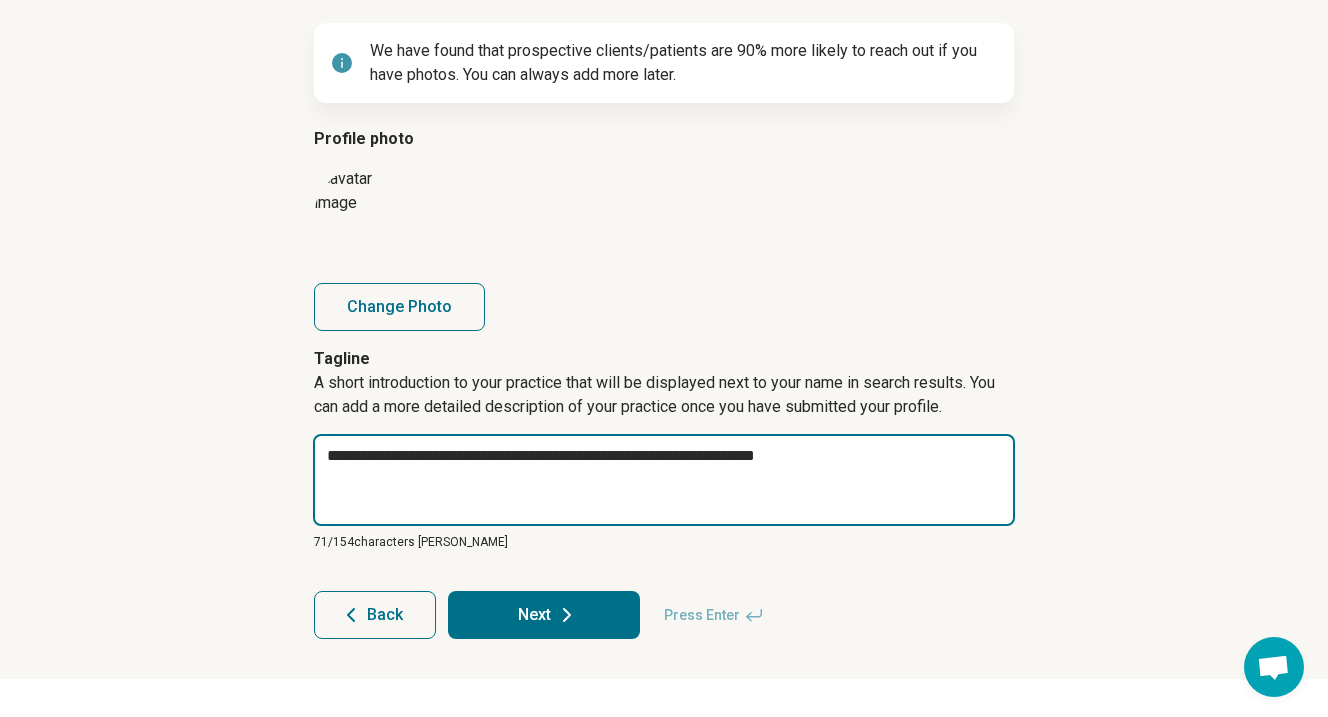 type on "*" 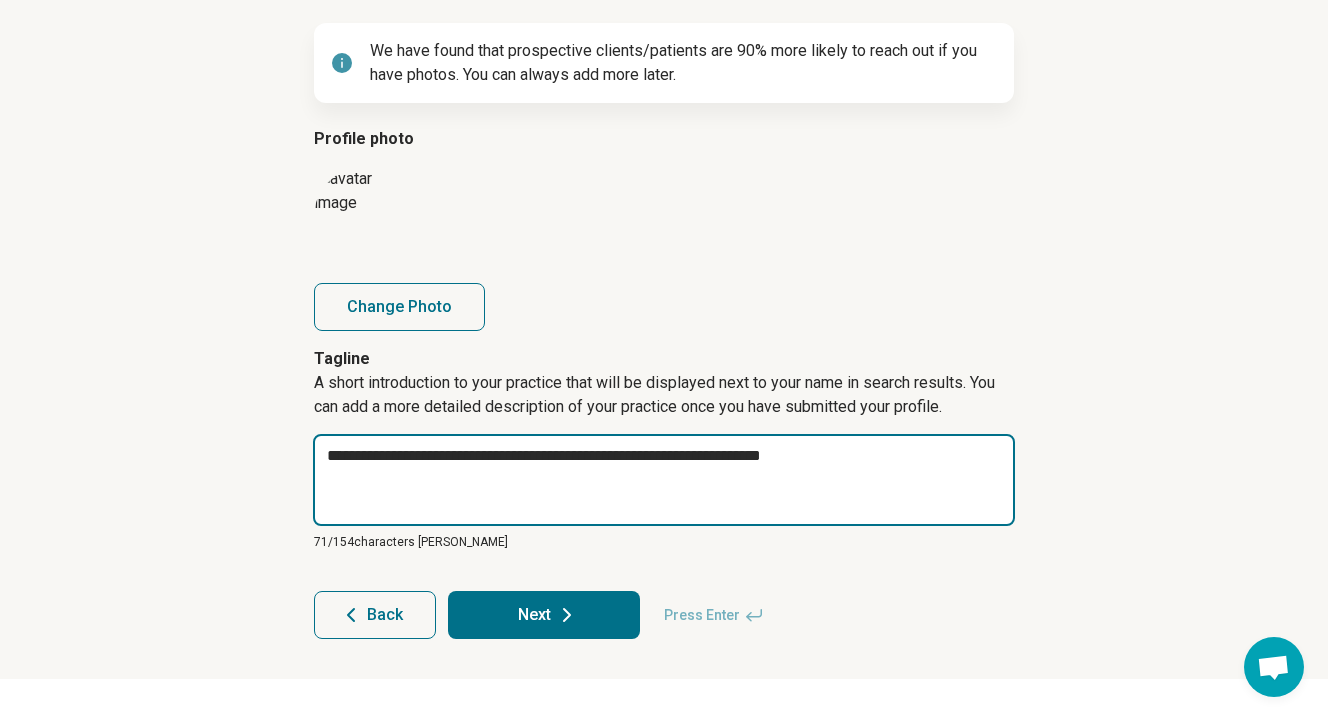 type on "*" 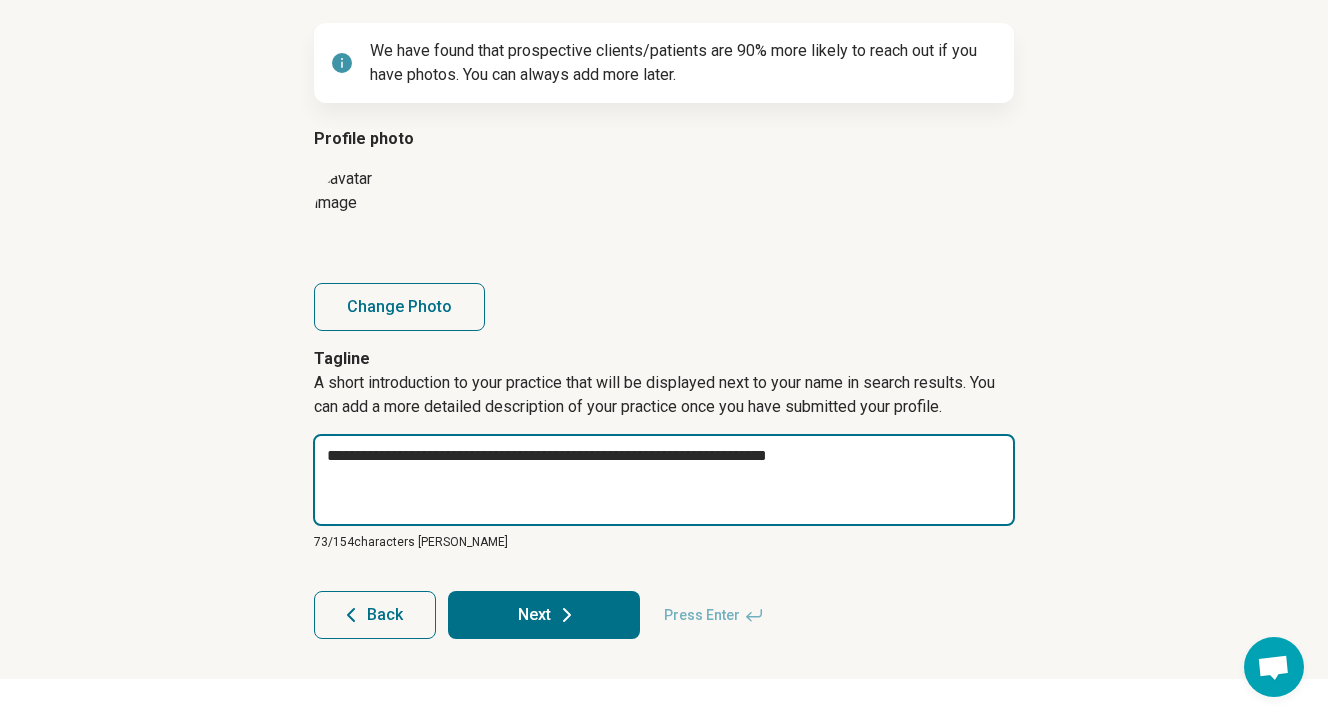 type on "*" 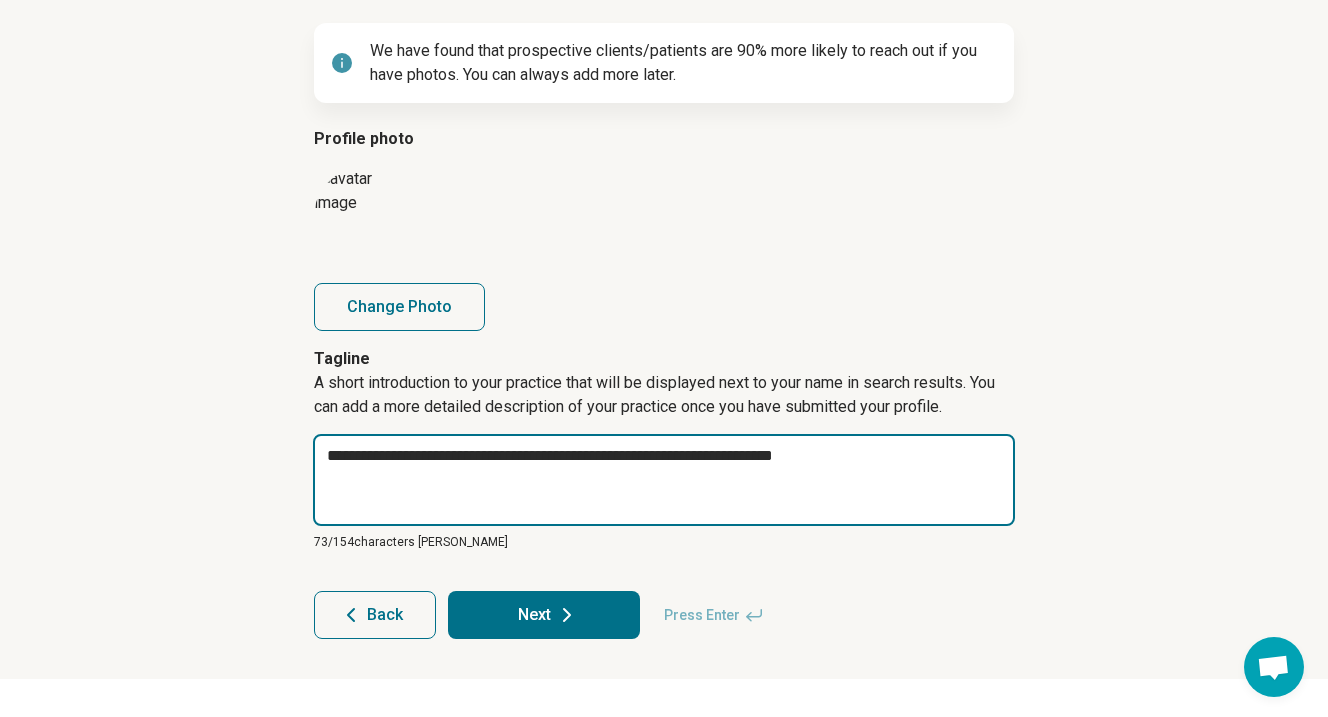 type on "*" 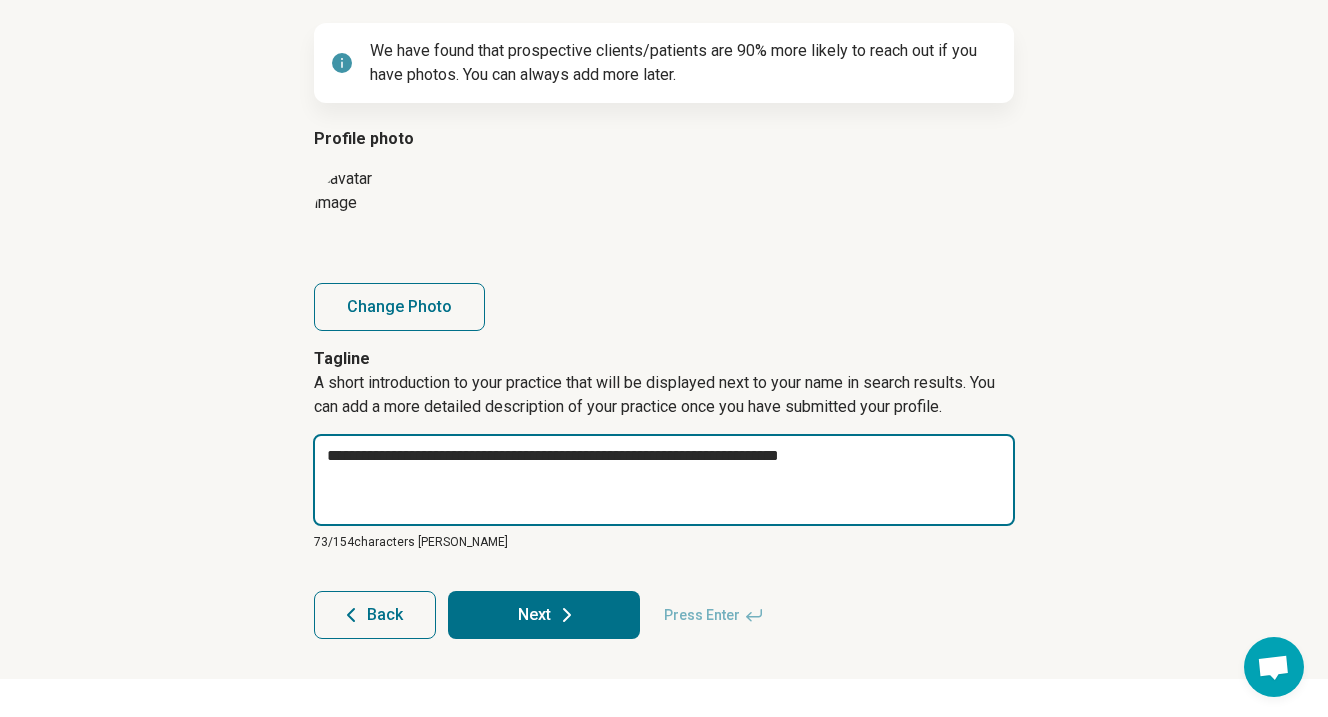 type on "*" 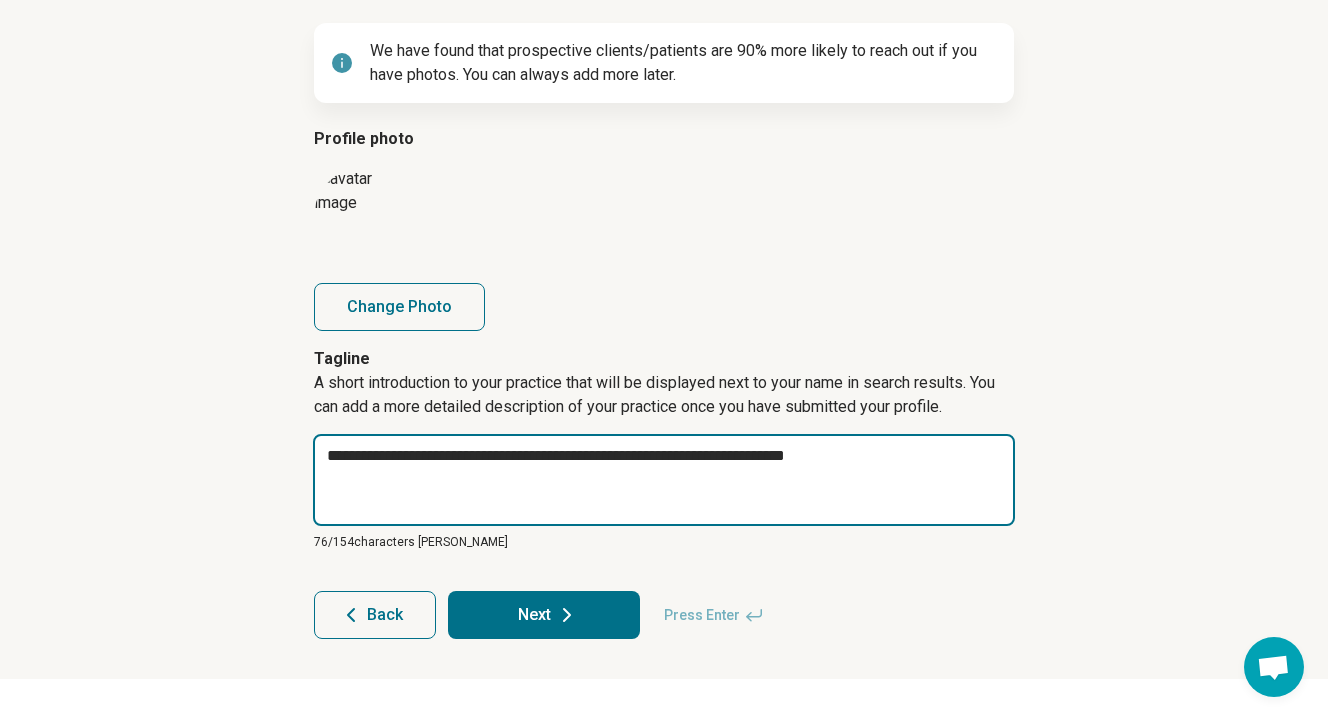 type on "*" 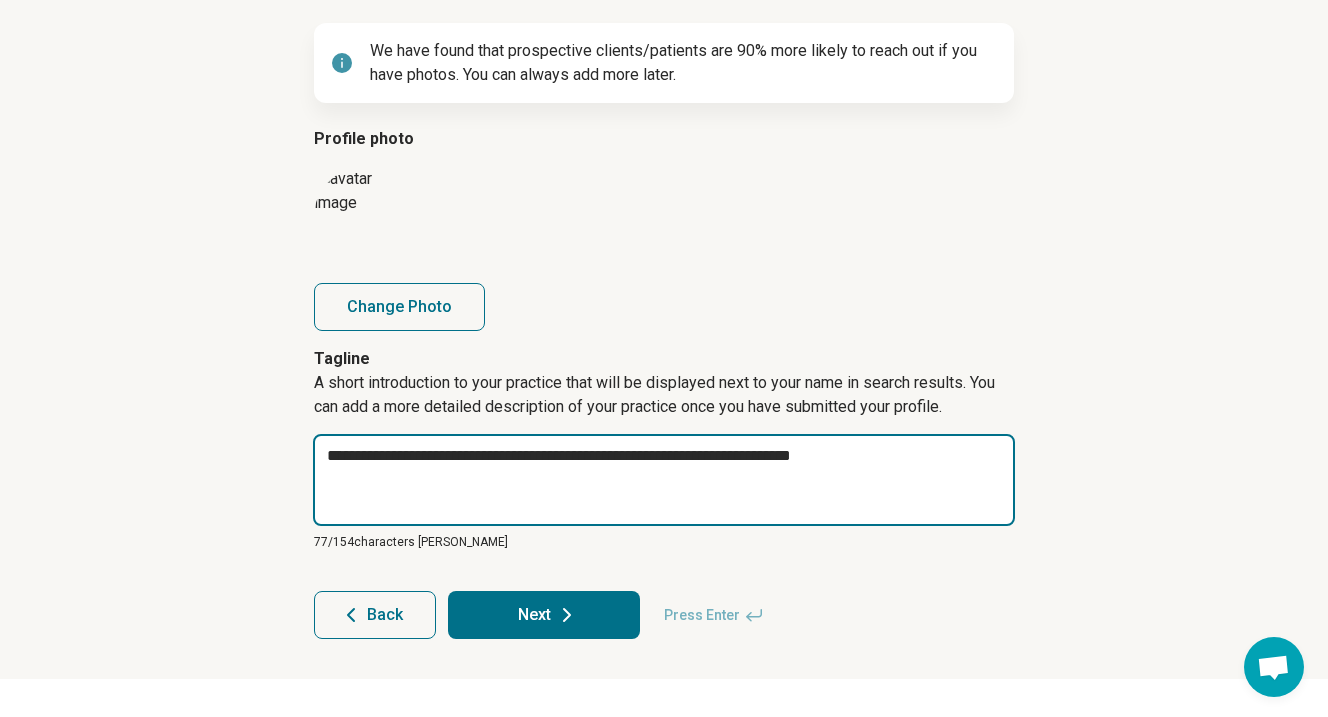 type on "*" 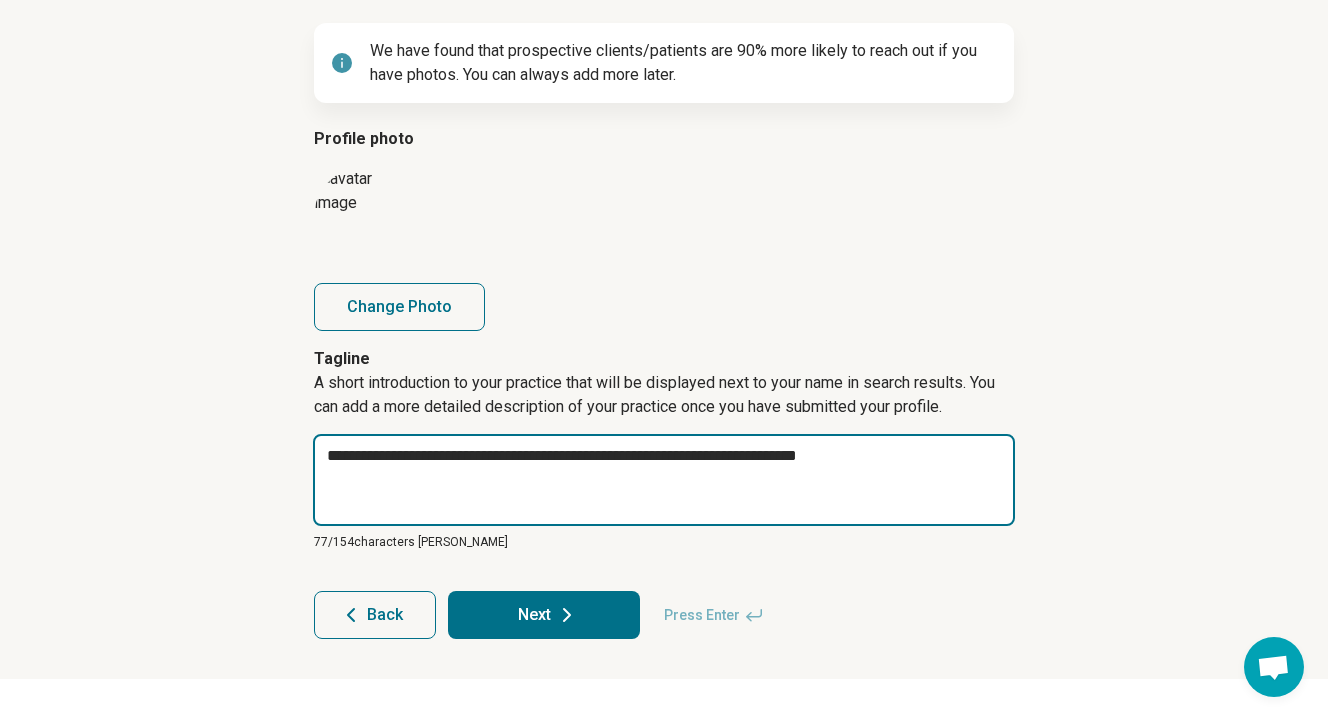 type on "*" 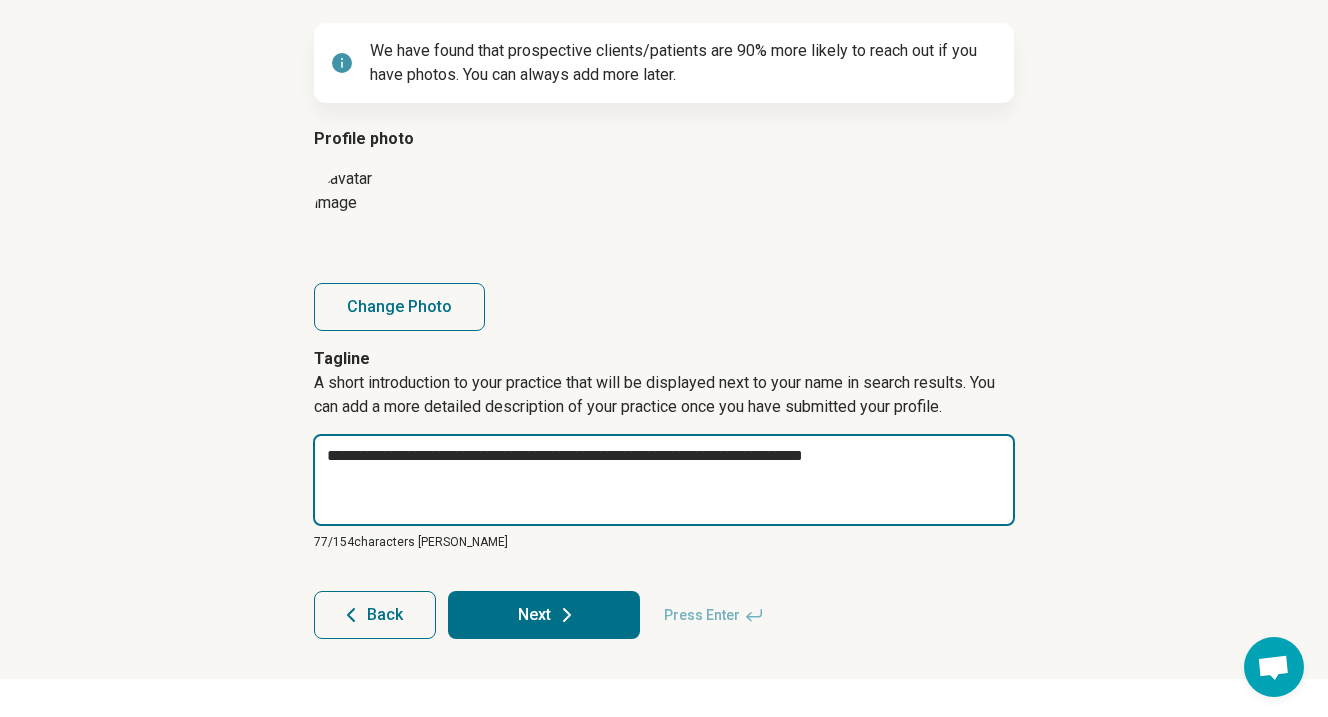 type on "*" 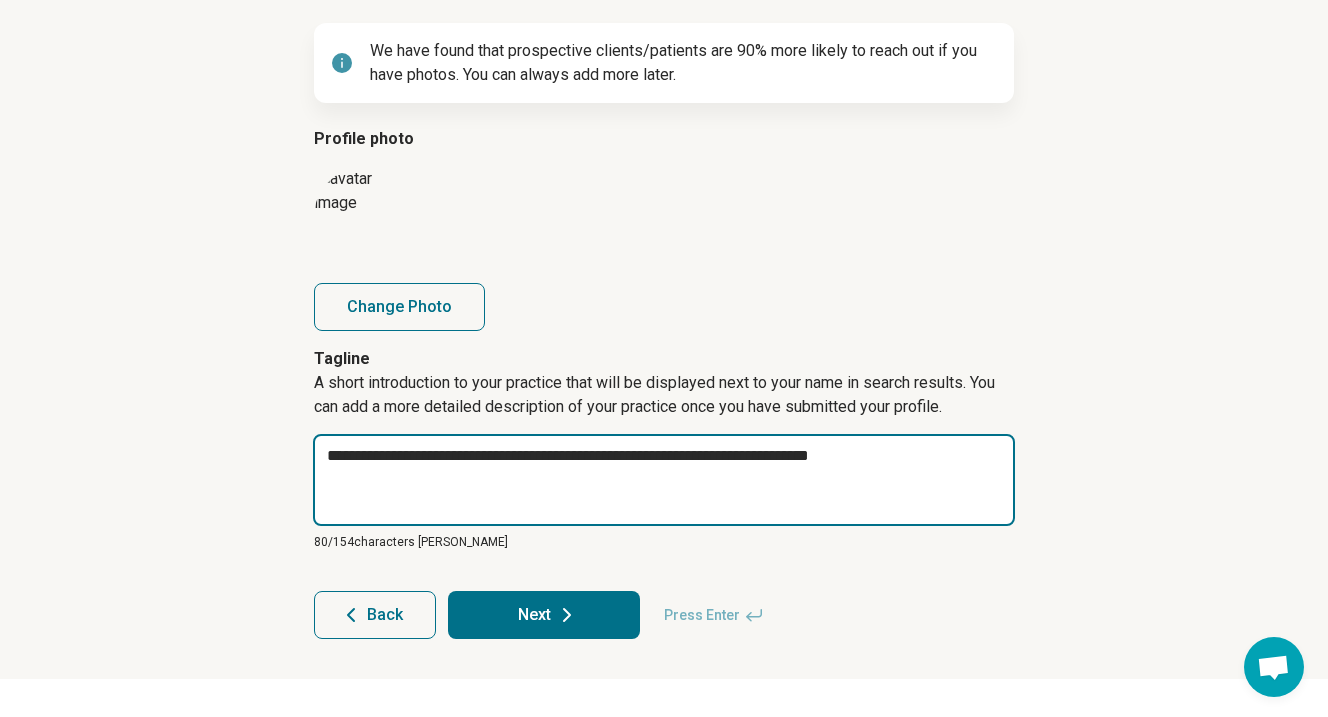 type on "**********" 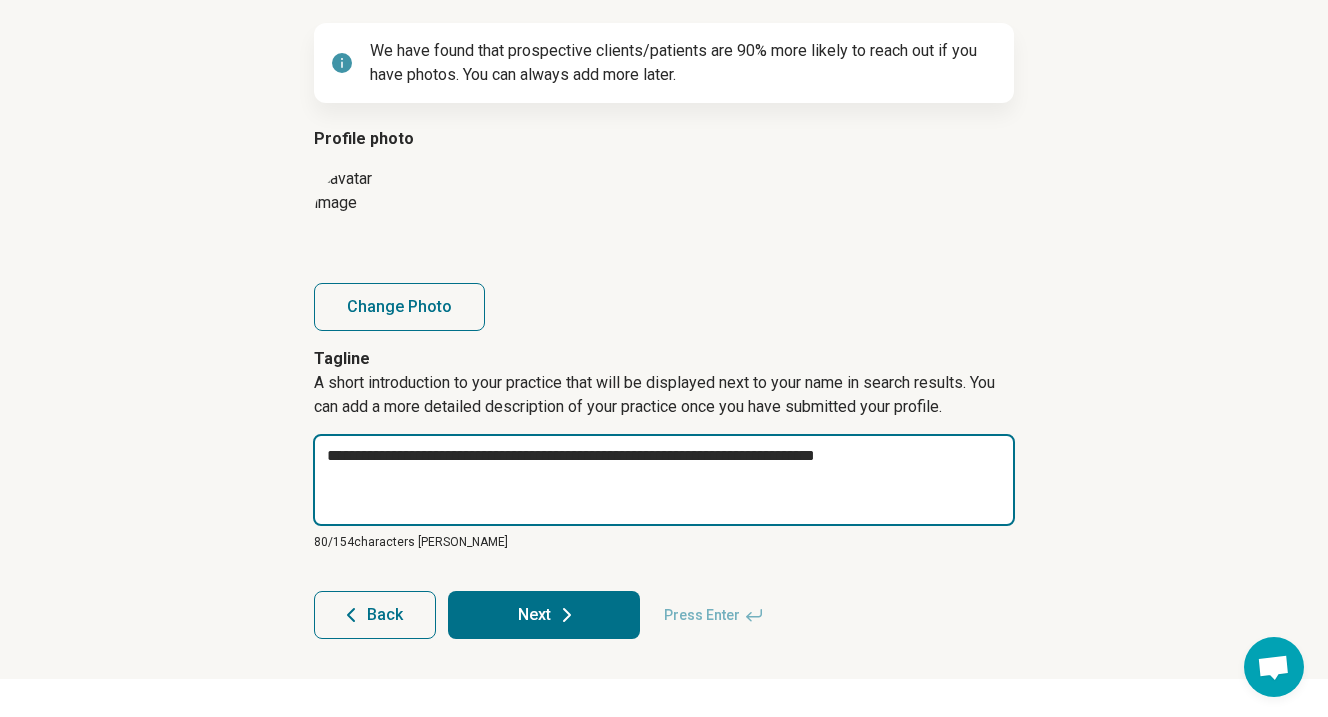 type on "*" 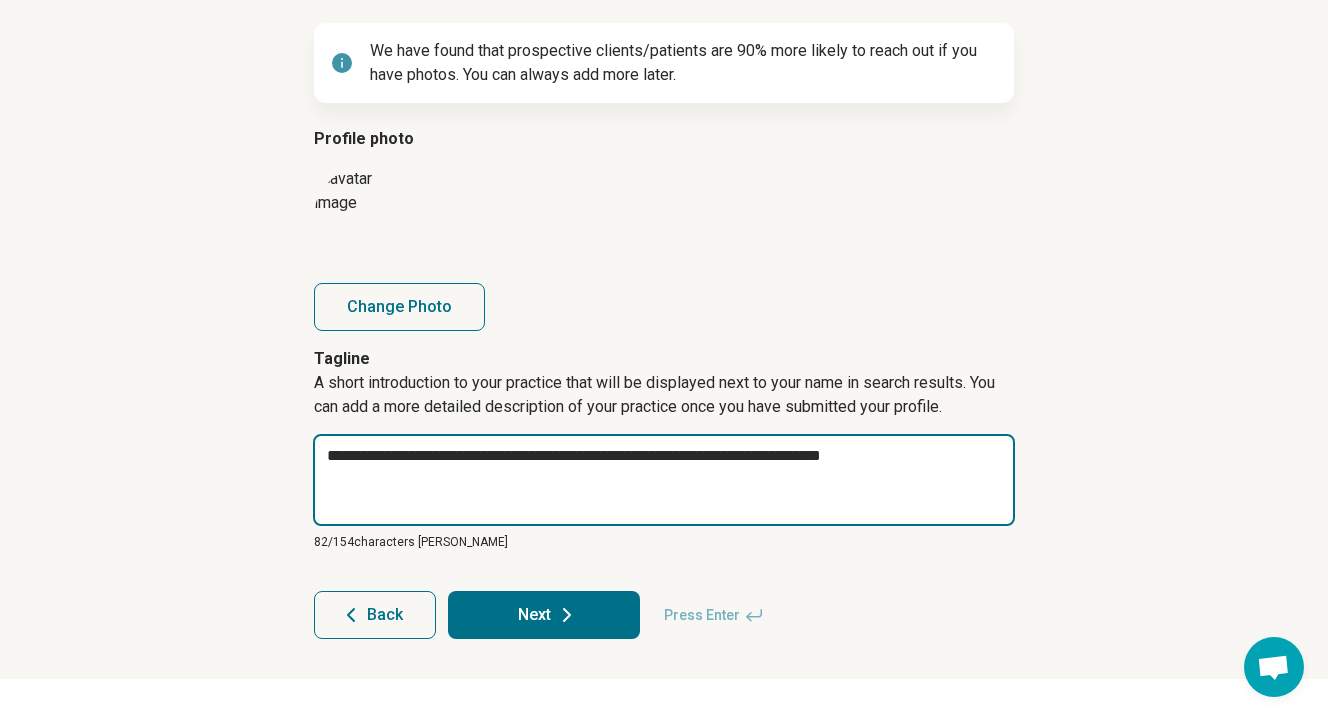 type on "*" 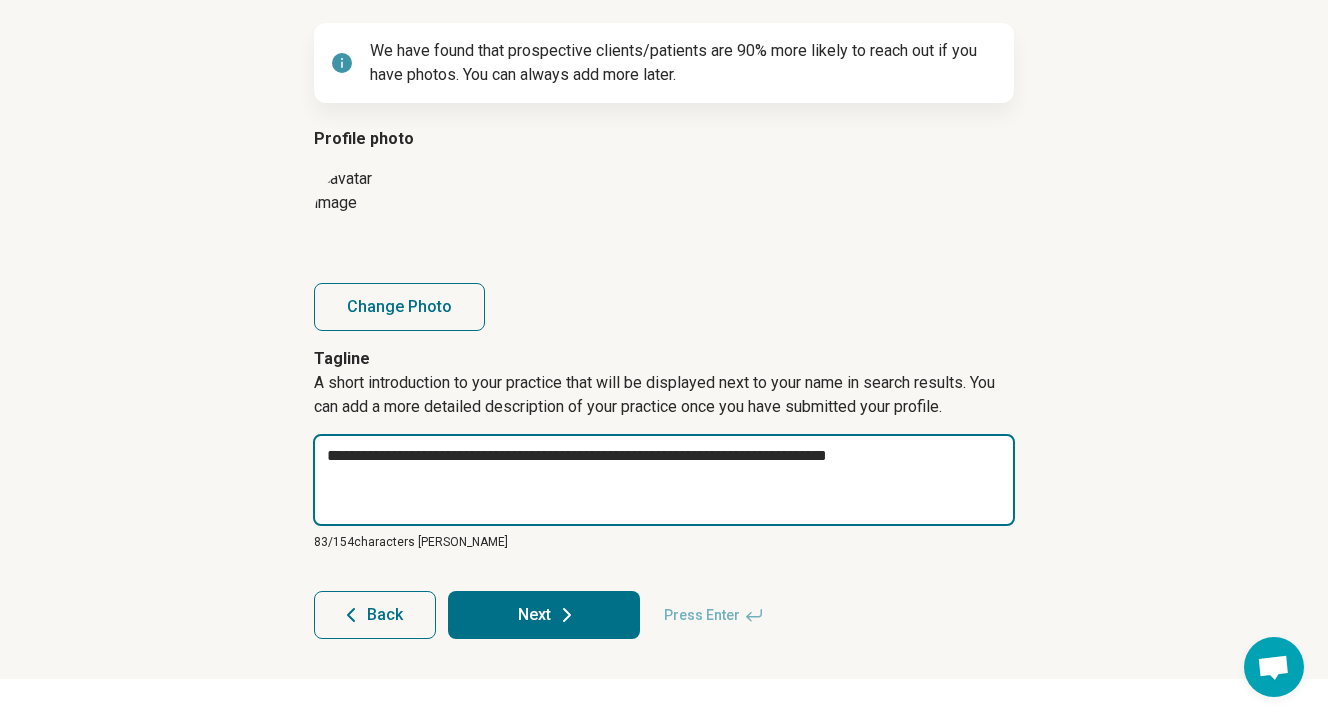type on "*" 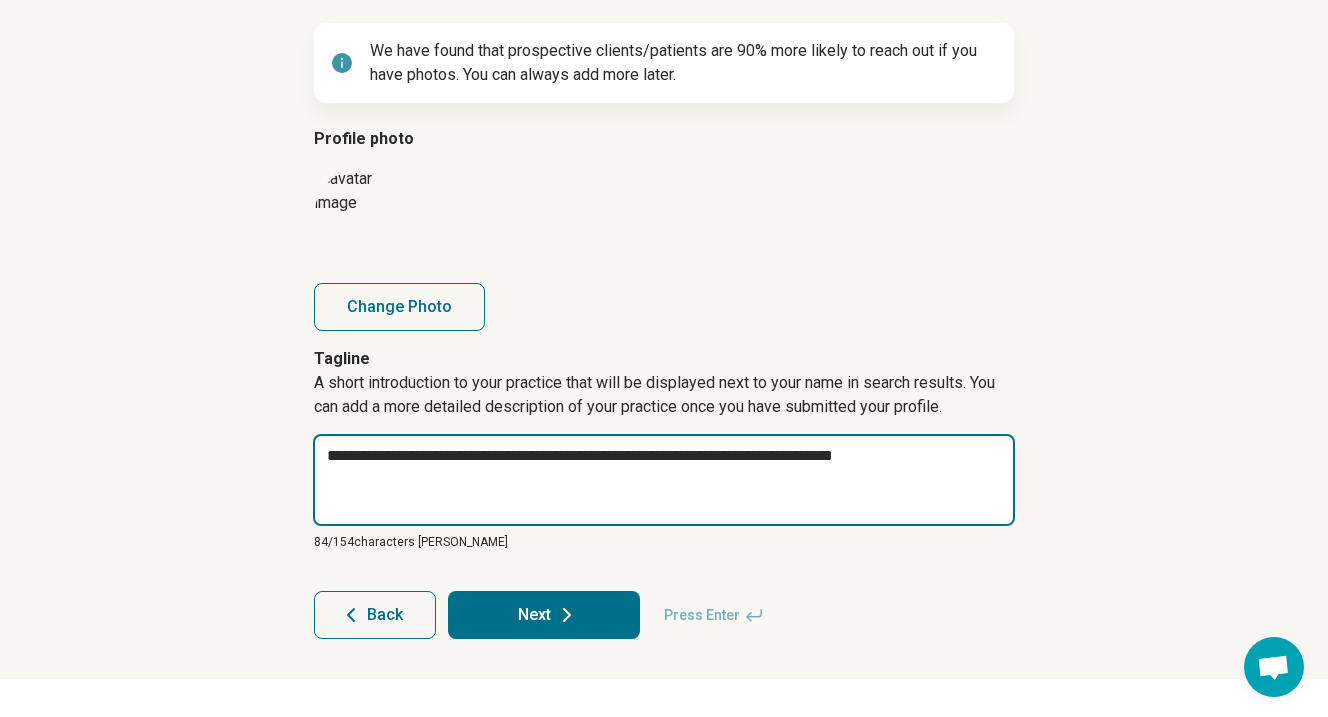 type on "*" 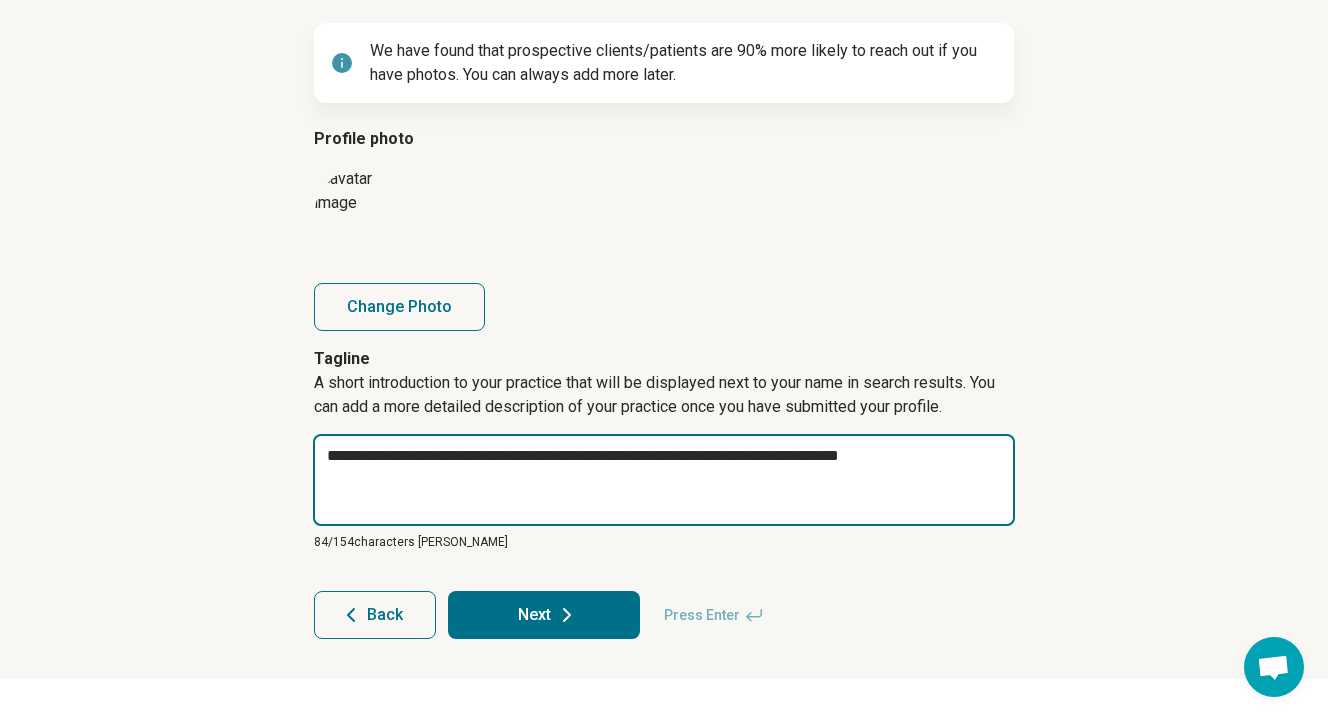 type on "*" 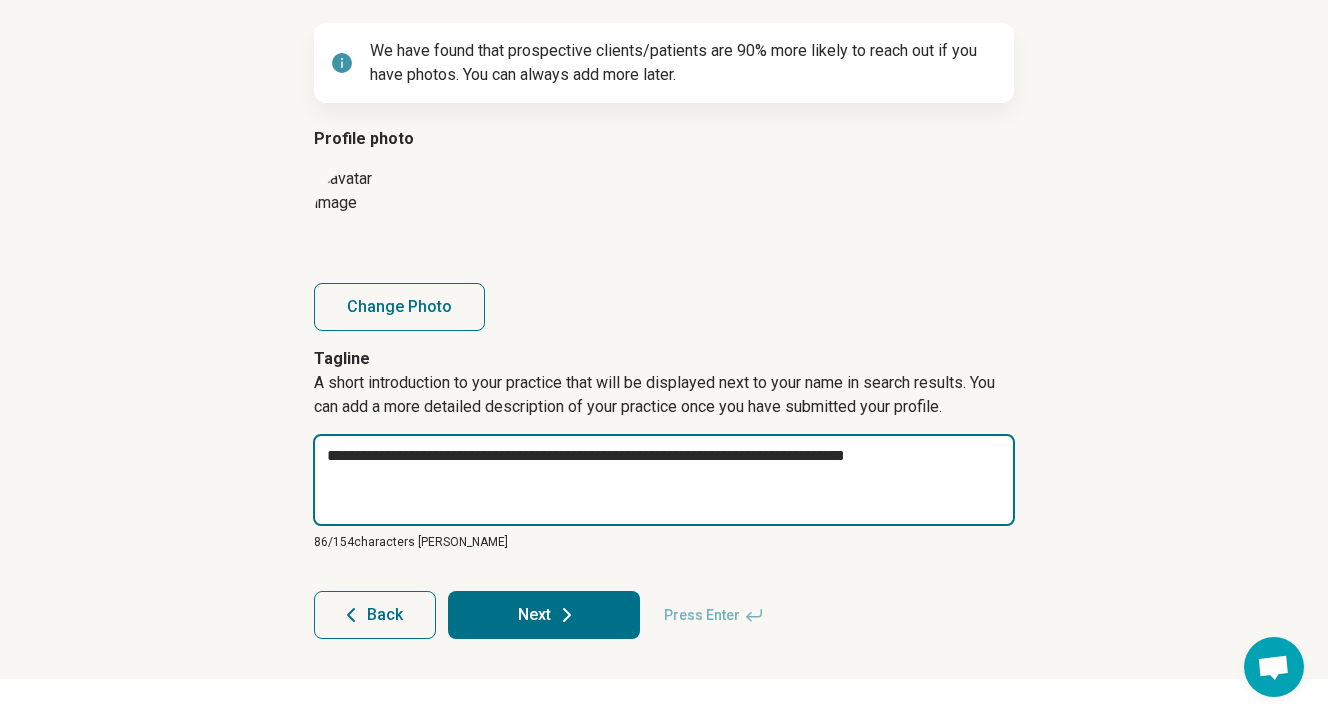 type on "*" 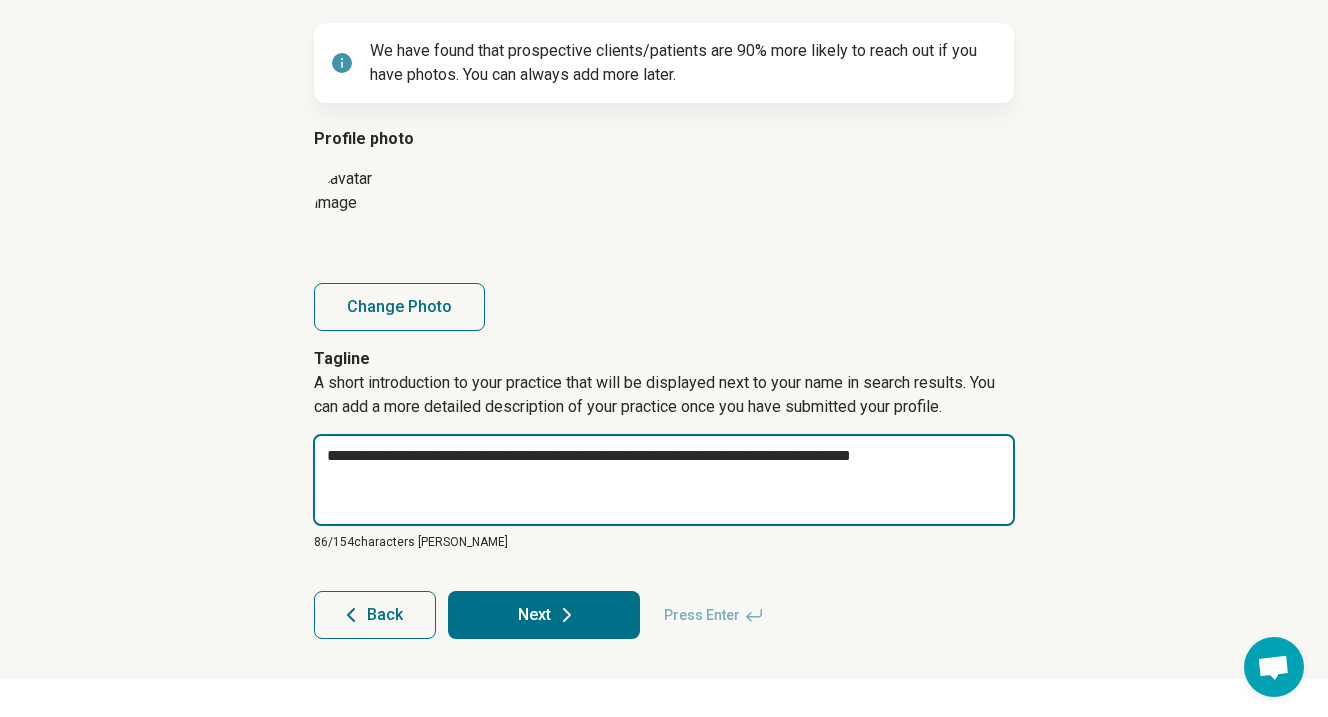 type on "*" 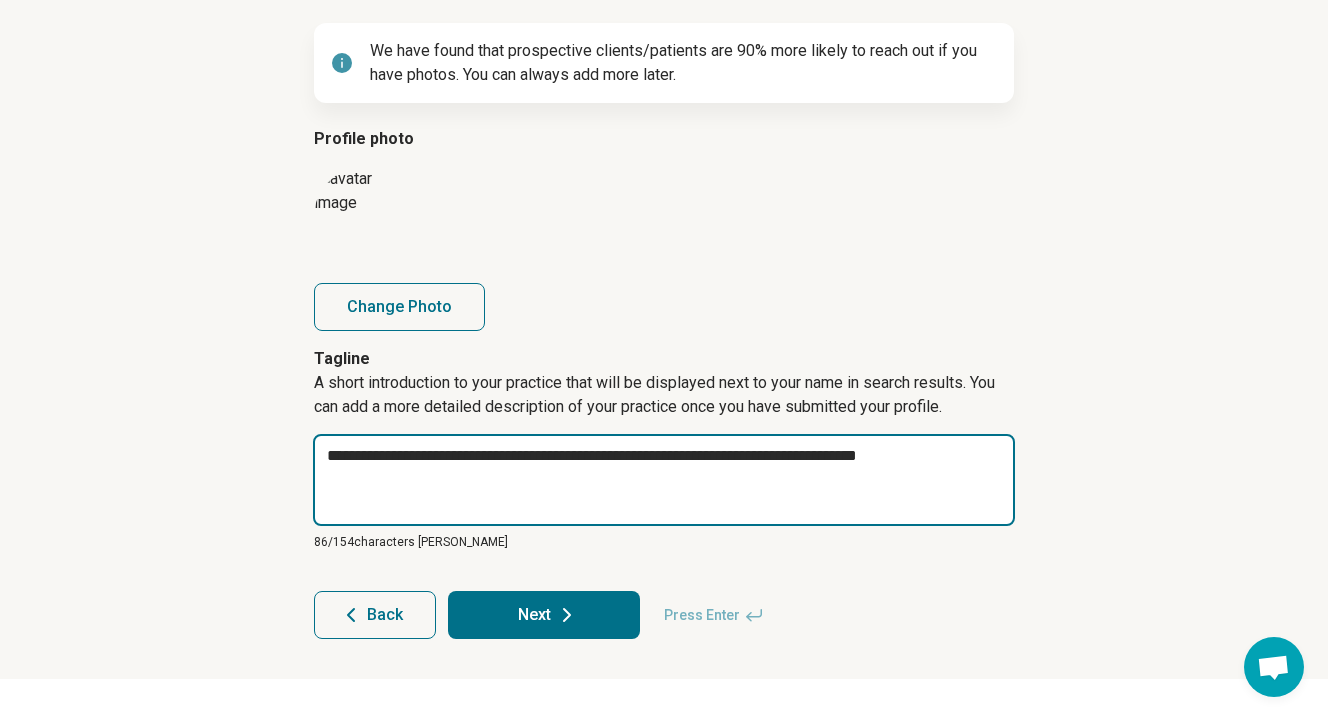type on "*" 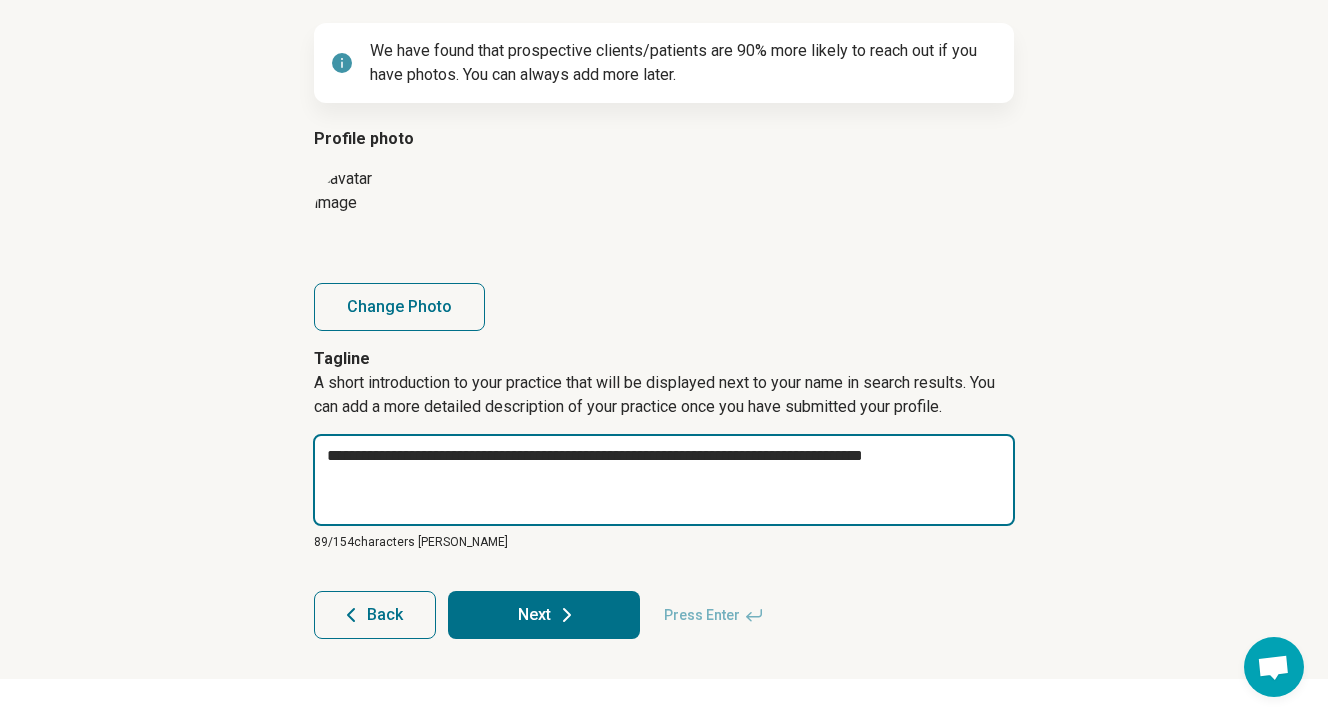 type on "*" 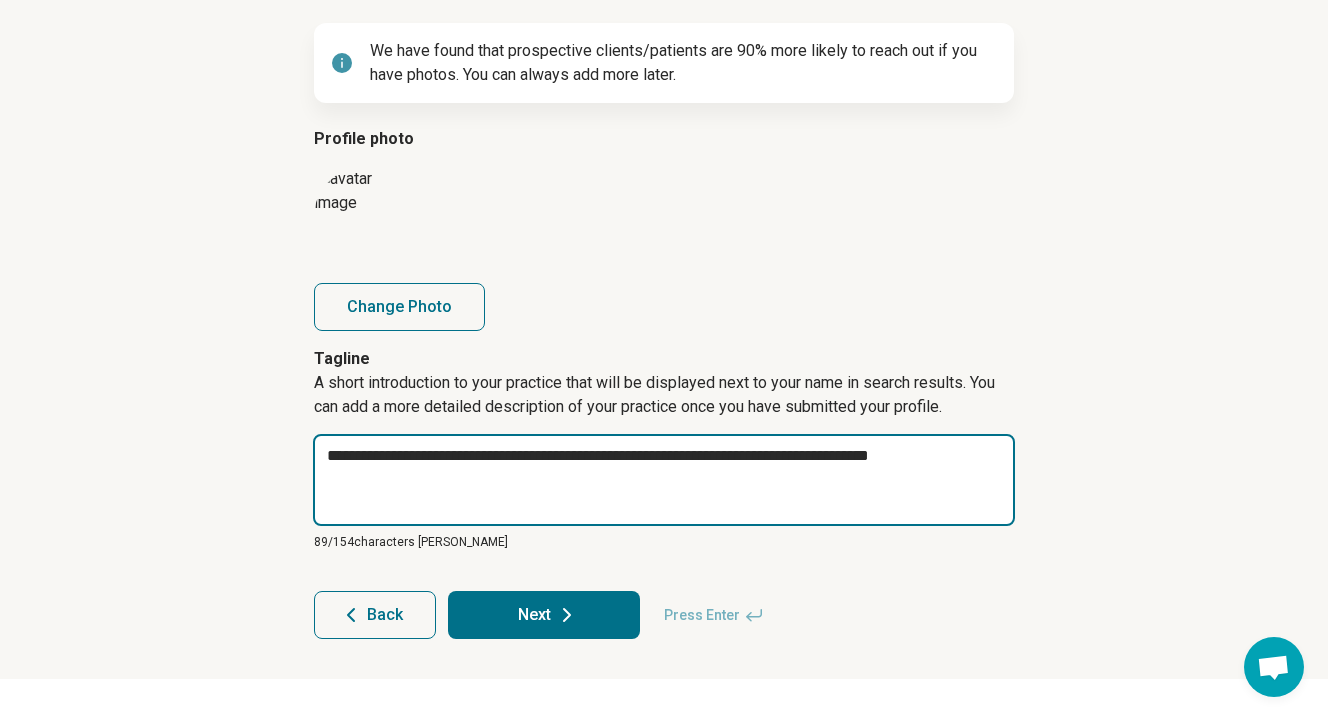 type on "*" 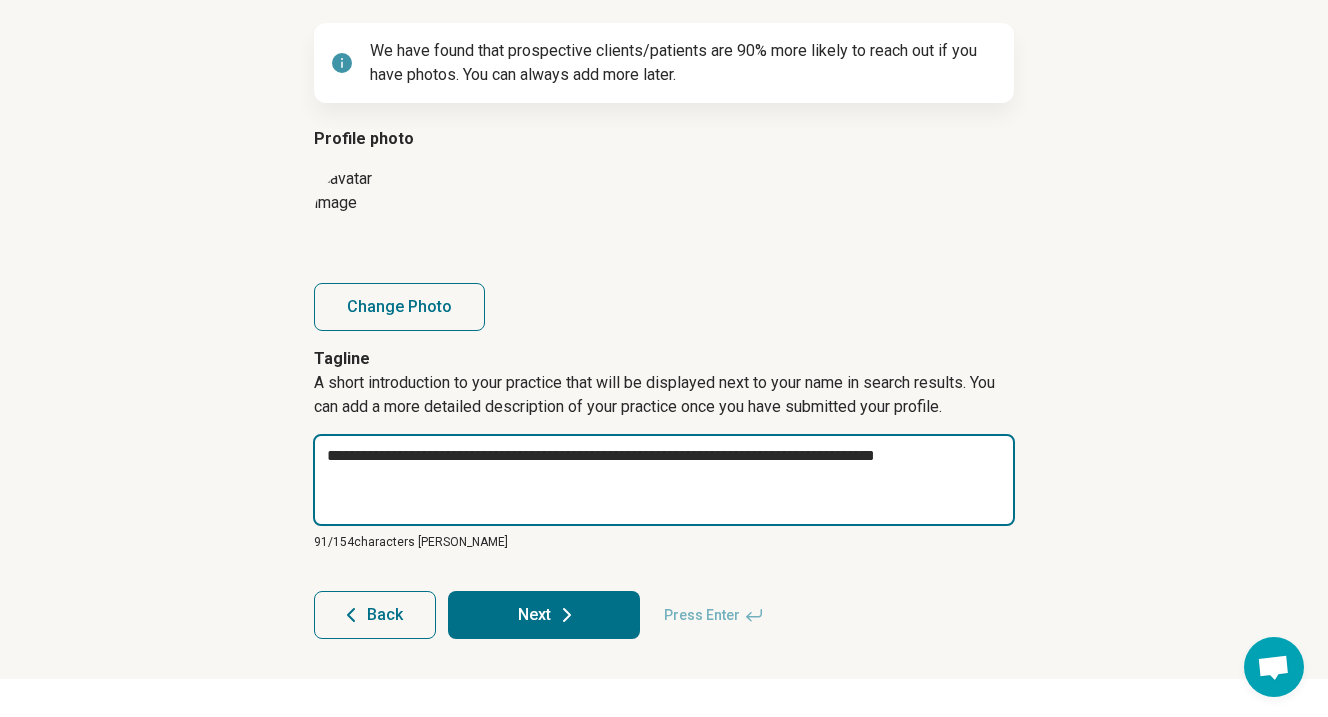 type on "*" 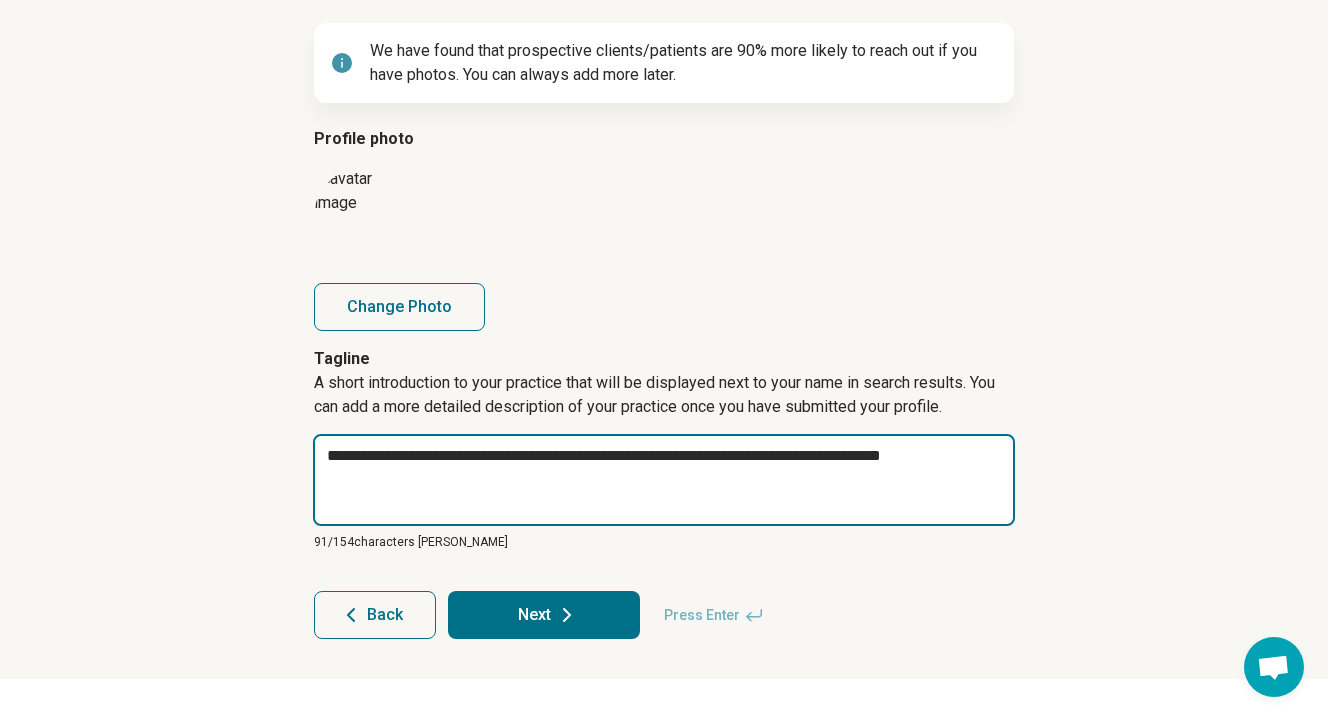 type on "*" 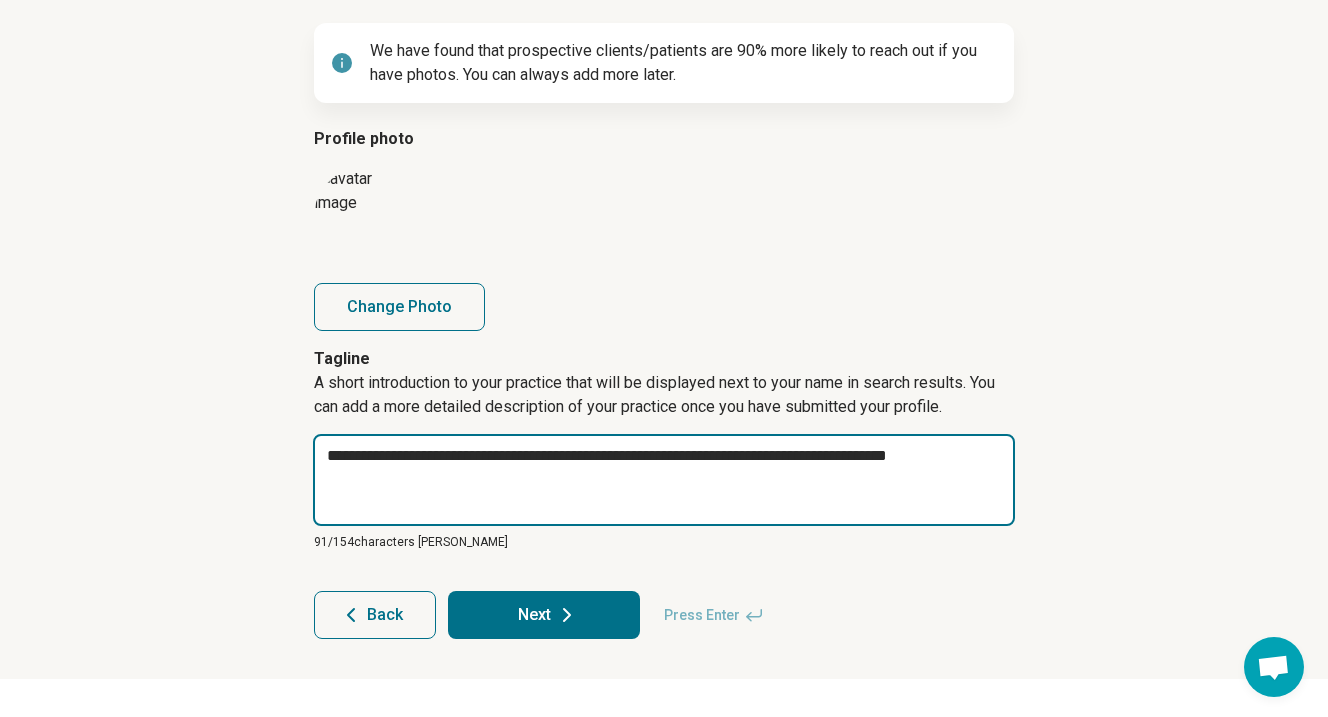 type on "*" 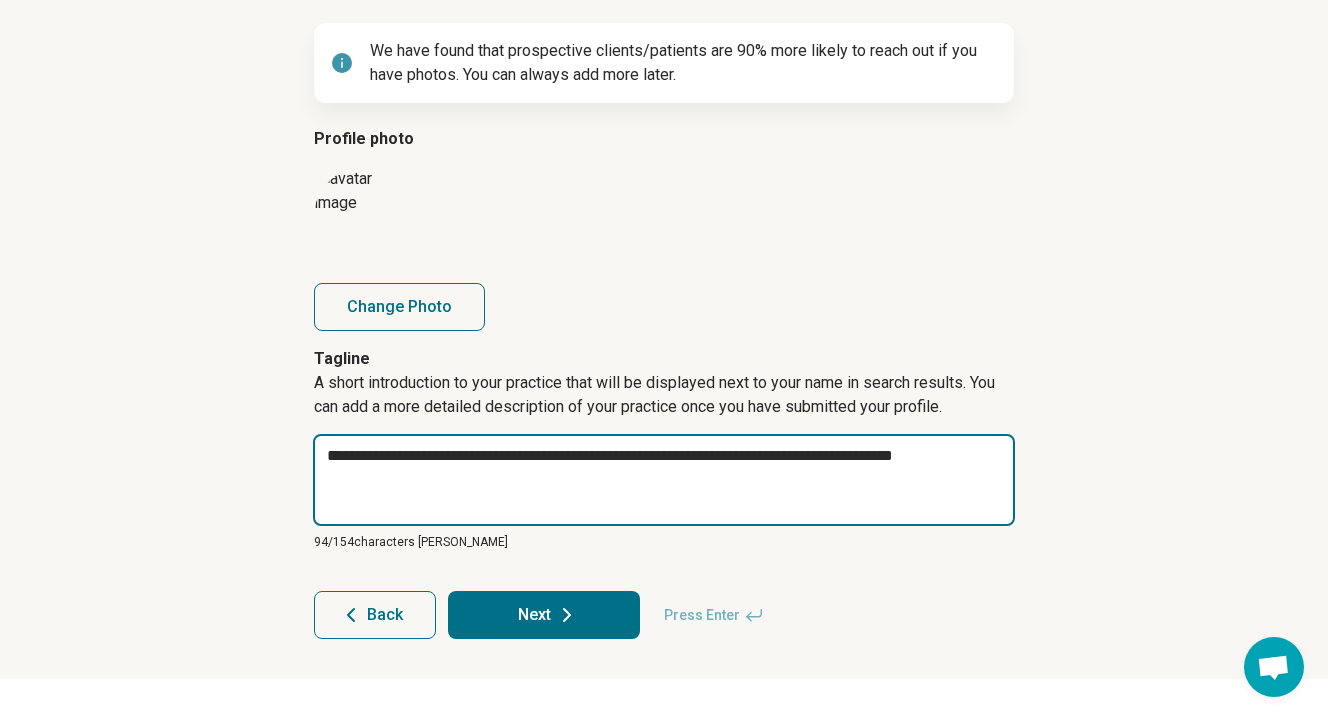 type on "*" 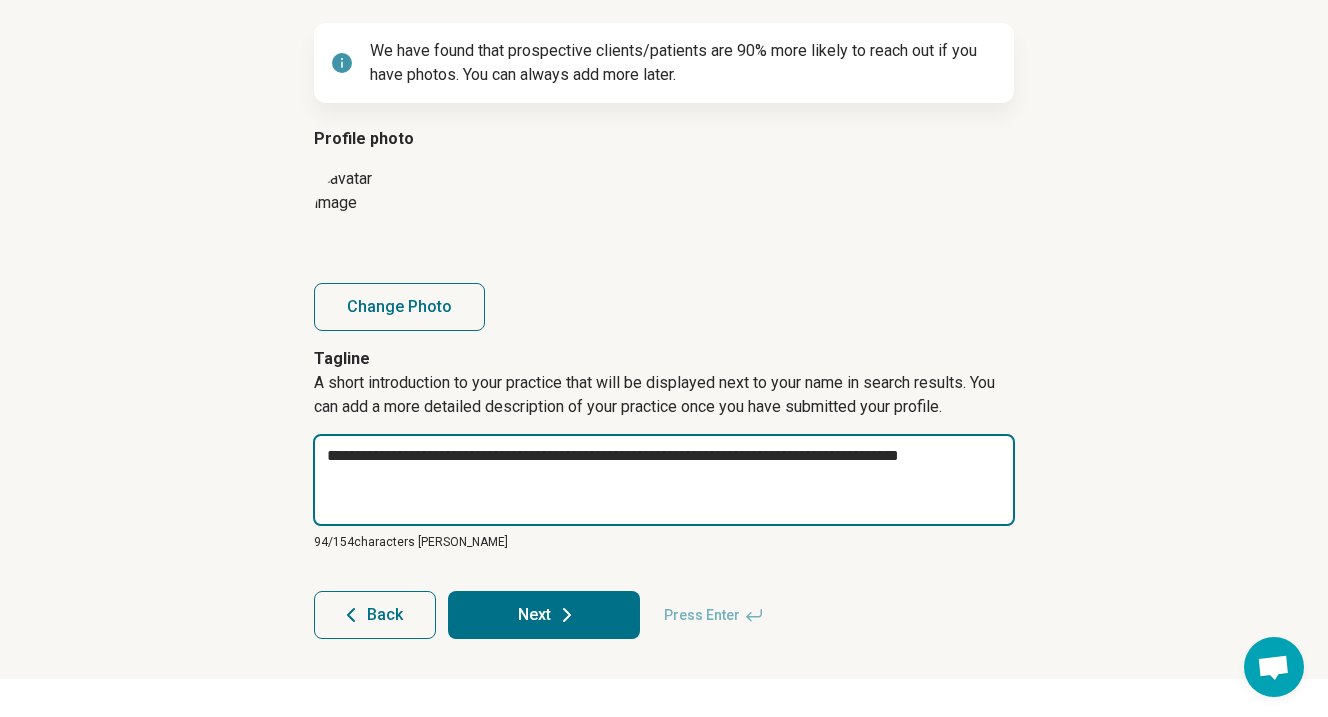 type on "*" 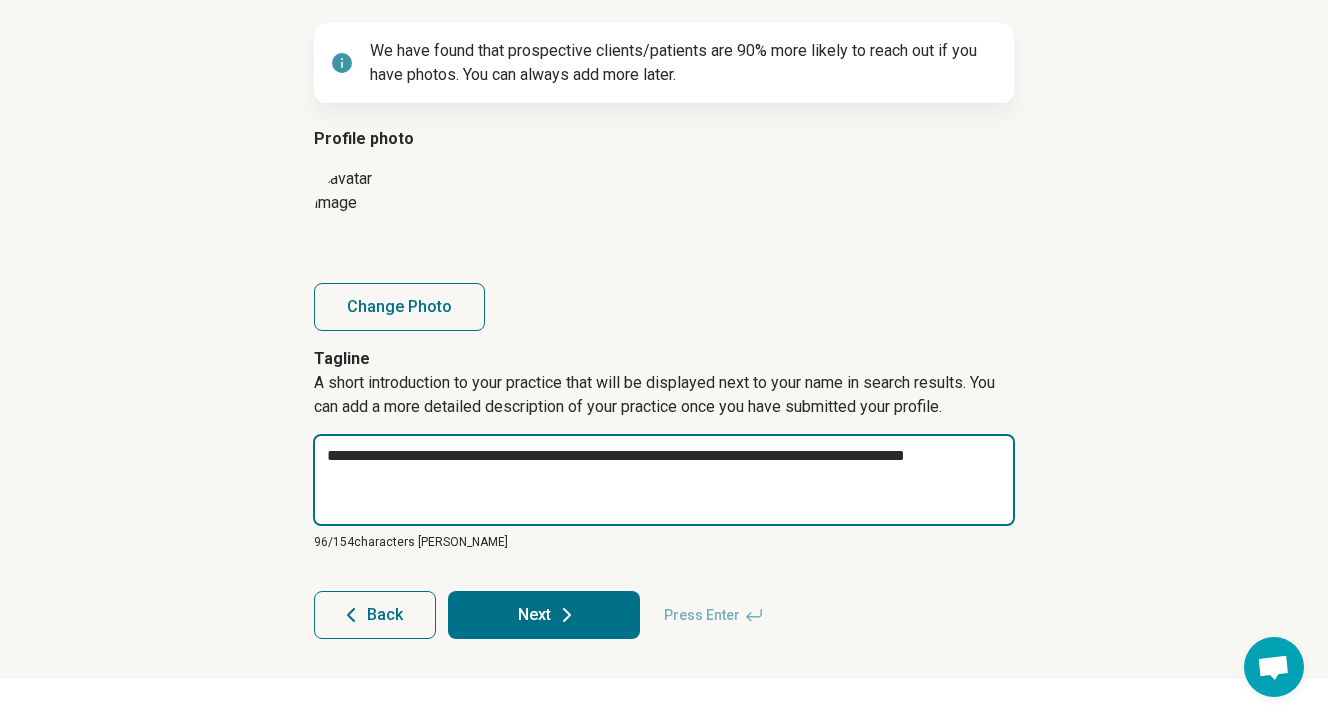 type on "*" 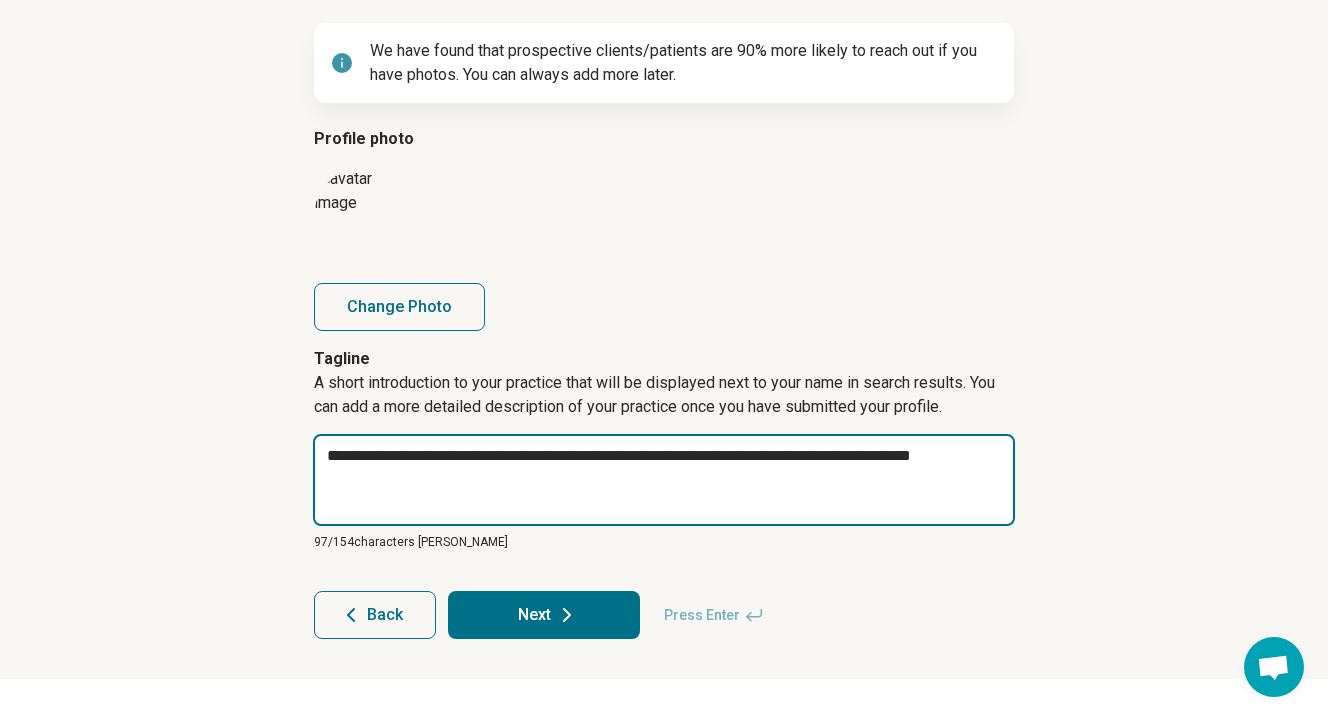 type on "*" 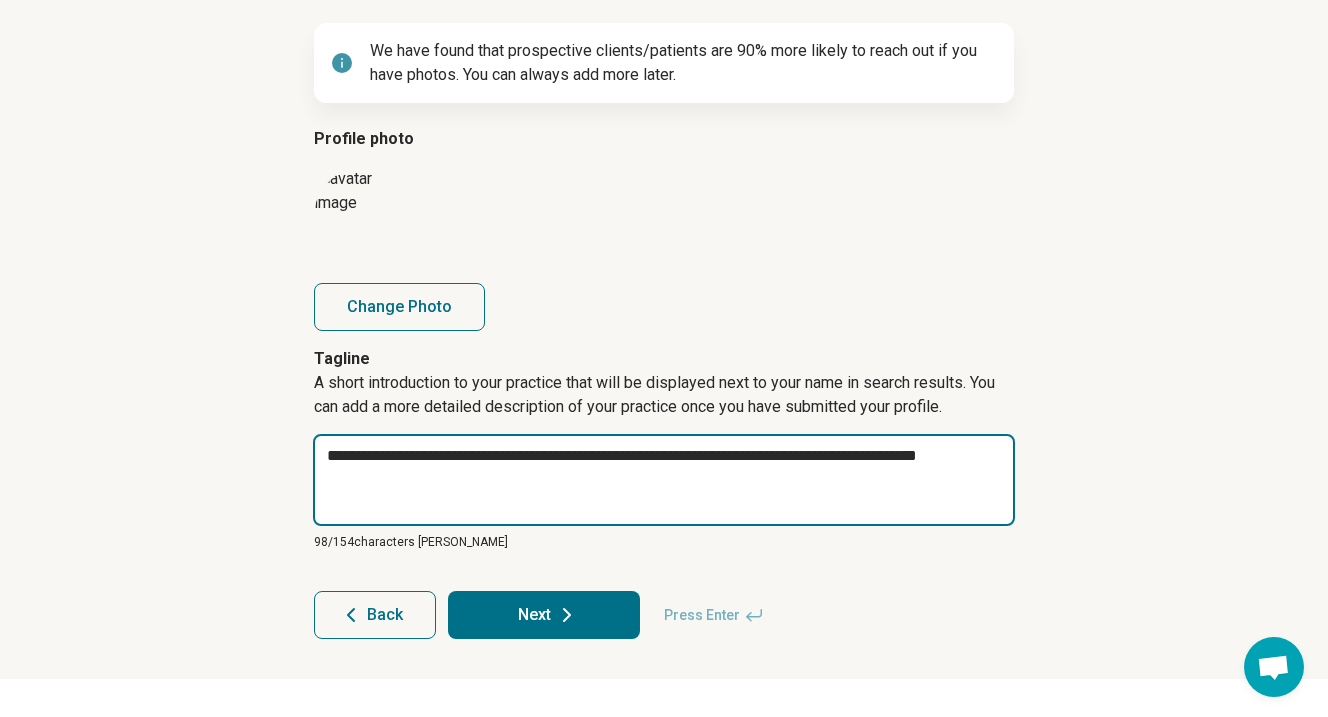 type on "*" 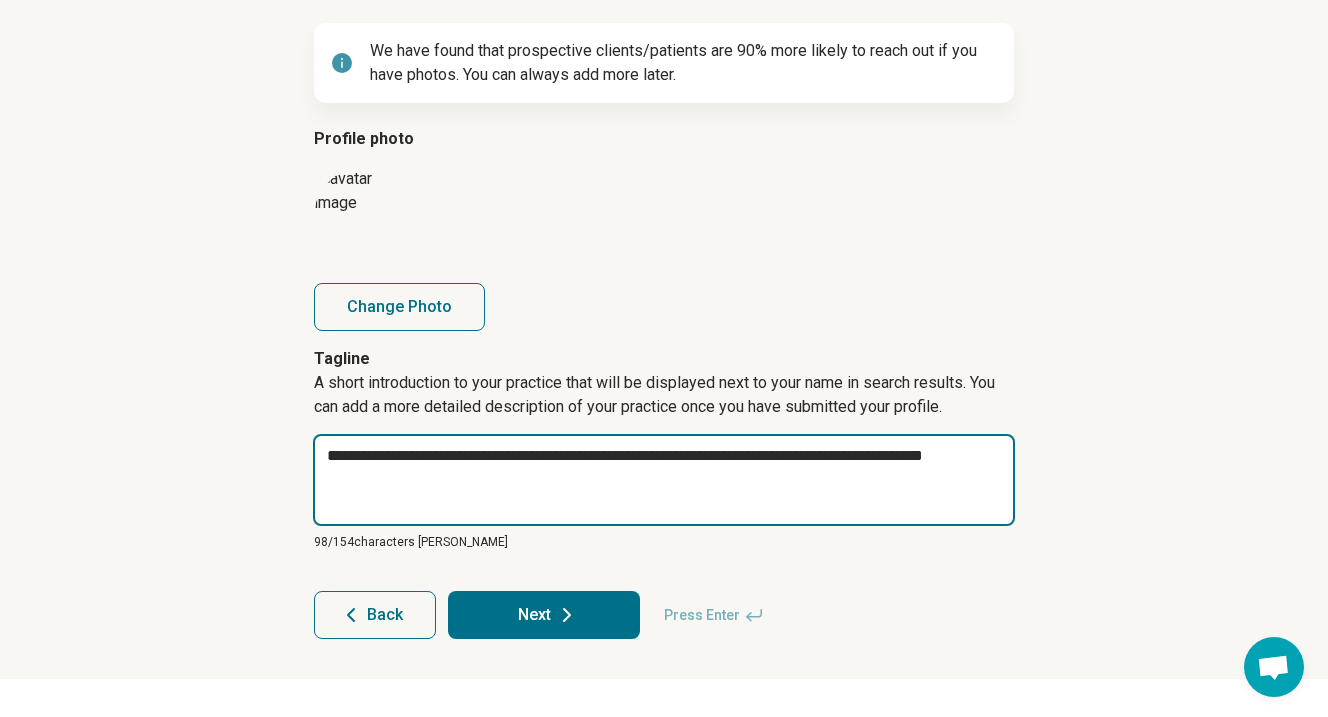 type on "*" 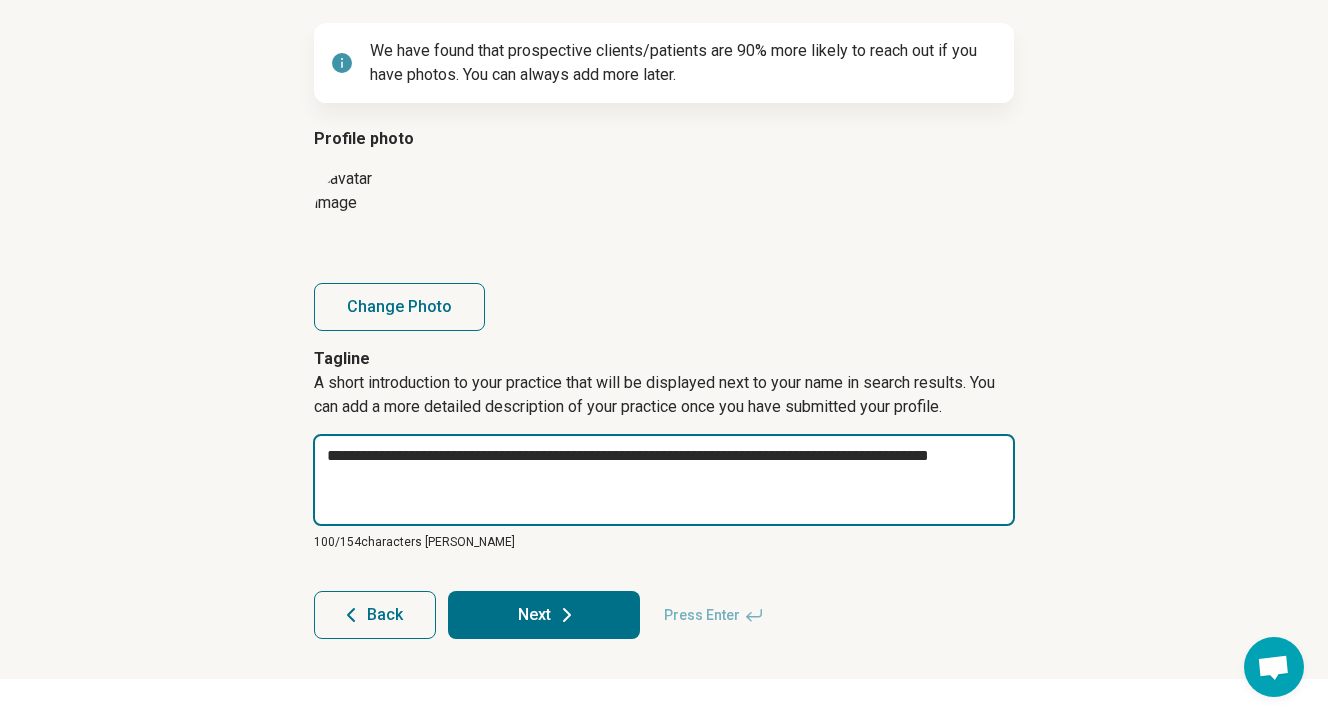type on "*" 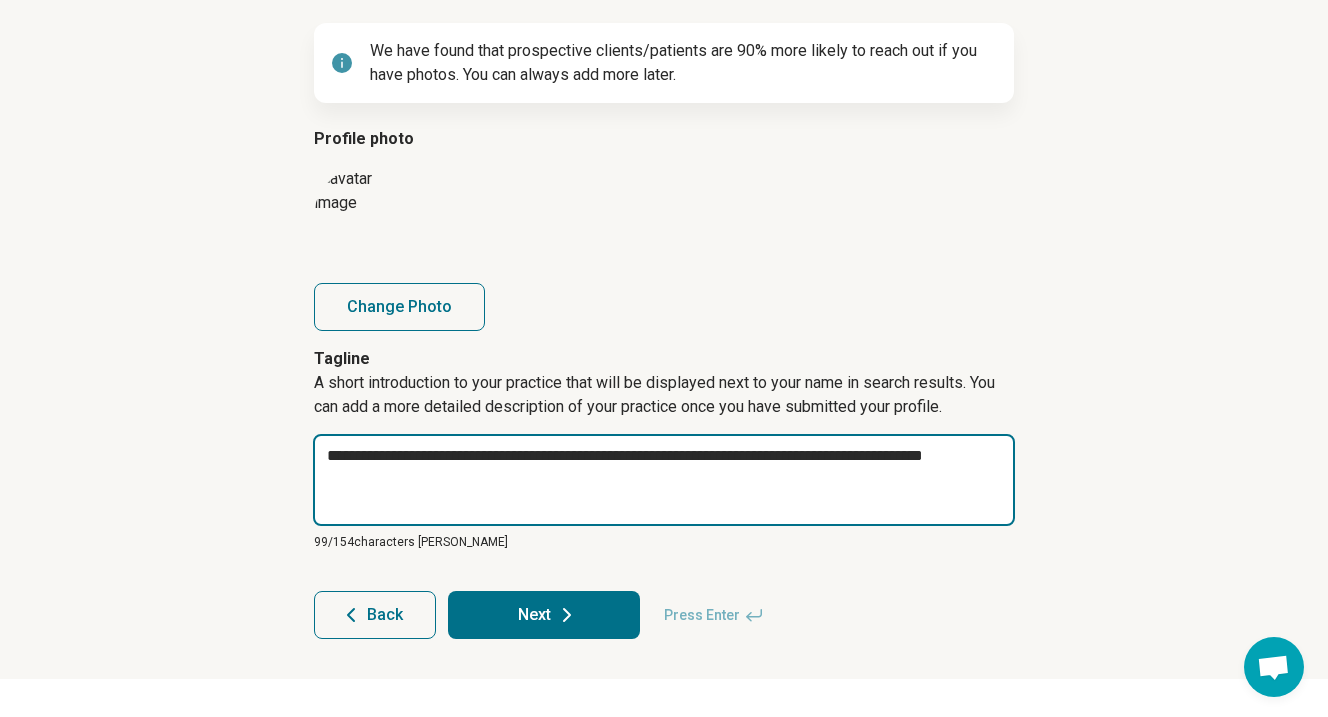 type on "*" 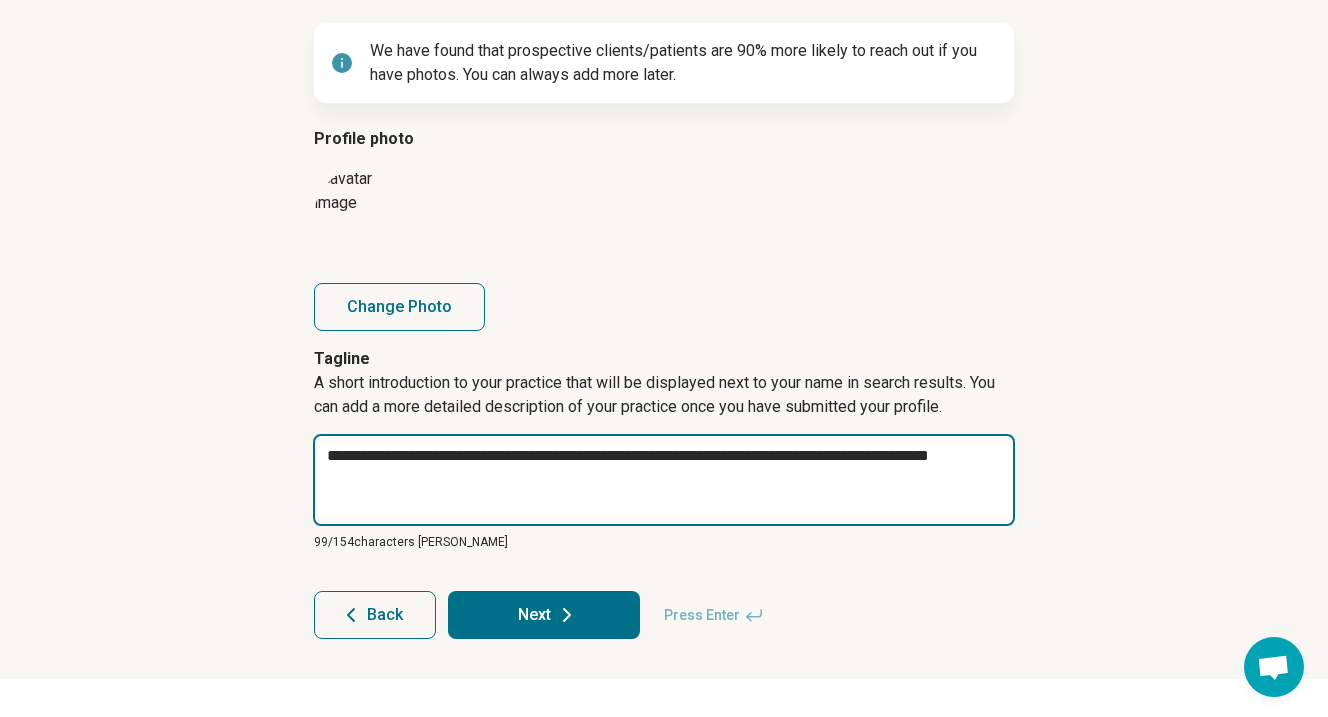 type on "*" 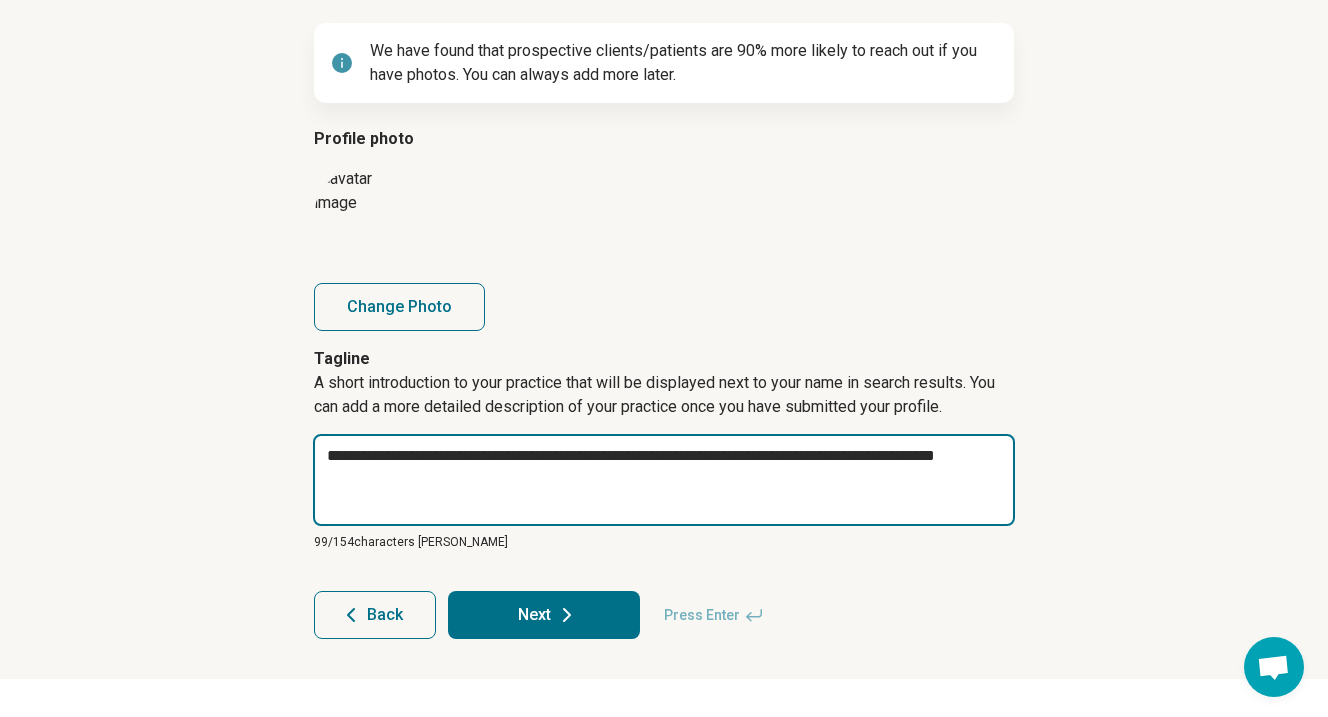 type on "*" 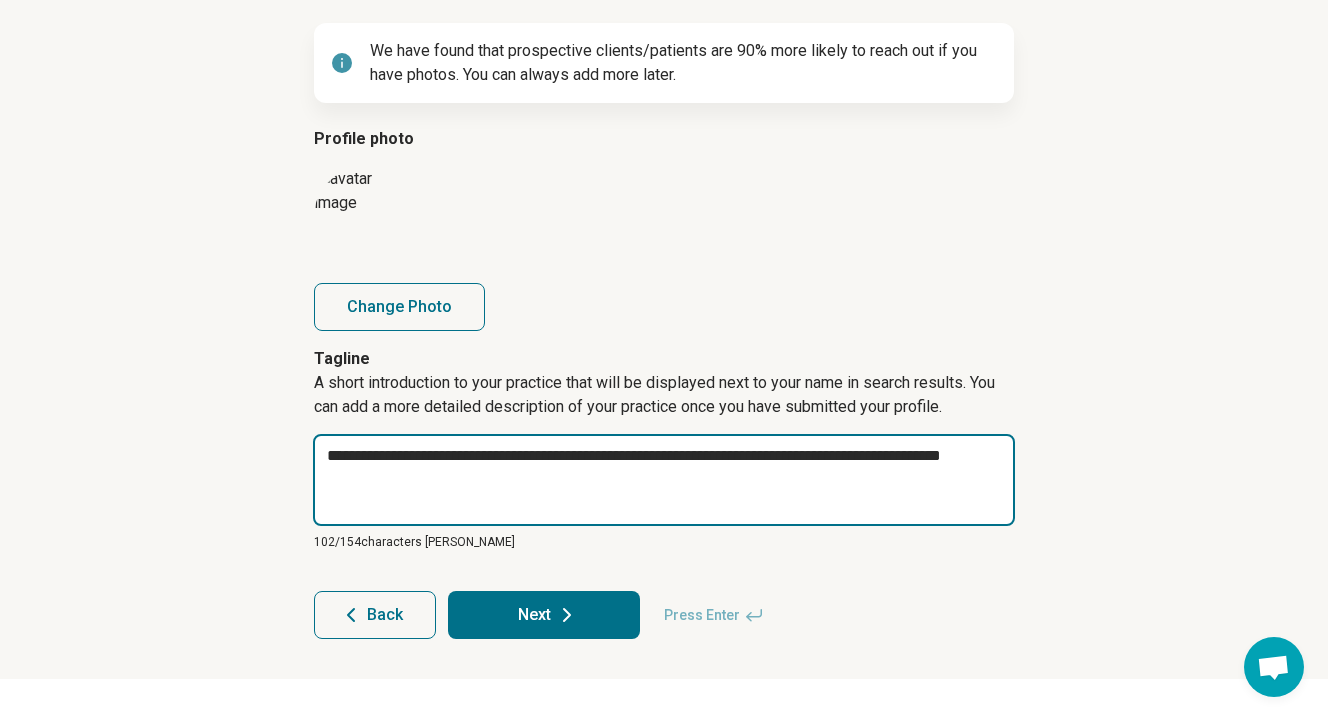 type on "*" 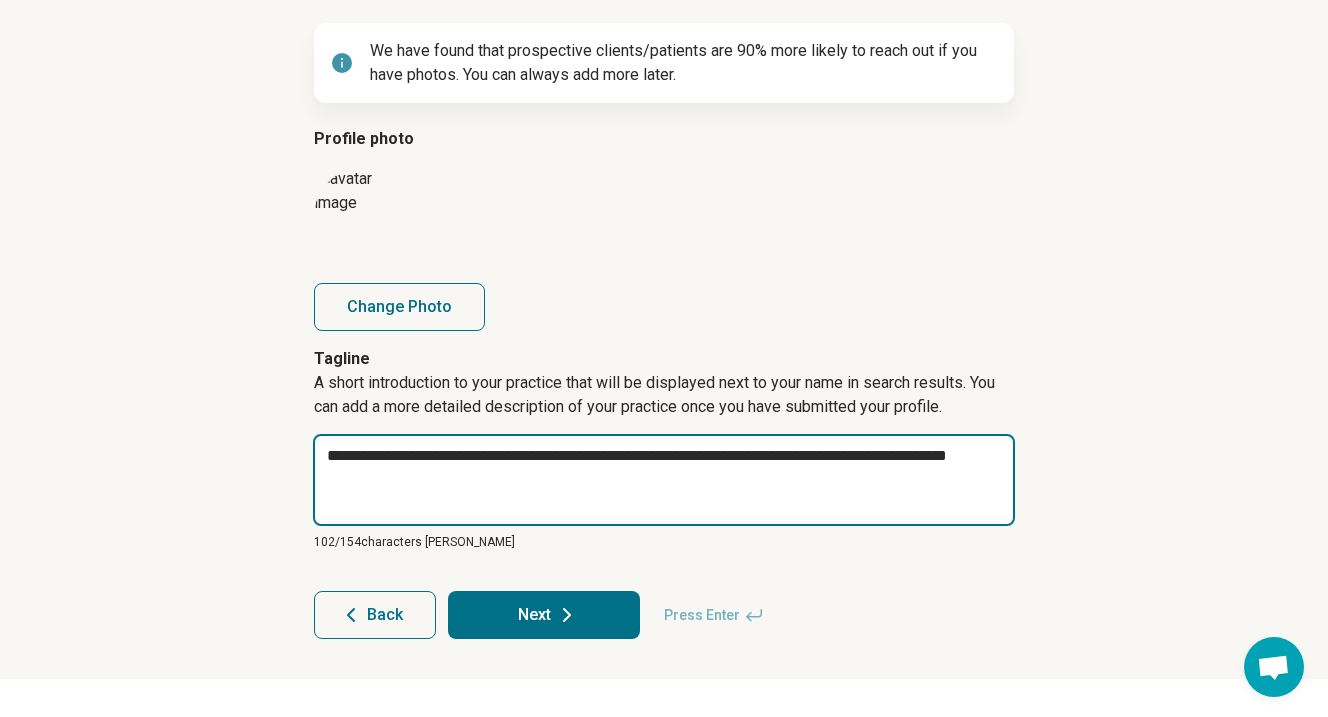 type on "*" 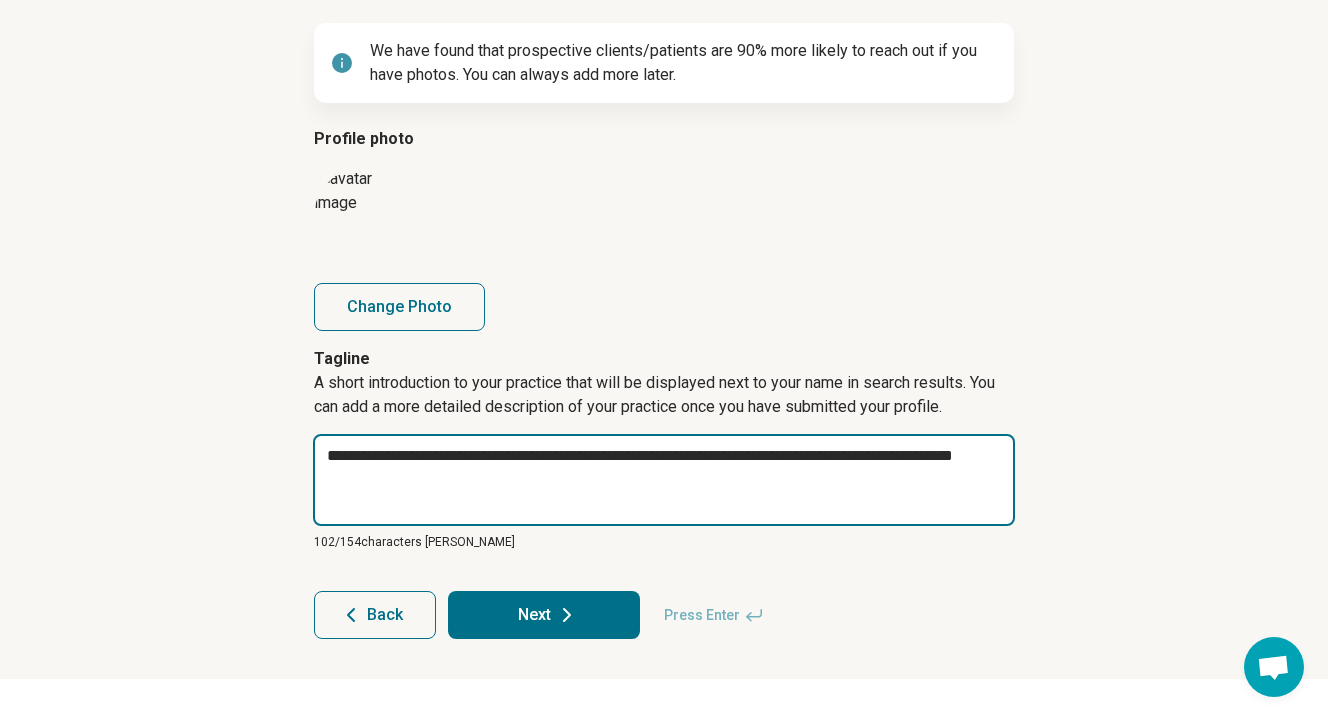 type on "*" 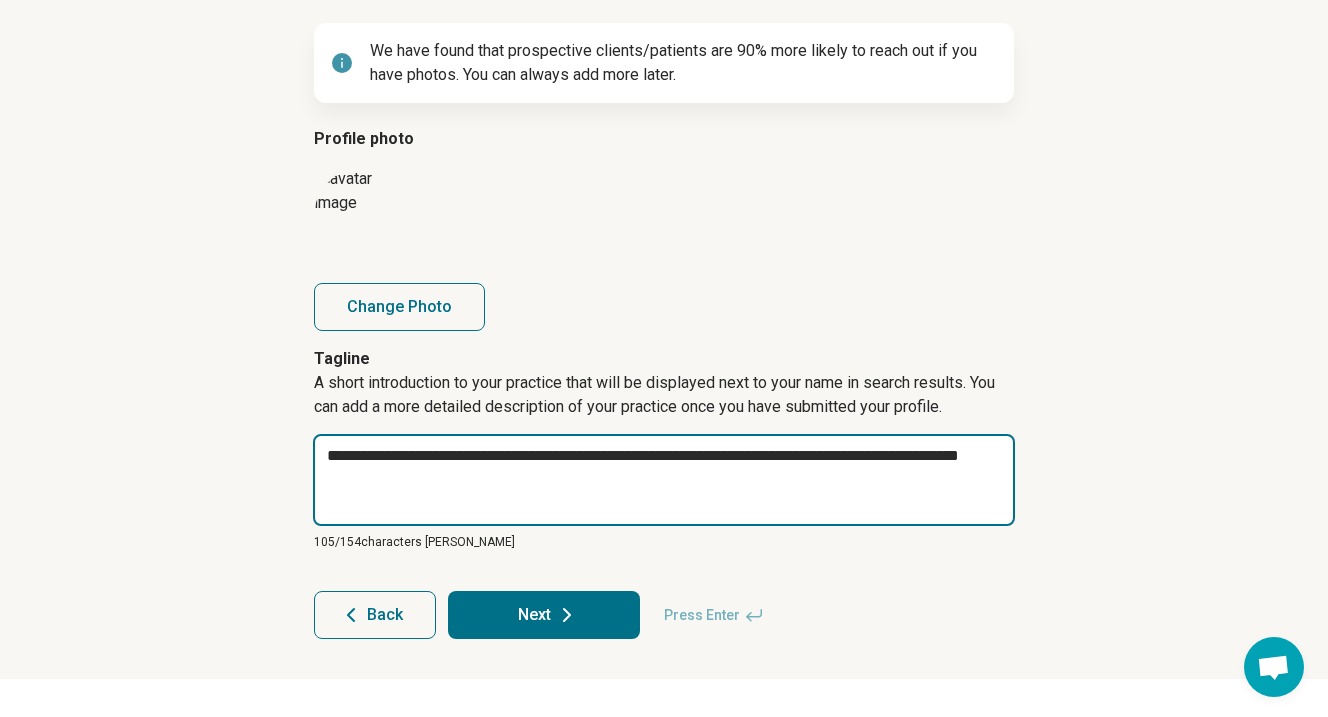 type on "*" 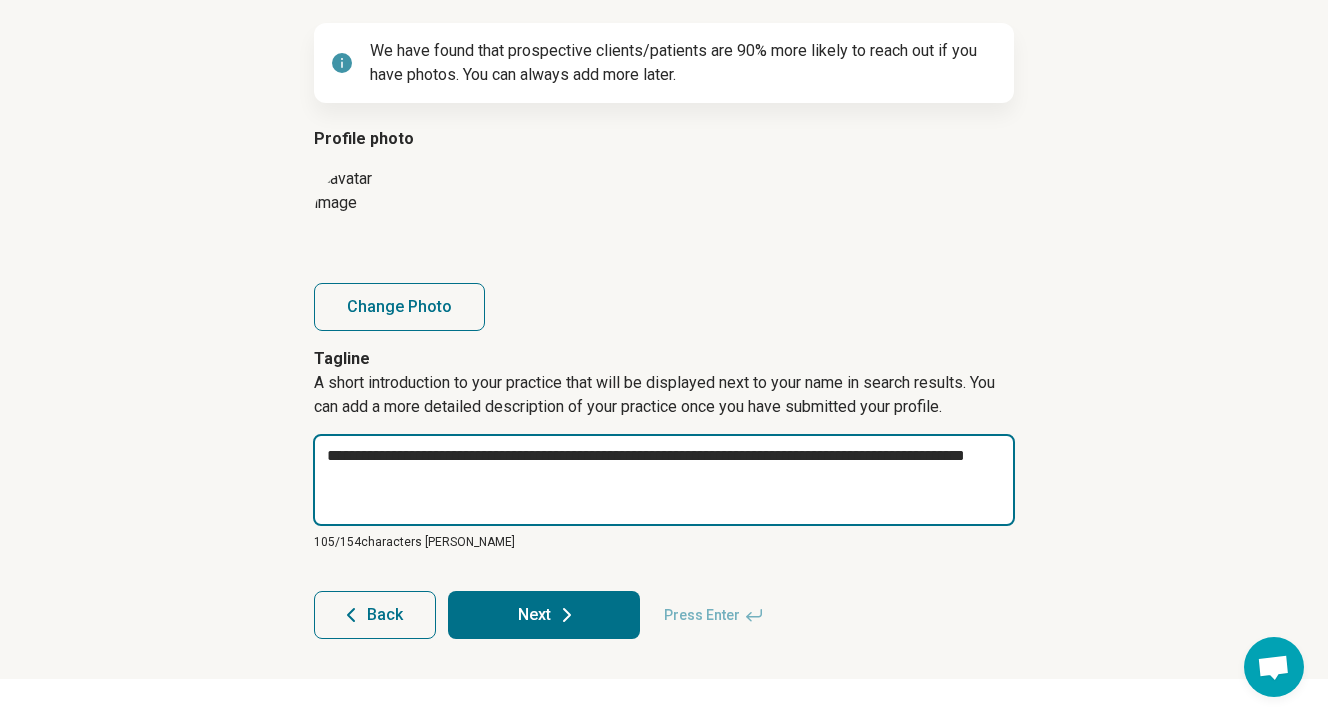 type on "*" 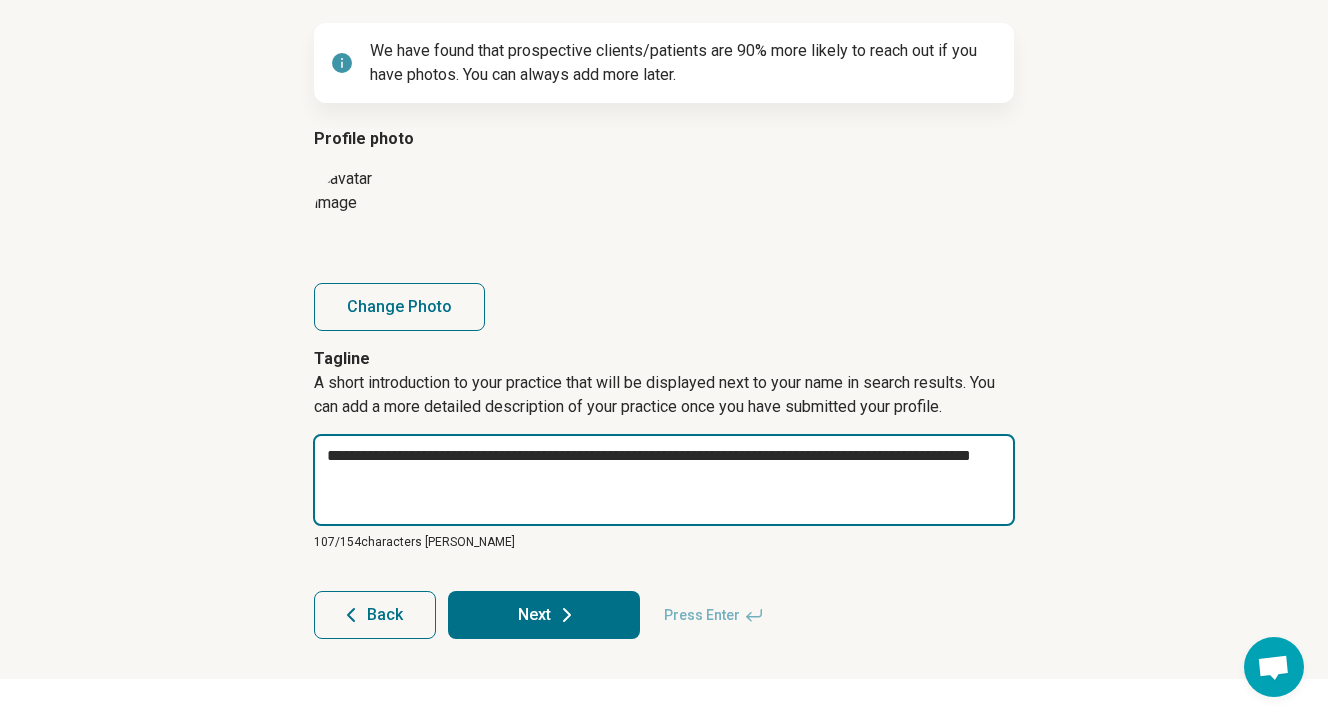 type on "*" 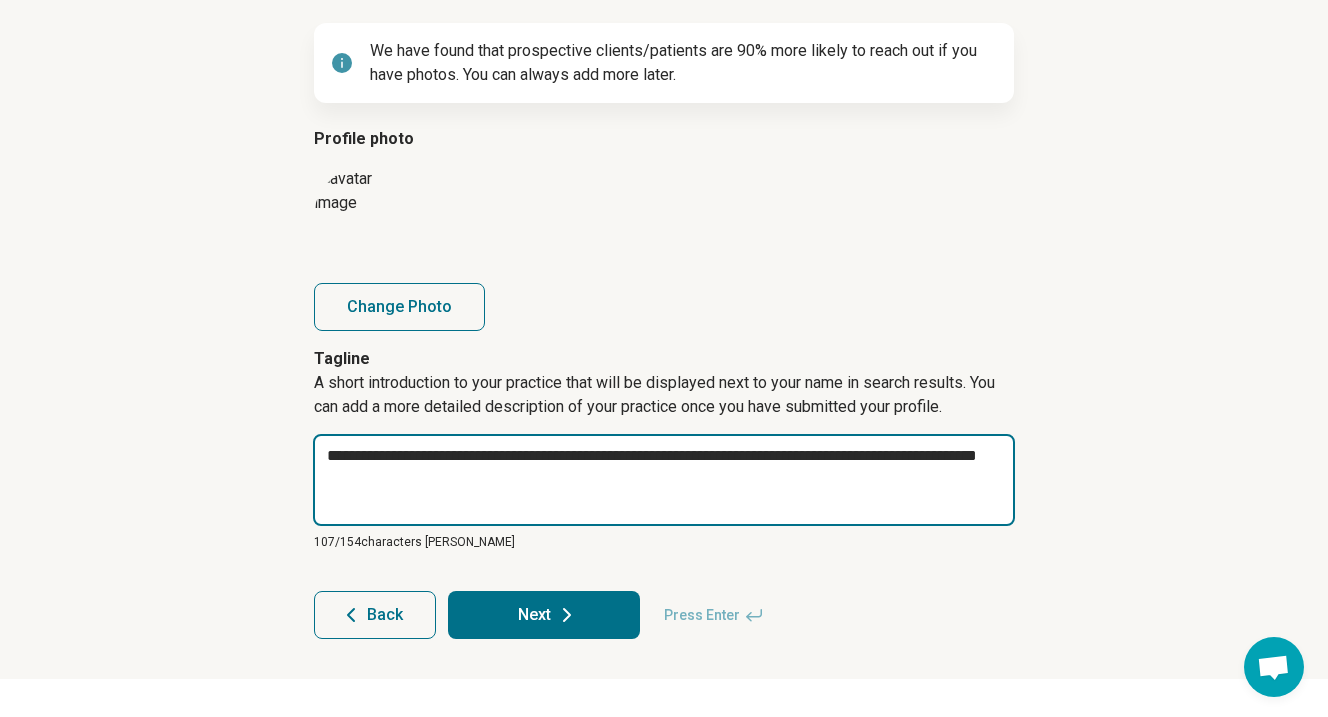 type on "*" 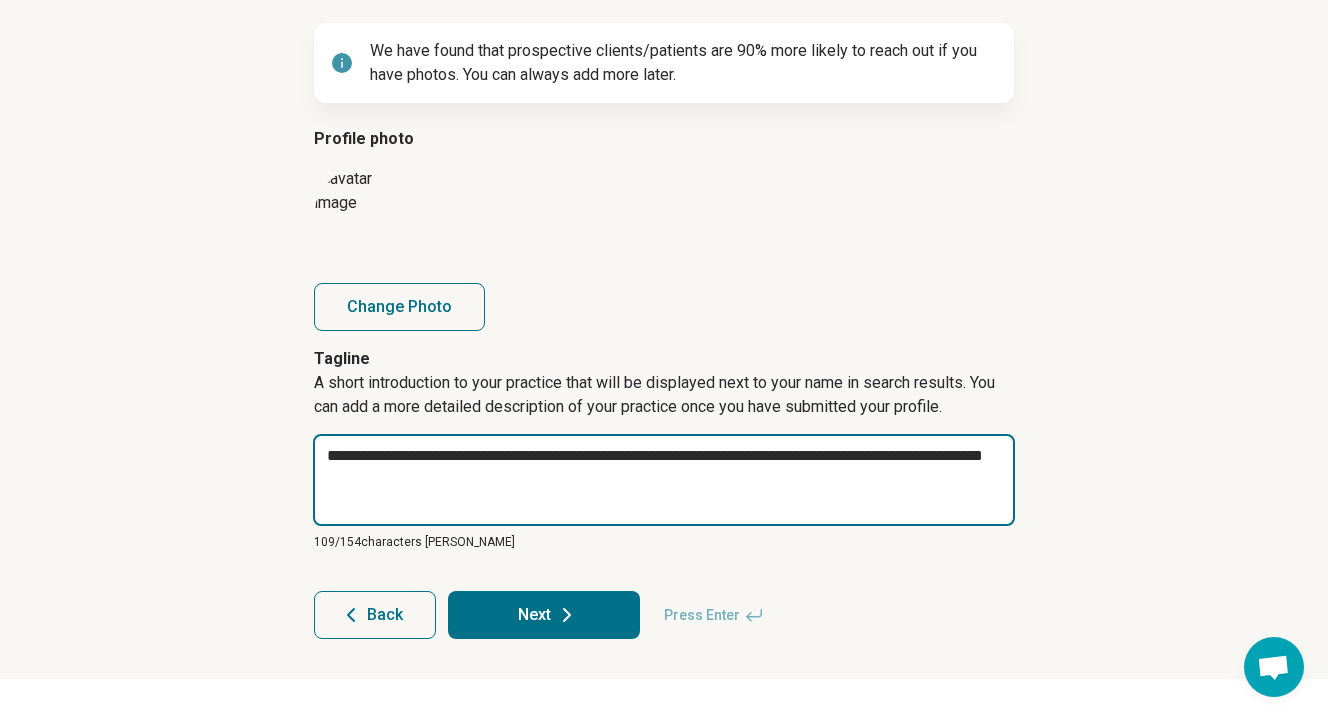 type on "*" 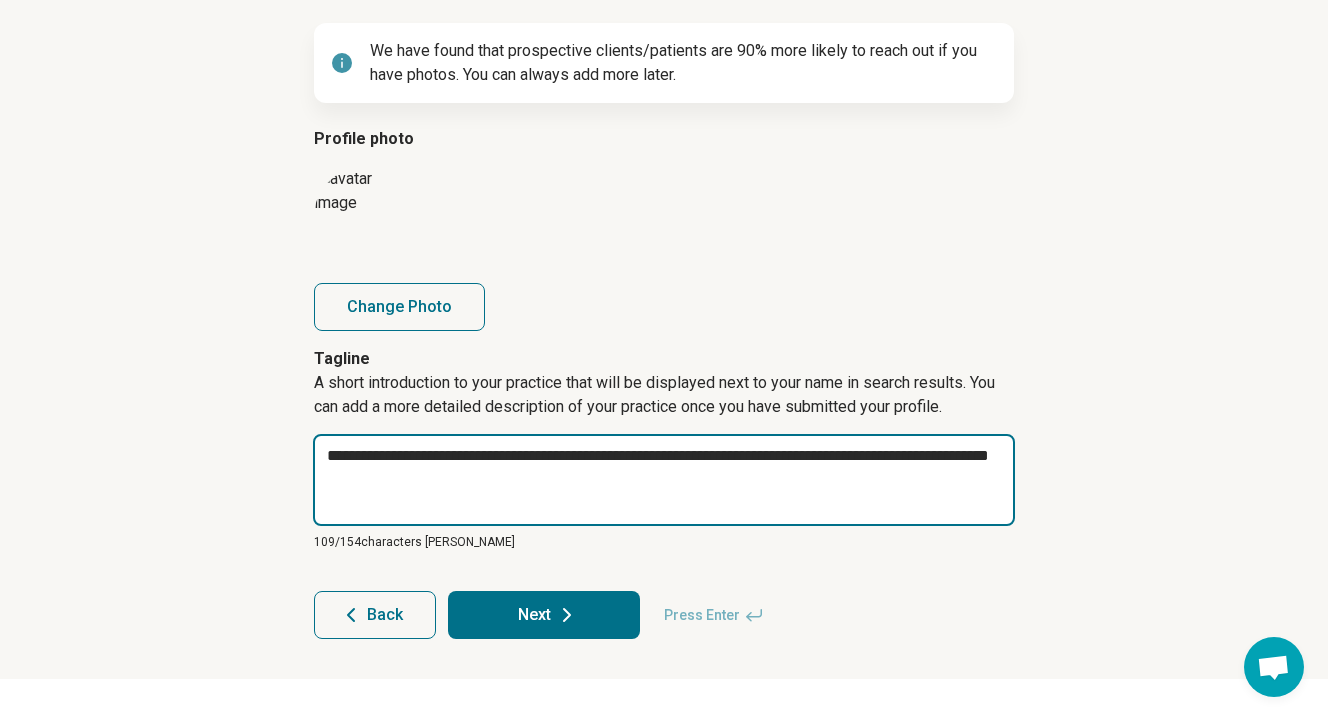 type on "*" 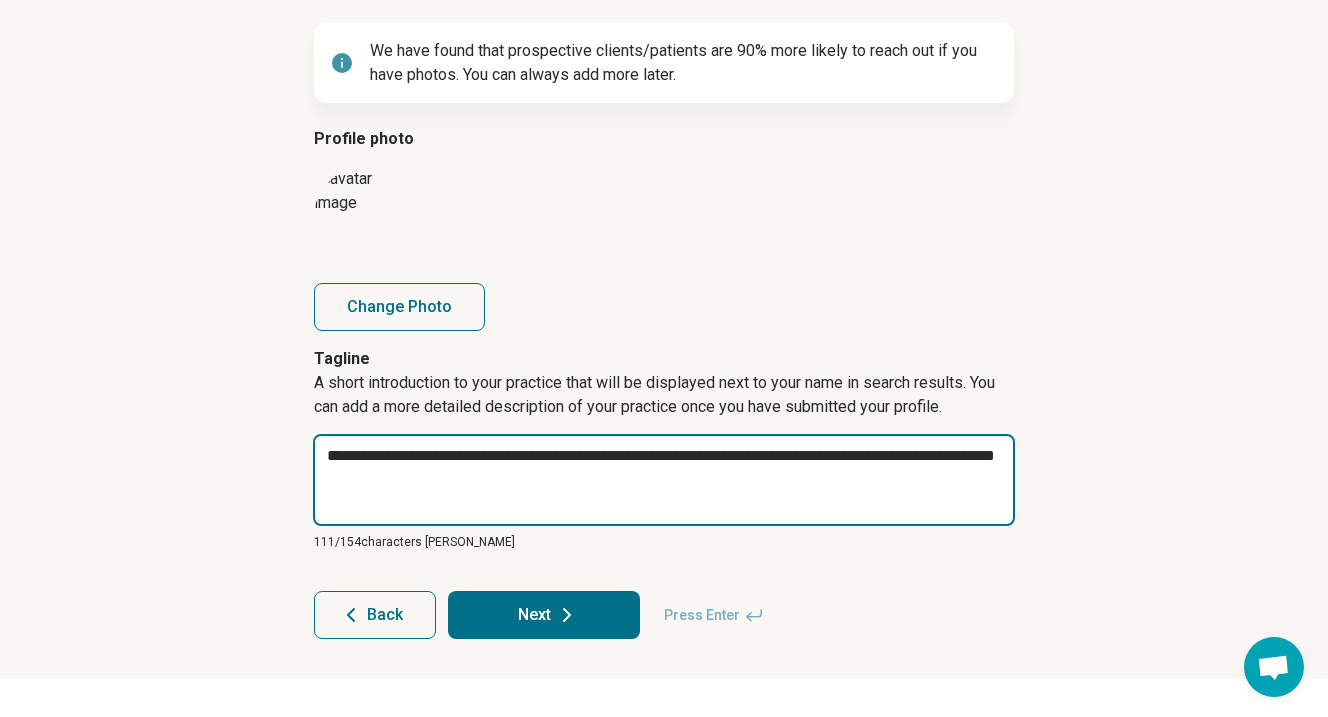 type on "*" 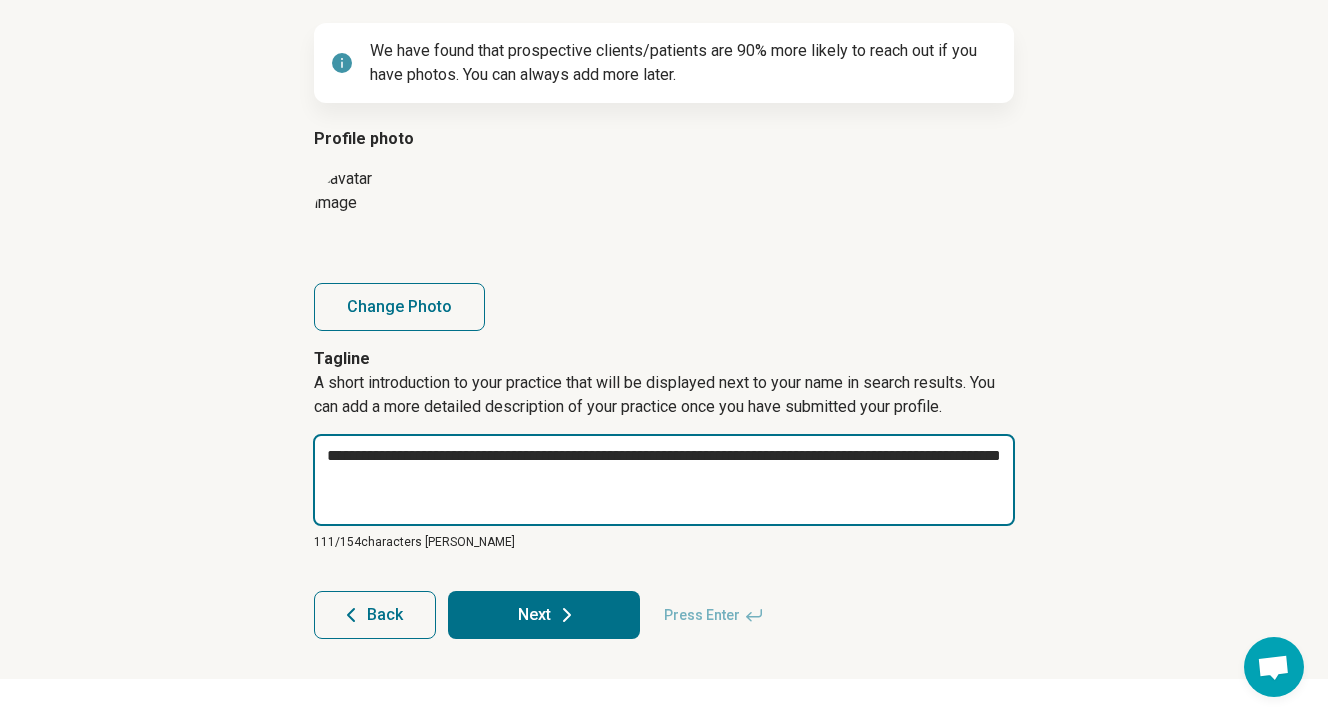 type on "*" 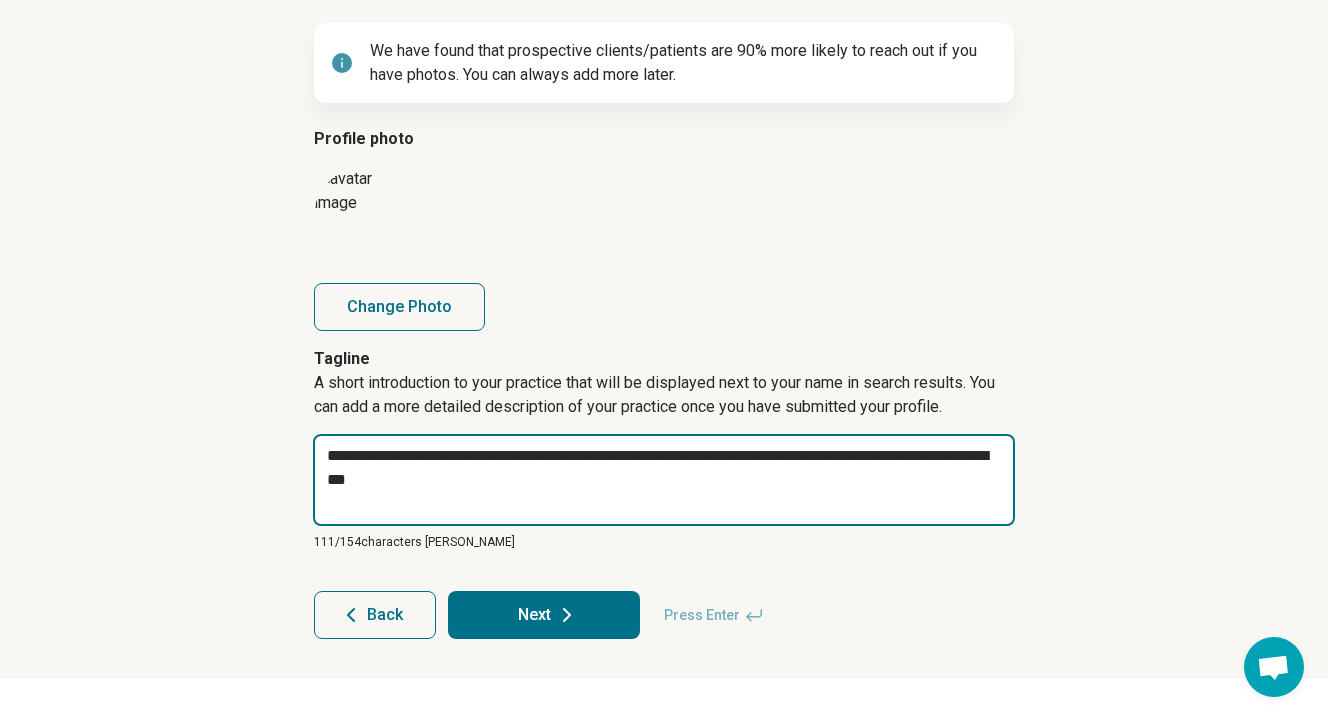 type on "*" 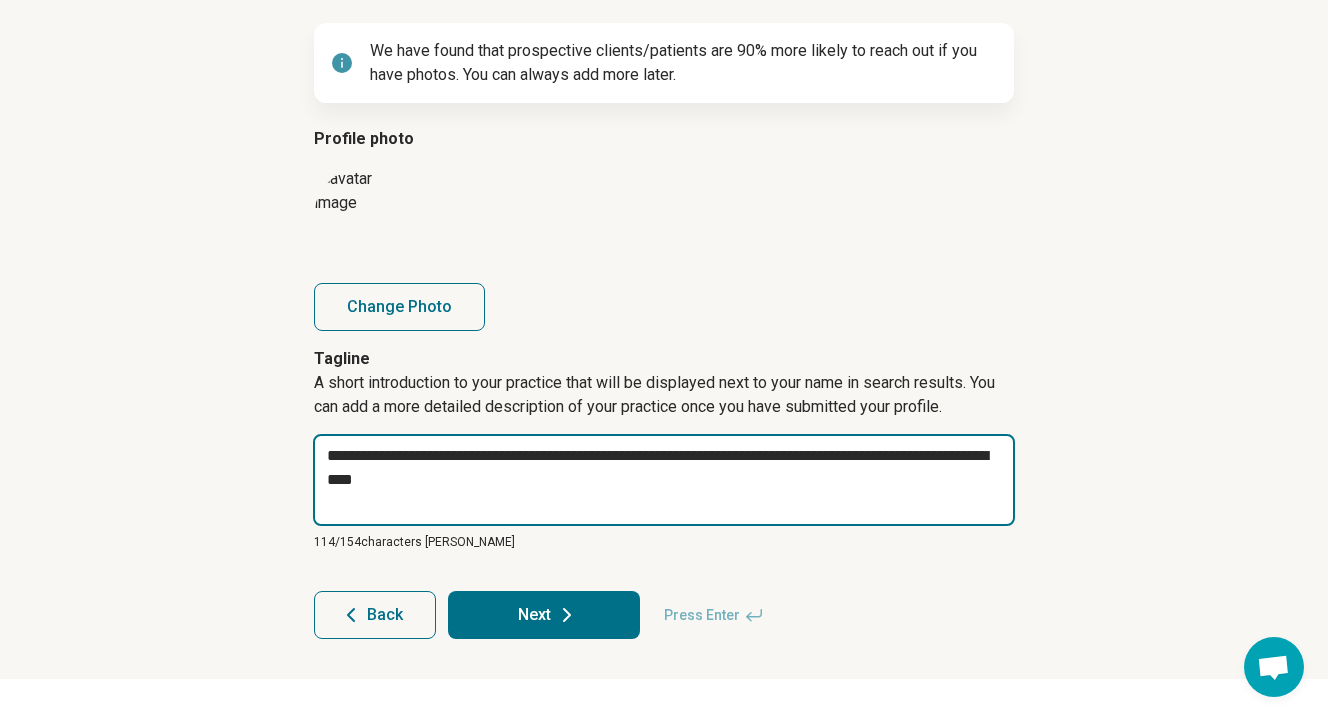 type on "*" 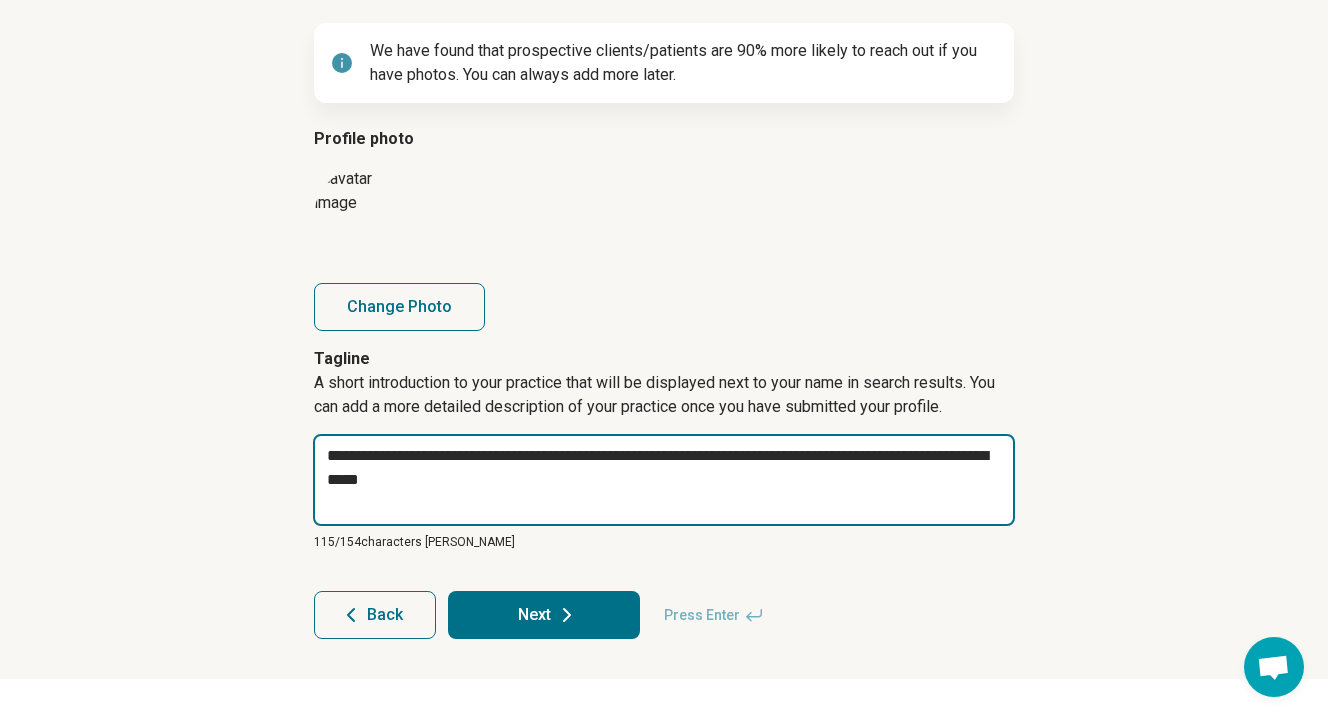 drag, startPoint x: 326, startPoint y: 455, endPoint x: 434, endPoint y: 459, distance: 108.07405 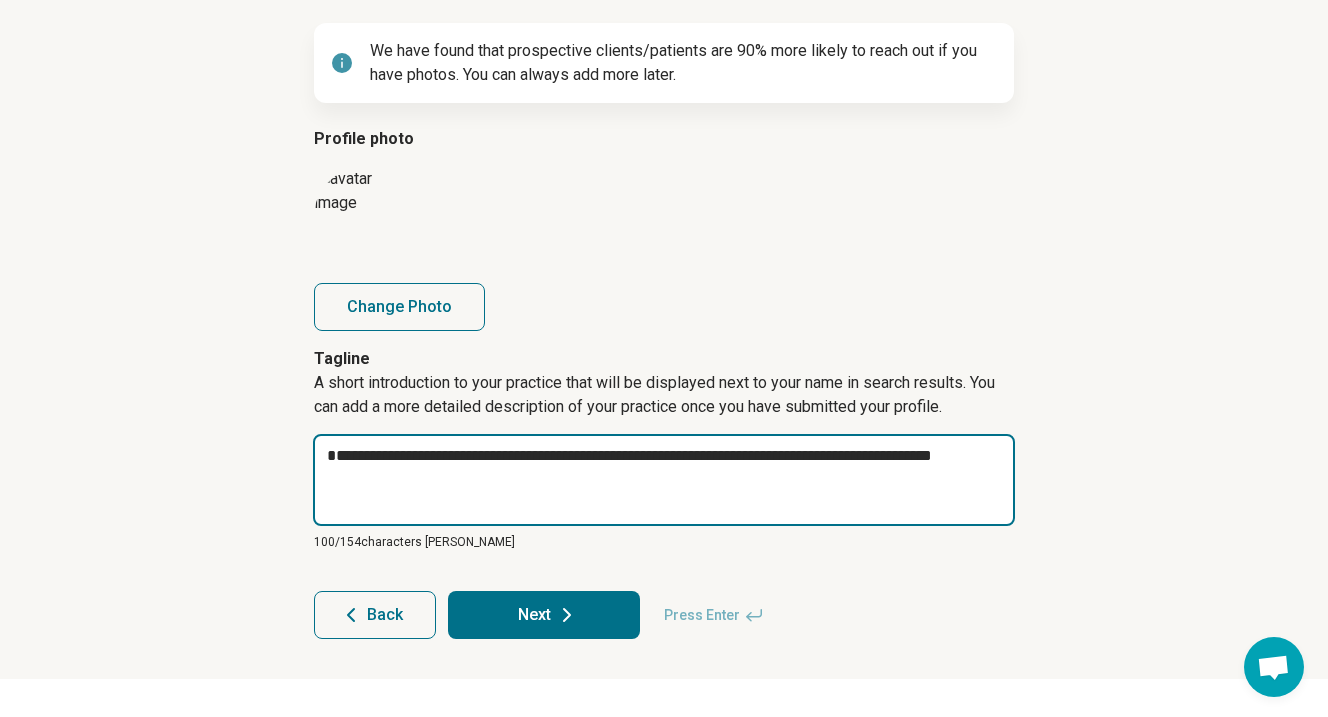 type on "*" 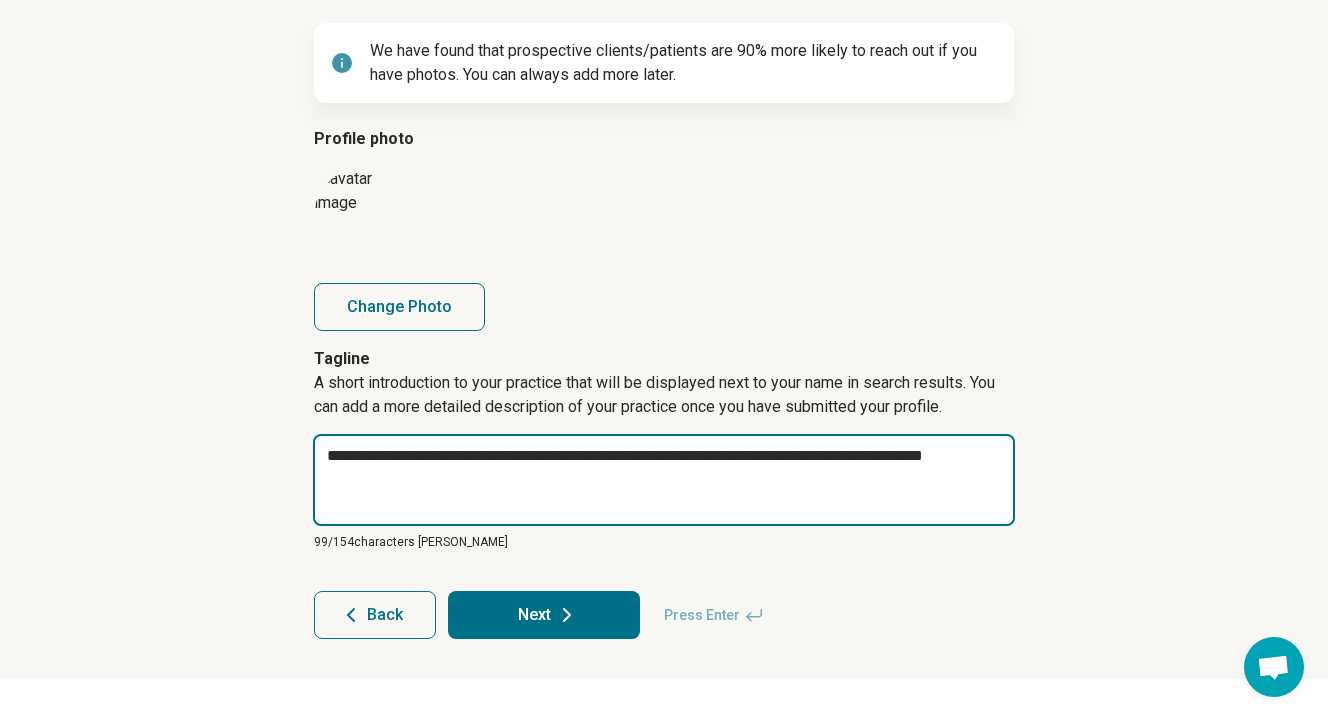 click on "**********" at bounding box center [664, 480] 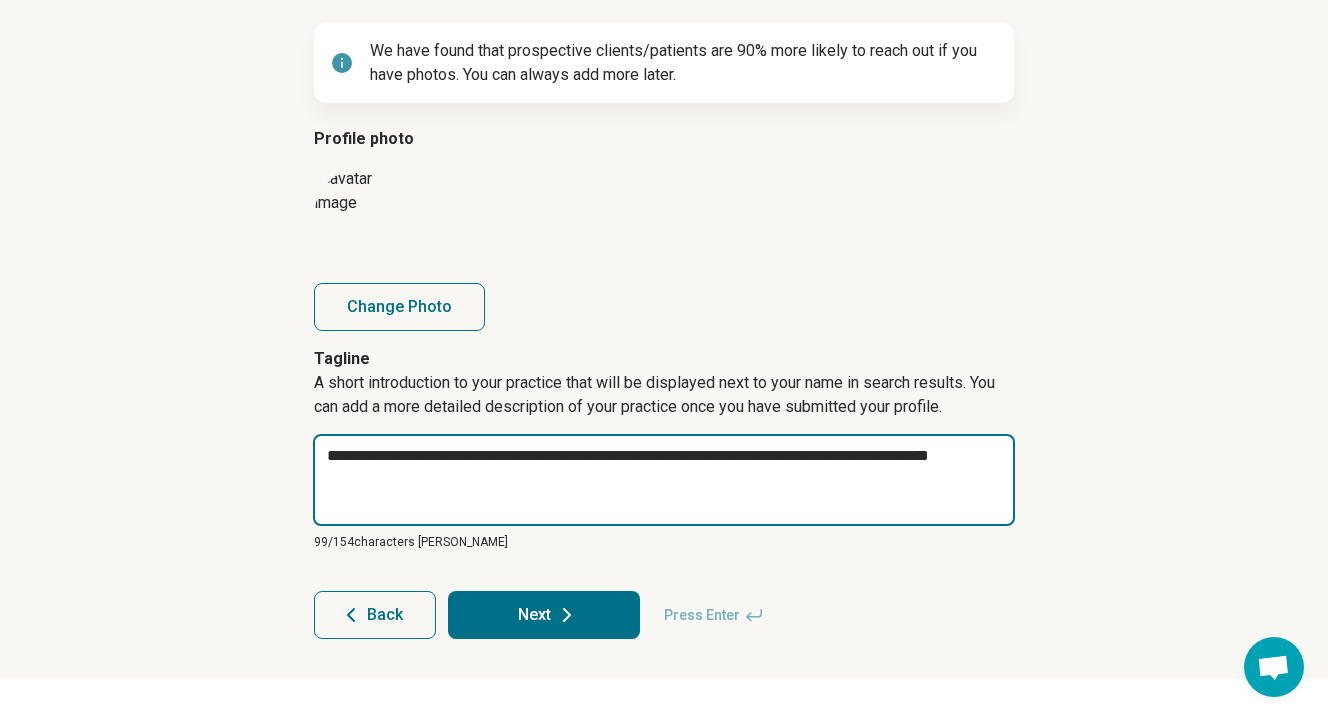 type on "*" 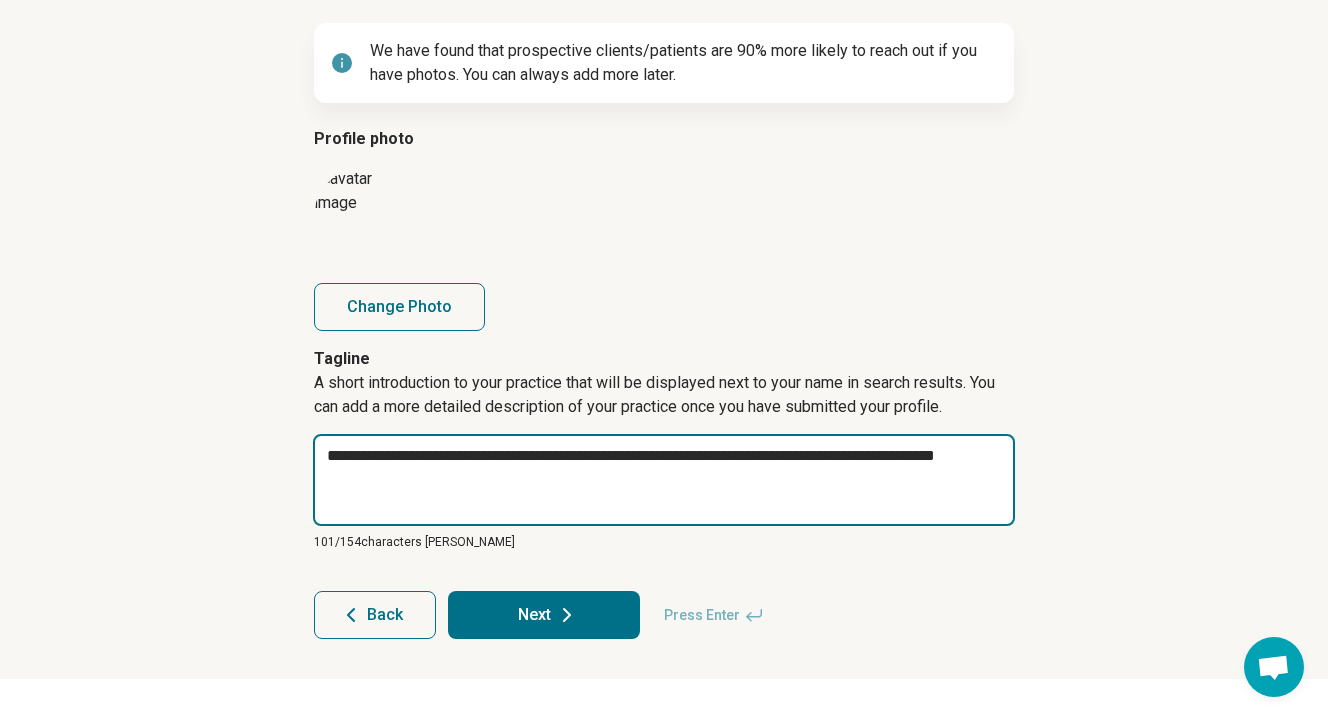 type on "*" 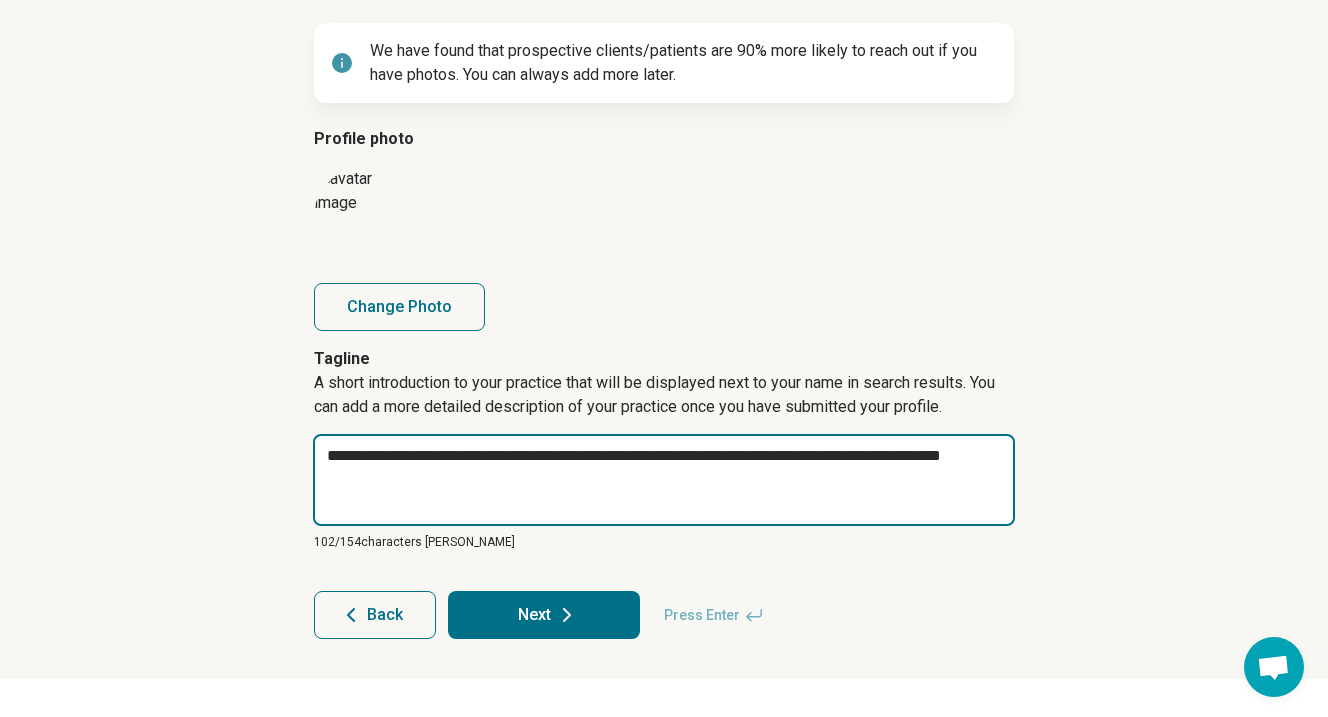 type on "*" 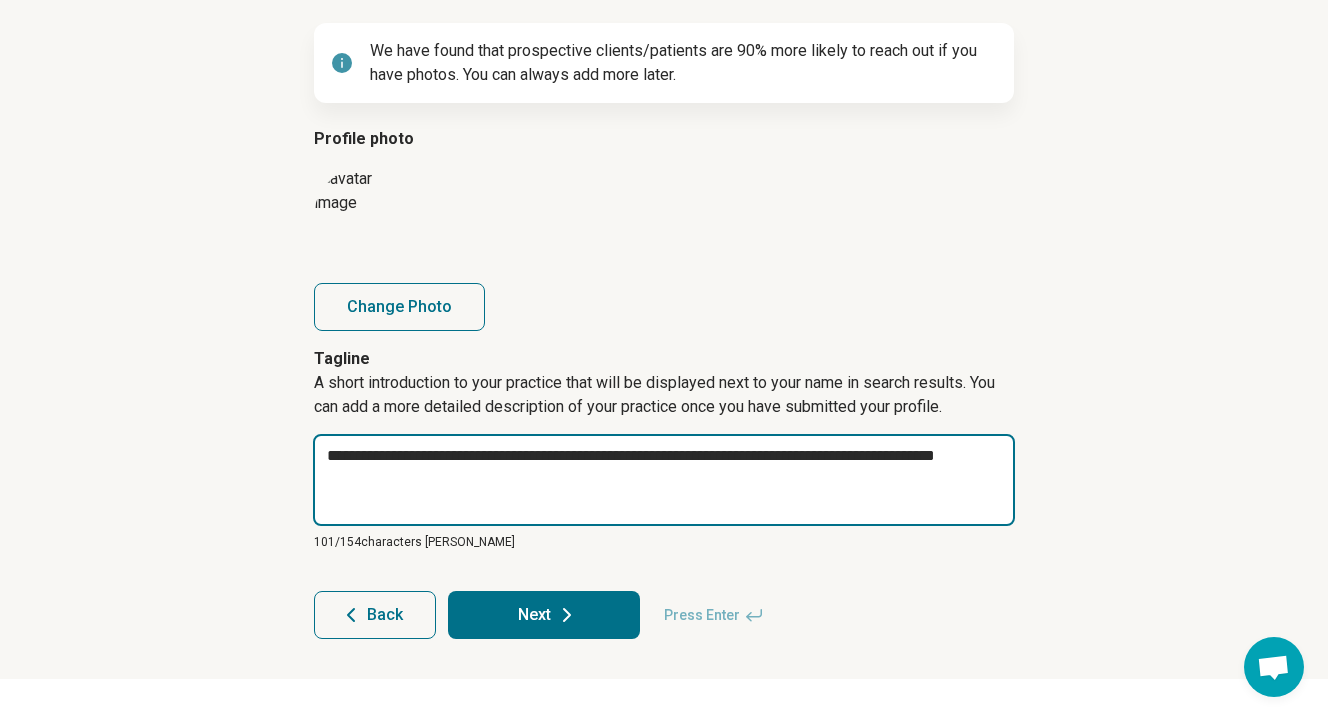 type on "*" 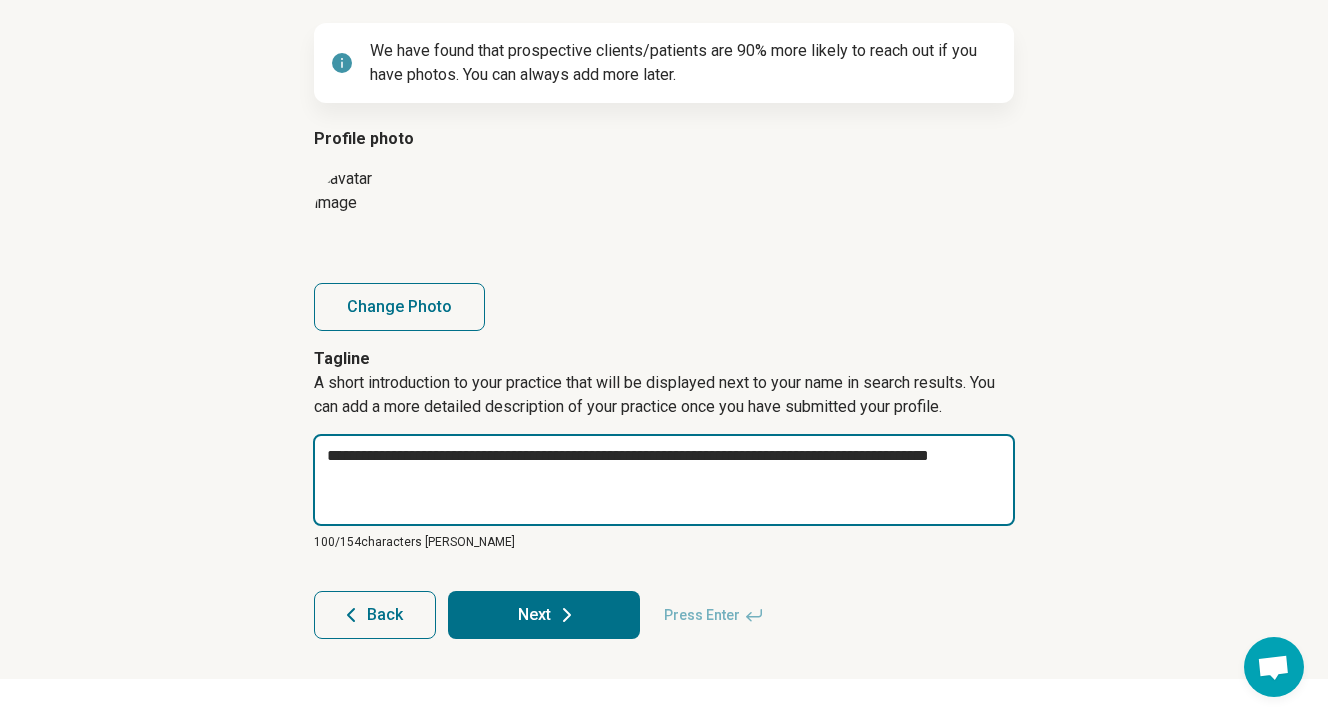 type on "*" 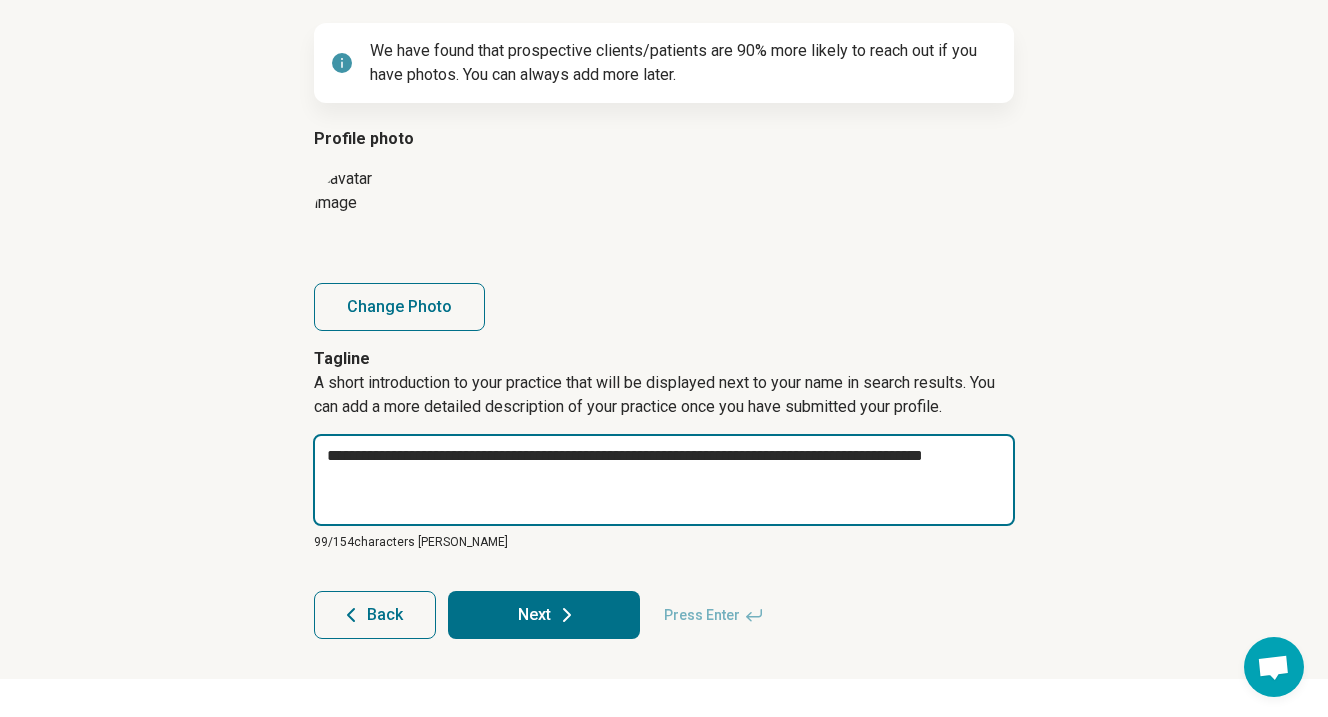 drag, startPoint x: 553, startPoint y: 458, endPoint x: 638, endPoint y: 464, distance: 85.2115 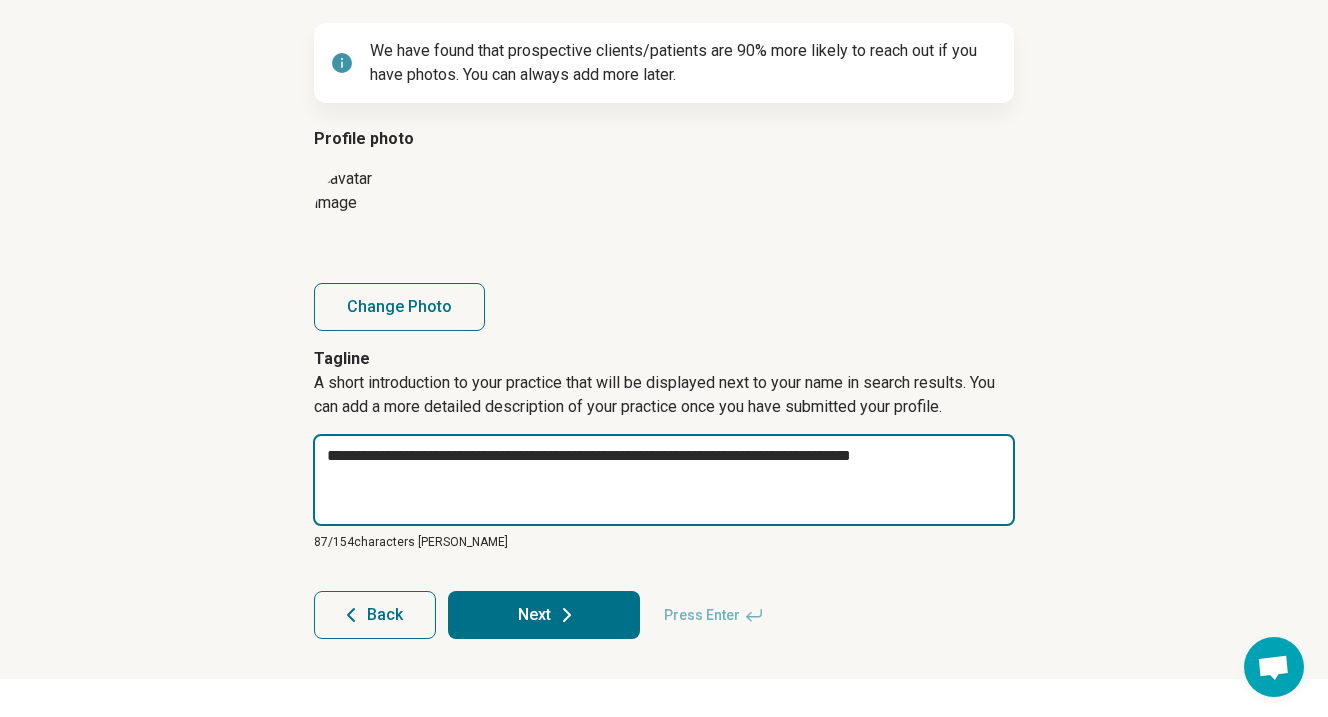 type on "*" 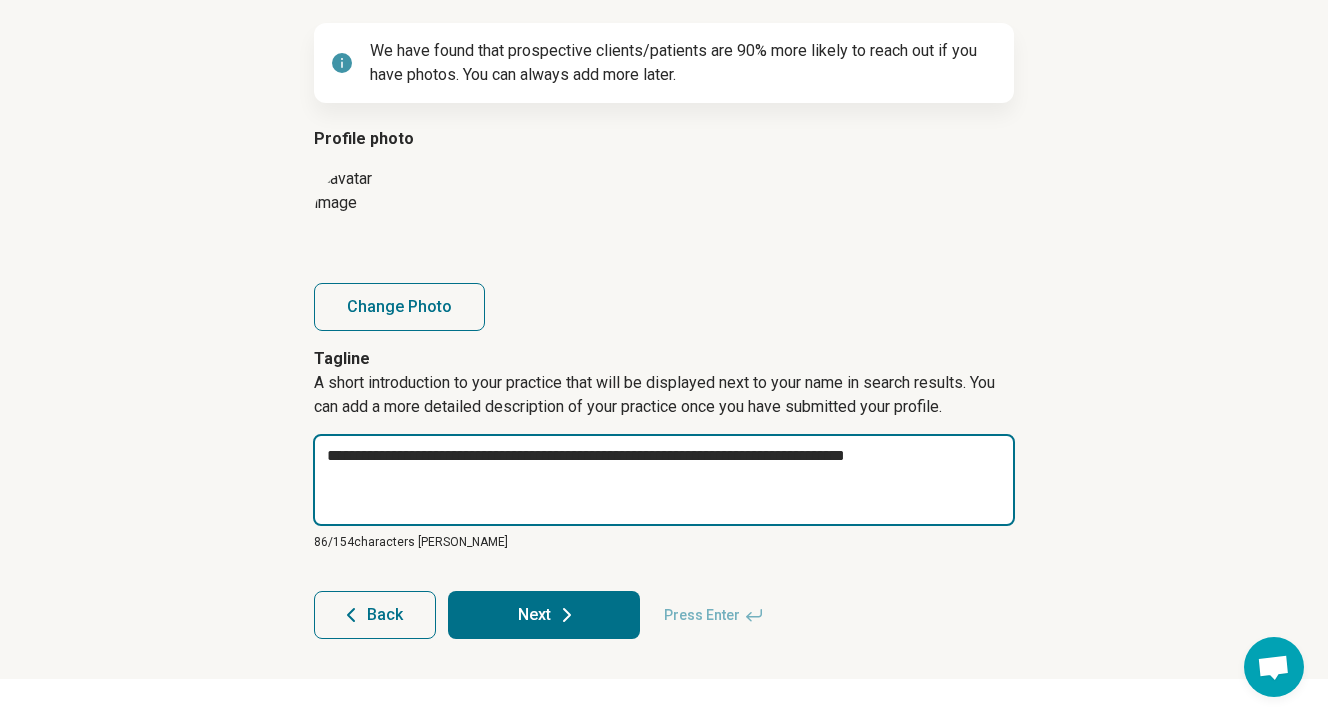 click on "**********" at bounding box center (664, 480) 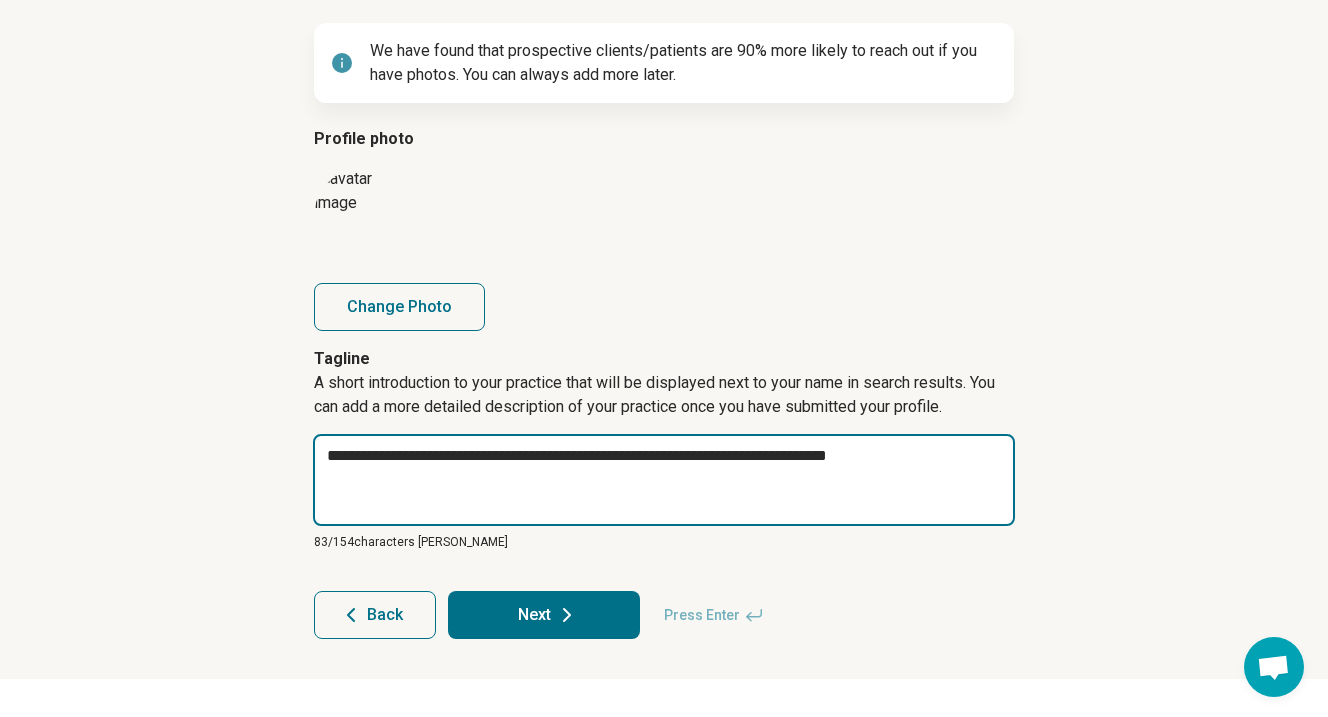 type on "*" 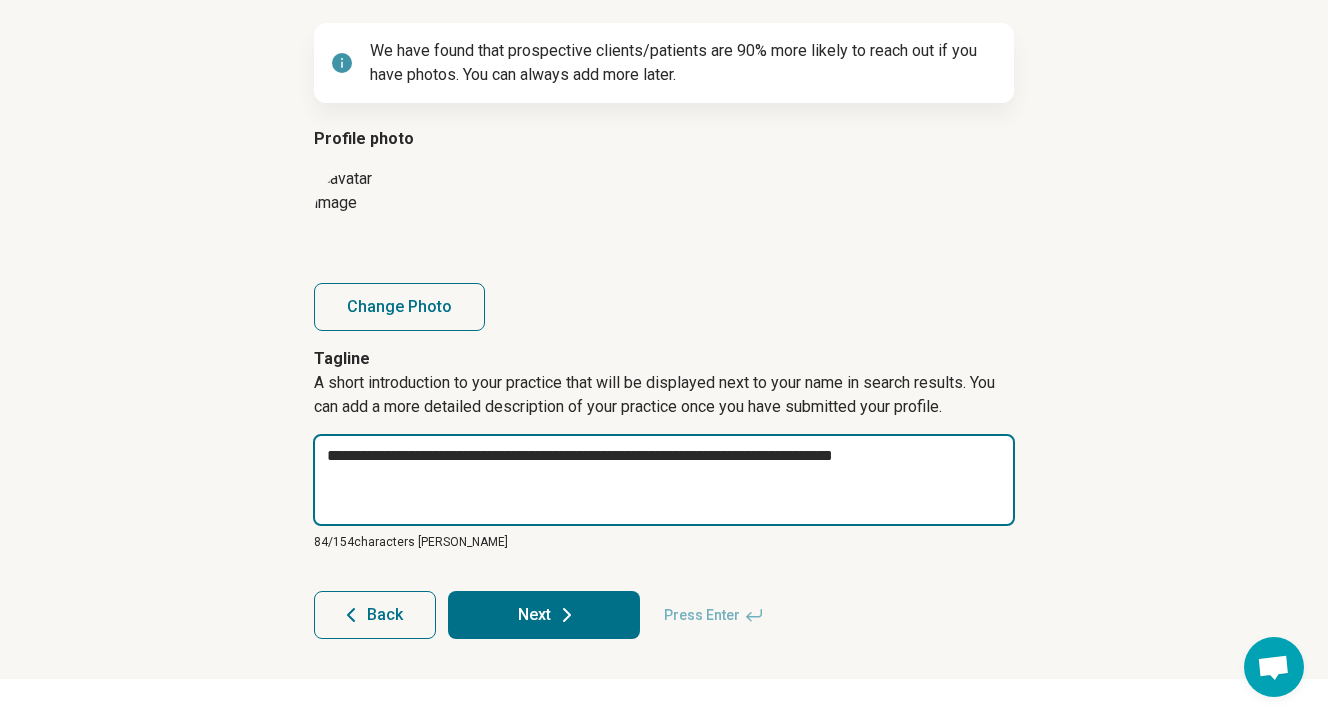 type on "*" 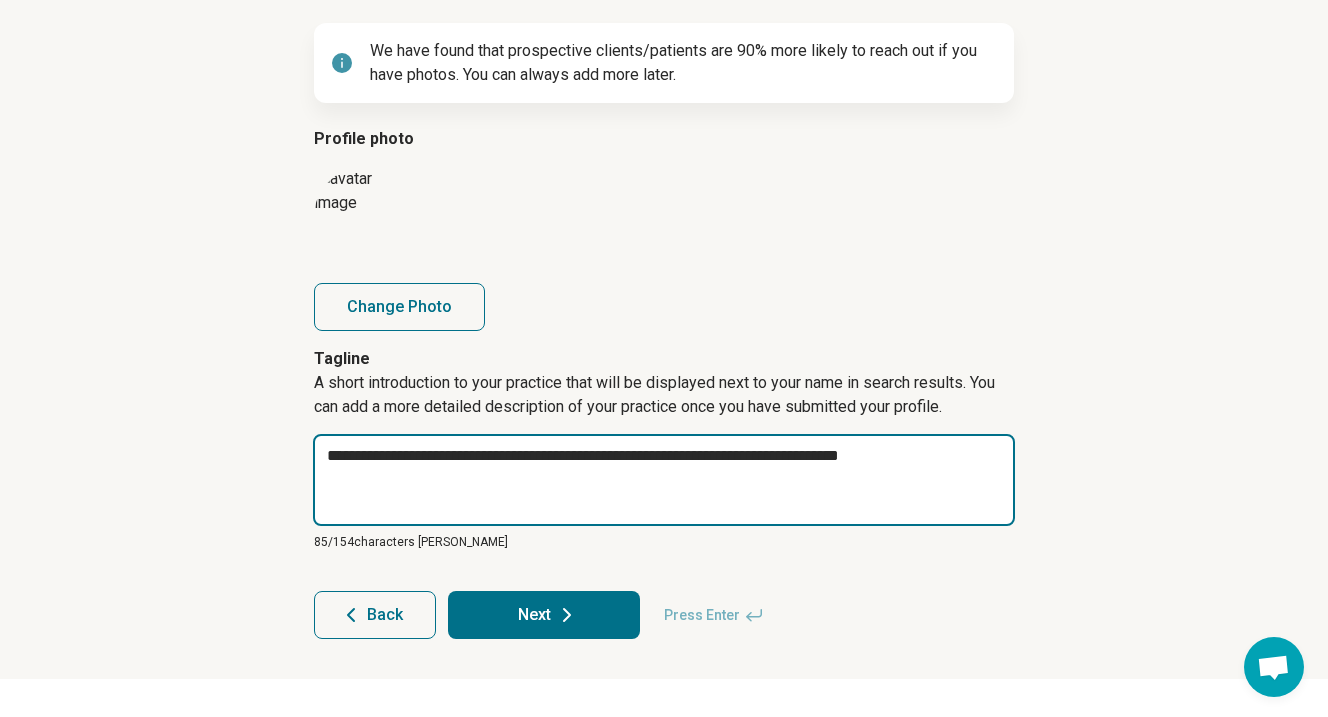 type on "*" 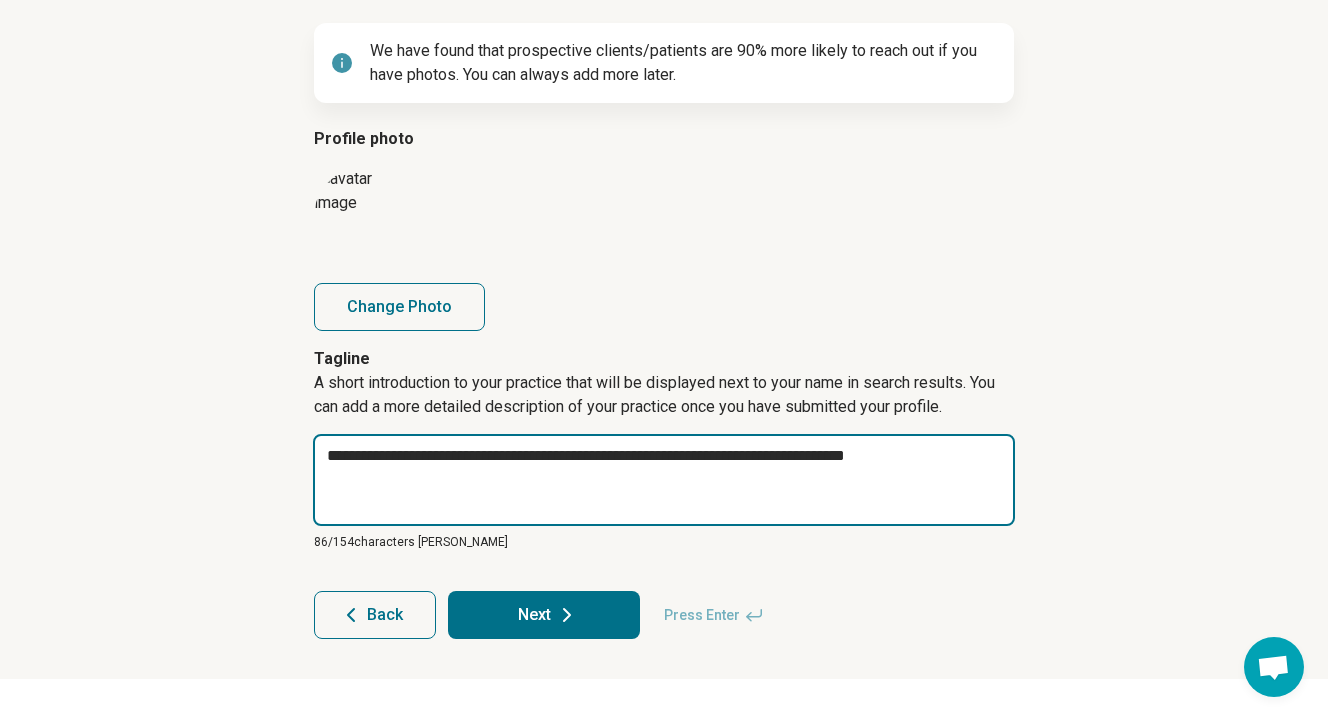 type on "*" 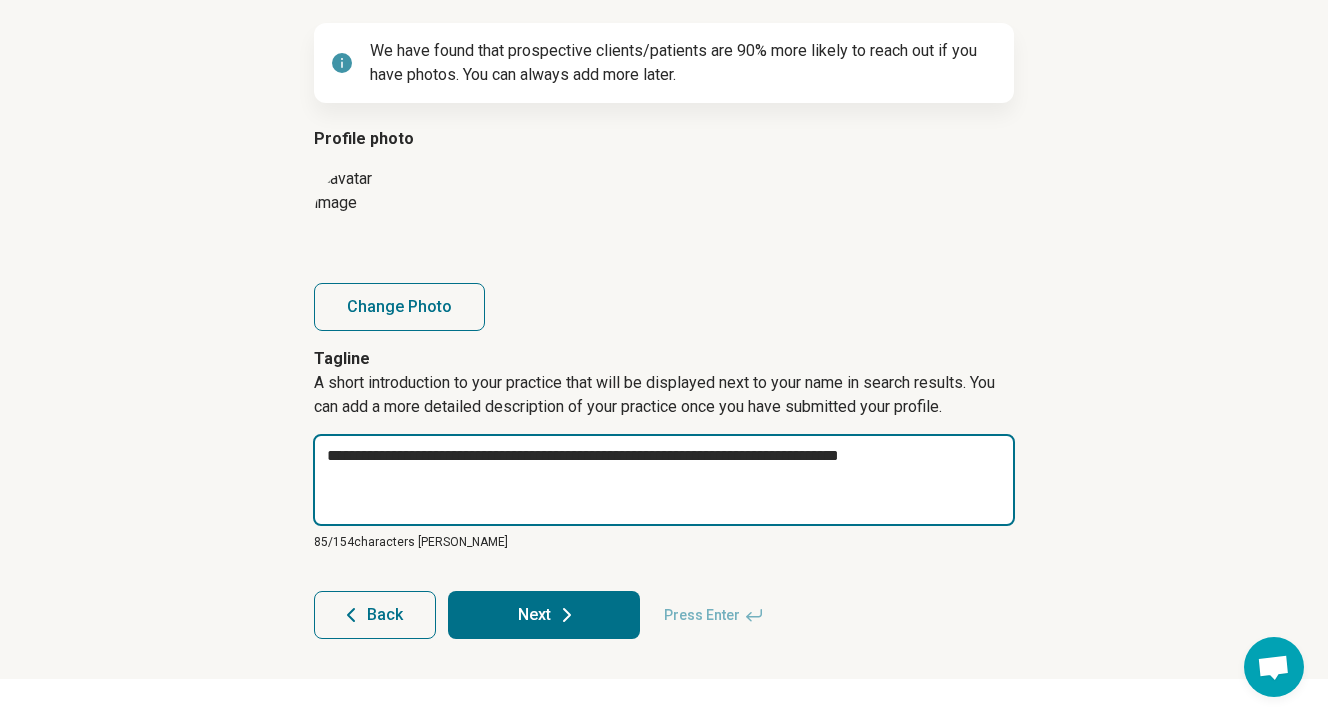 type on "*" 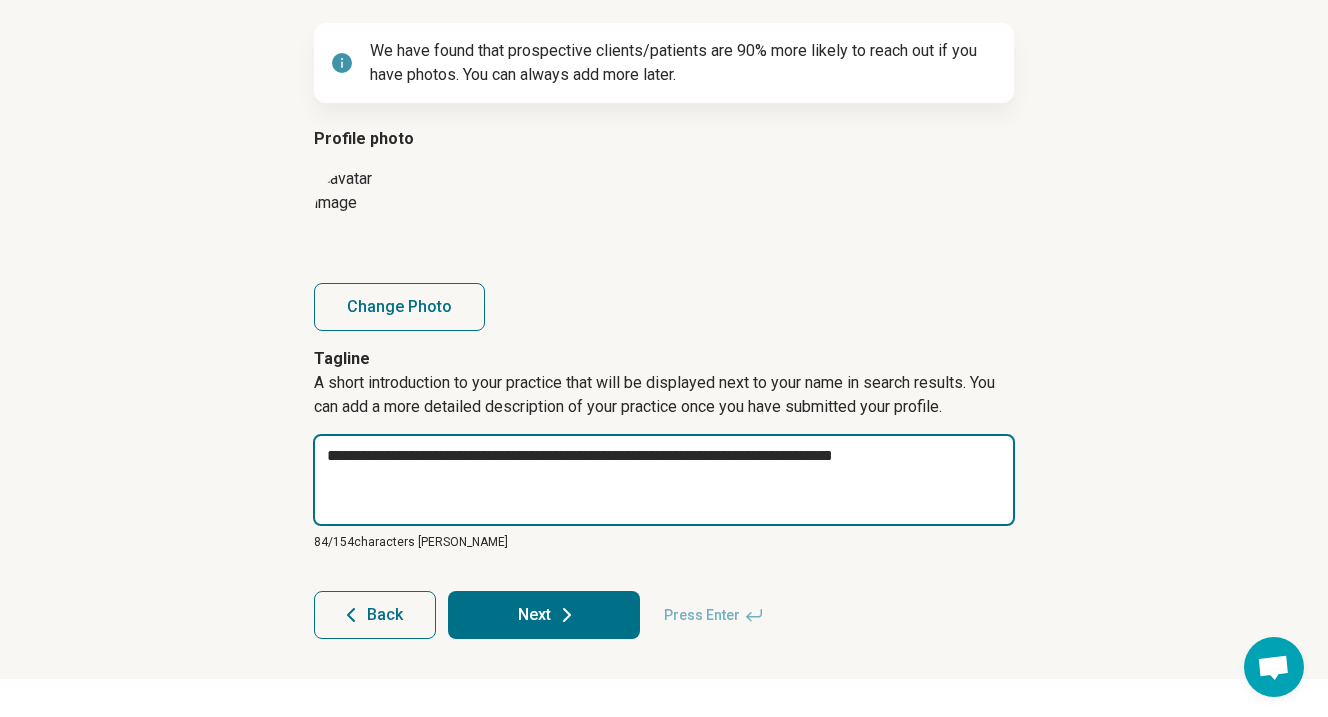 type on "*" 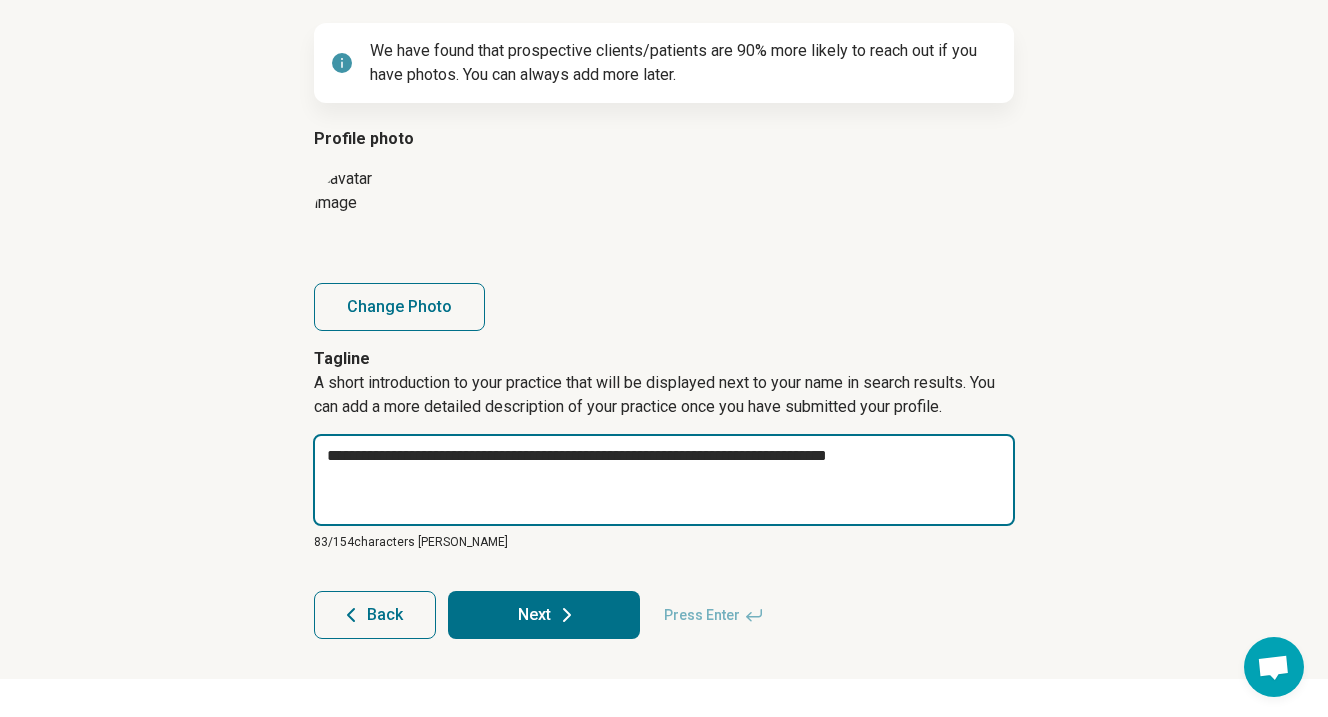 type on "*" 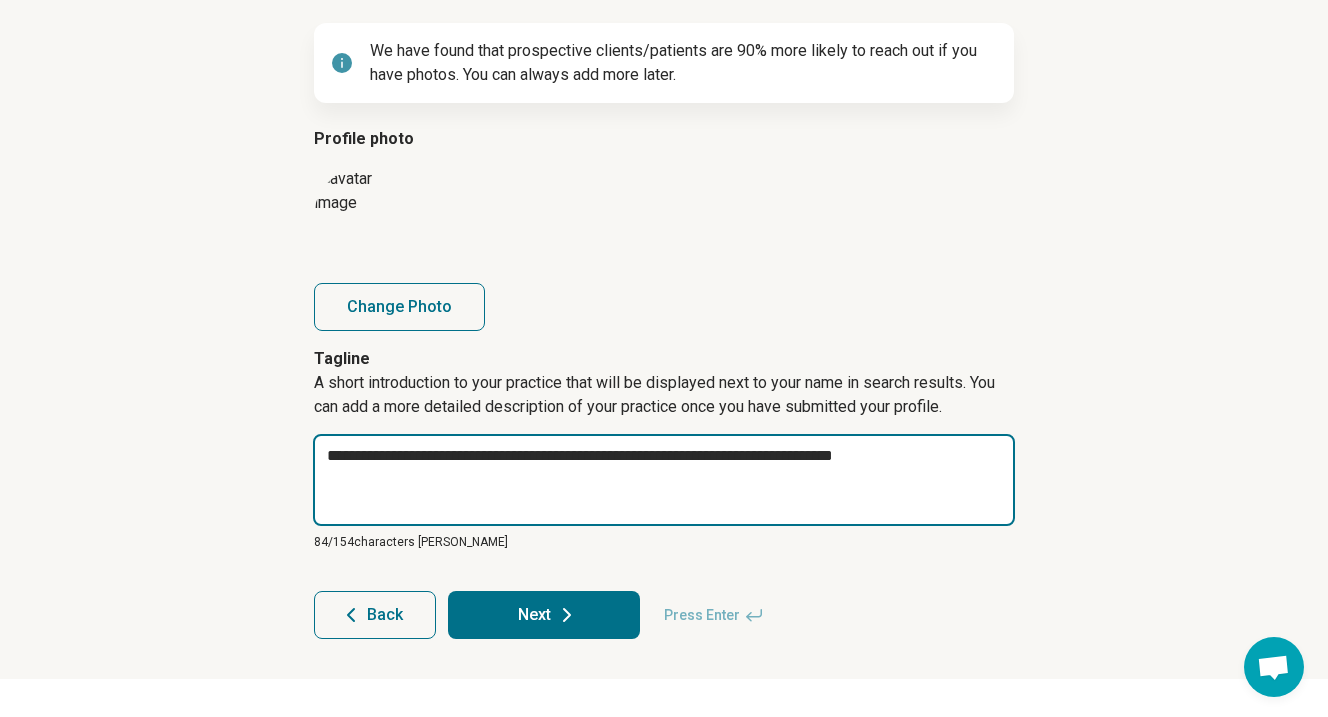 type on "**********" 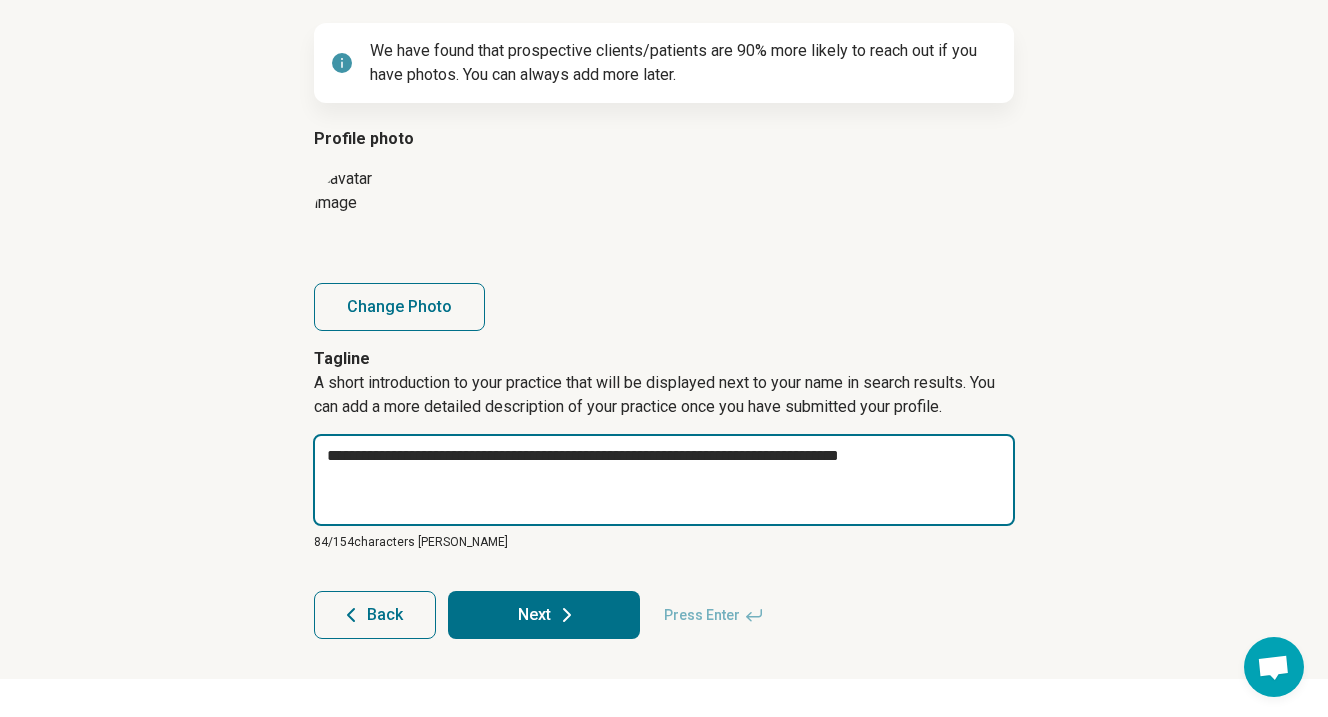 type on "*" 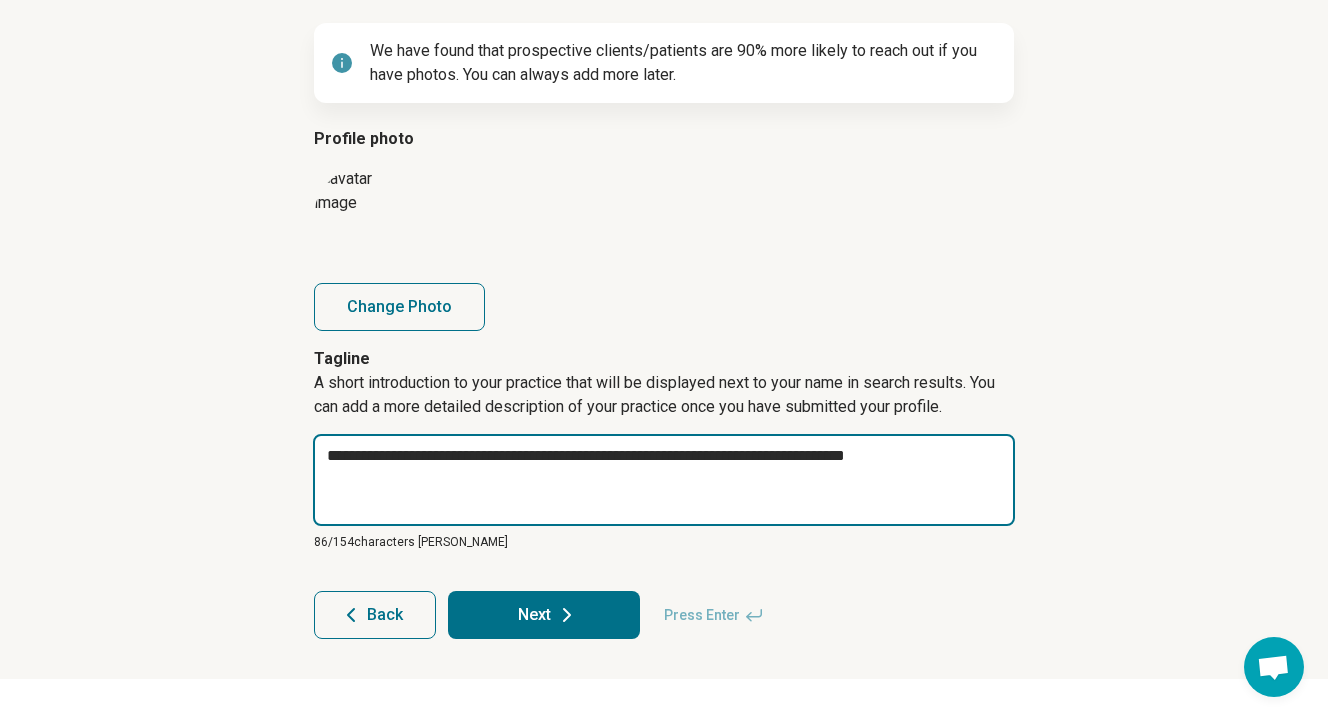 type on "*" 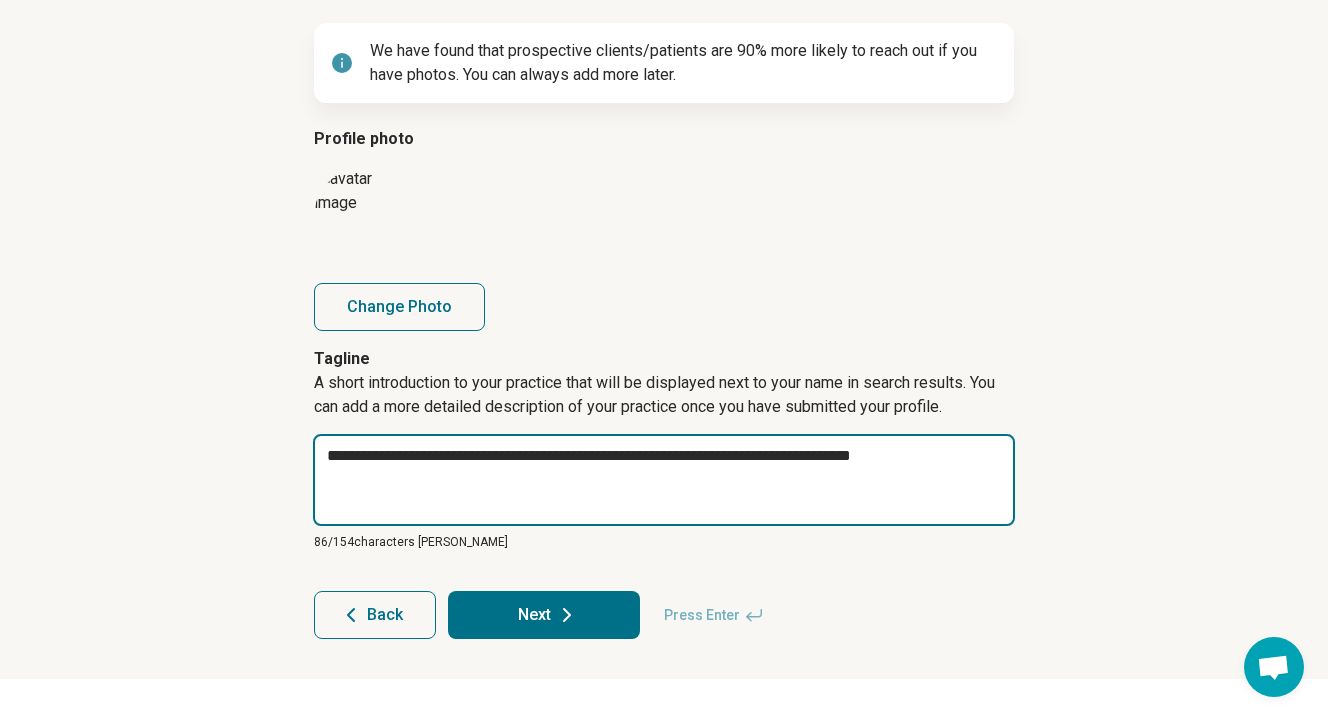 type on "*" 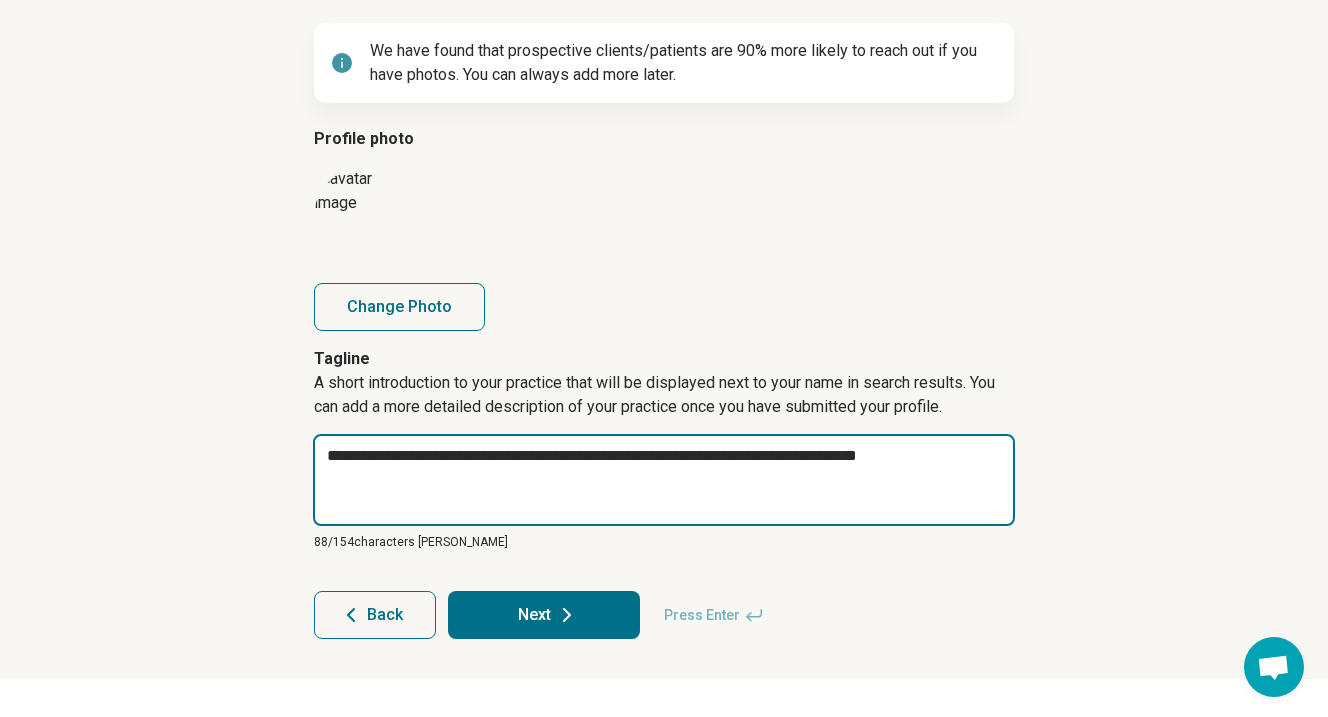 type on "*" 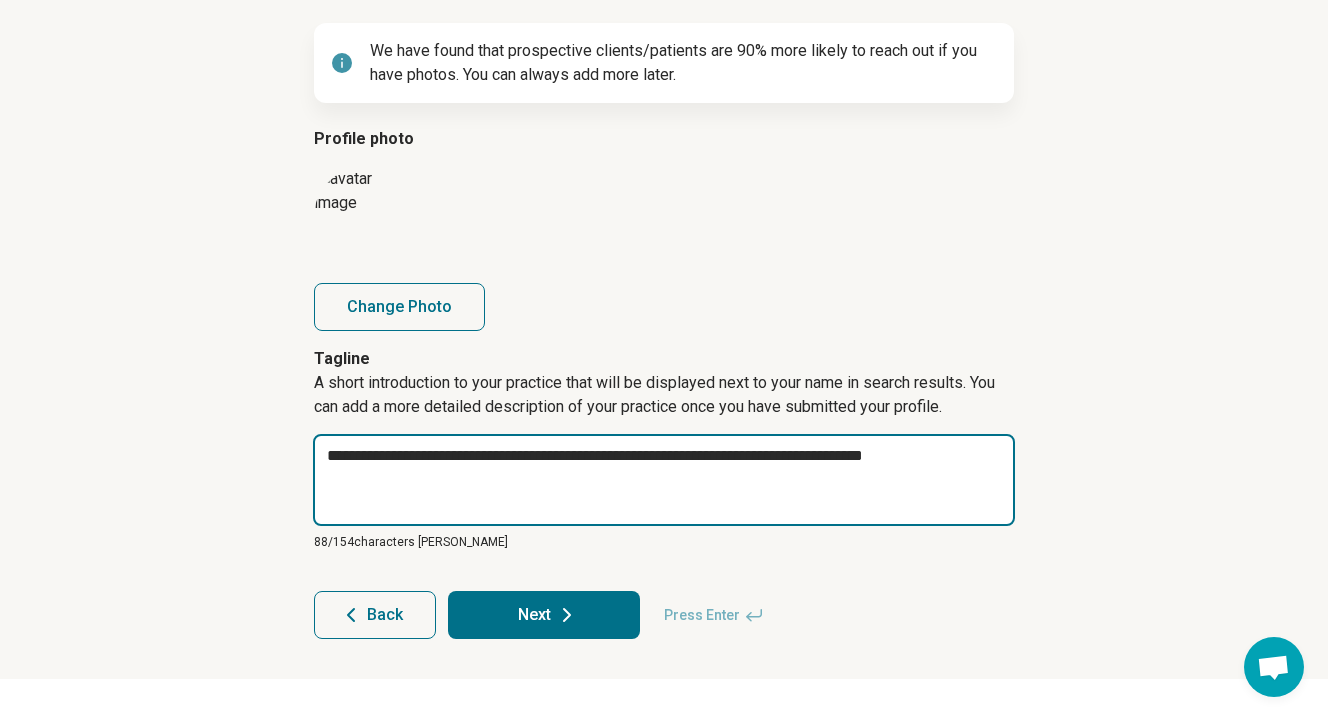type on "*" 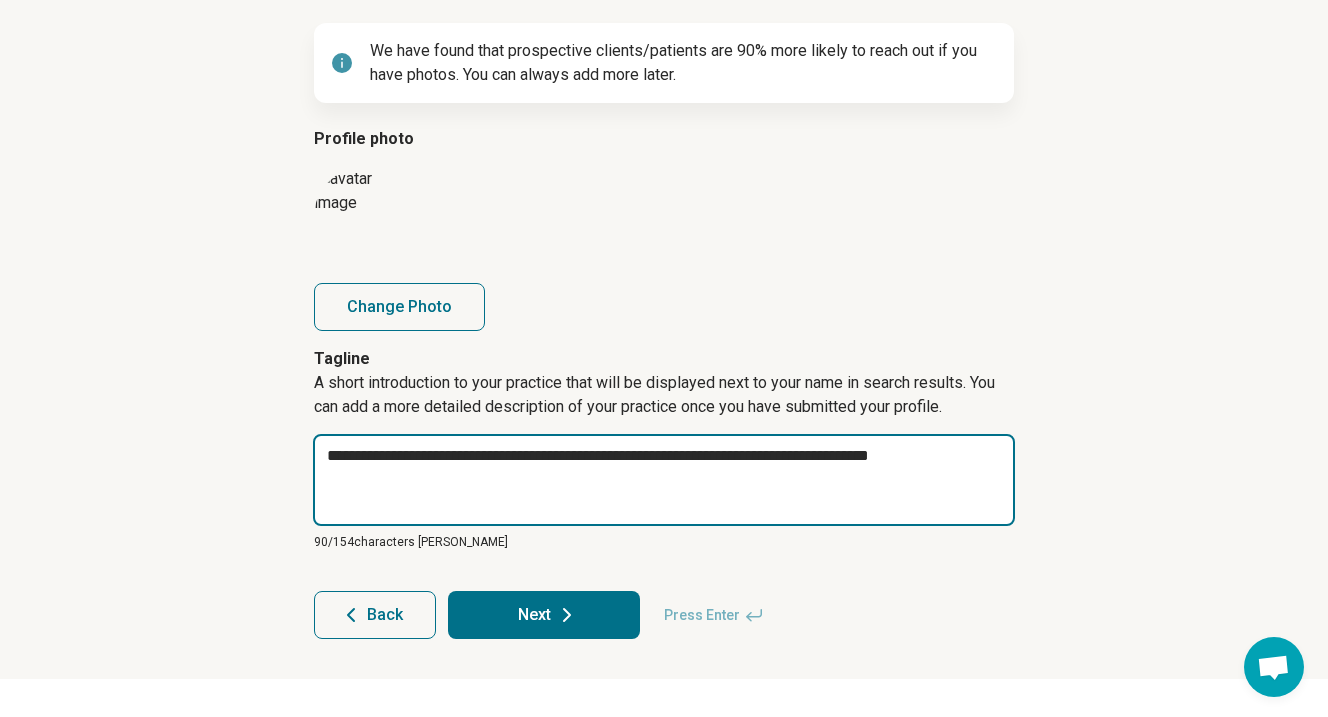 type on "*" 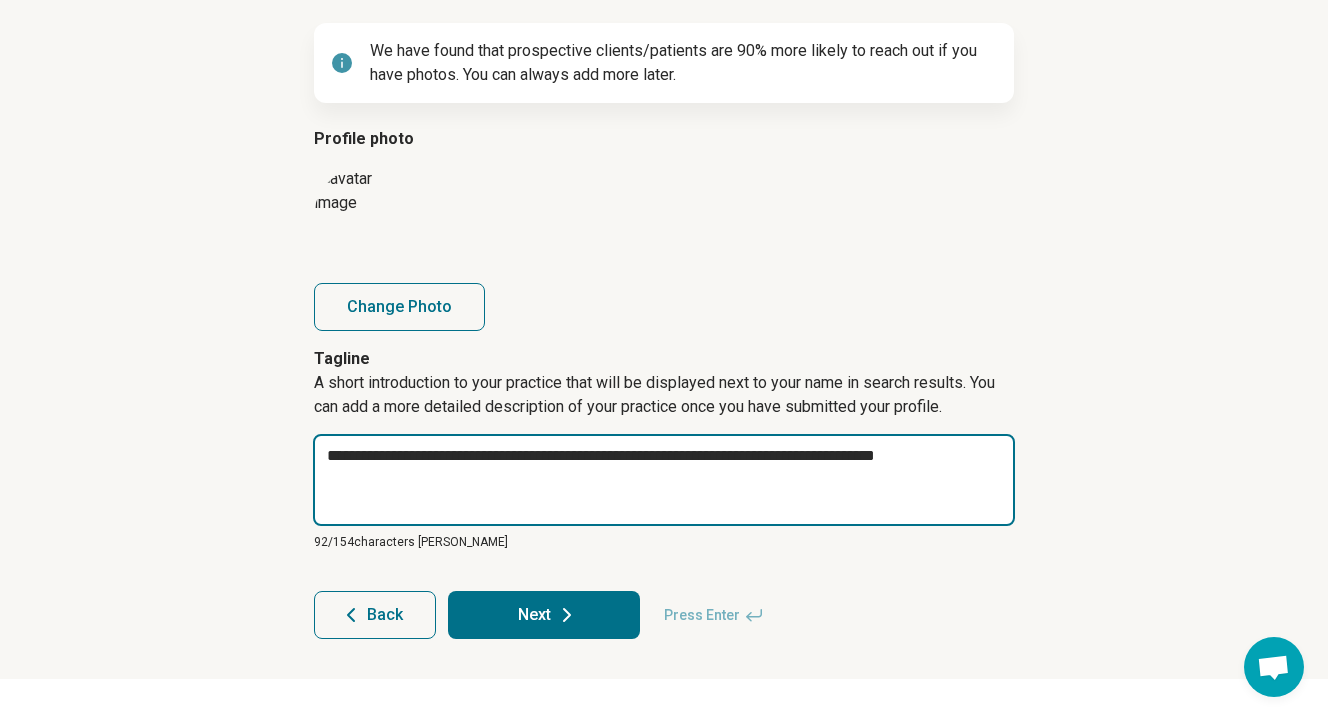 type on "*" 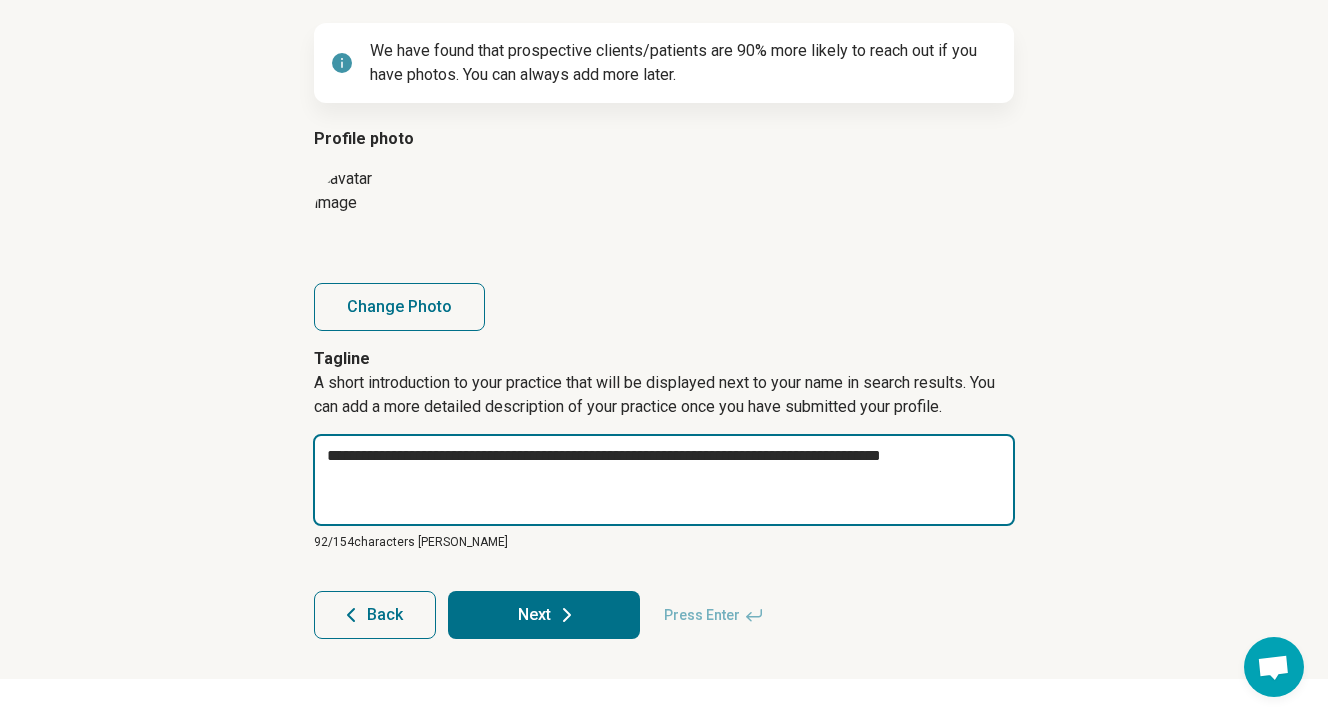 type on "*" 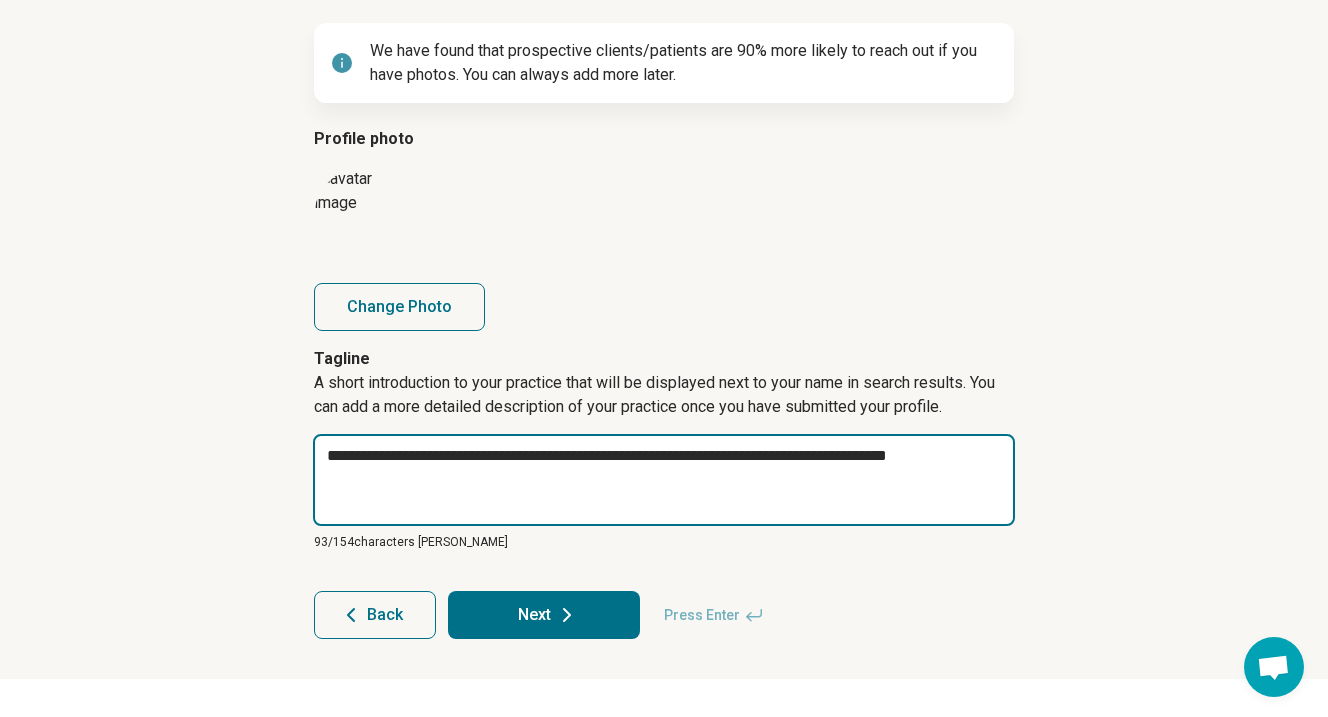 type on "*" 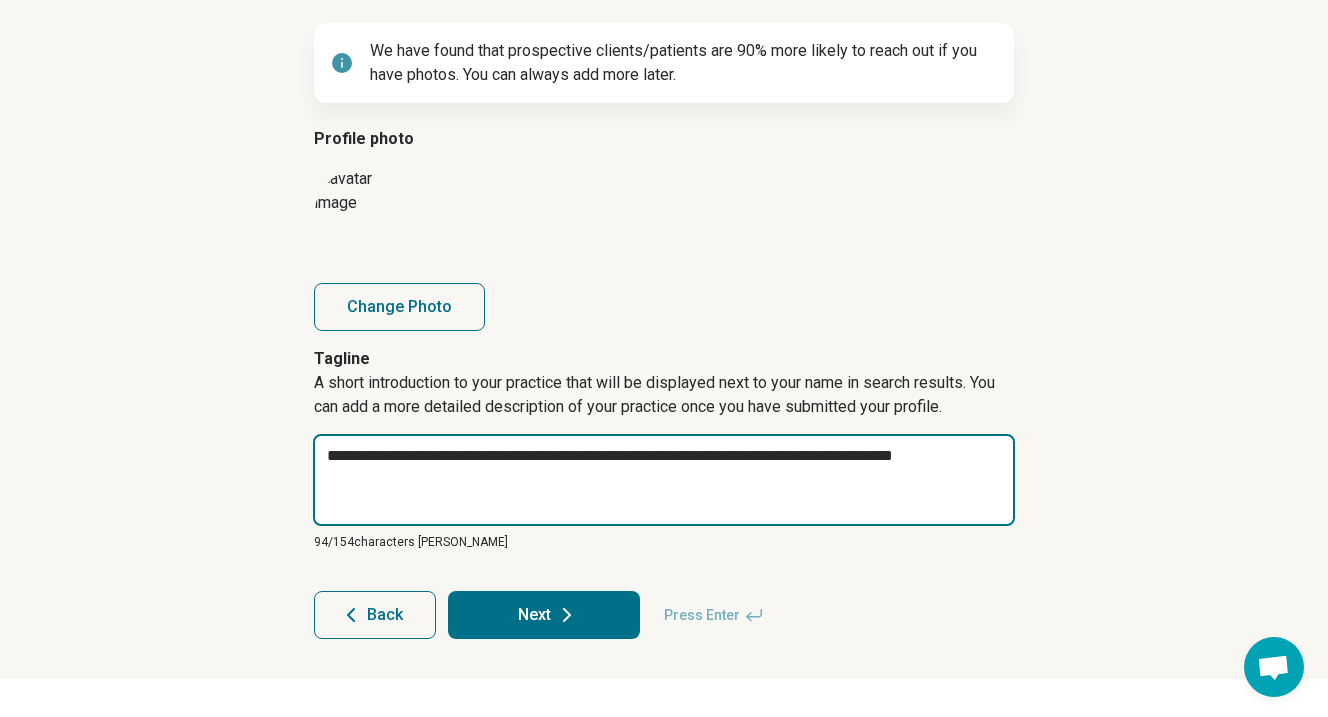 type on "*" 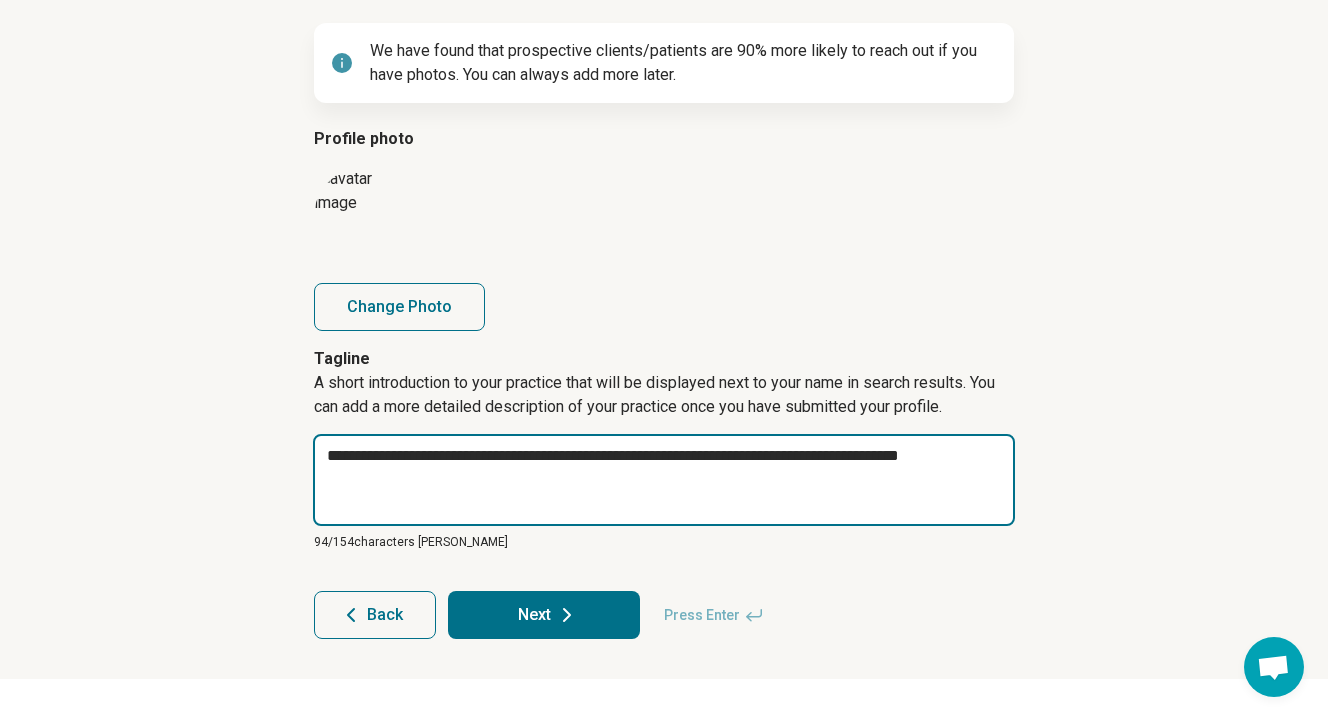 type on "*" 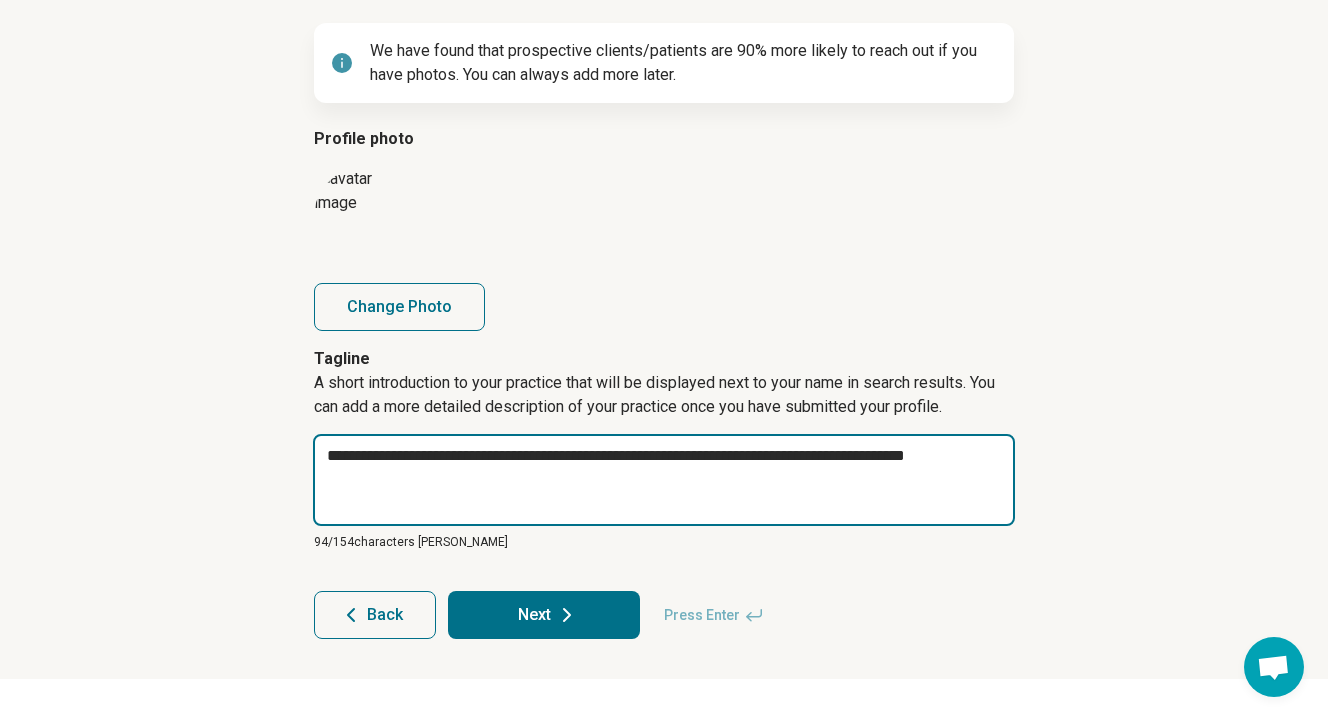 type on "*" 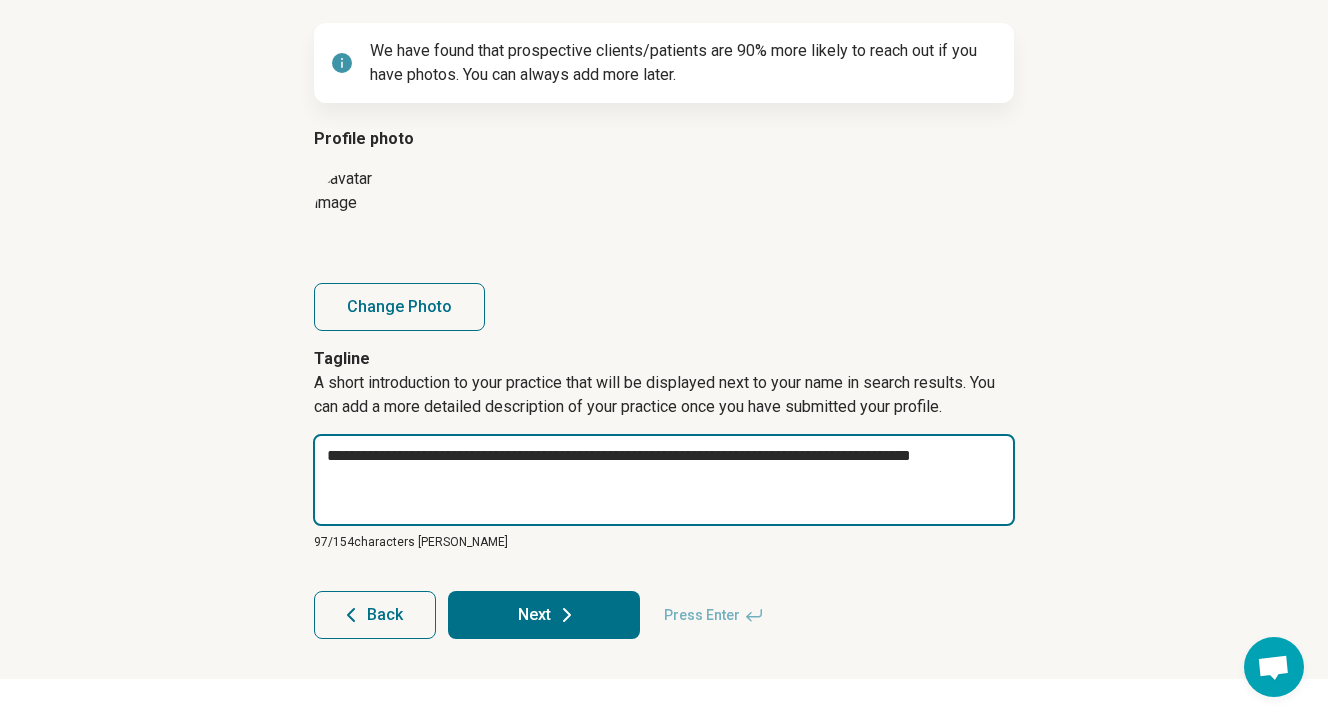 type on "*" 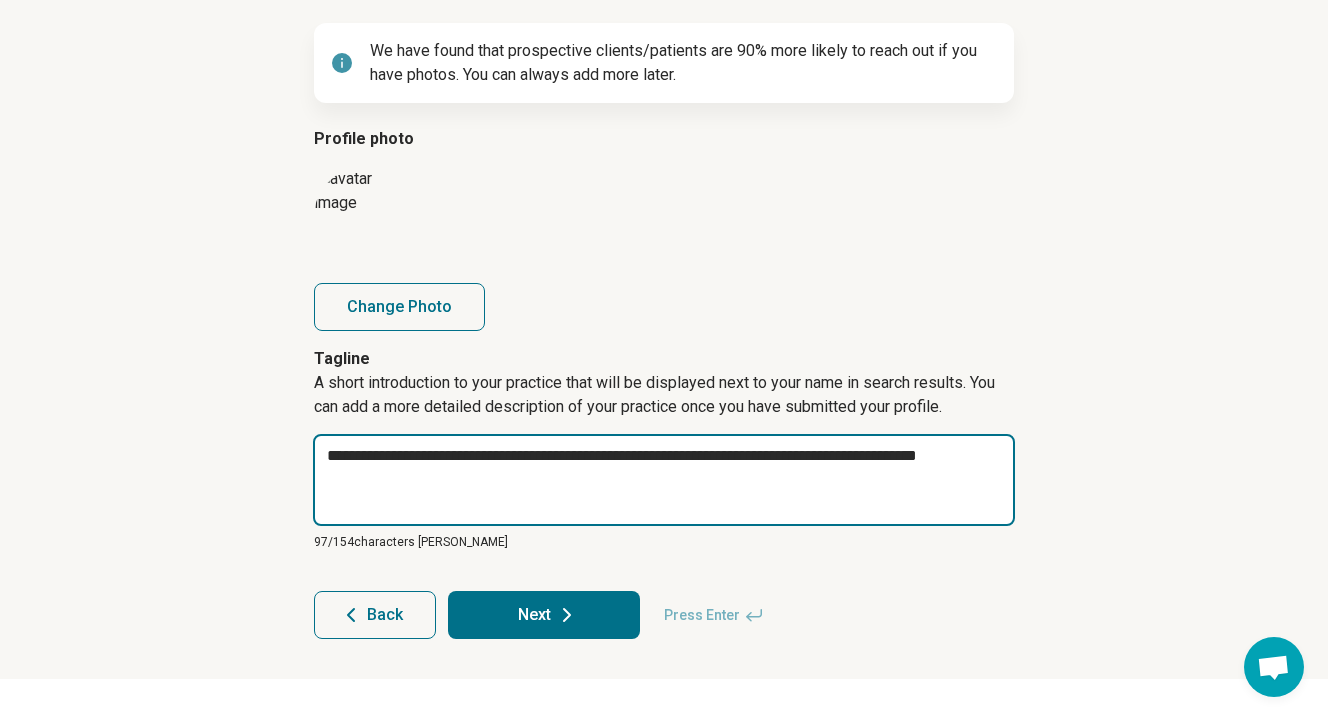 type on "*" 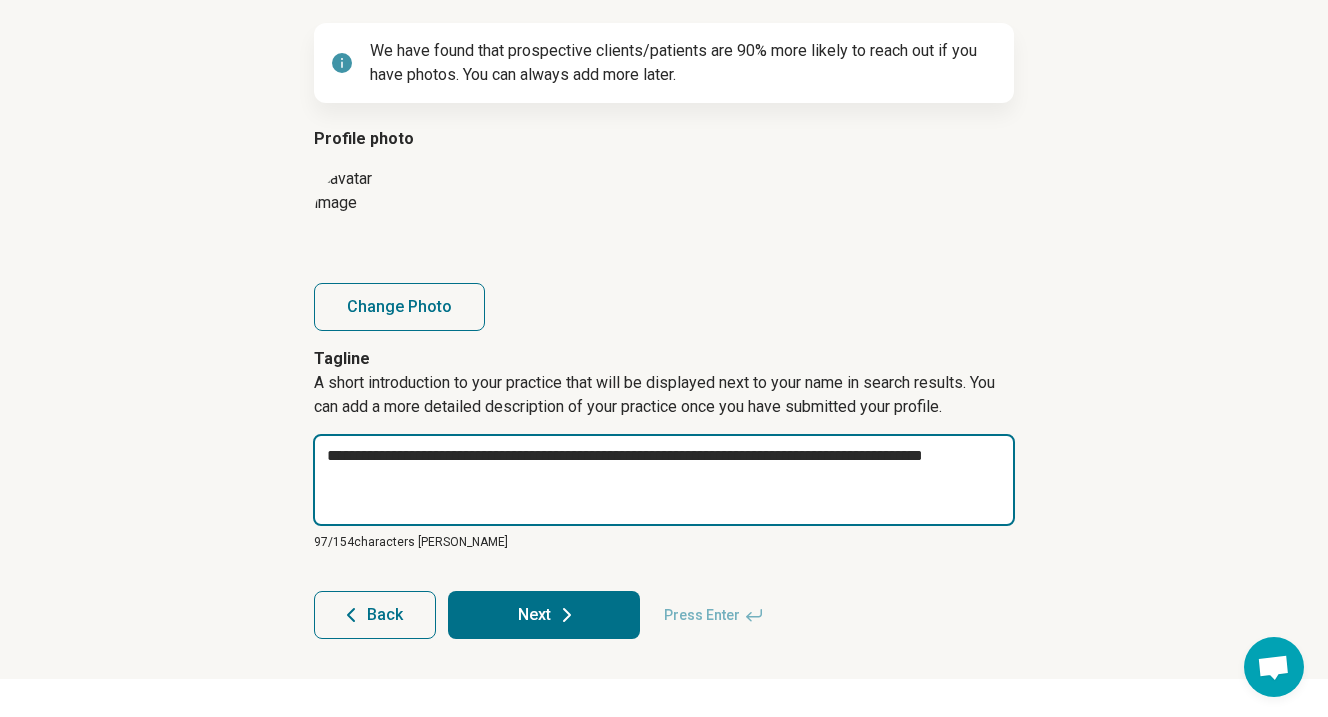 type on "*" 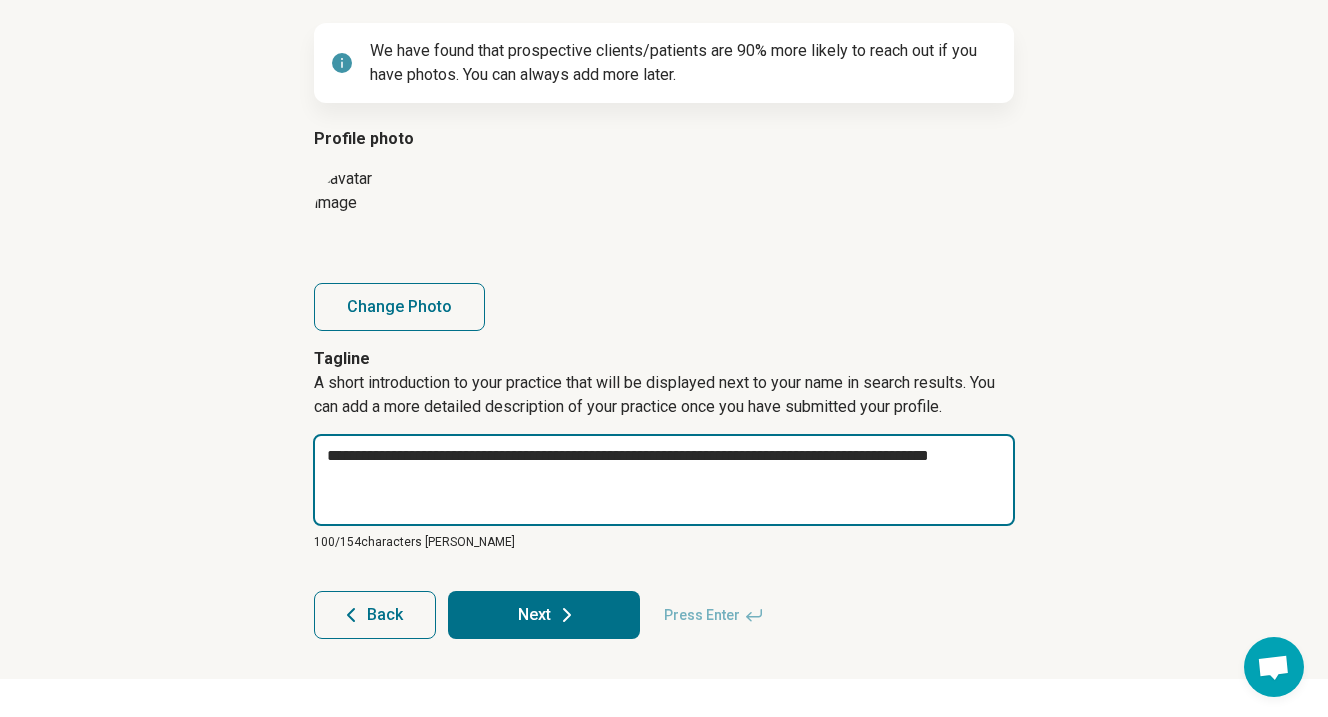 type on "*" 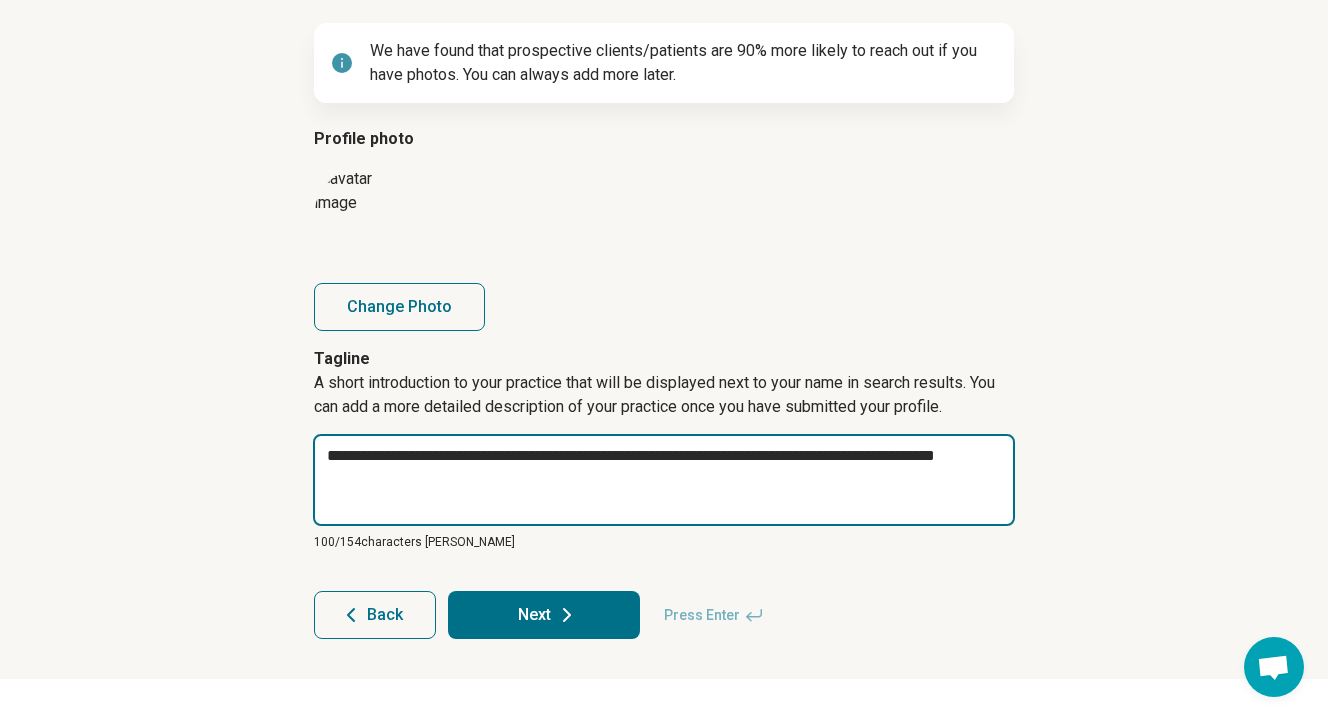 type on "*" 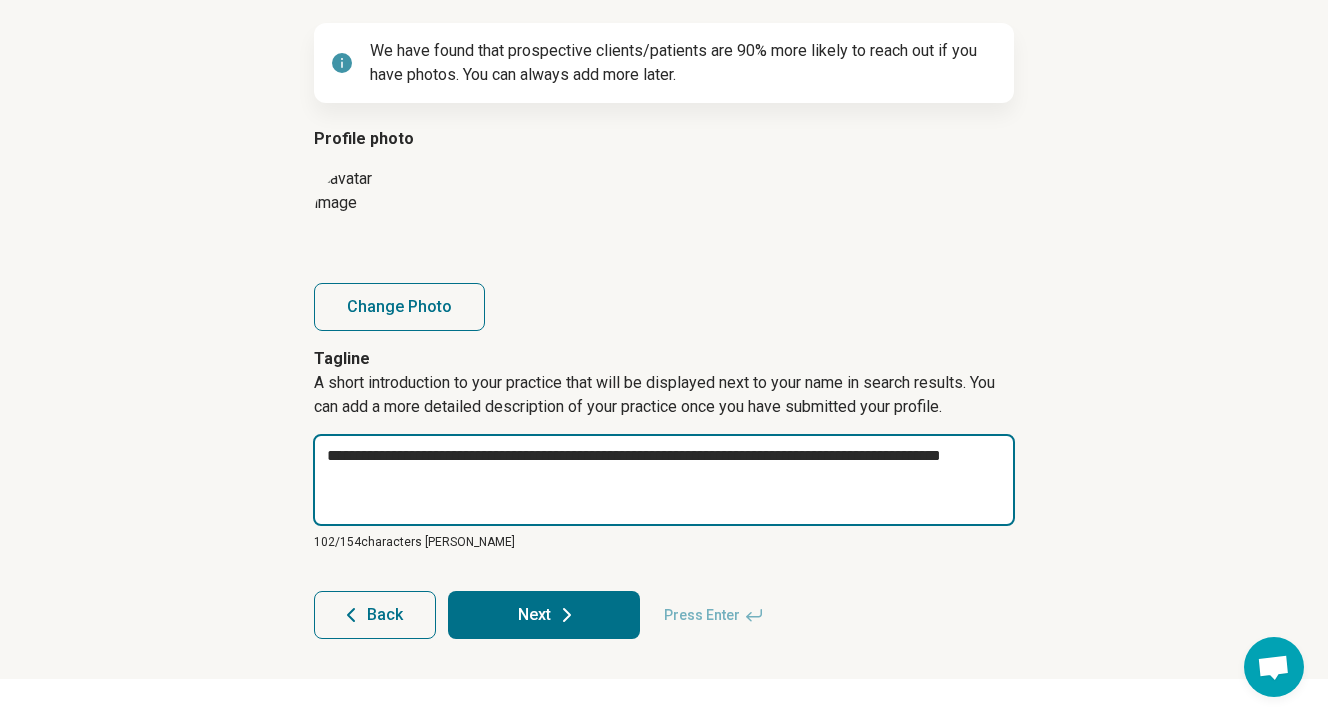 type on "*" 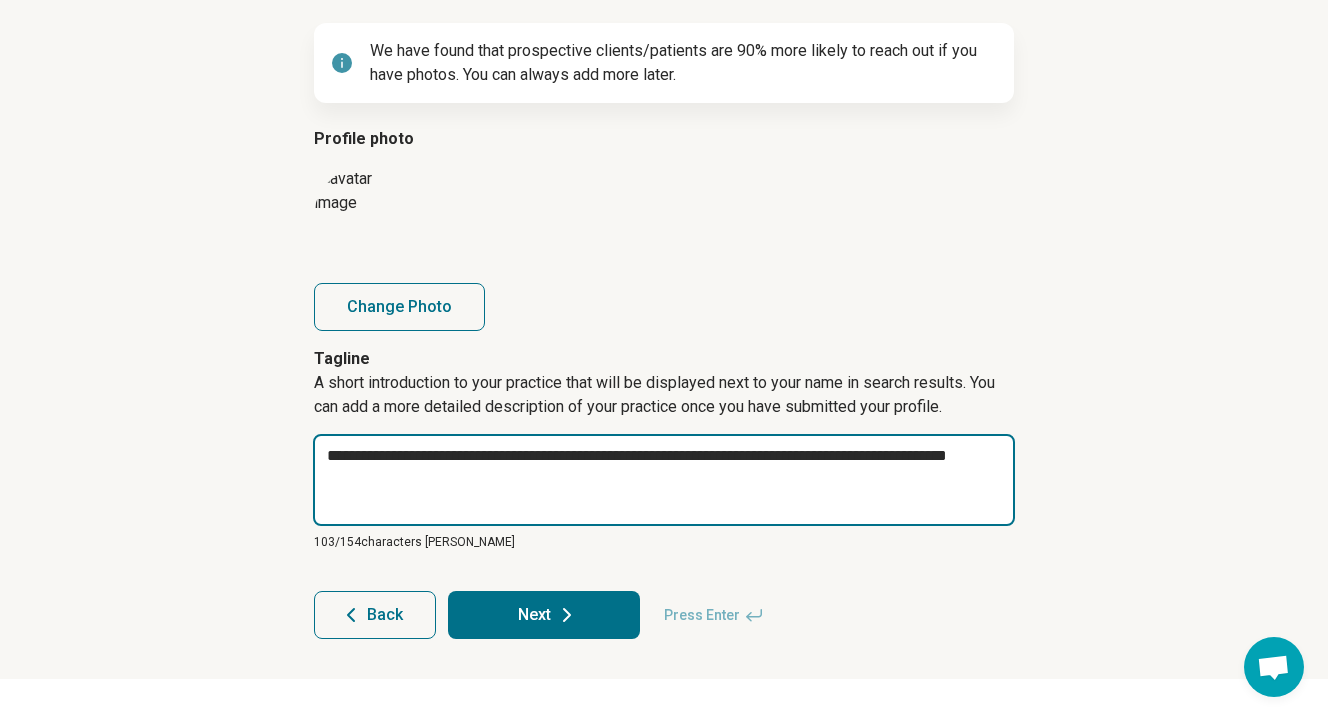type on "*" 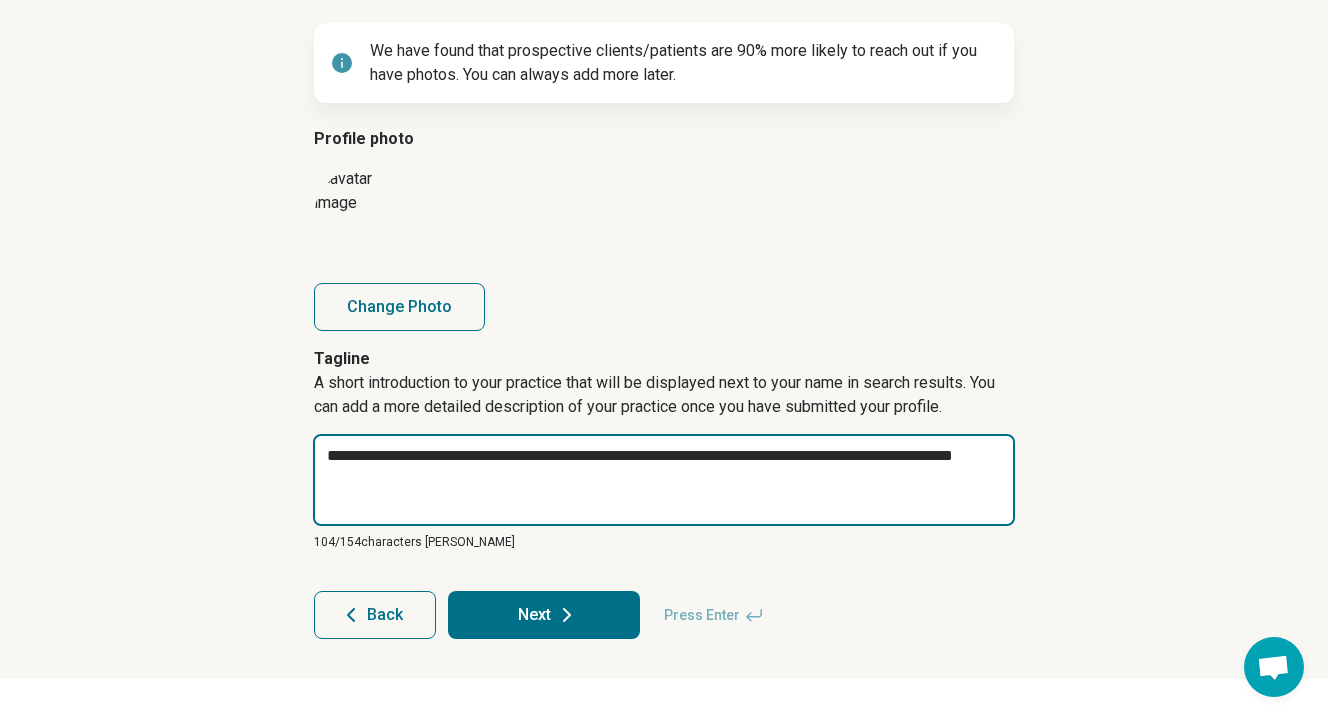 type on "*" 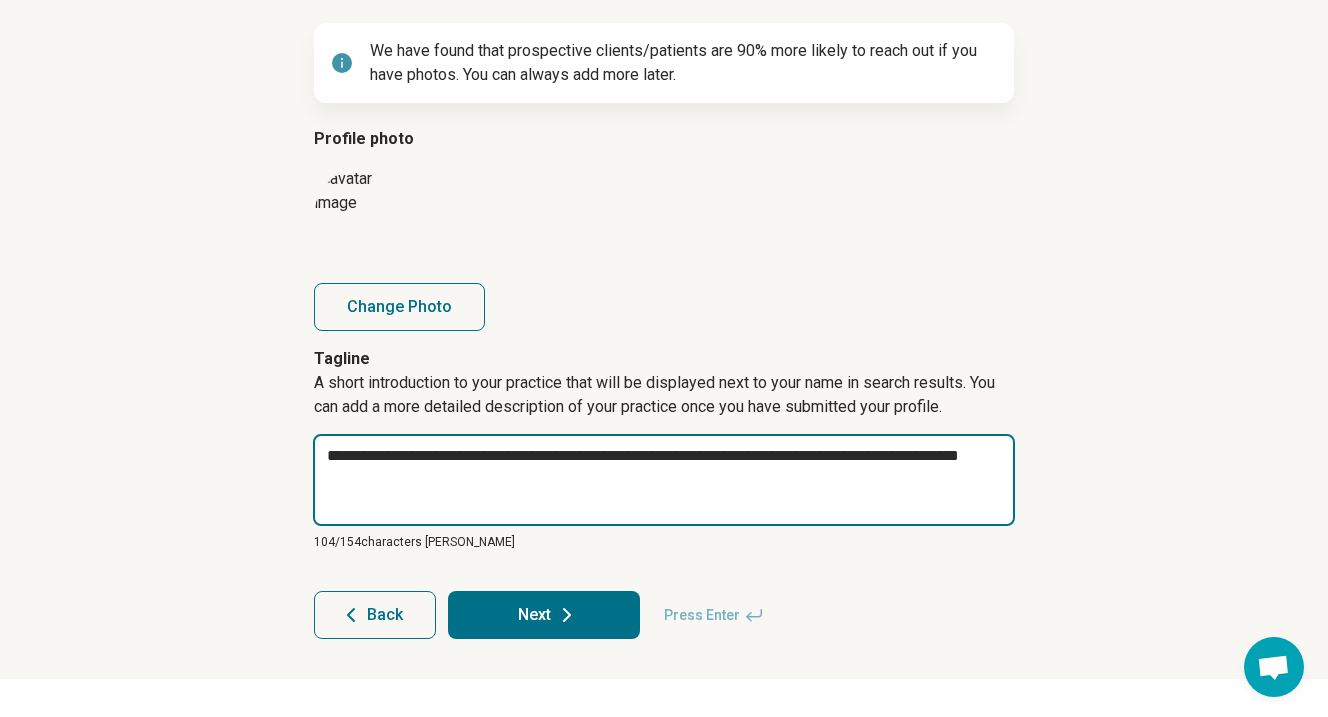 type on "*" 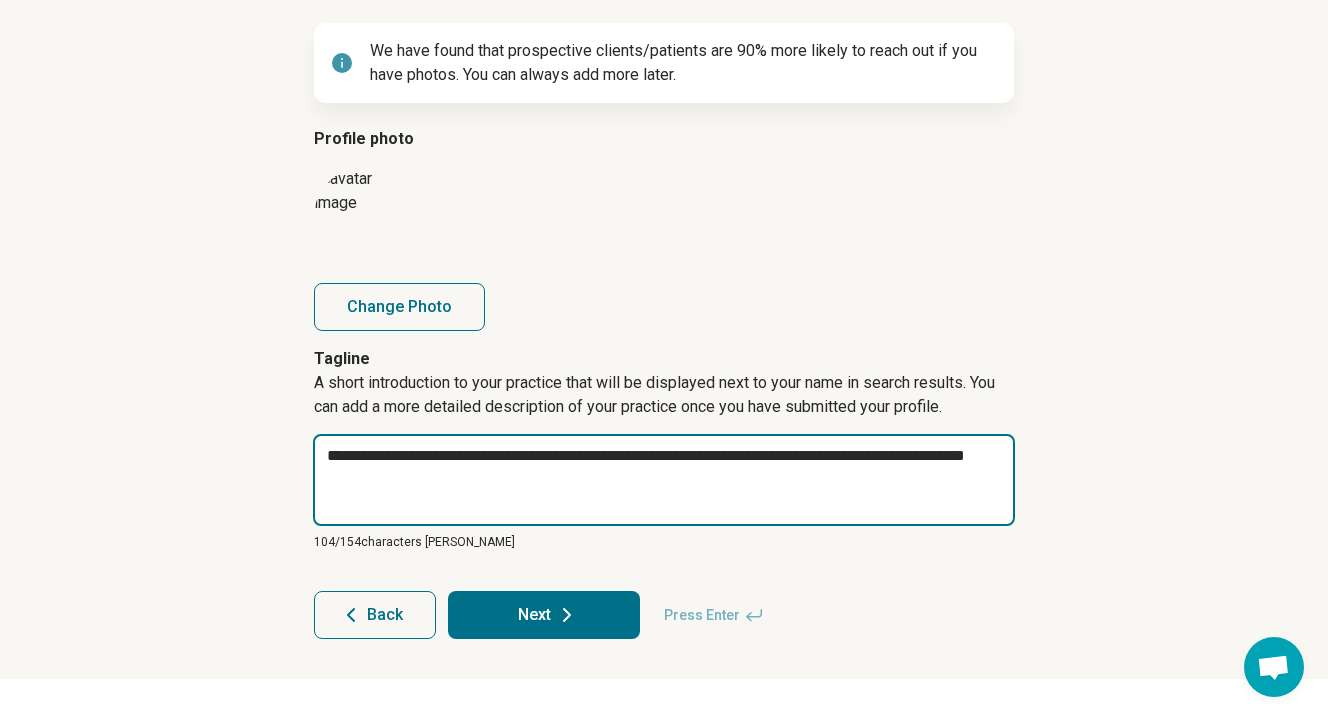 type on "*" 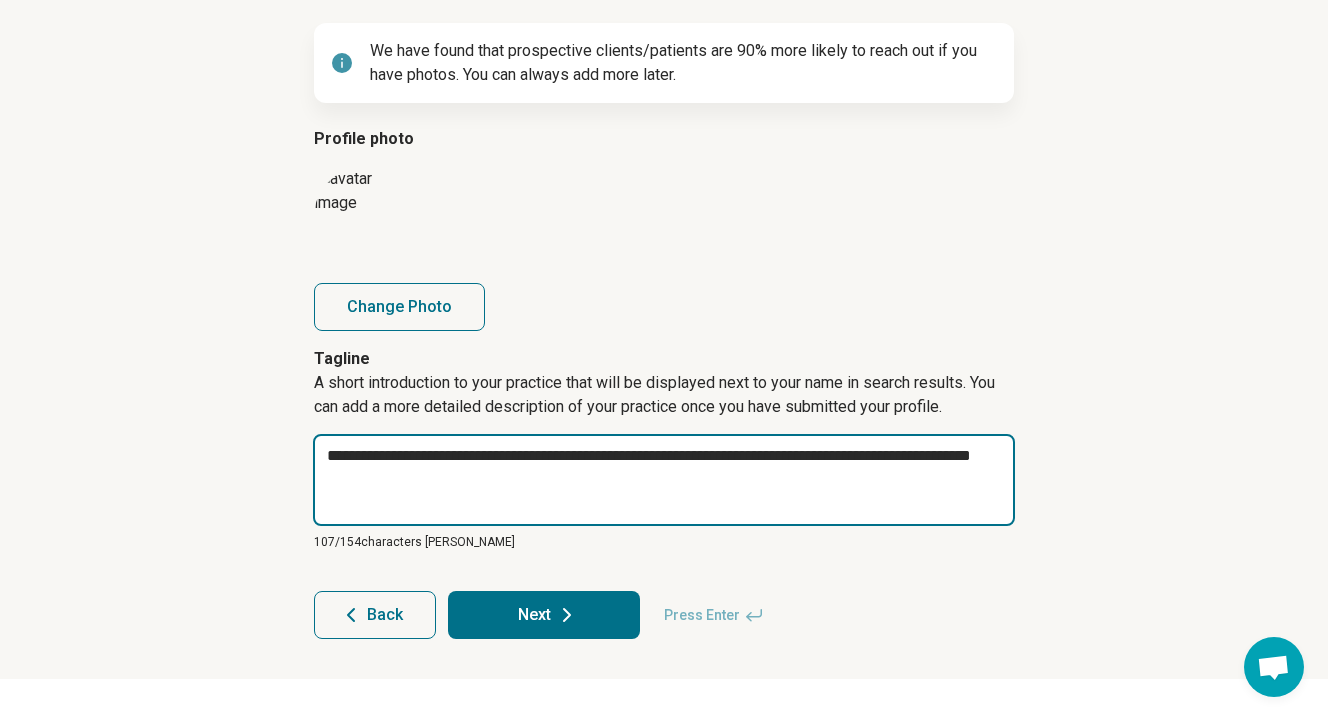 type on "*" 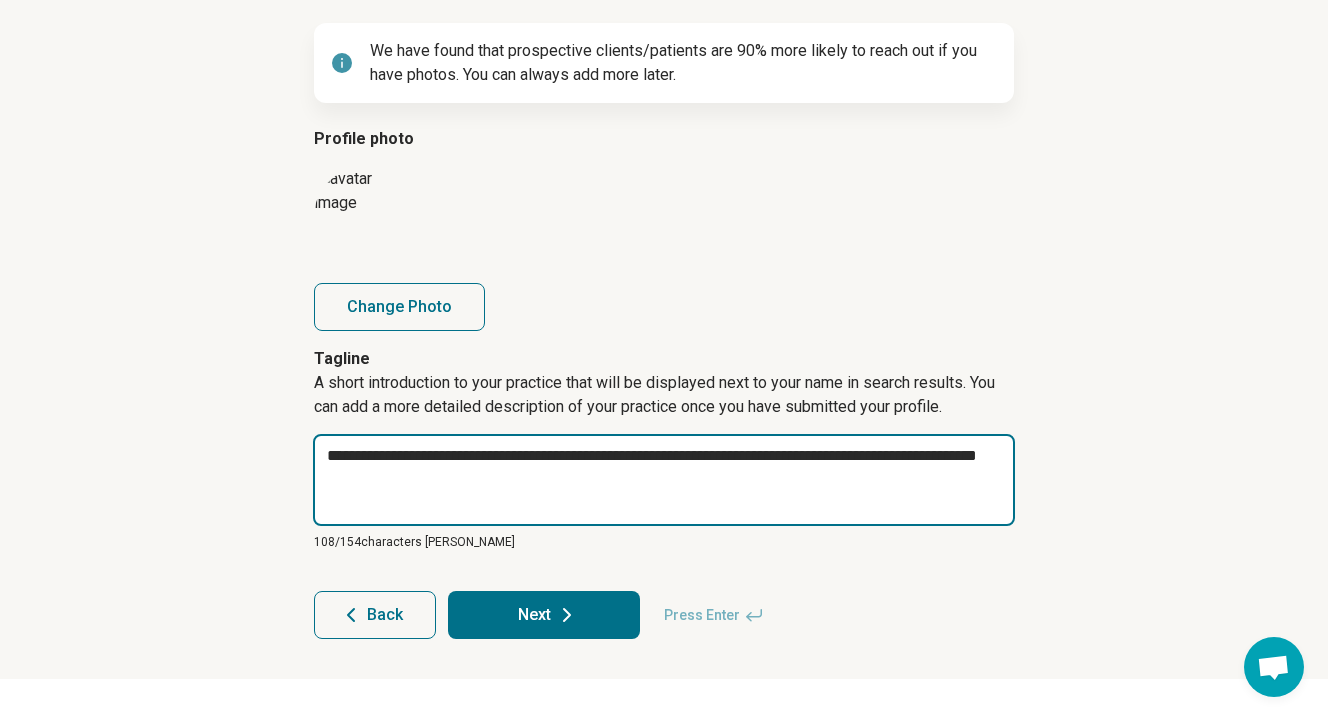 click on "**********" at bounding box center (664, 480) 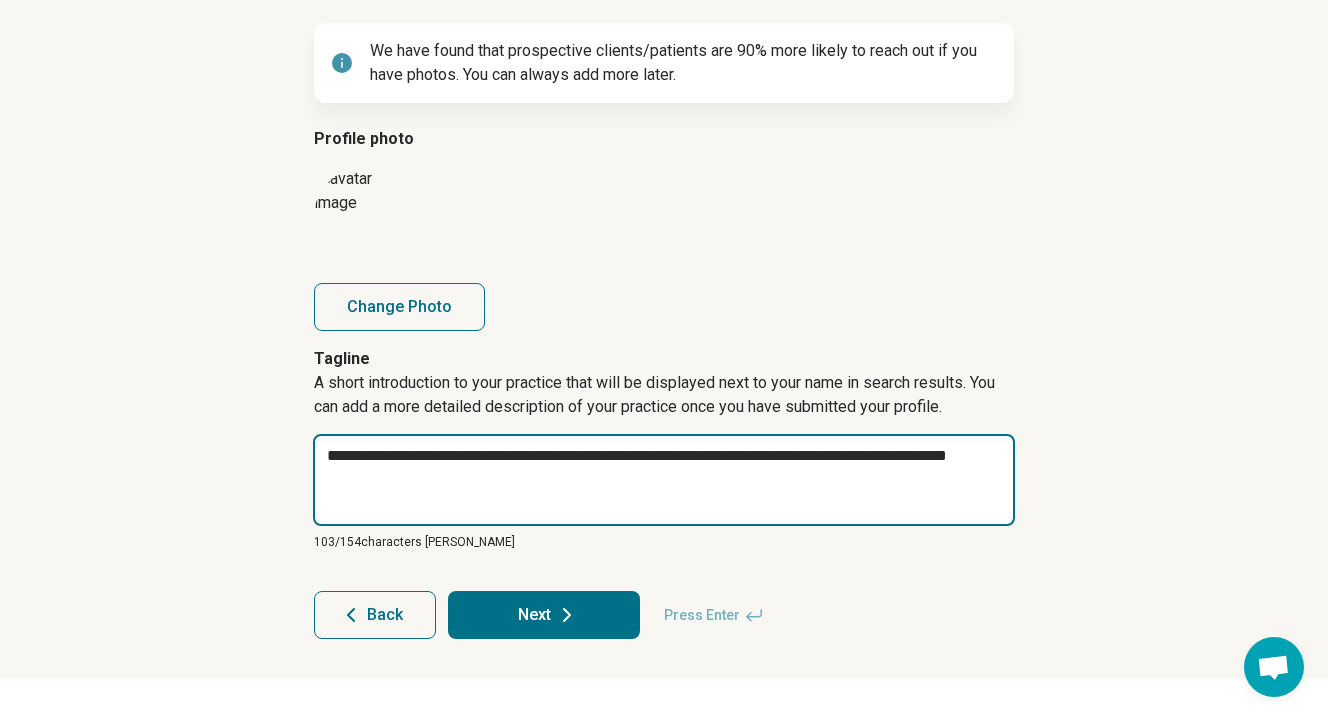 click on "**********" at bounding box center [664, 480] 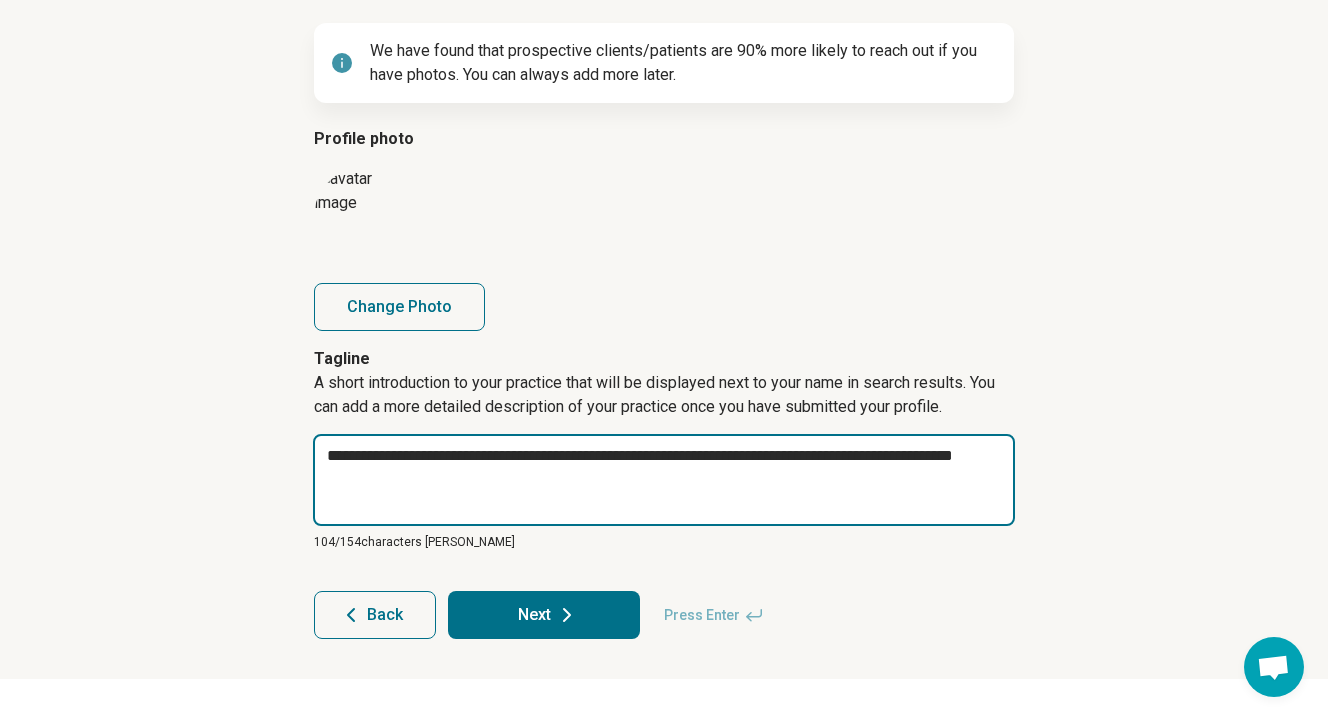 type on "*" 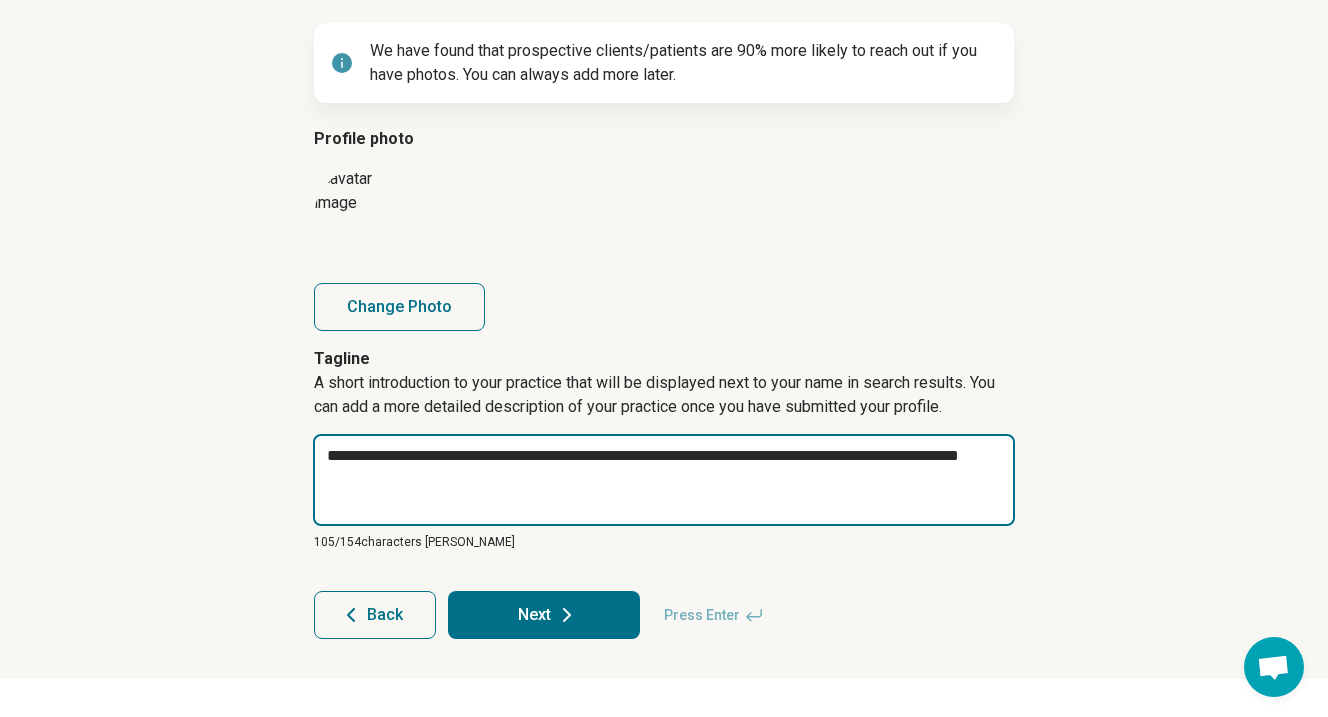 type on "*" 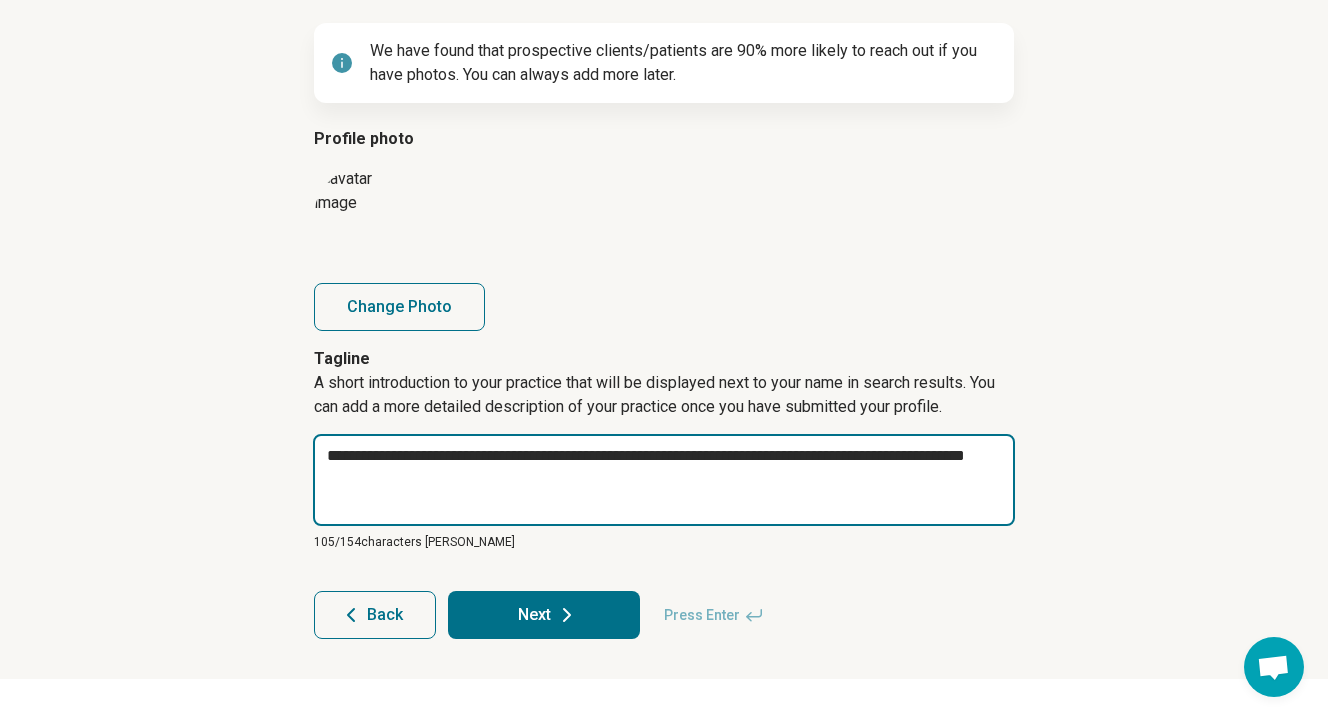 type on "*" 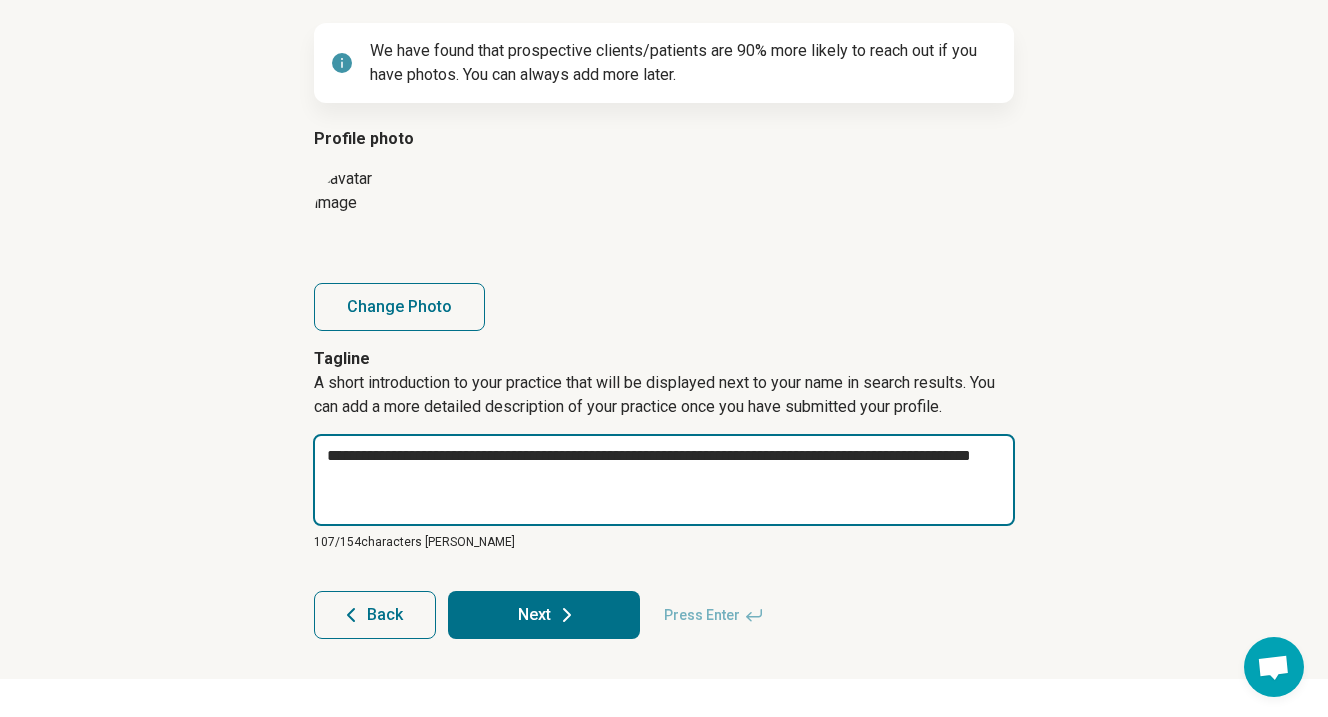 type on "*" 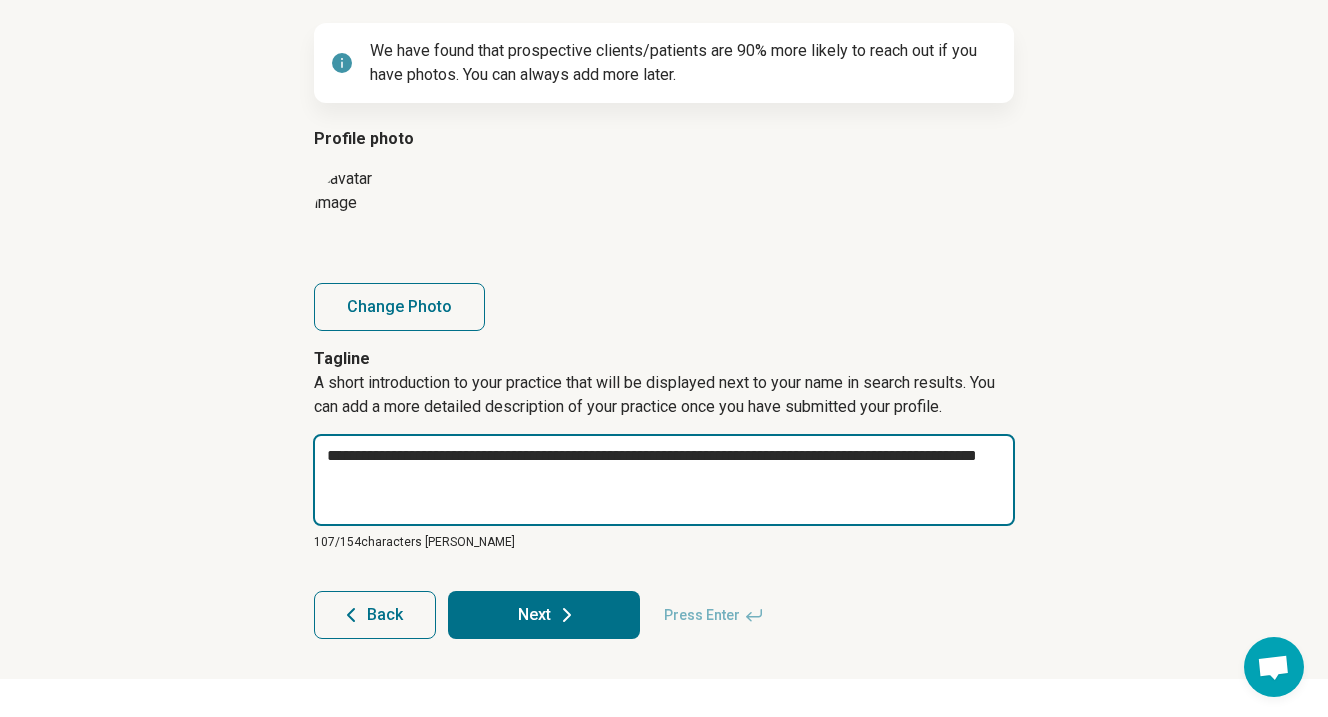 type on "*" 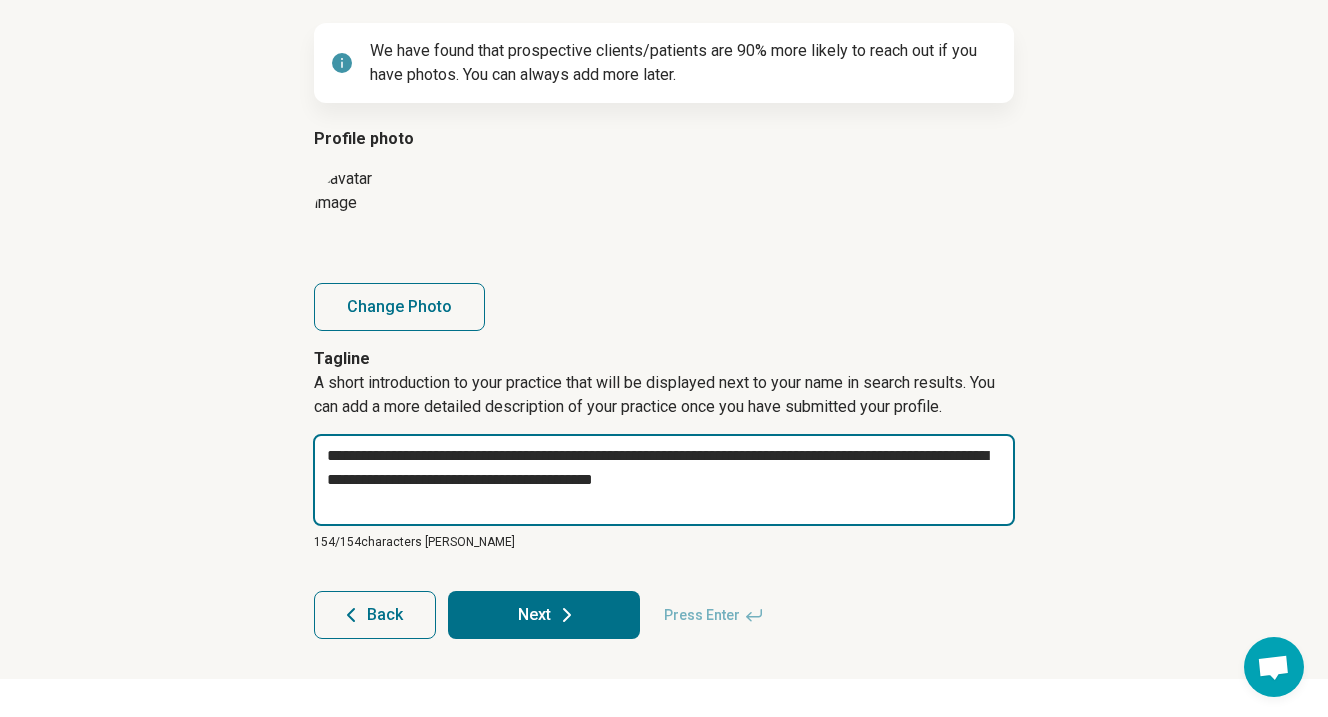 drag, startPoint x: 622, startPoint y: 454, endPoint x: 242, endPoint y: 453, distance: 380.0013 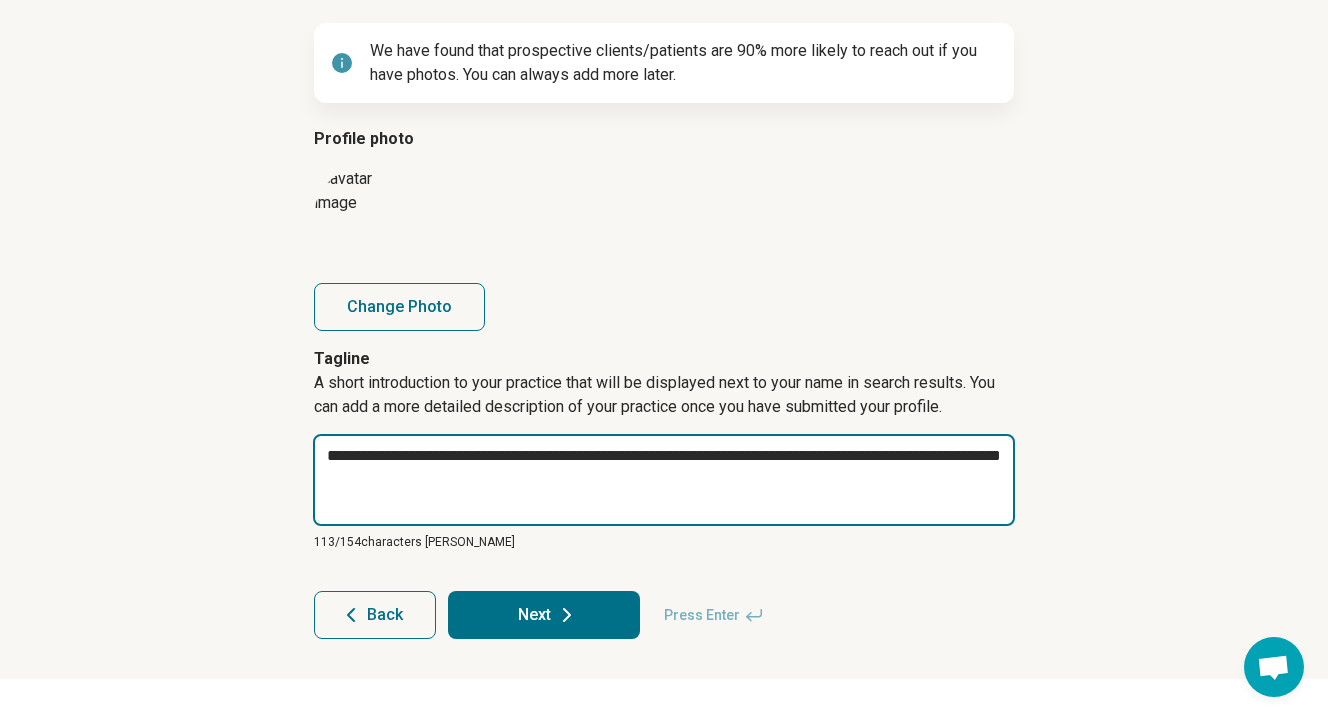 click on "**********" at bounding box center [664, 480] 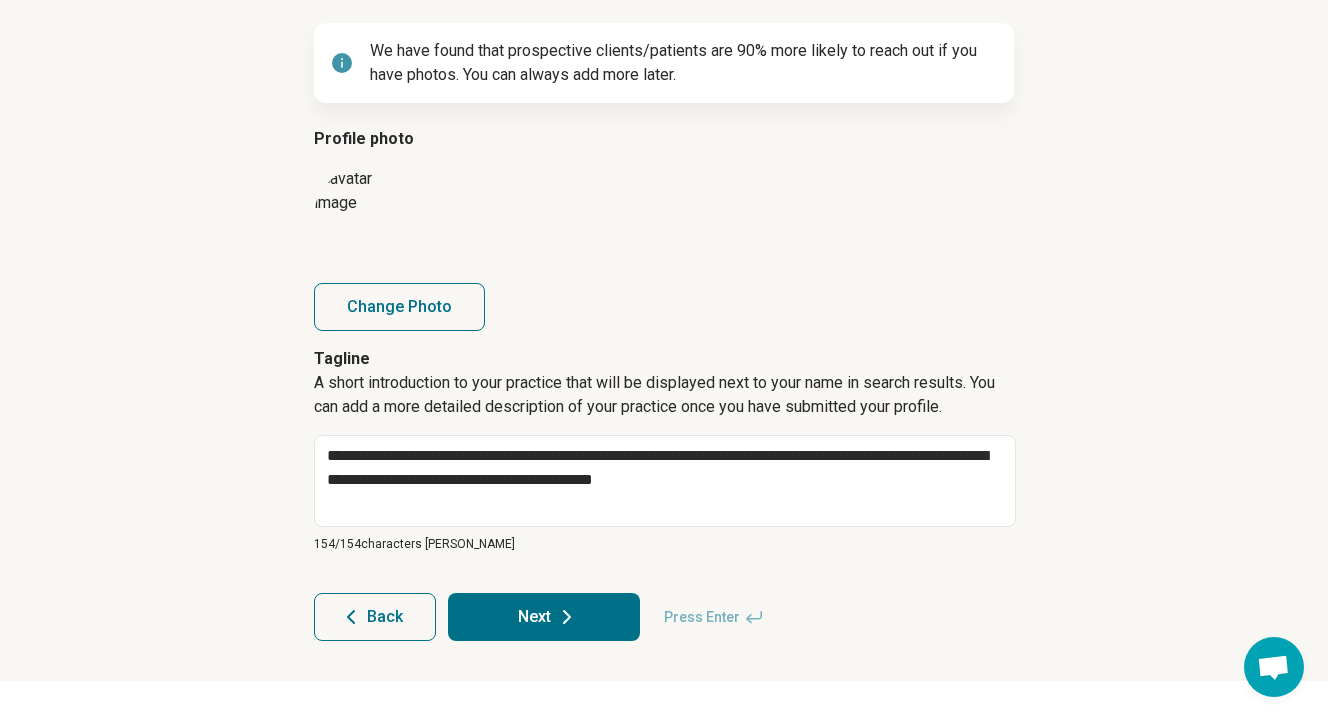 click 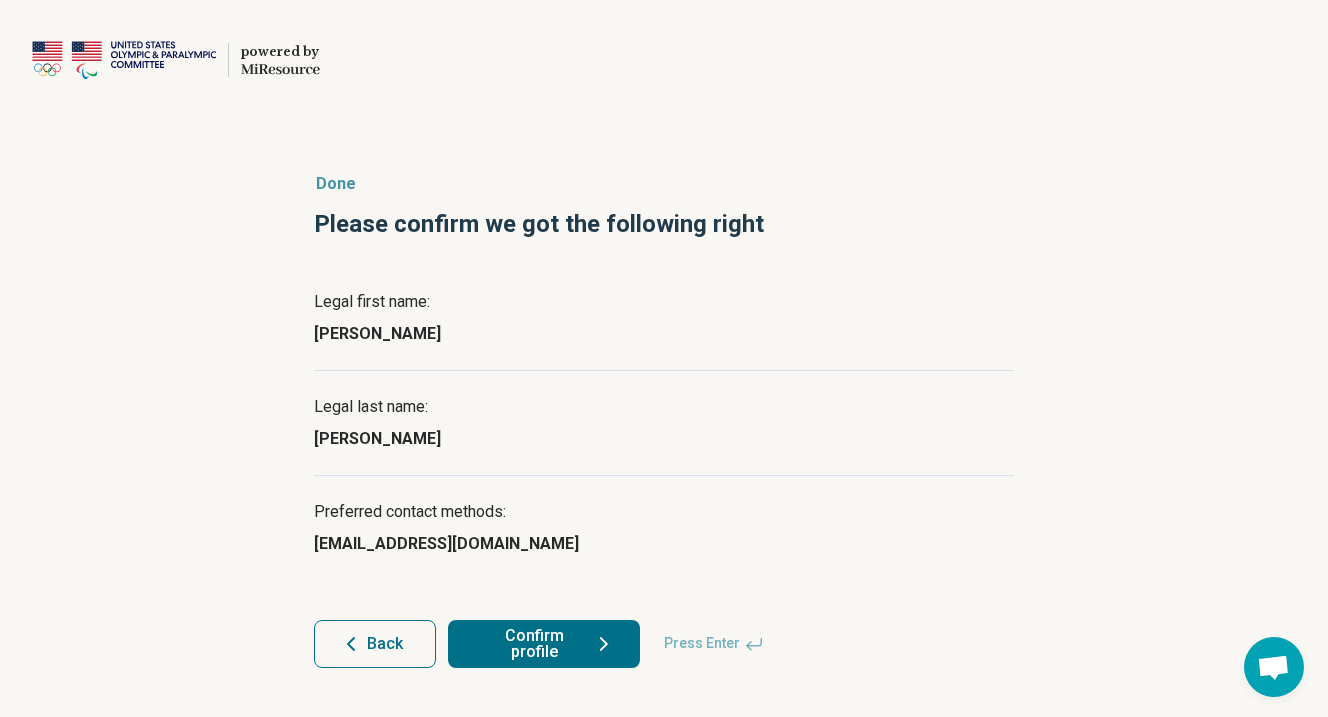 scroll, scrollTop: 0, scrollLeft: 0, axis: both 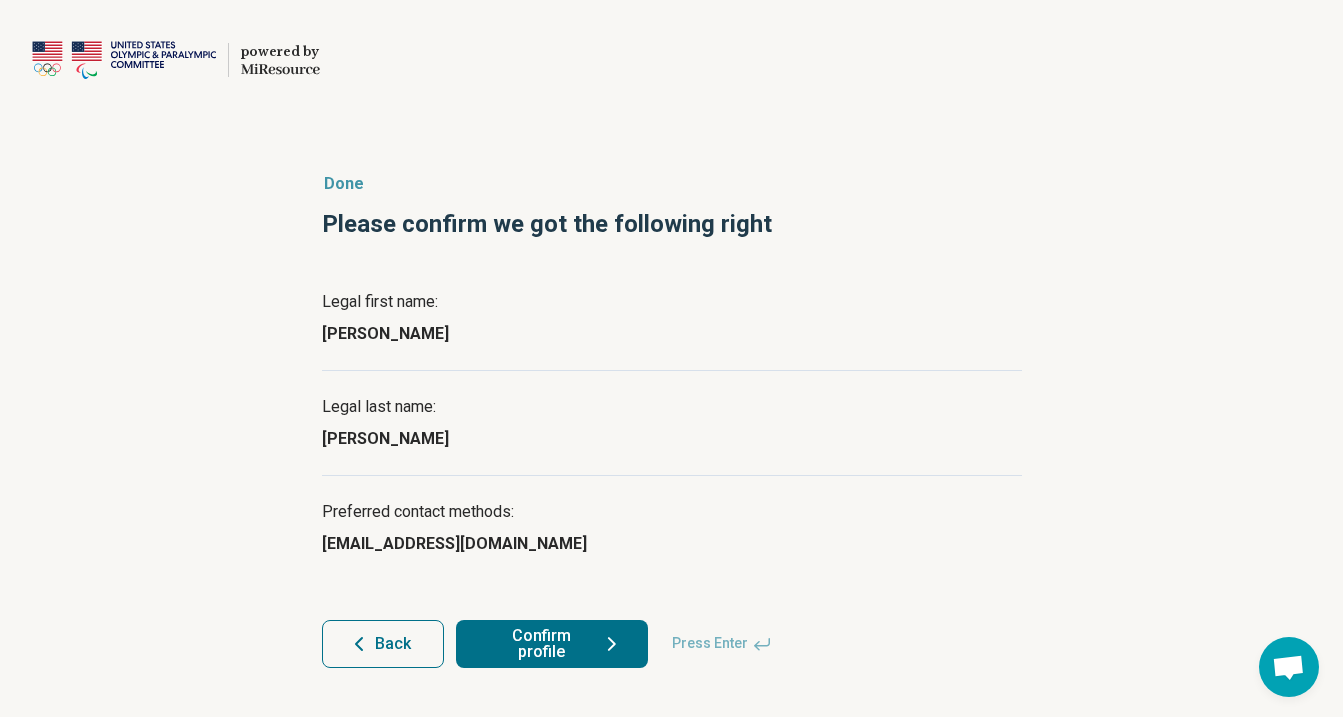 click on "Confirm profile" at bounding box center [552, 644] 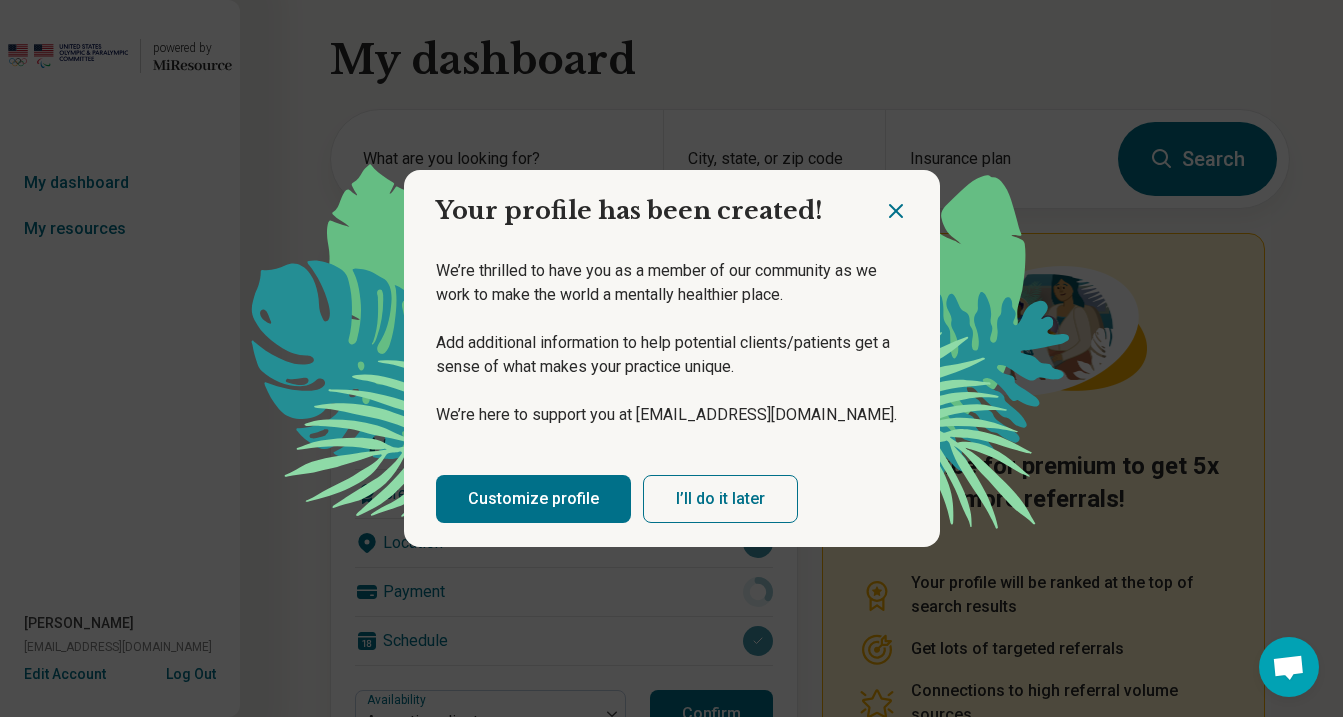 click on "I’ll do it later" at bounding box center (720, 499) 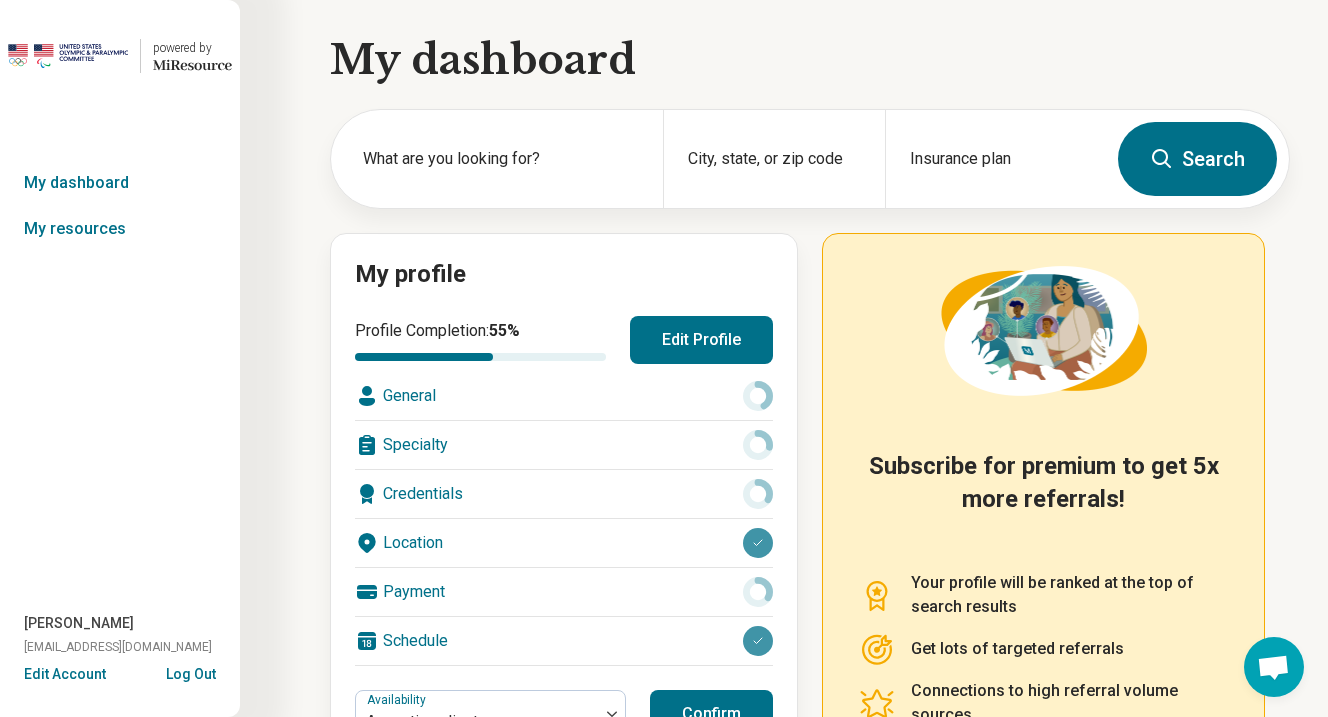 click on "General" at bounding box center (564, 396) 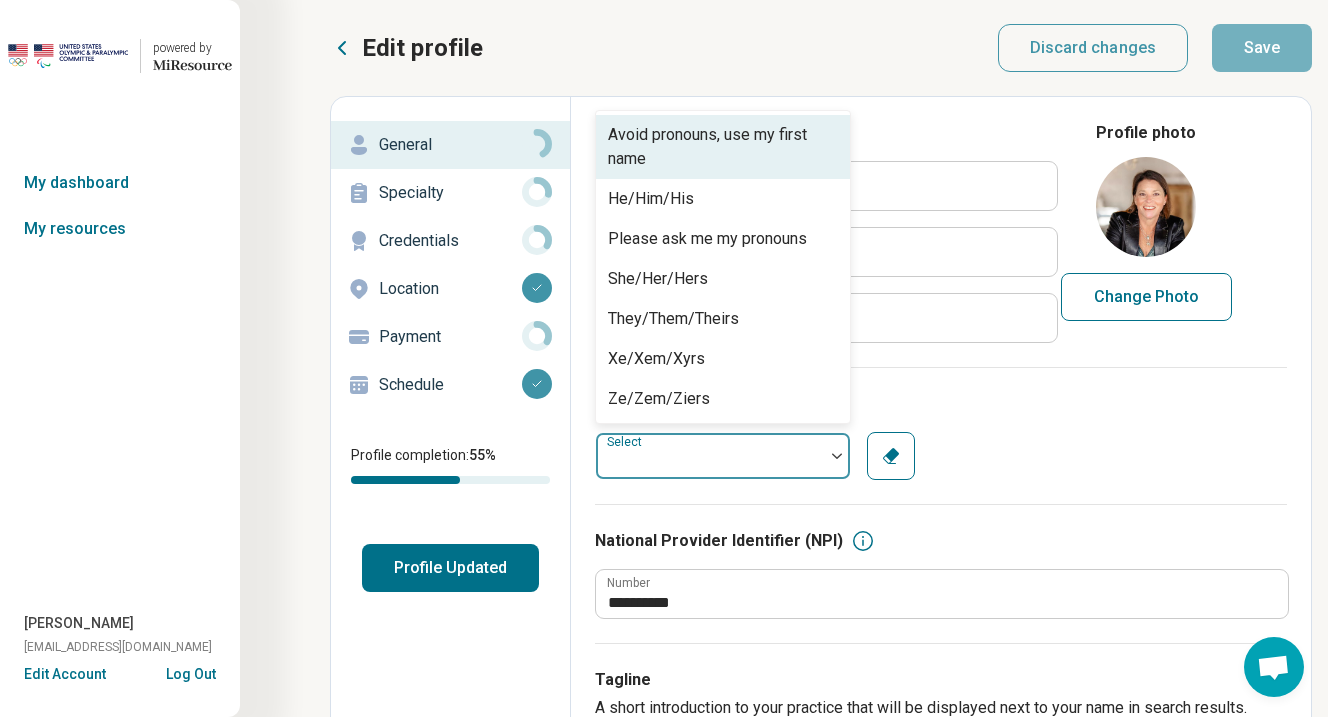 click at bounding box center [710, 456] 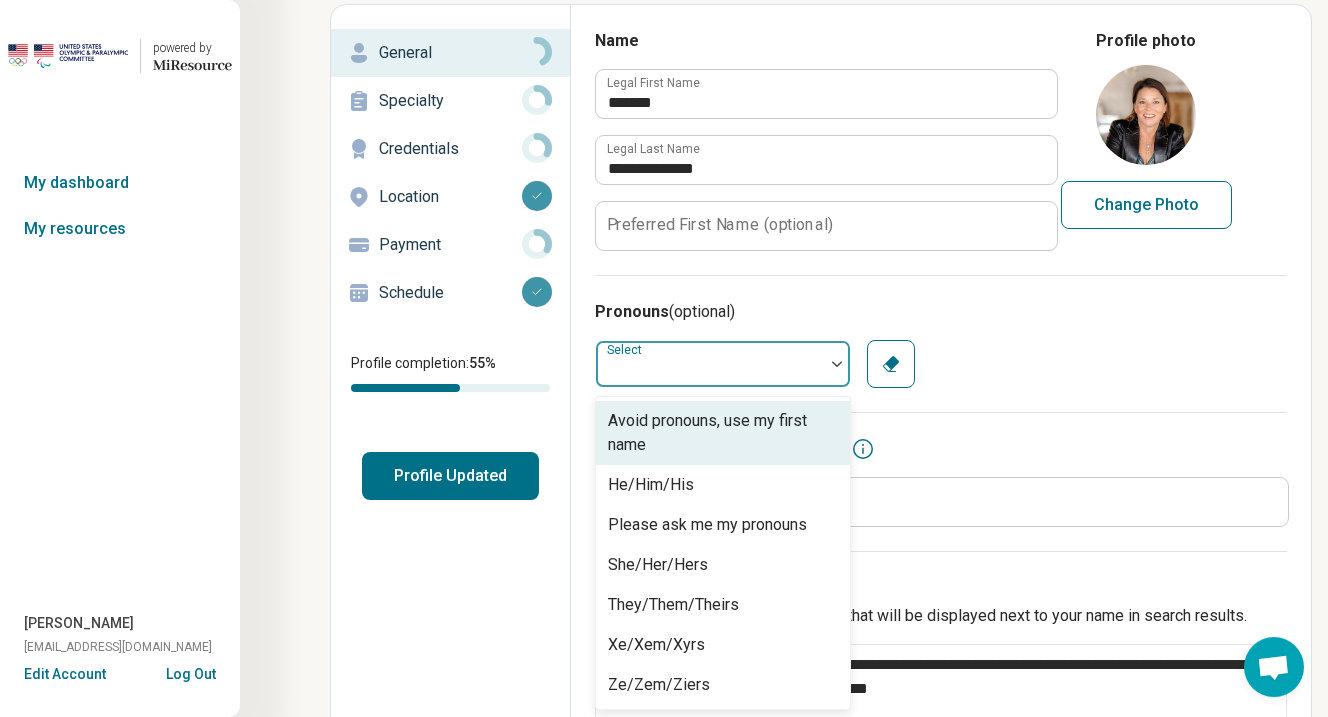 scroll, scrollTop: 93, scrollLeft: 0, axis: vertical 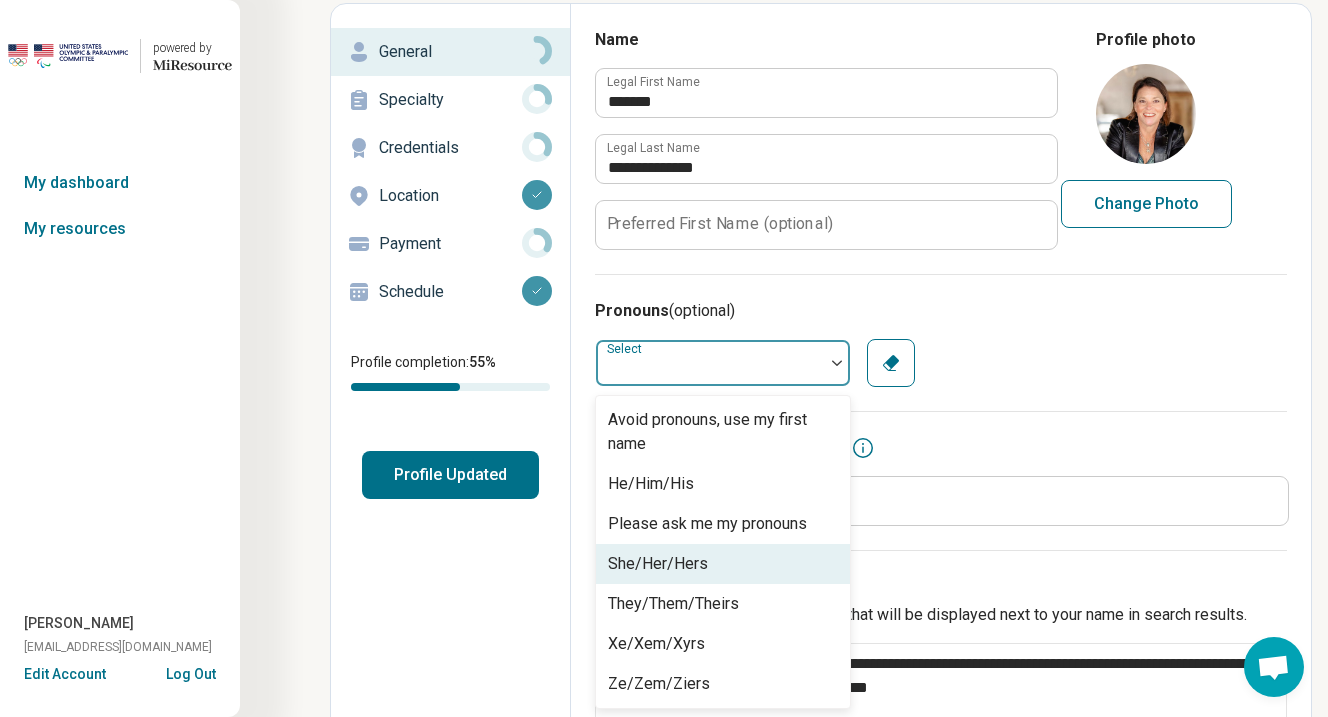 click on "She/Her/Hers" at bounding box center (723, 564) 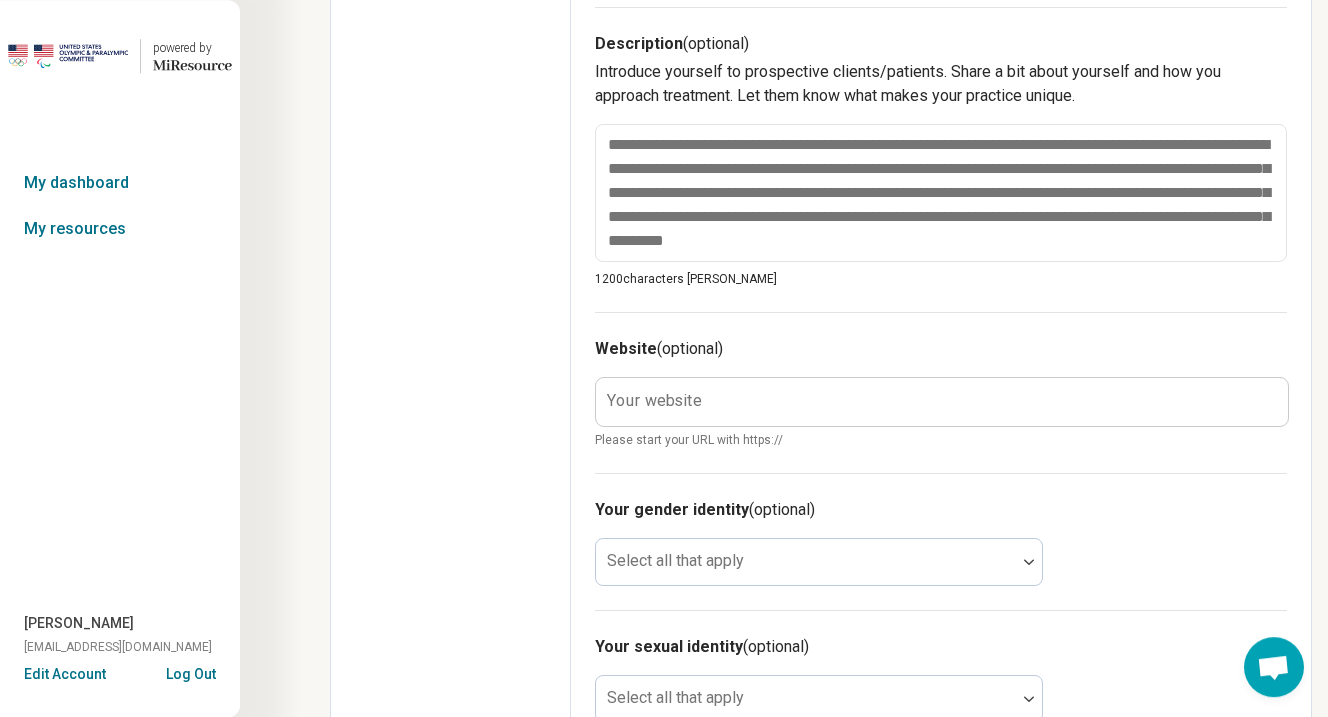 scroll, scrollTop: 911, scrollLeft: 0, axis: vertical 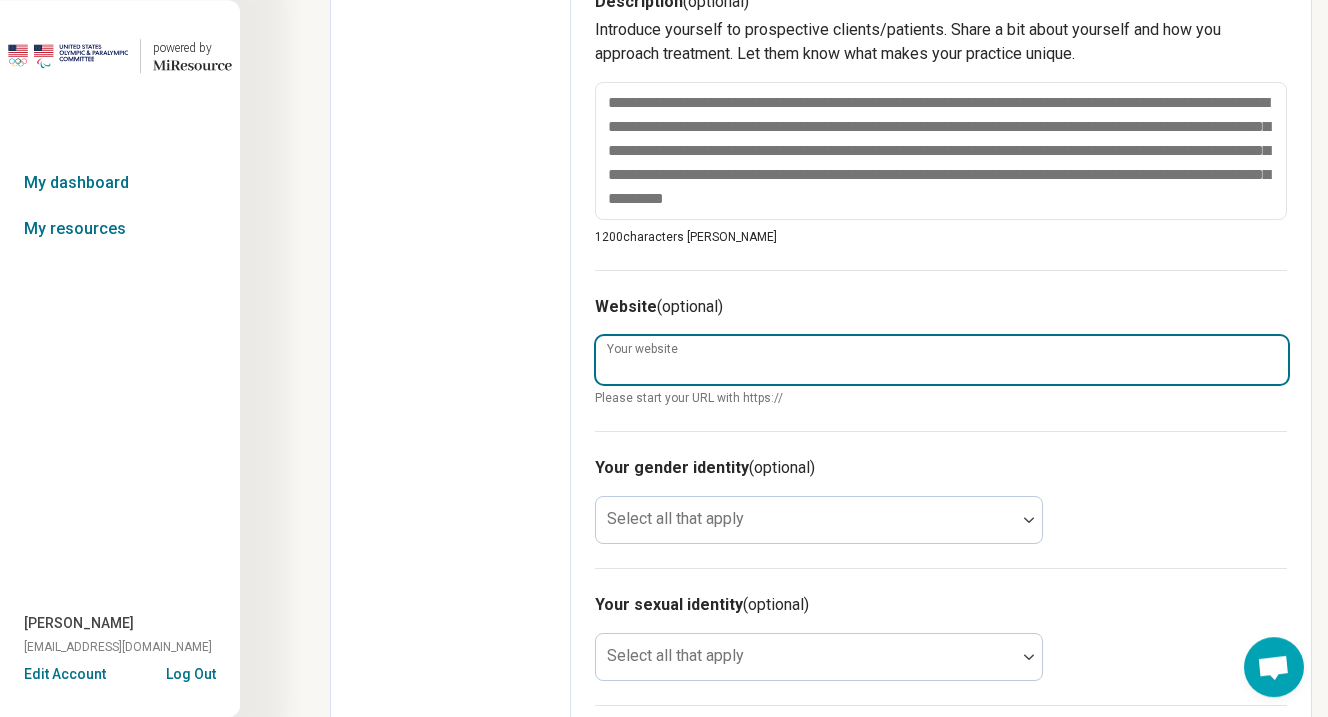 click on "Your website" at bounding box center (942, 360) 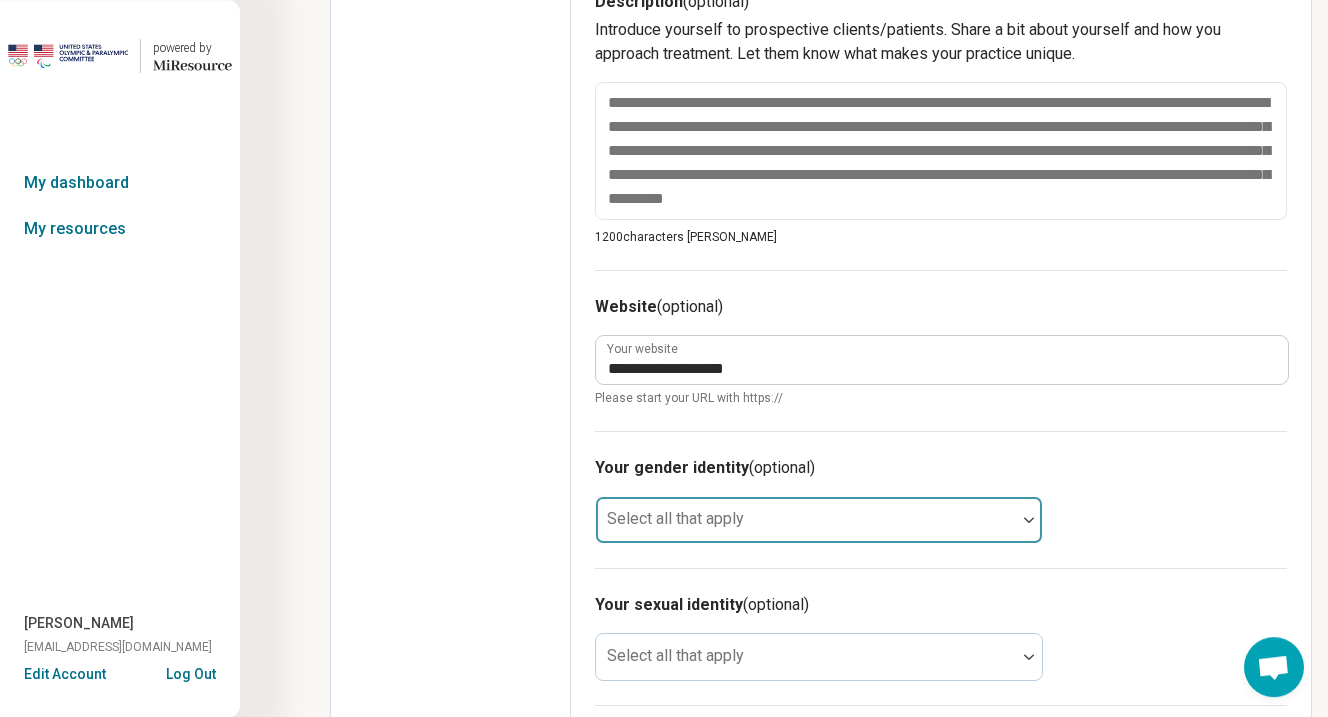 click at bounding box center (806, 528) 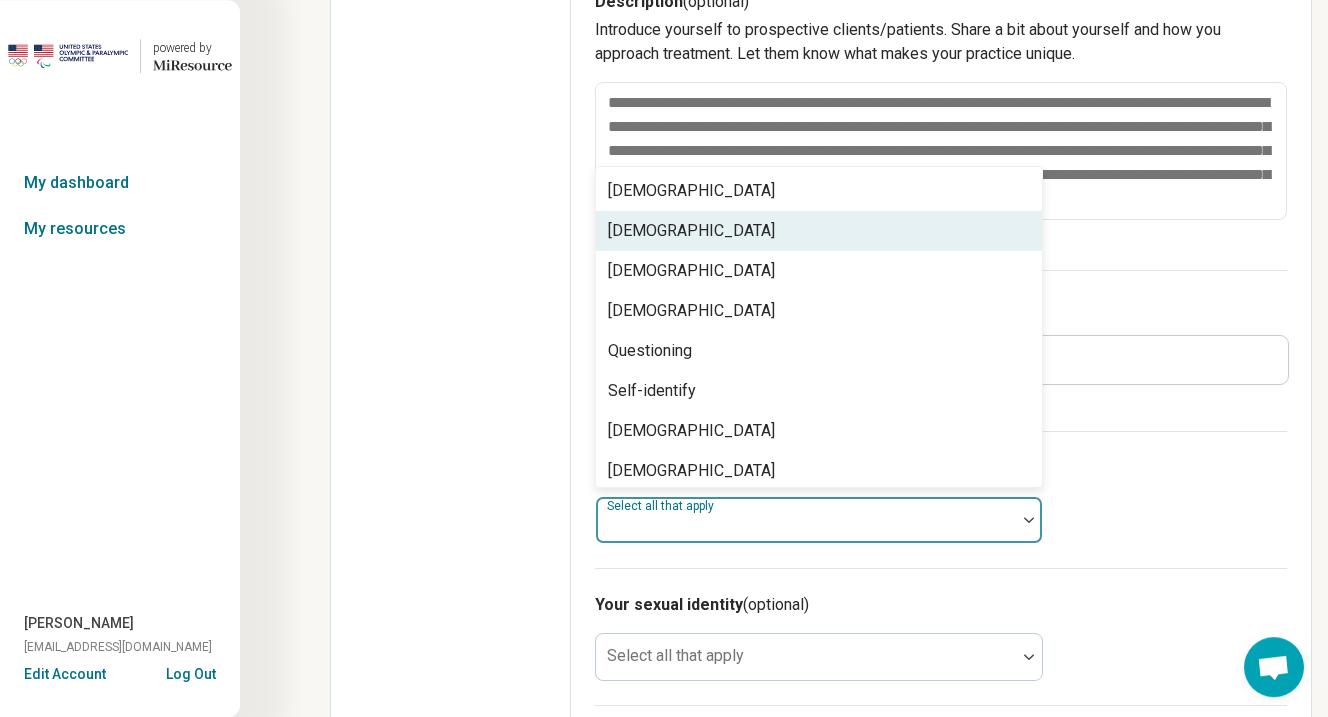 click on "[DEMOGRAPHIC_DATA]" at bounding box center (819, 231) 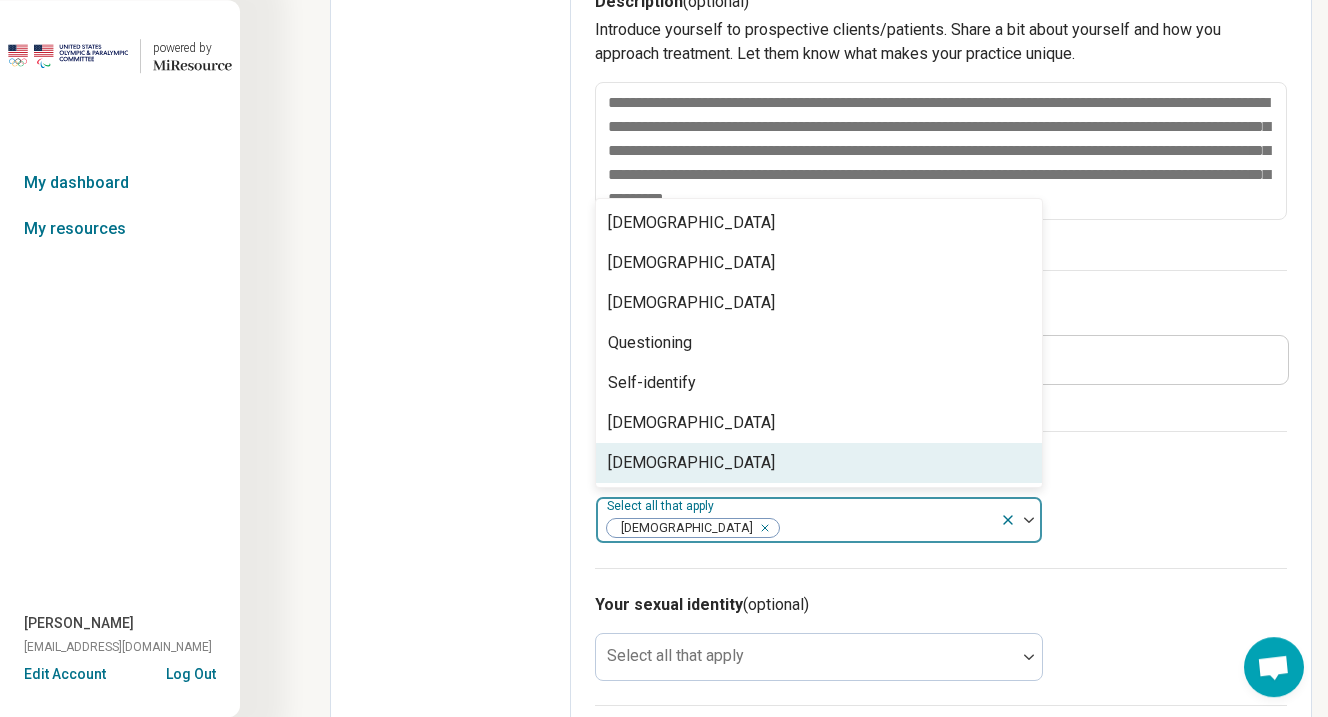 click on "Your sexual identity  (optional) Select all that apply" at bounding box center (941, 636) 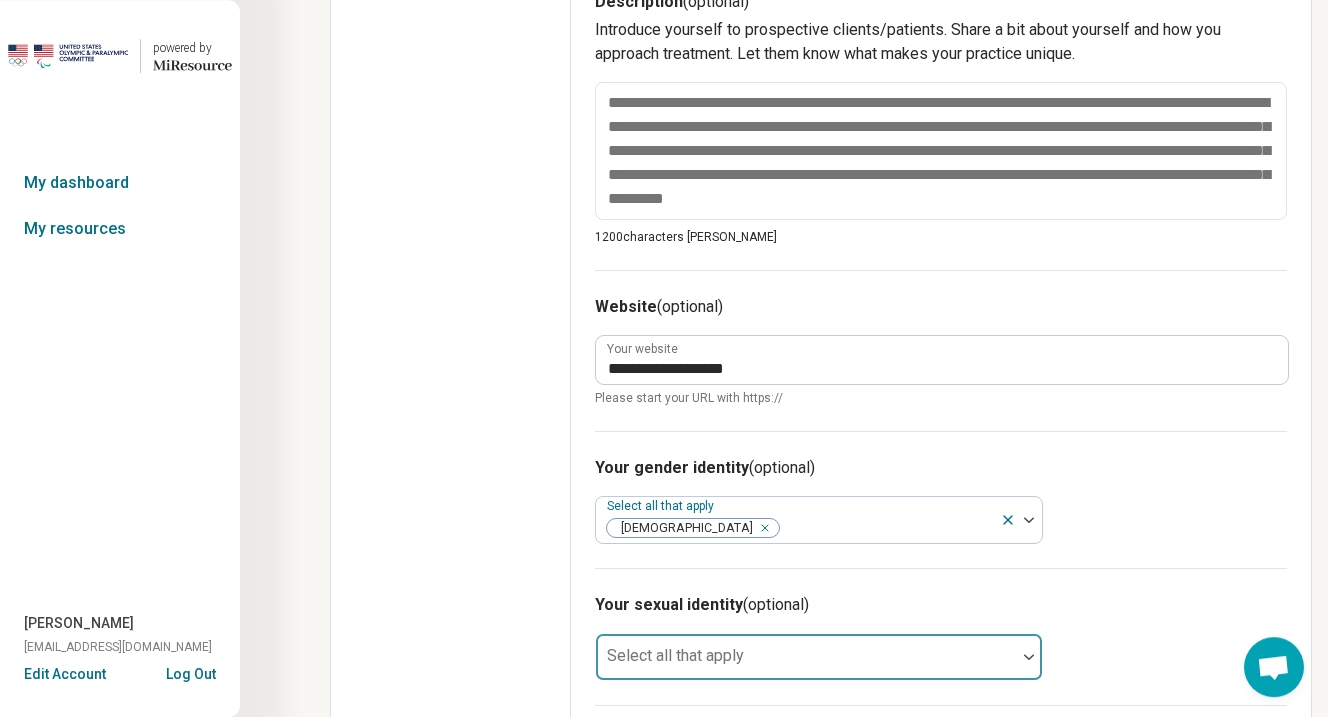 click at bounding box center [806, 665] 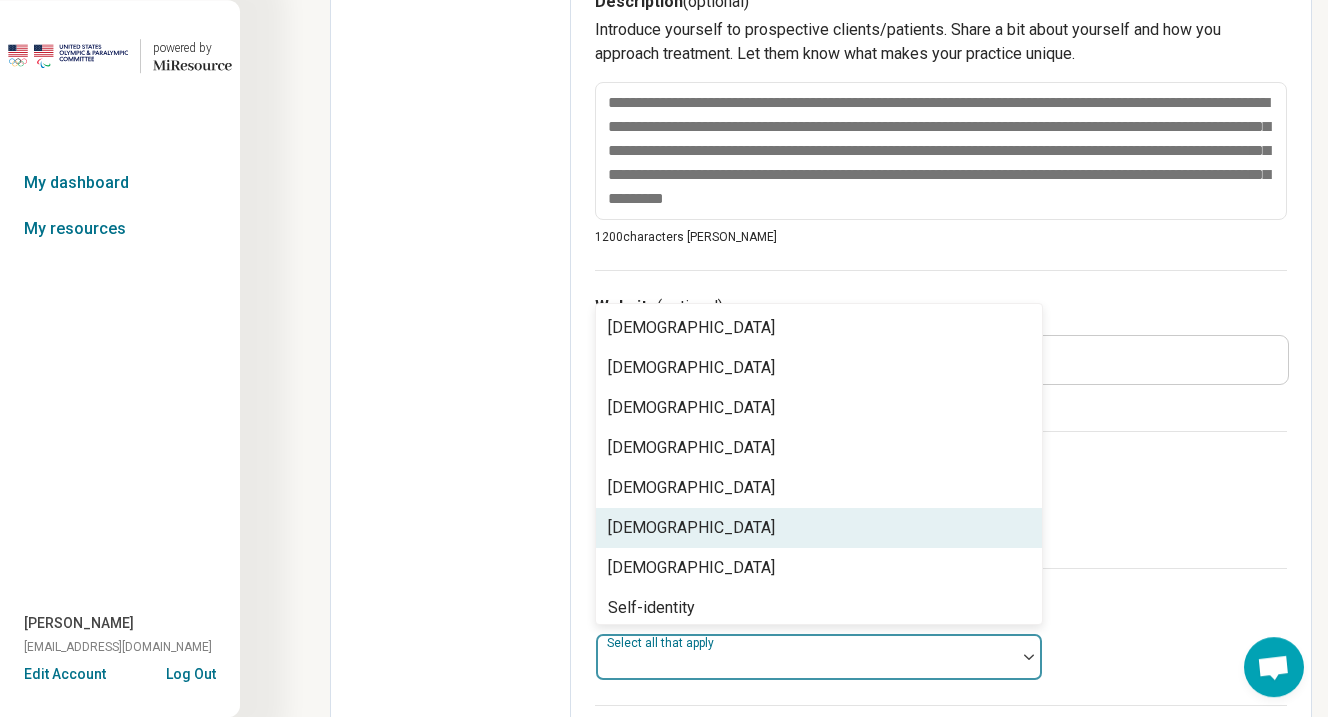 scroll, scrollTop: 8, scrollLeft: 0, axis: vertical 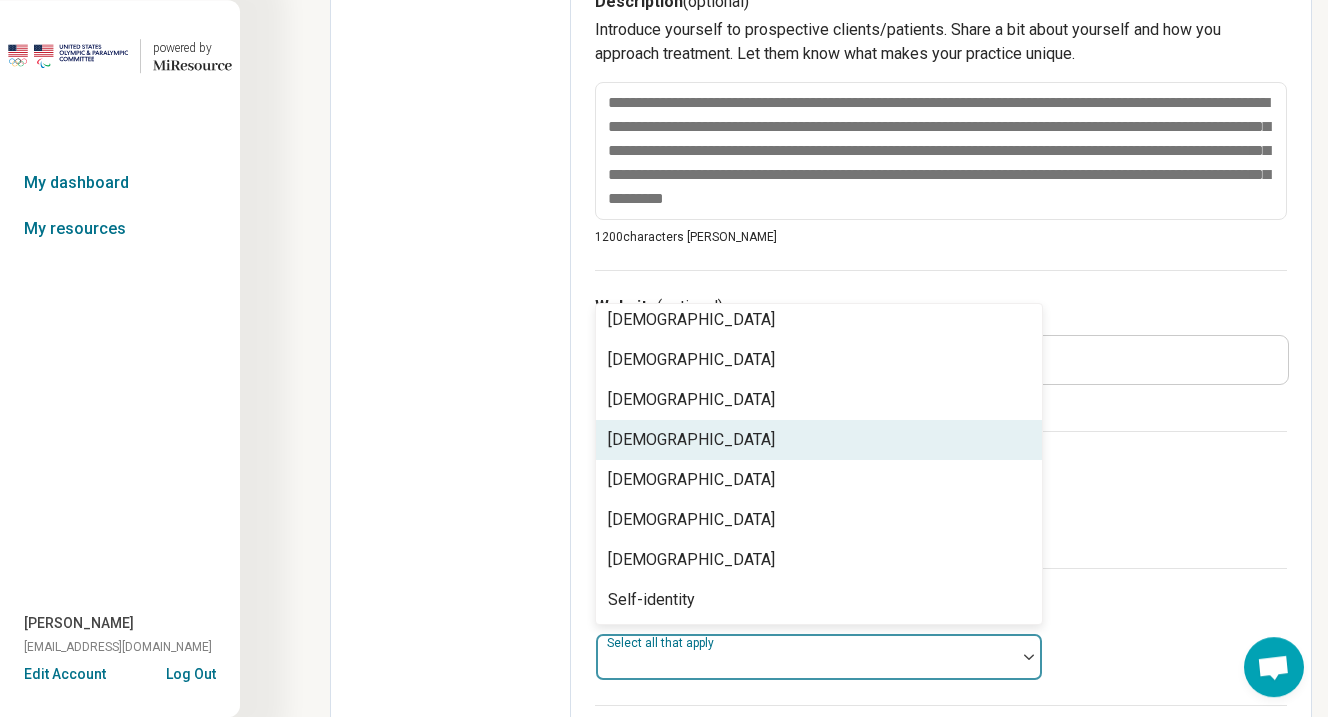 click on "[DEMOGRAPHIC_DATA]" at bounding box center [819, 440] 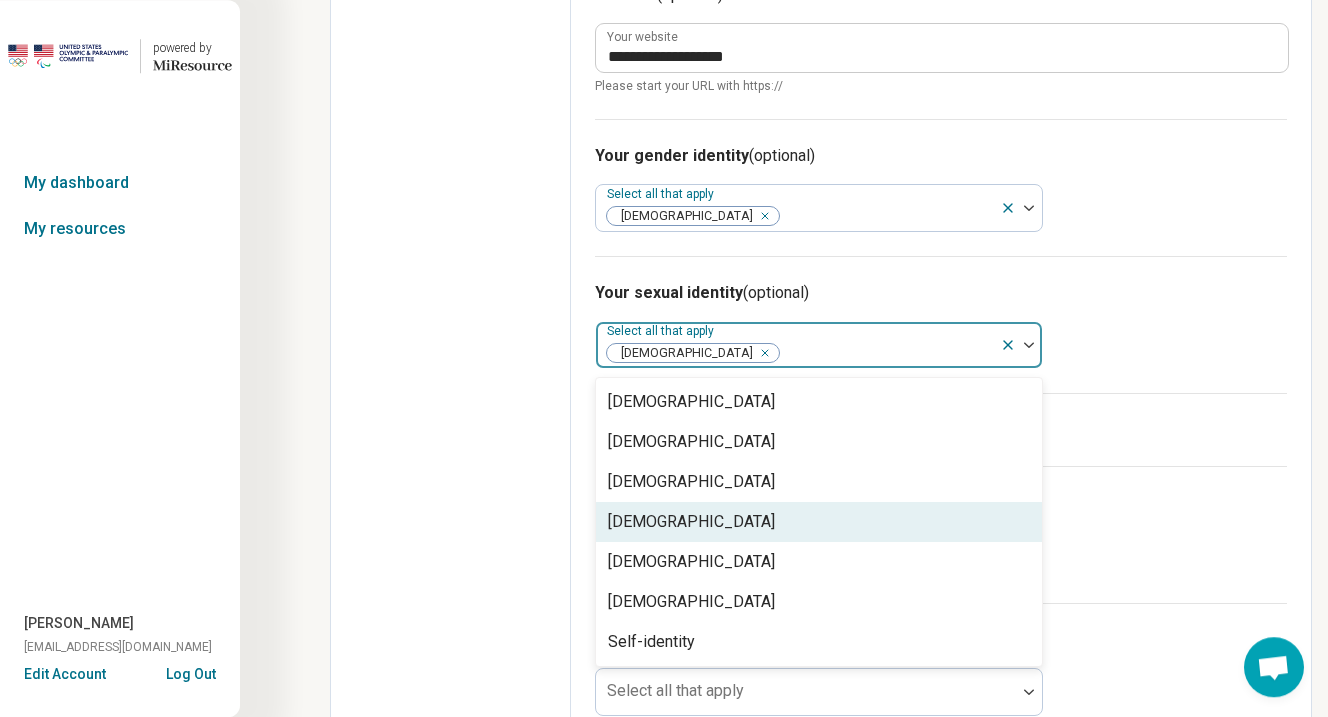 scroll, scrollTop: 1271, scrollLeft: 0, axis: vertical 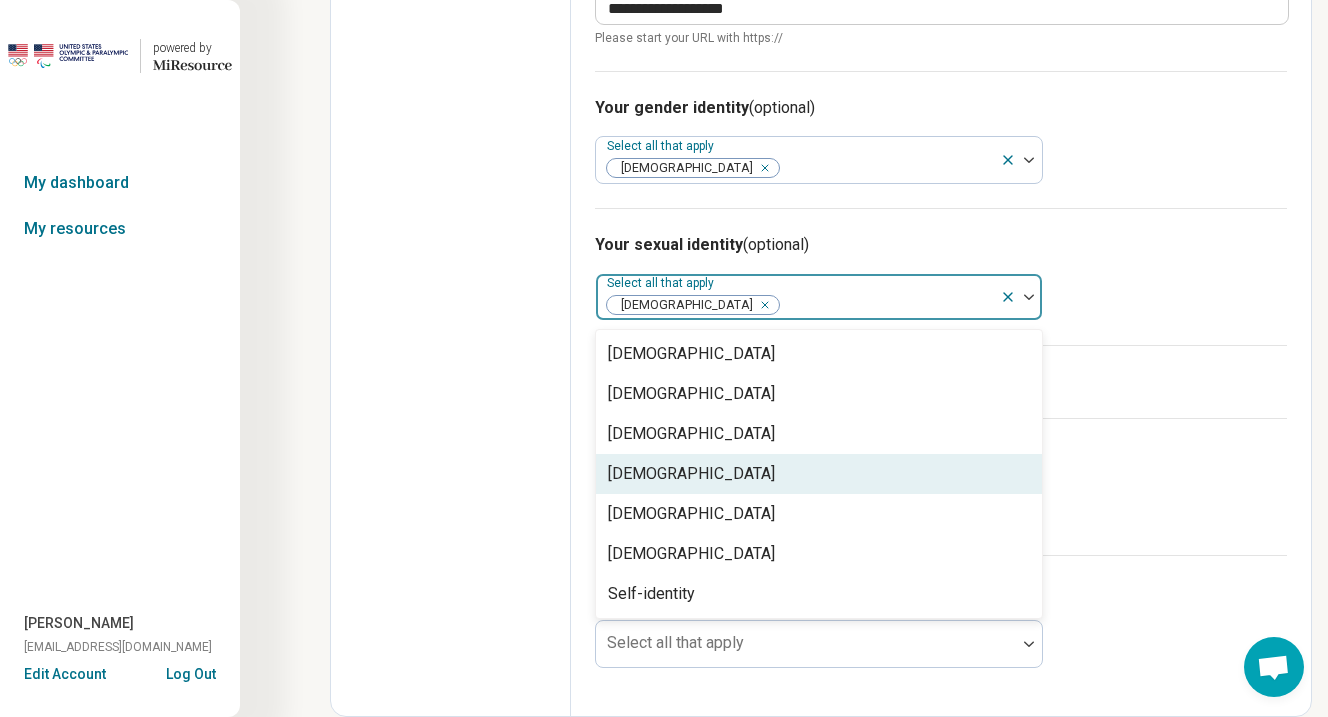 click on "**********" at bounding box center (941, -229) 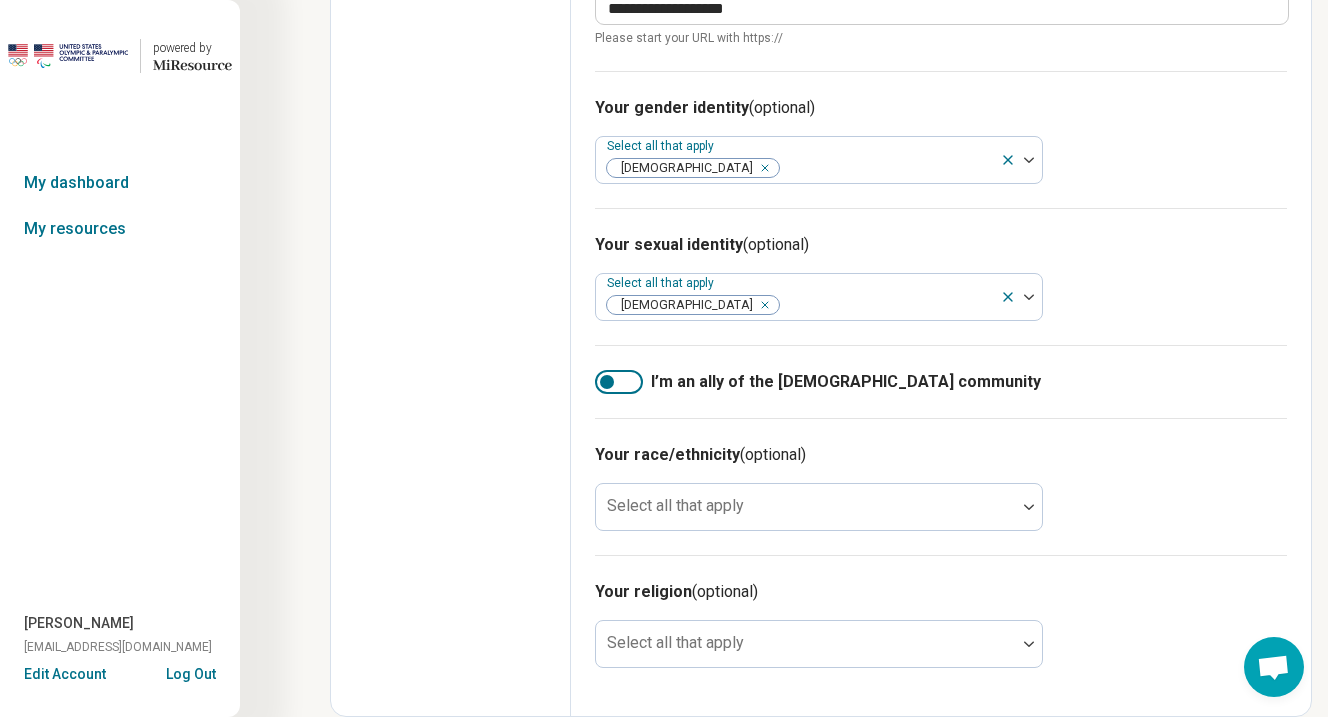 click at bounding box center (619, 382) 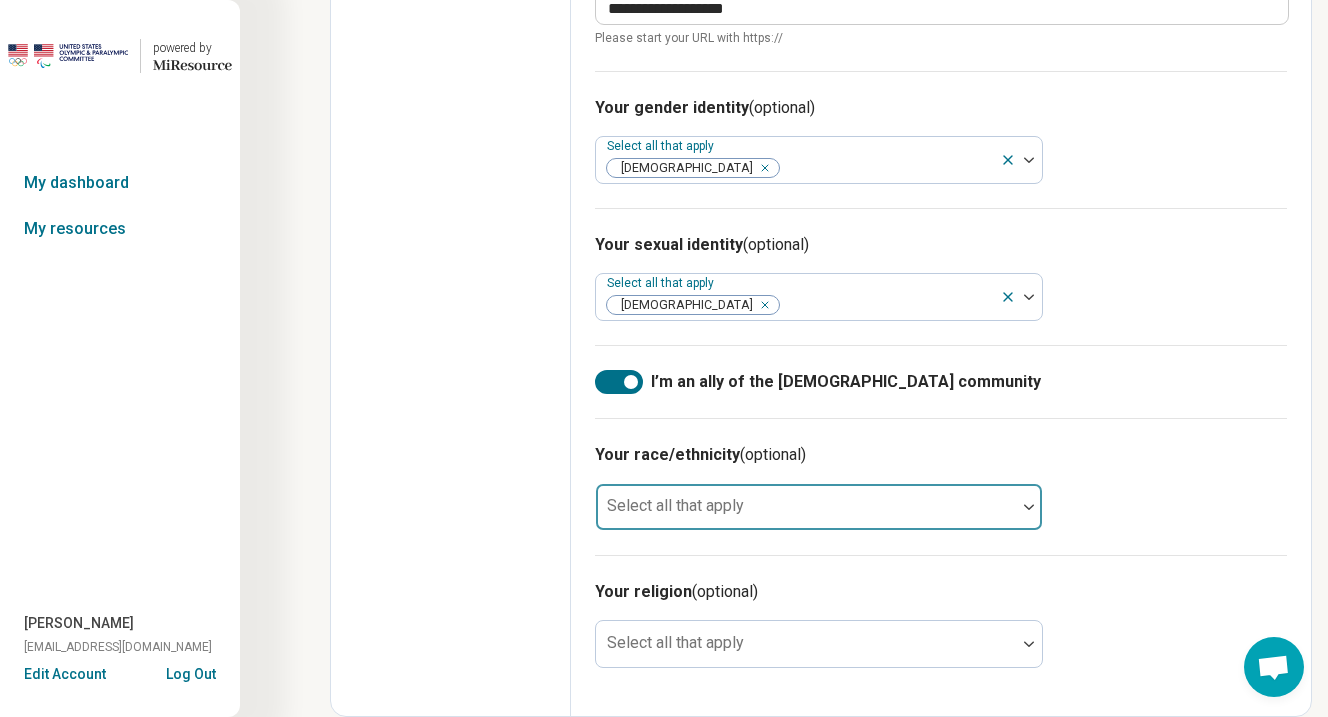 click on "Select all that apply" at bounding box center [819, 507] 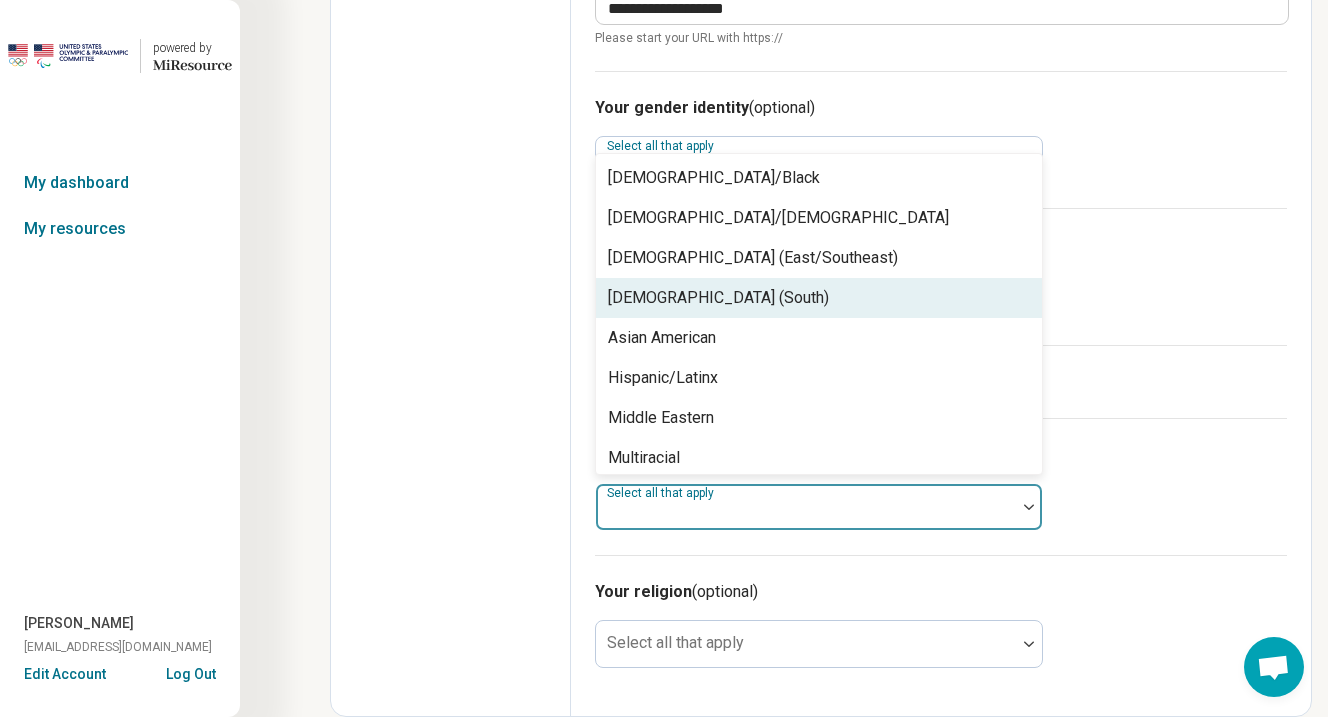 scroll, scrollTop: 128, scrollLeft: 0, axis: vertical 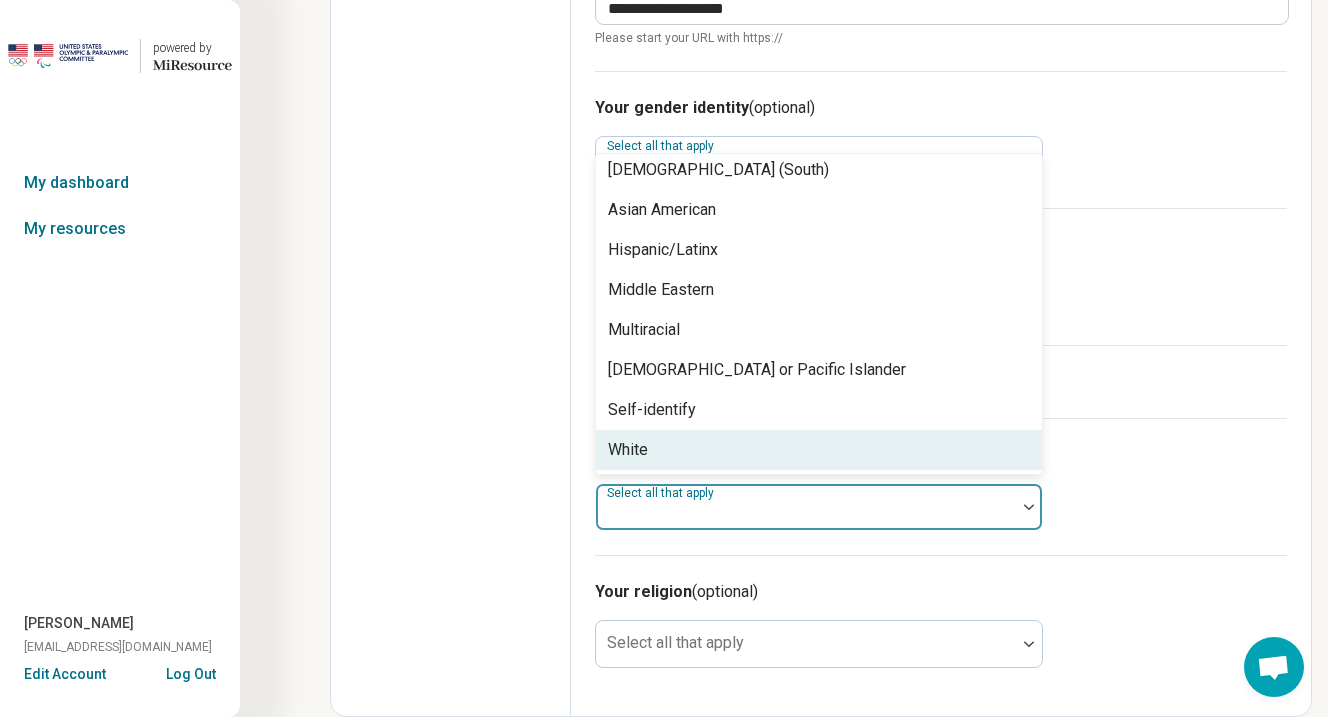 click on "White" at bounding box center (819, 450) 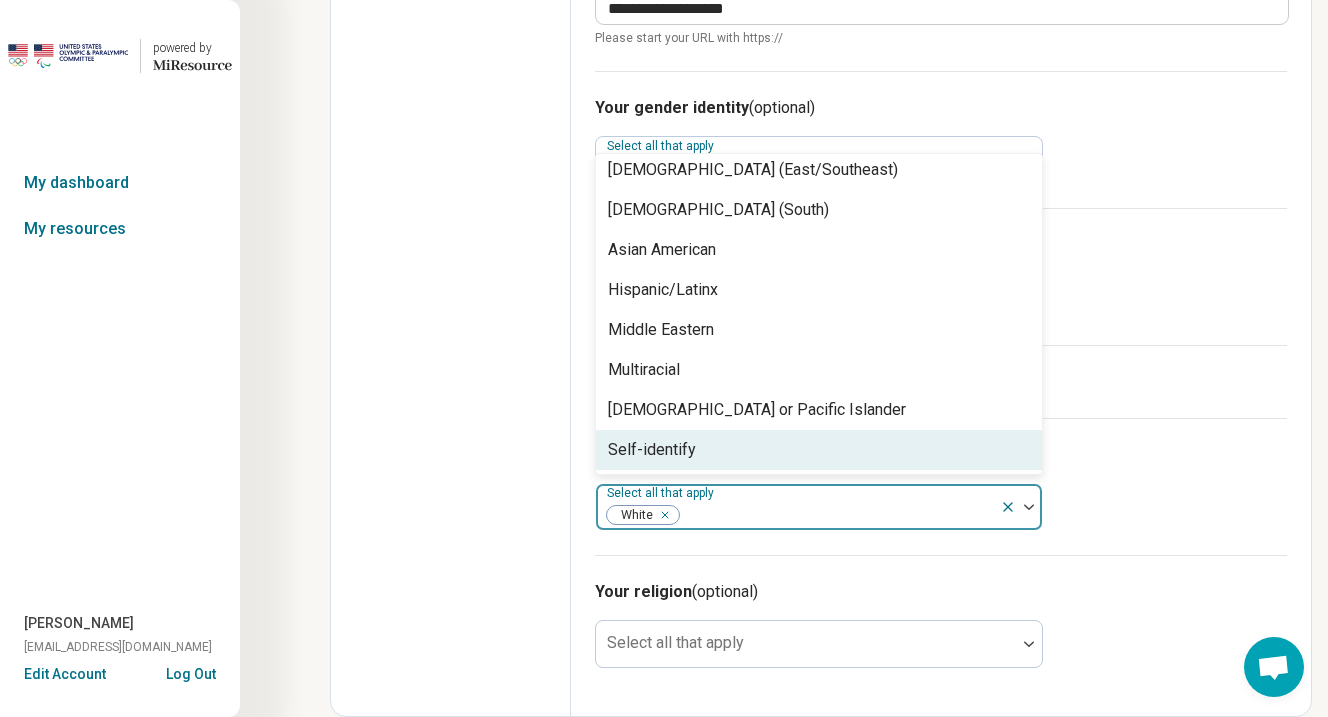 scroll, scrollTop: 88, scrollLeft: 0, axis: vertical 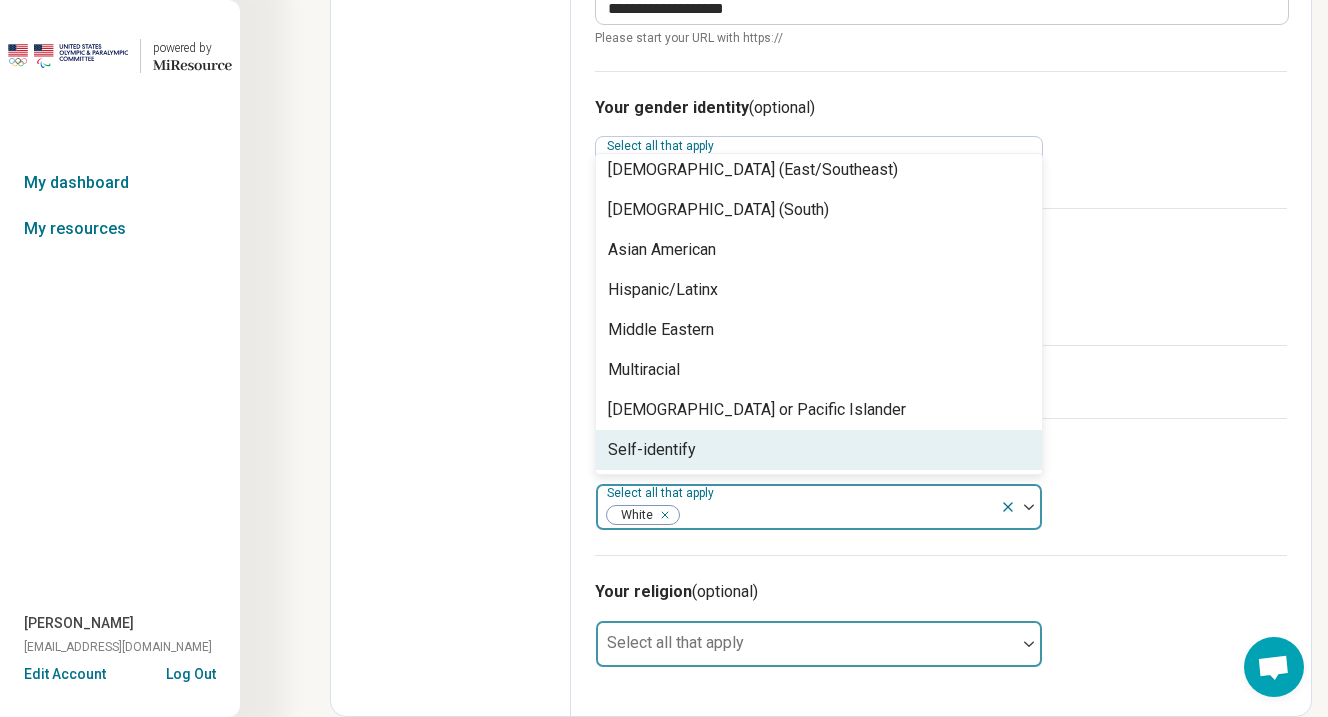 click at bounding box center (806, 652) 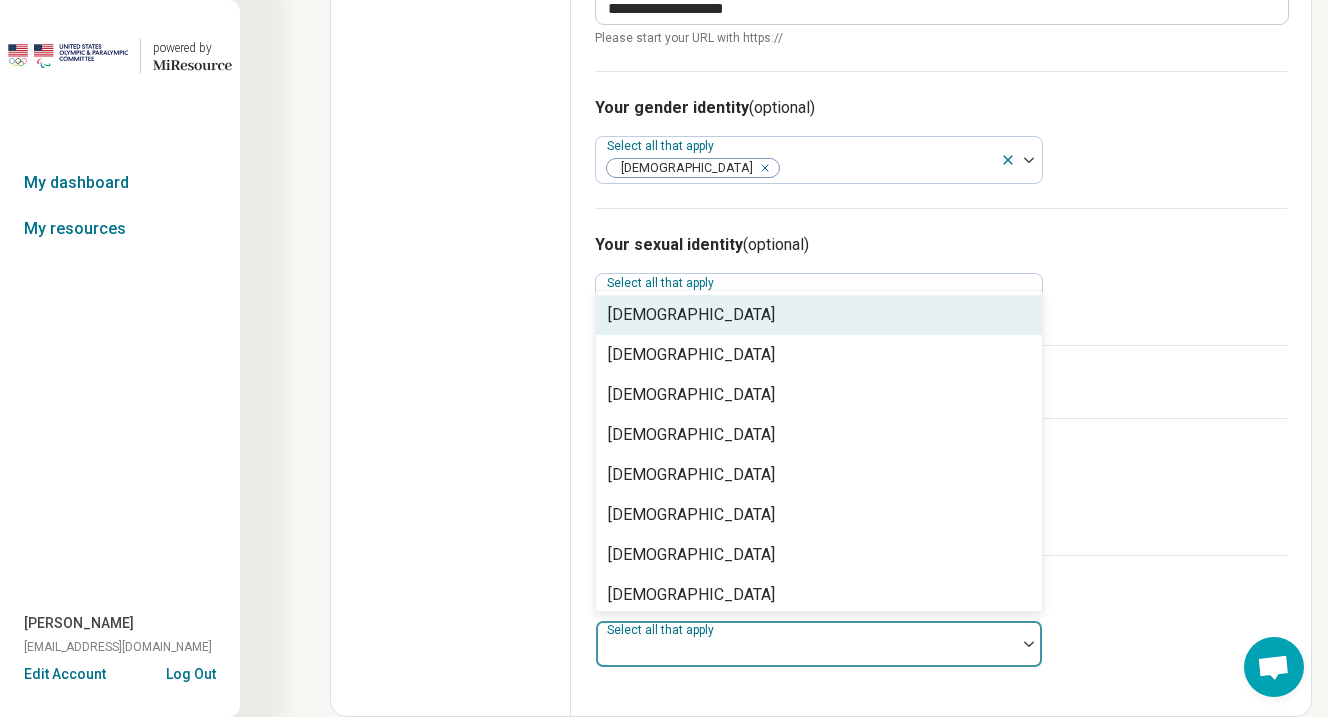 click on "Your religion  (optional)" at bounding box center [941, 592] 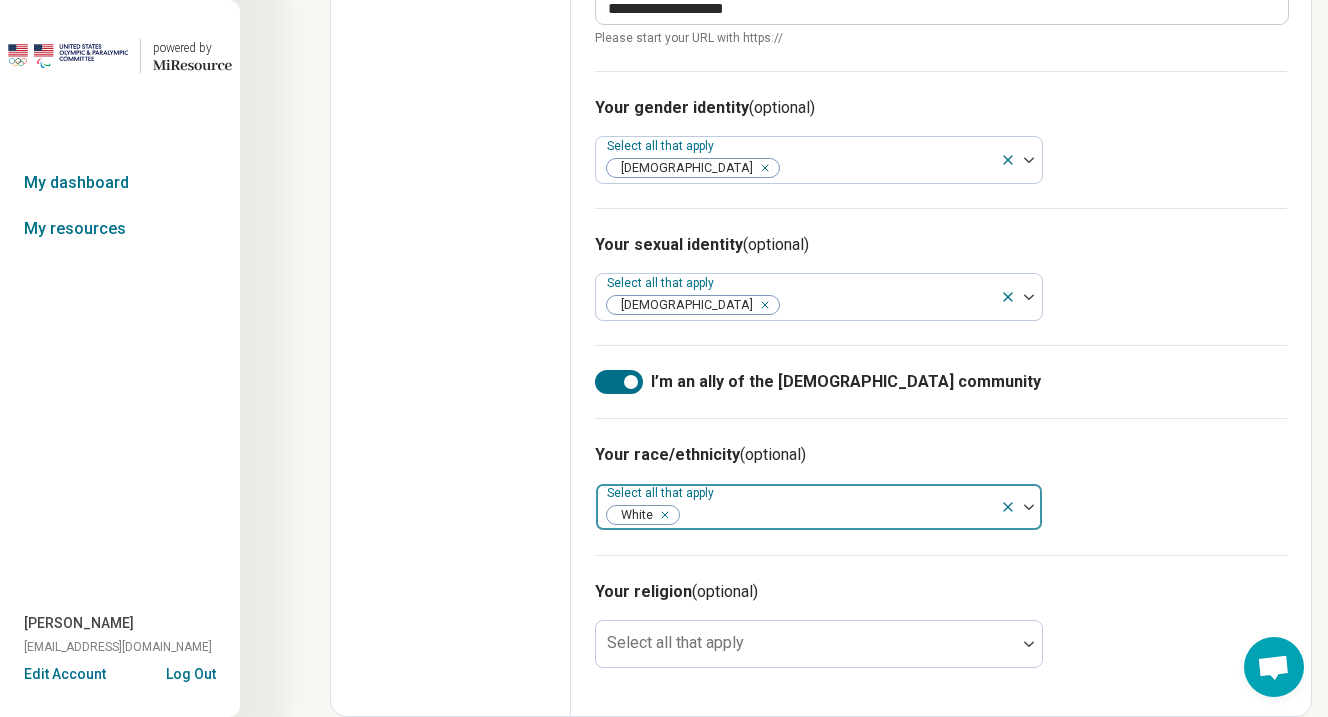 click 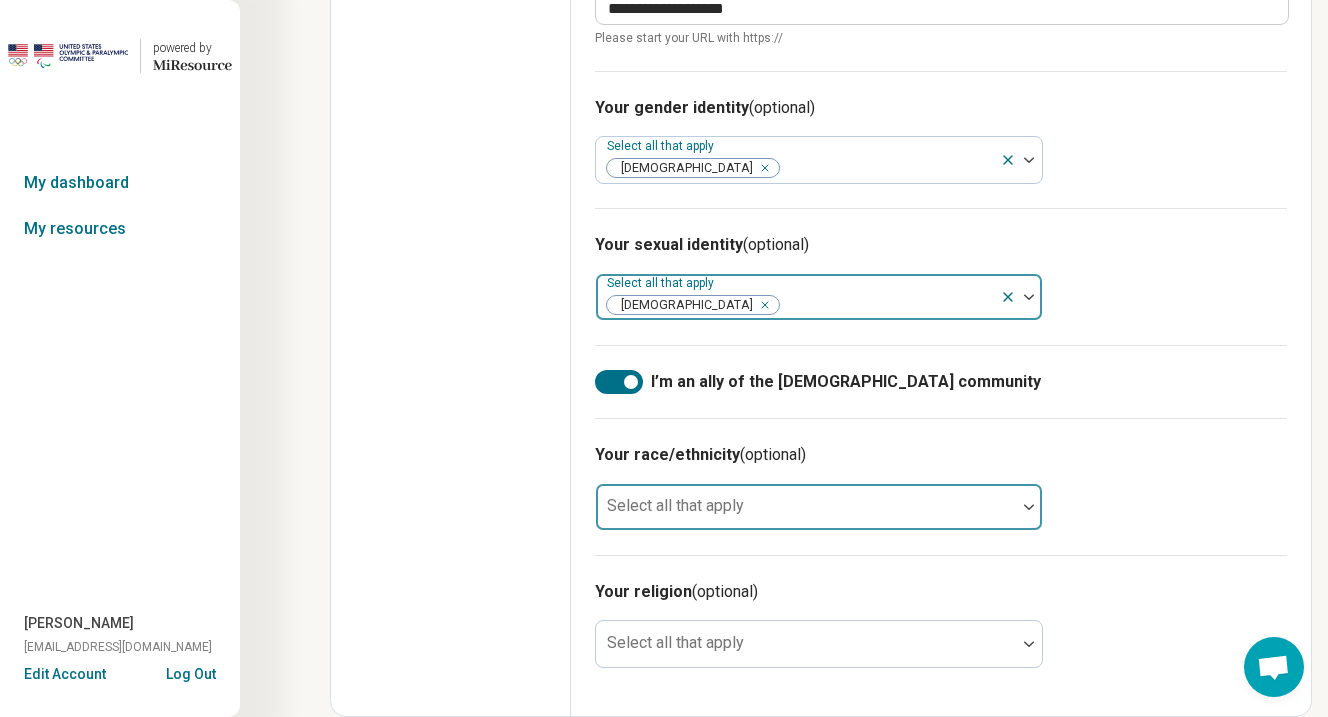 click on "[DEMOGRAPHIC_DATA]" at bounding box center [798, 297] 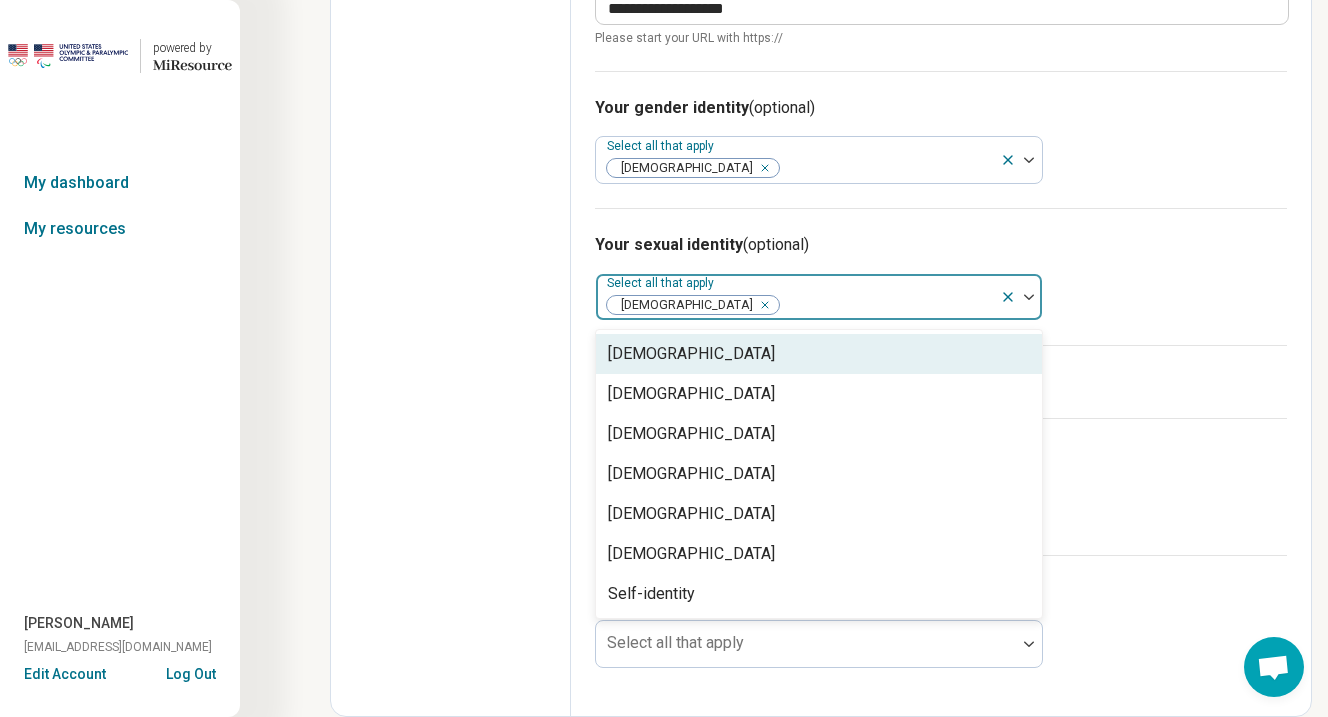 click on "**********" at bounding box center [941, -229] 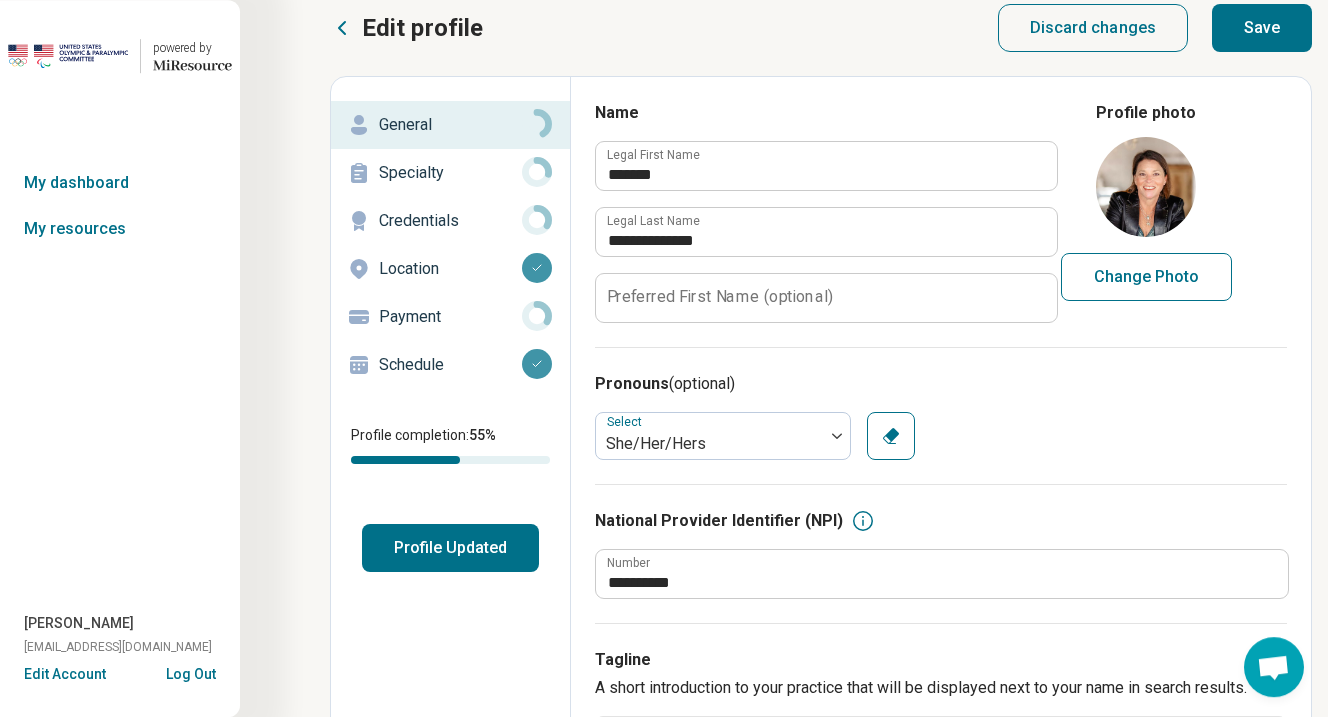 scroll, scrollTop: 11, scrollLeft: 0, axis: vertical 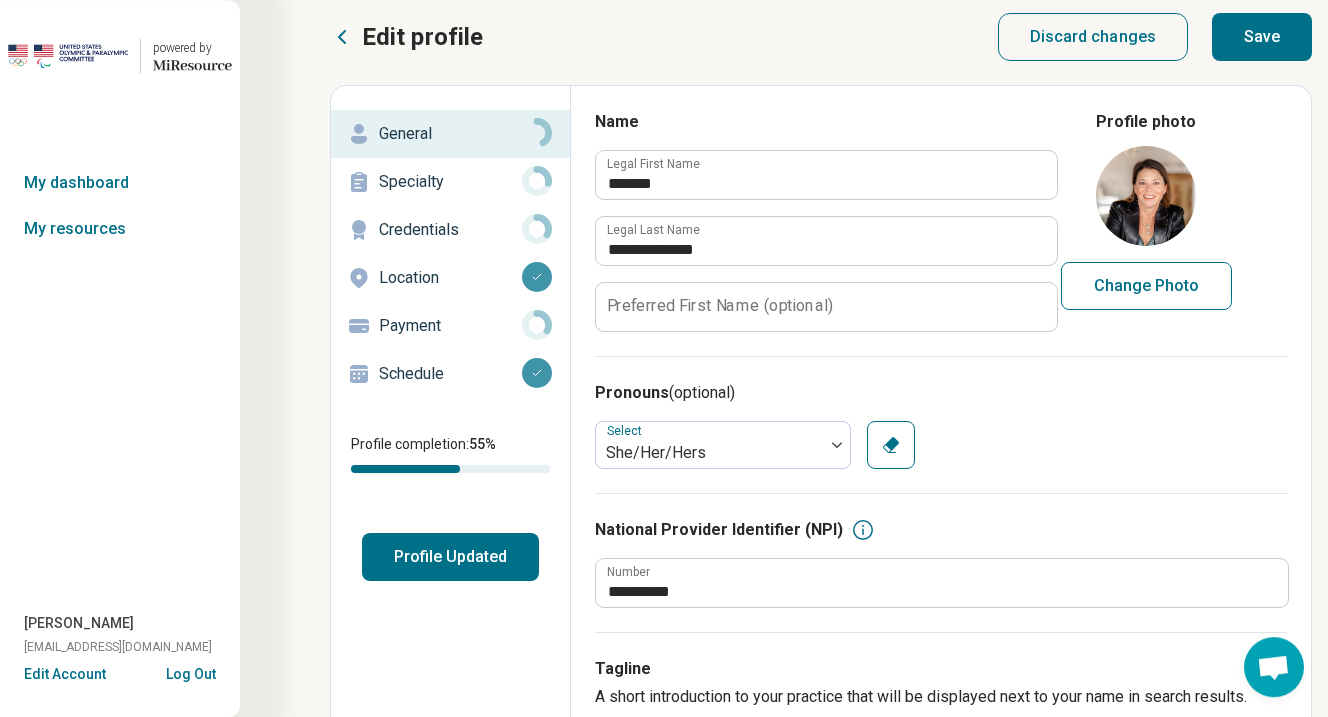 click on "Save" at bounding box center (1262, 37) 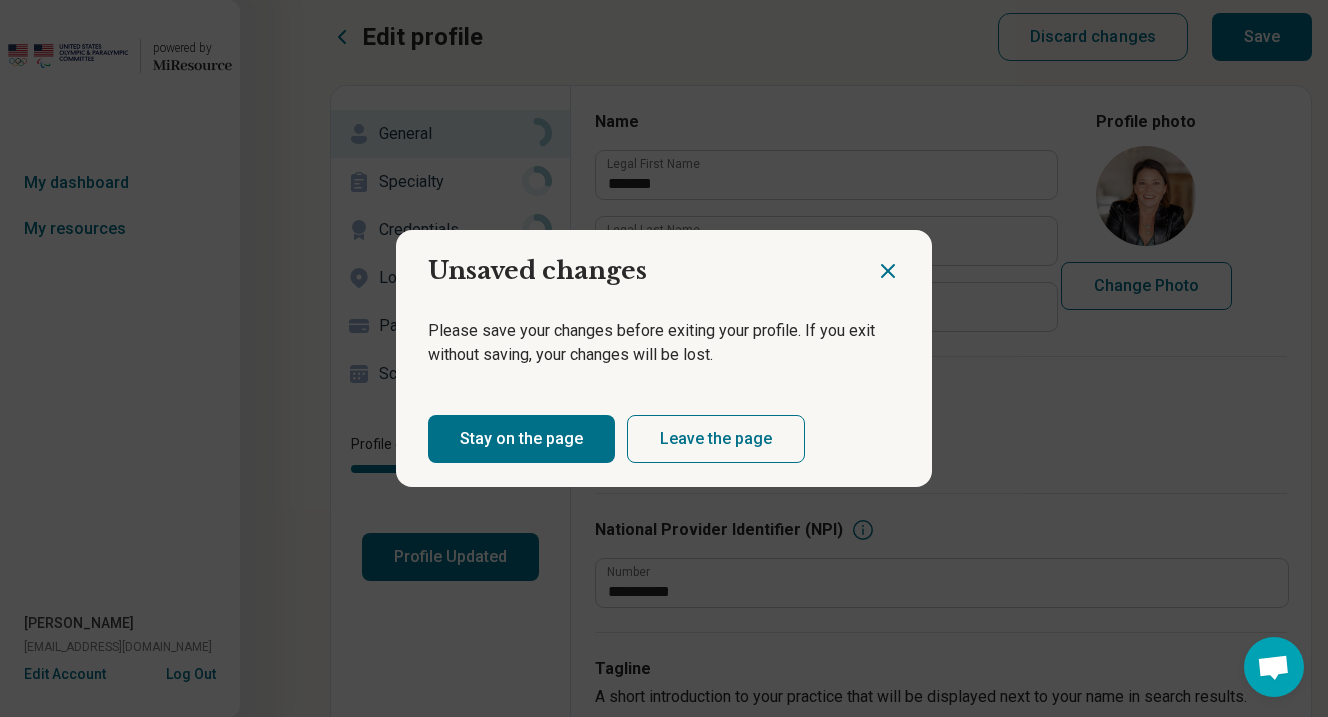click 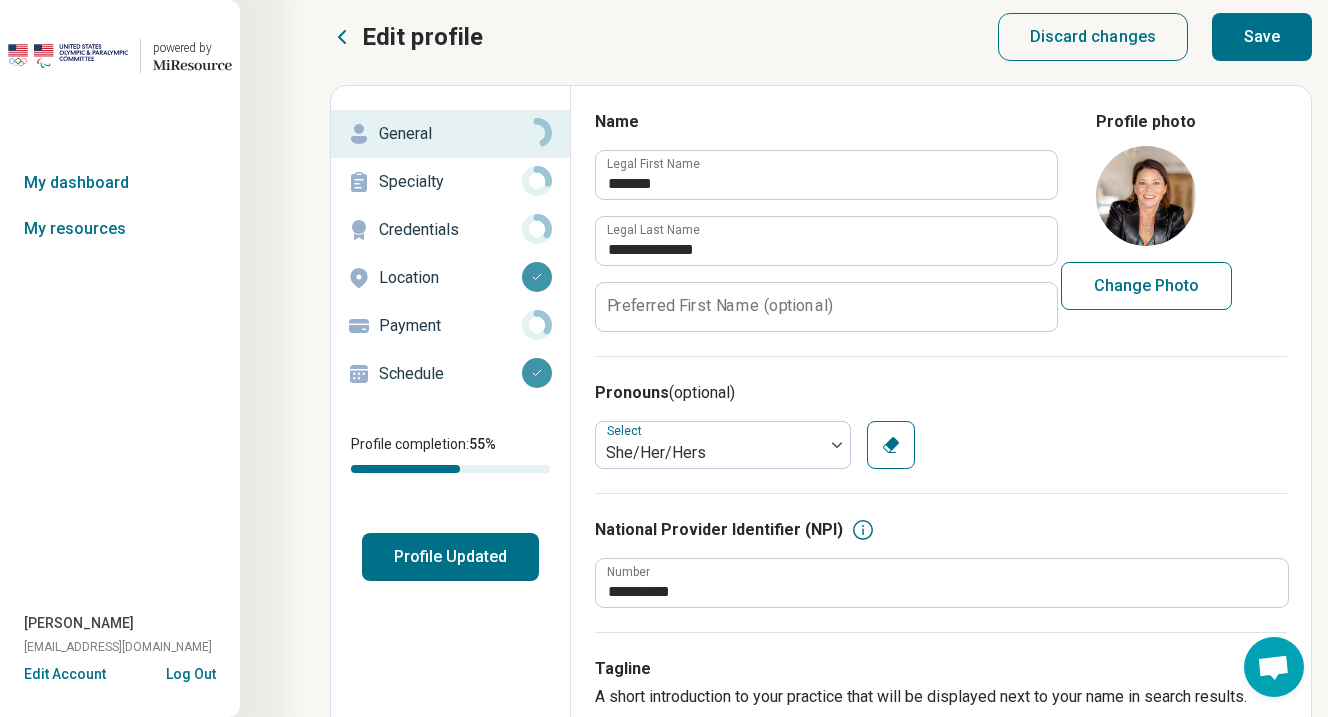 click on "Save" at bounding box center (1262, 37) 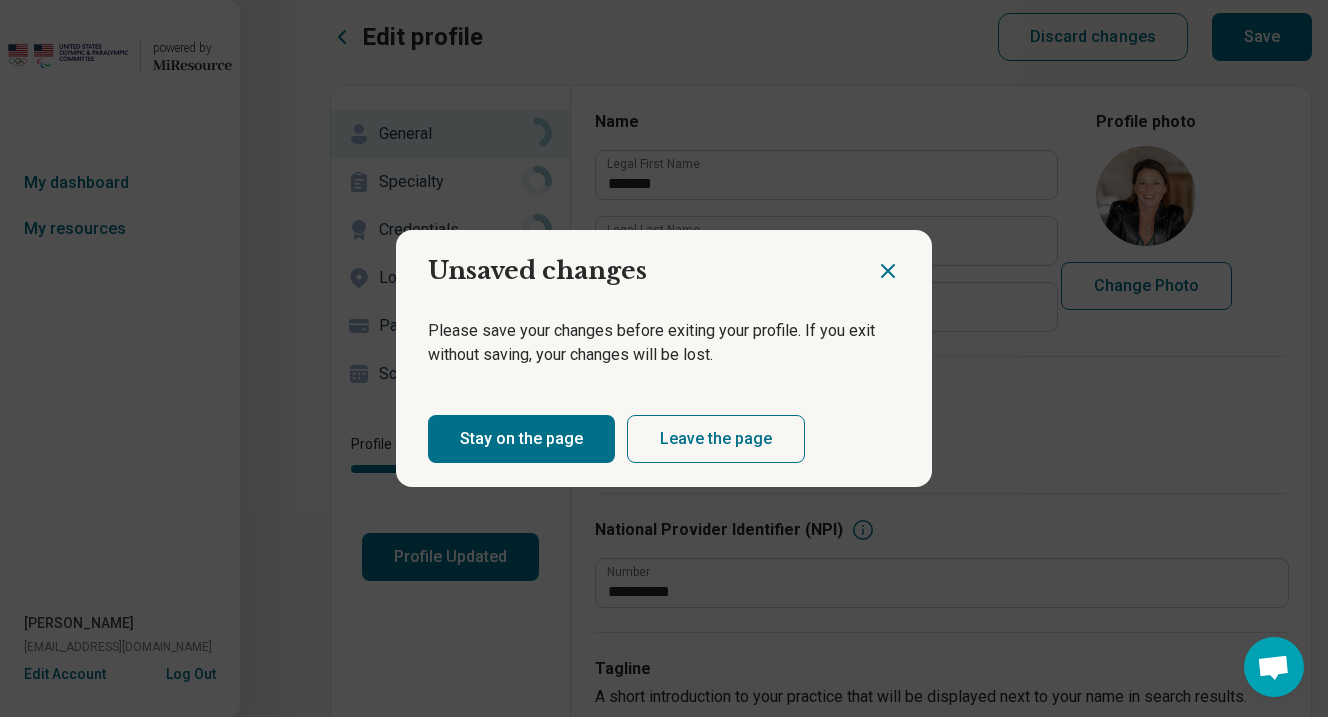 click 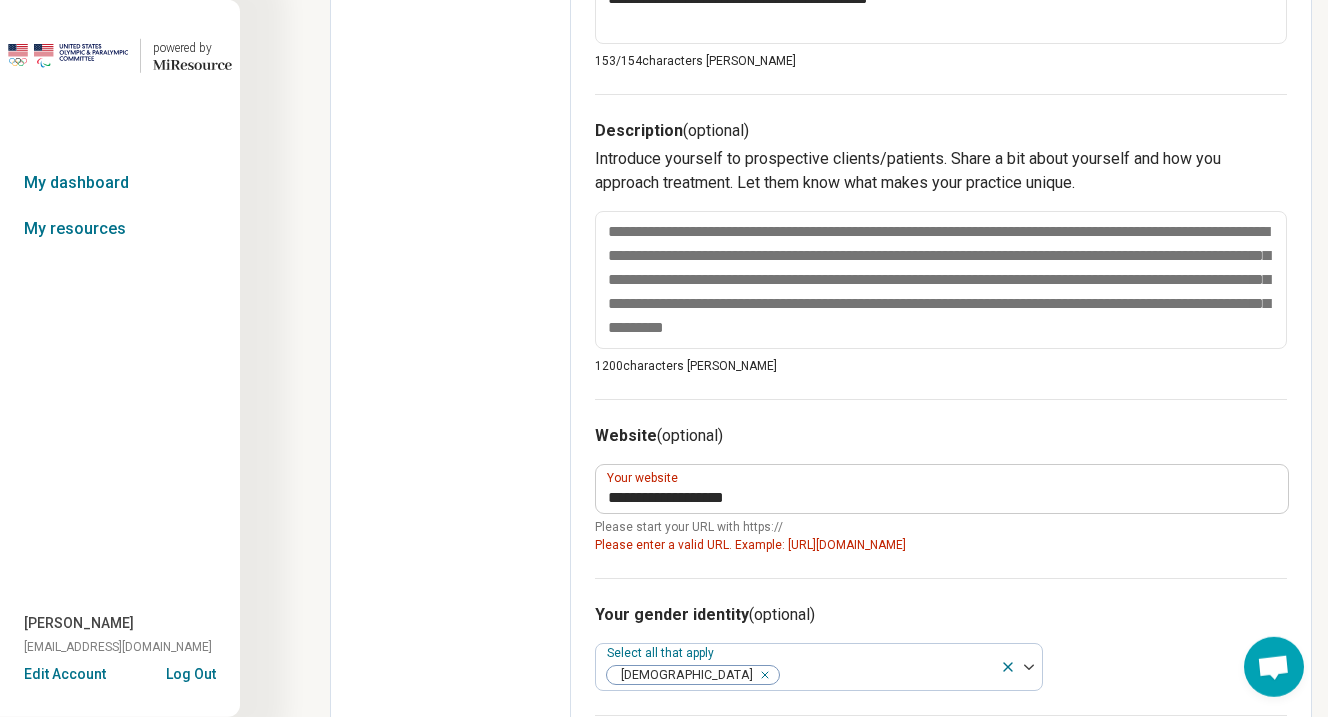 scroll, scrollTop: 802, scrollLeft: 0, axis: vertical 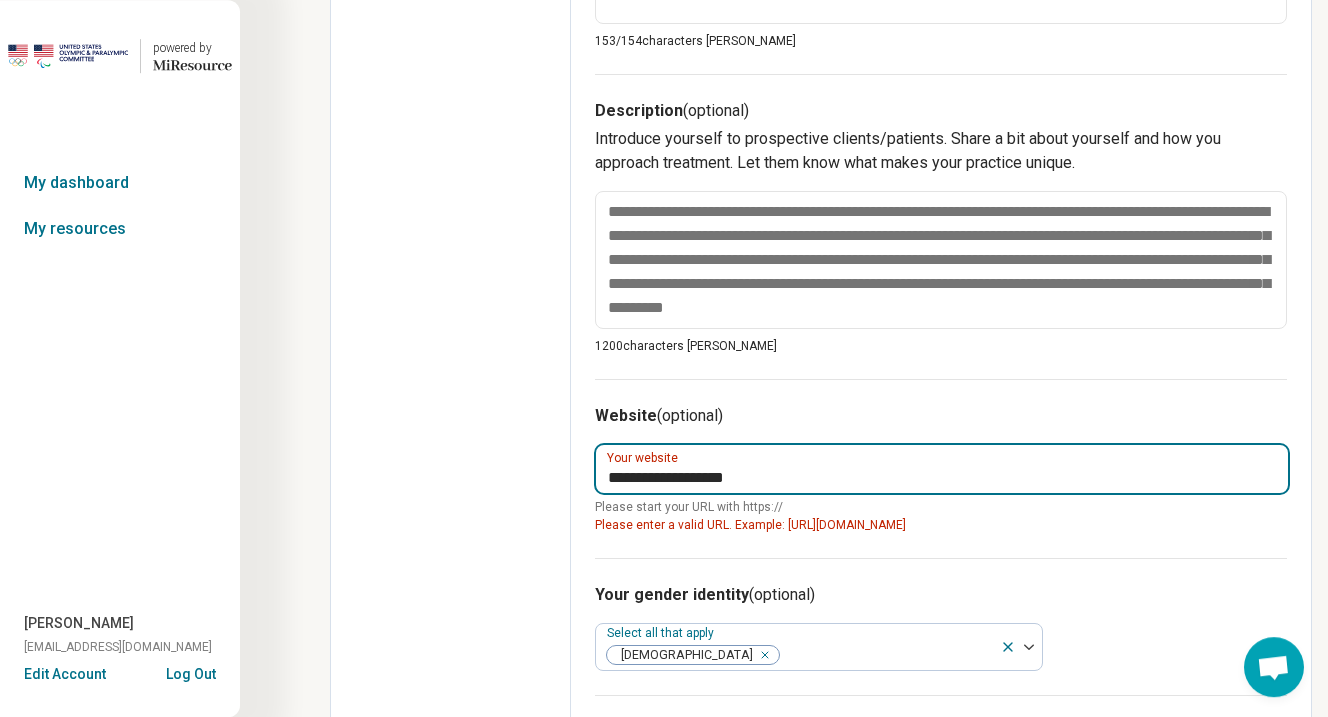 click on "**********" at bounding box center [942, 469] 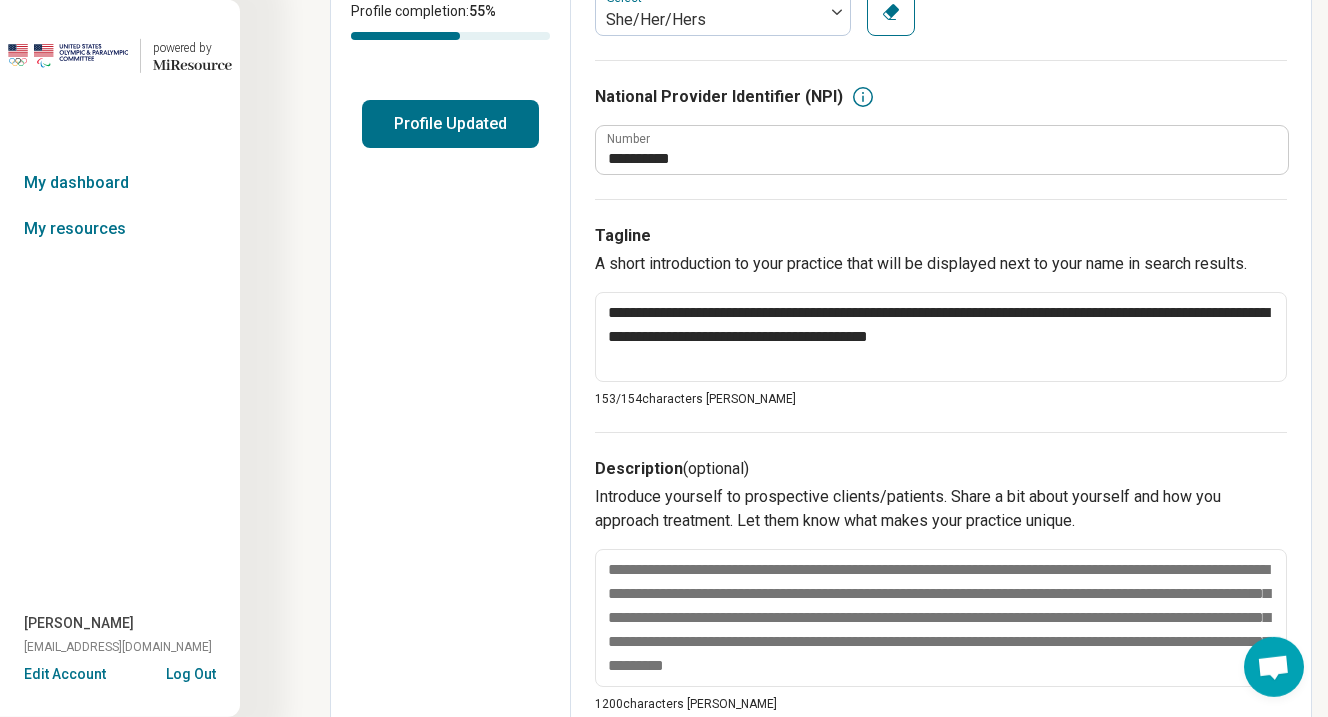 scroll, scrollTop: 0, scrollLeft: 0, axis: both 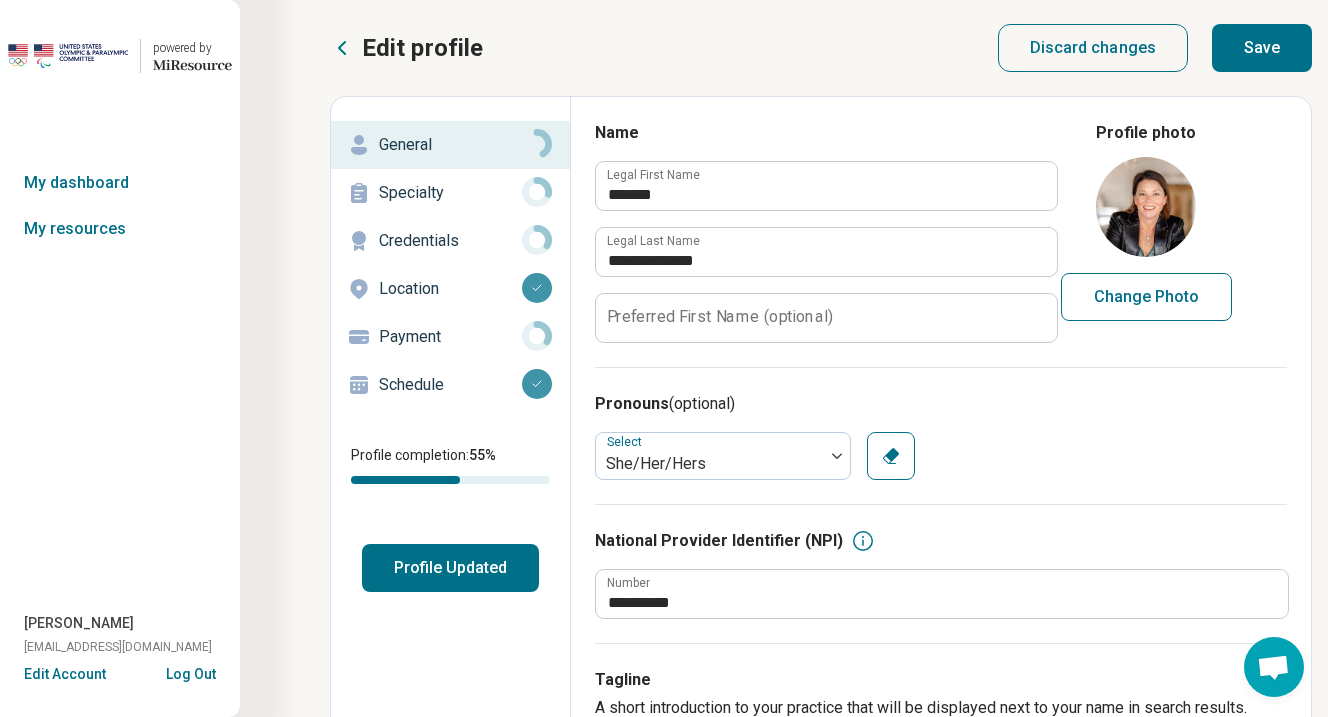 click on "Save" at bounding box center [1262, 48] 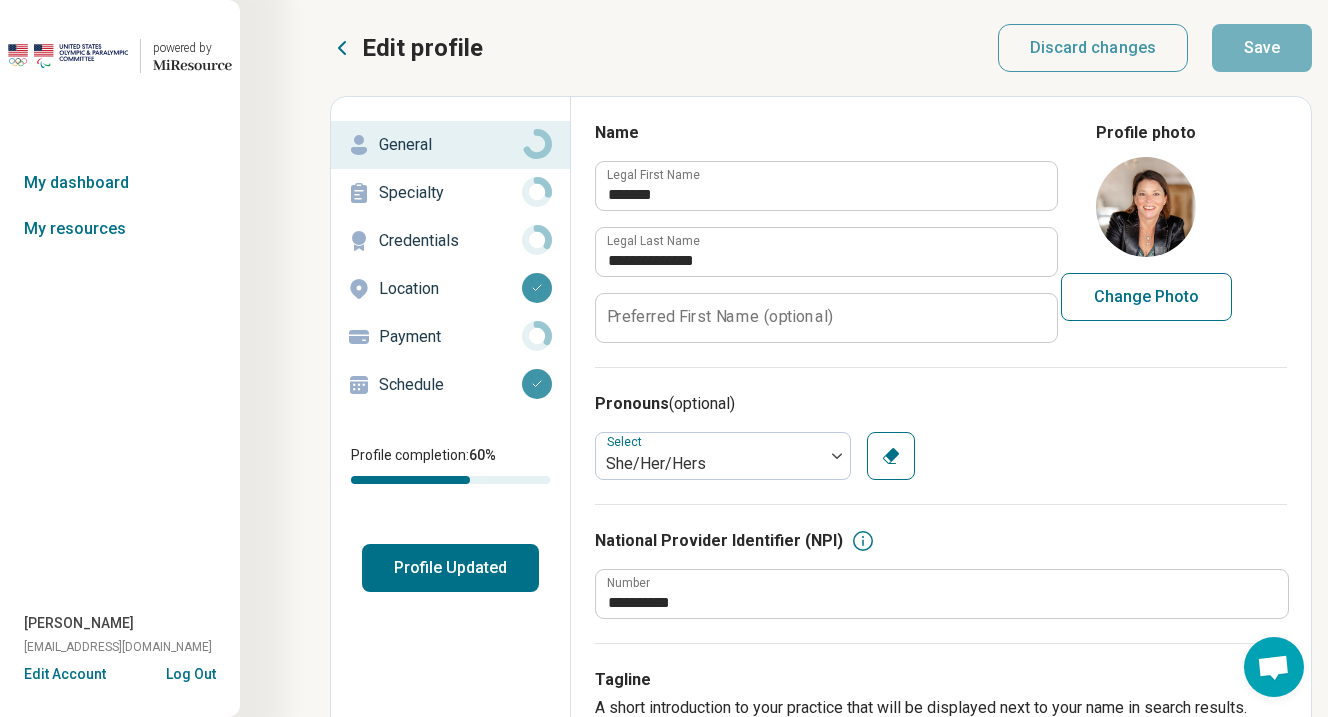 click on "Specialty" at bounding box center (450, 193) 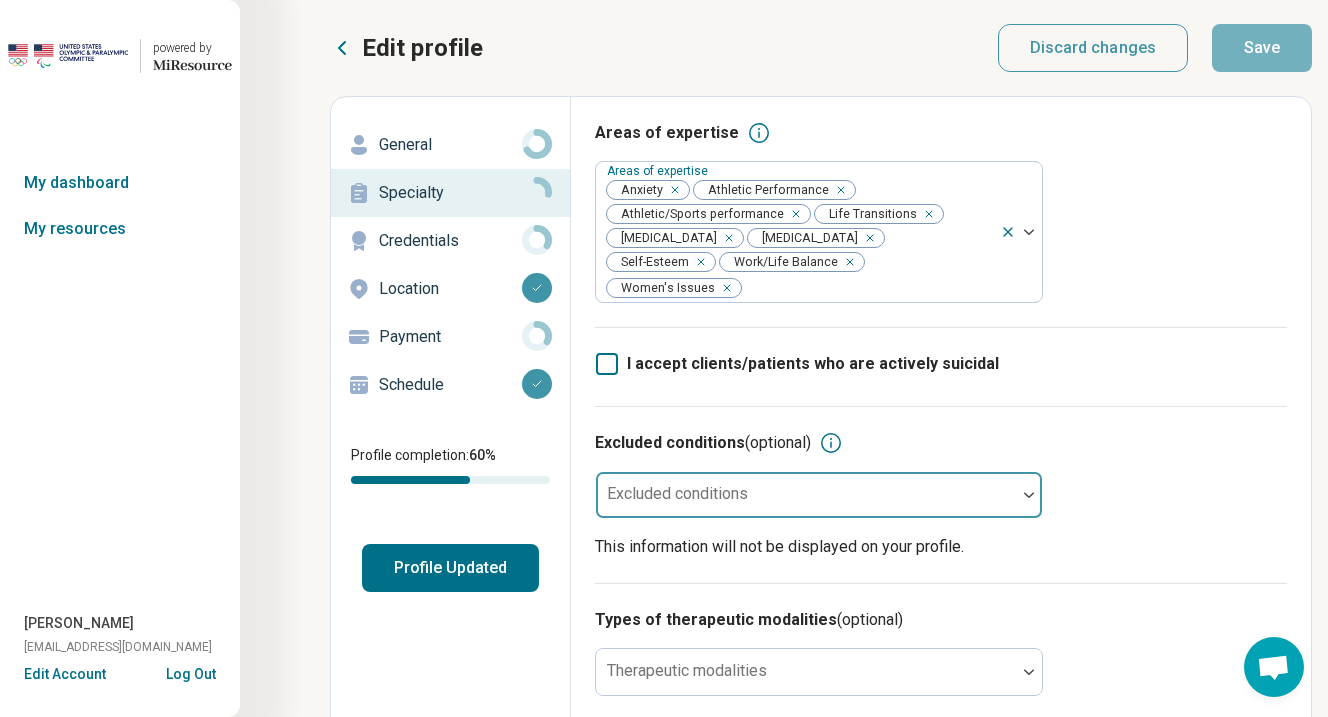 click at bounding box center (806, 503) 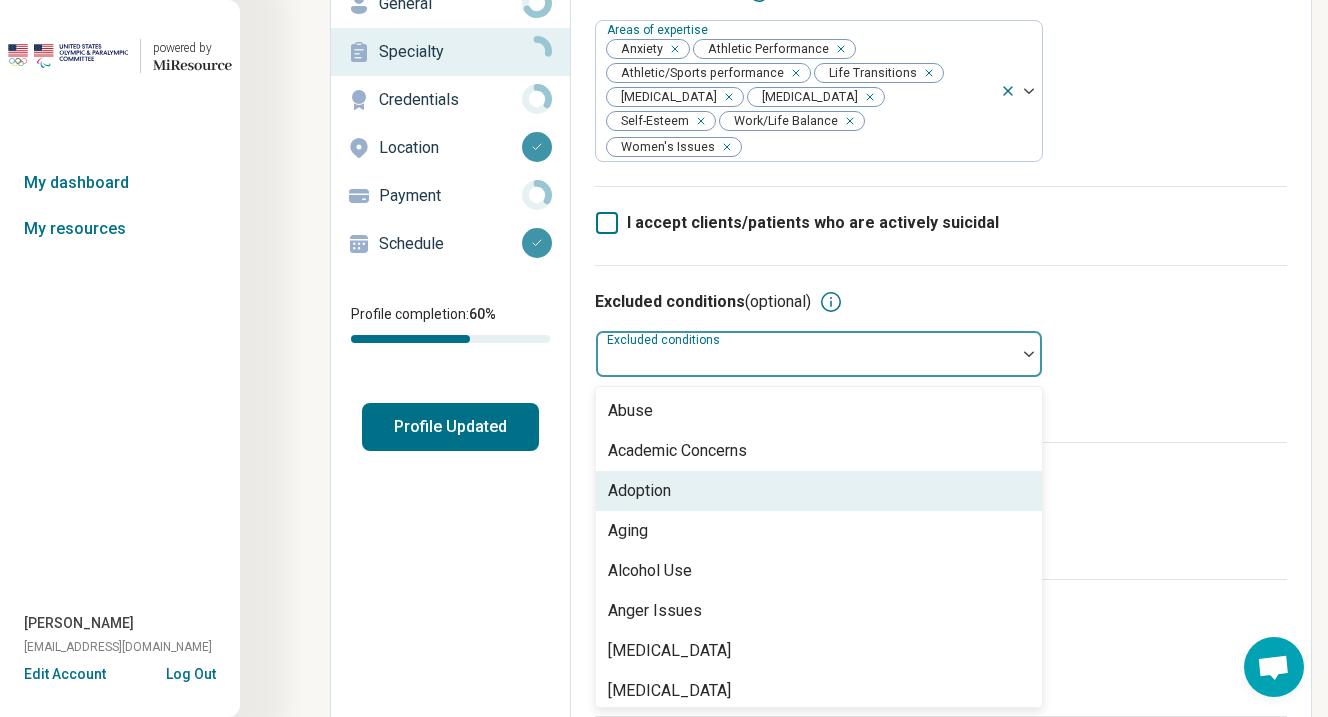 scroll, scrollTop: 142, scrollLeft: 0, axis: vertical 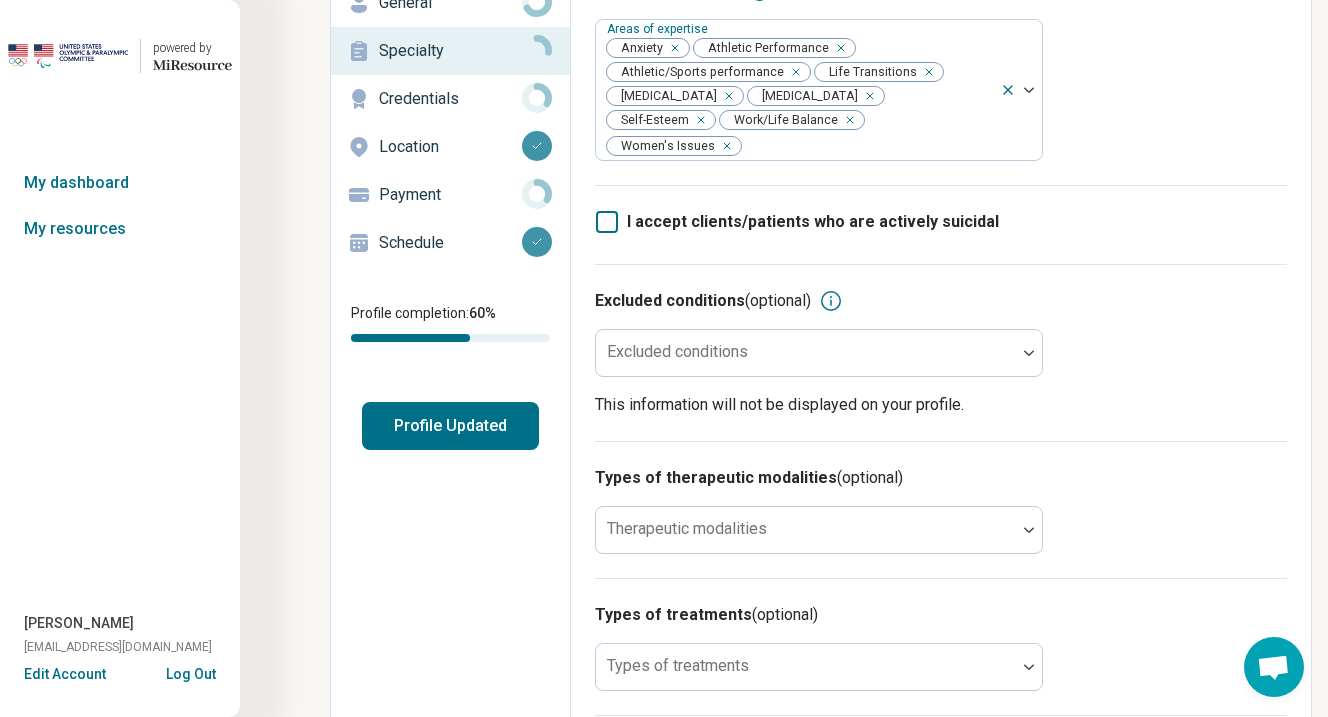 click on "Excluded conditions  (optional) Excluded conditions This information will not be displayed on your profile." at bounding box center (941, 352) 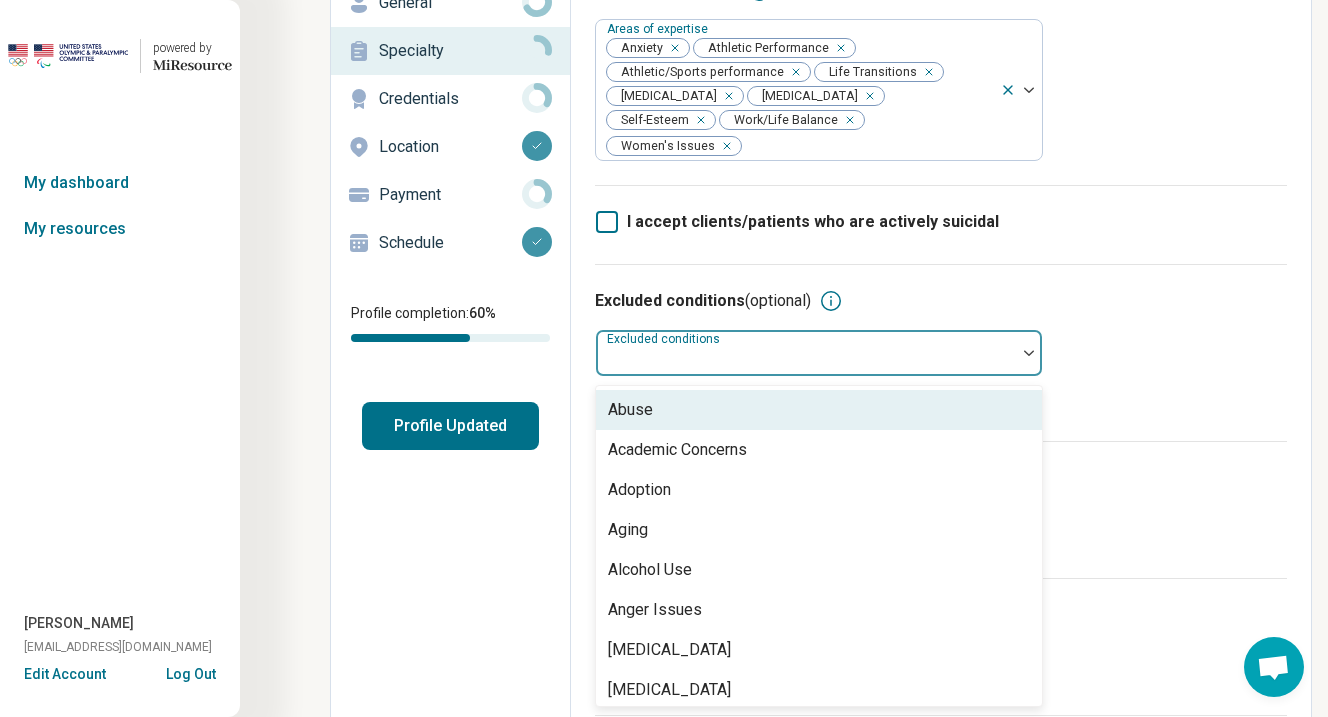 click at bounding box center (806, 361) 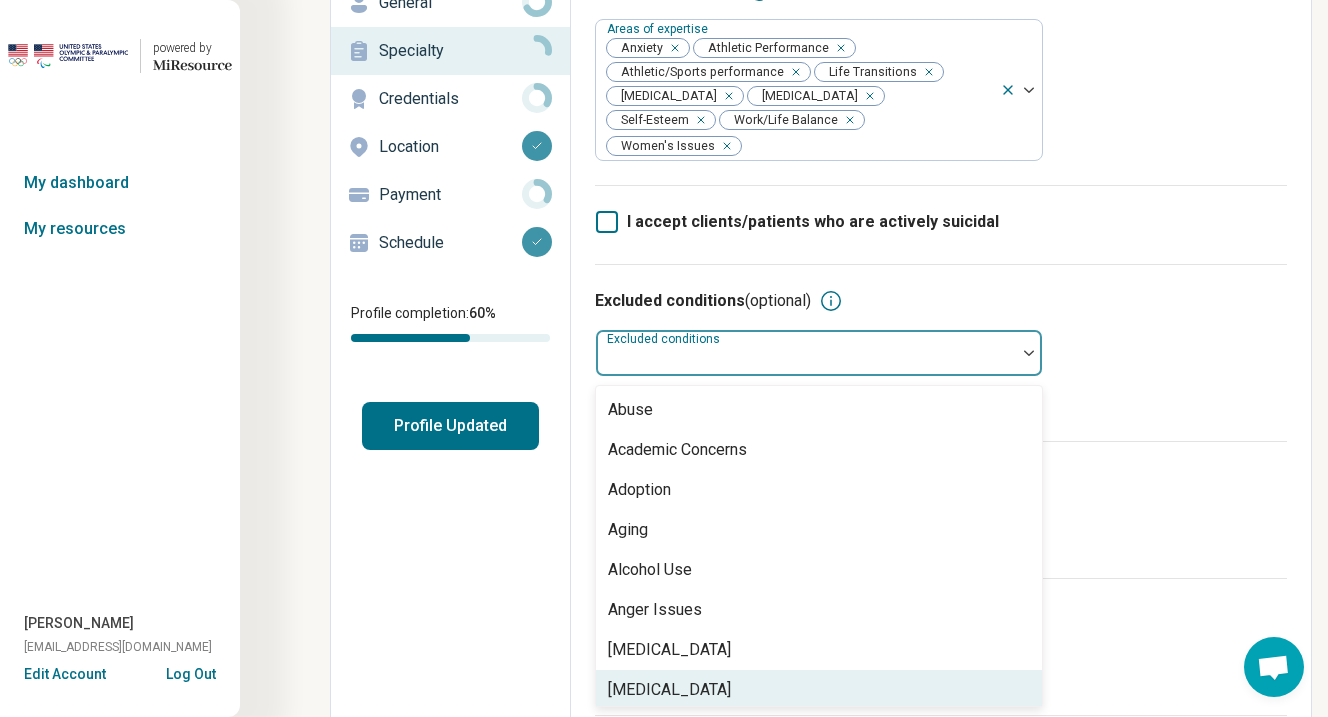 click on "[MEDICAL_DATA]" at bounding box center [819, 690] 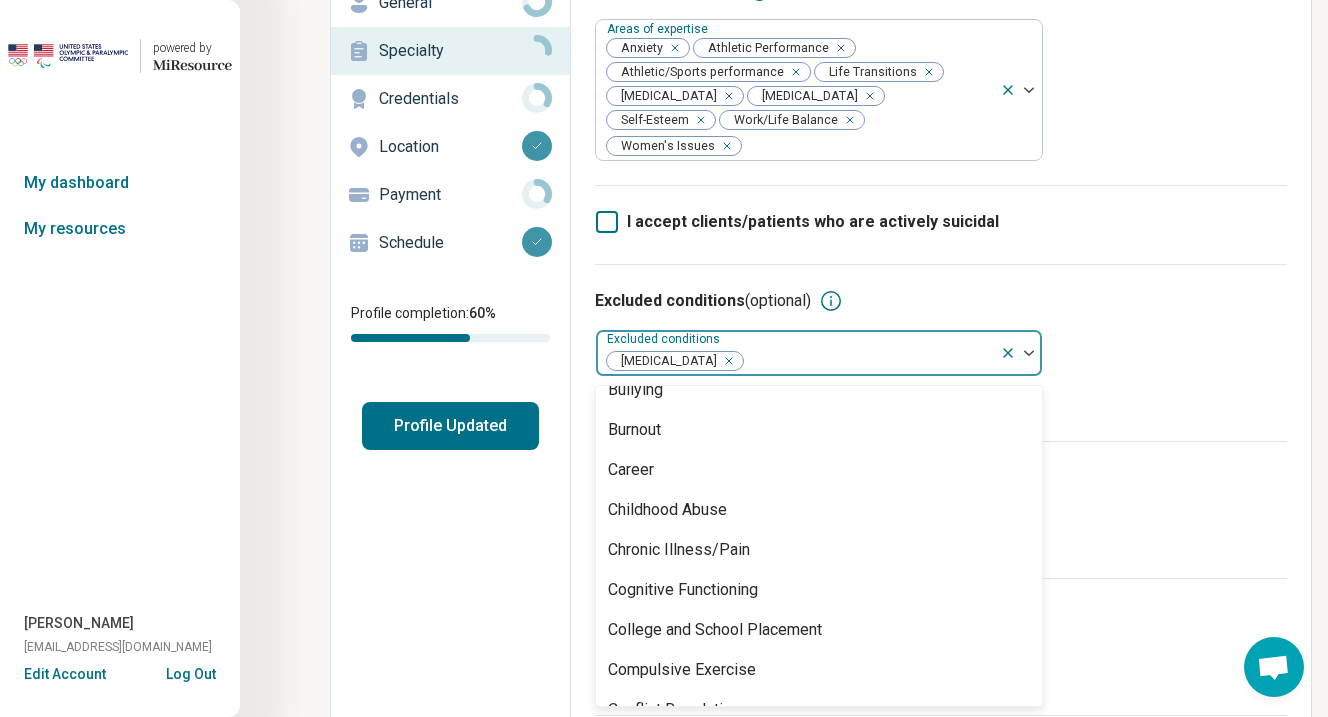 scroll, scrollTop: 671, scrollLeft: 0, axis: vertical 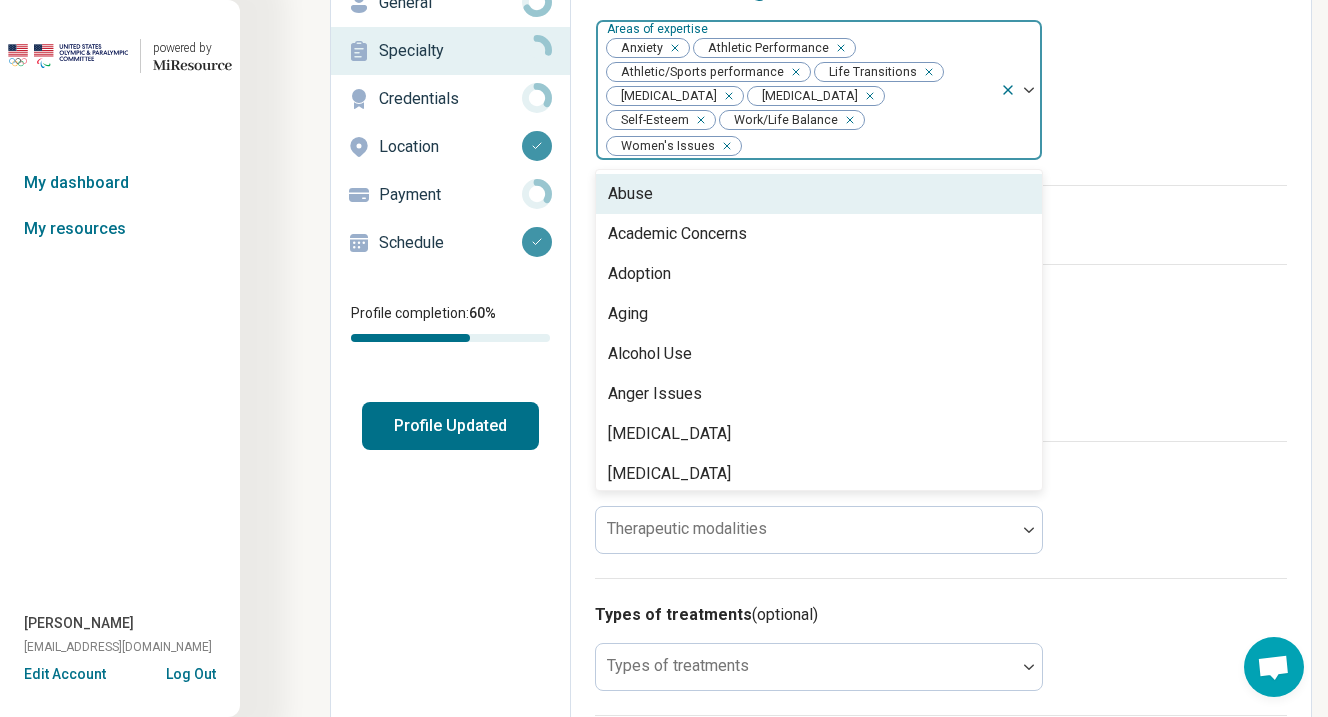 click at bounding box center (867, 146) 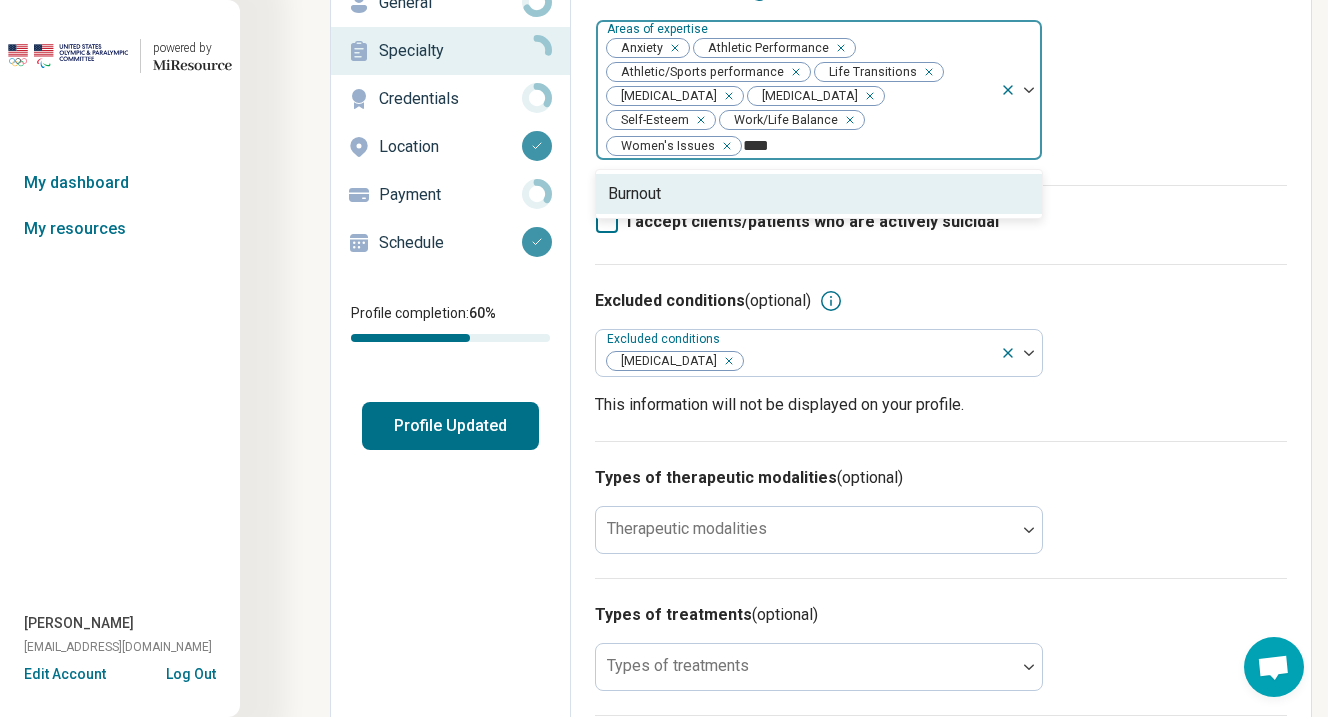 click on "Burnout" at bounding box center (819, 194) 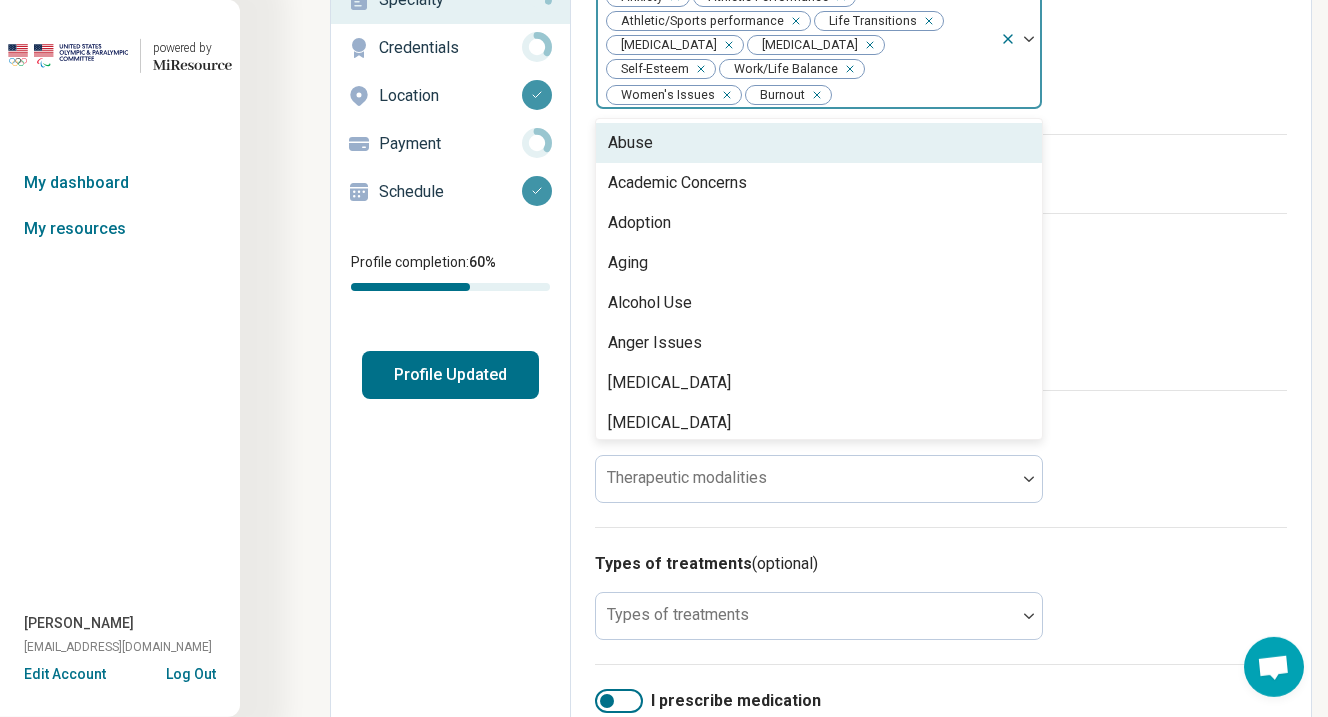 scroll, scrollTop: 195, scrollLeft: 0, axis: vertical 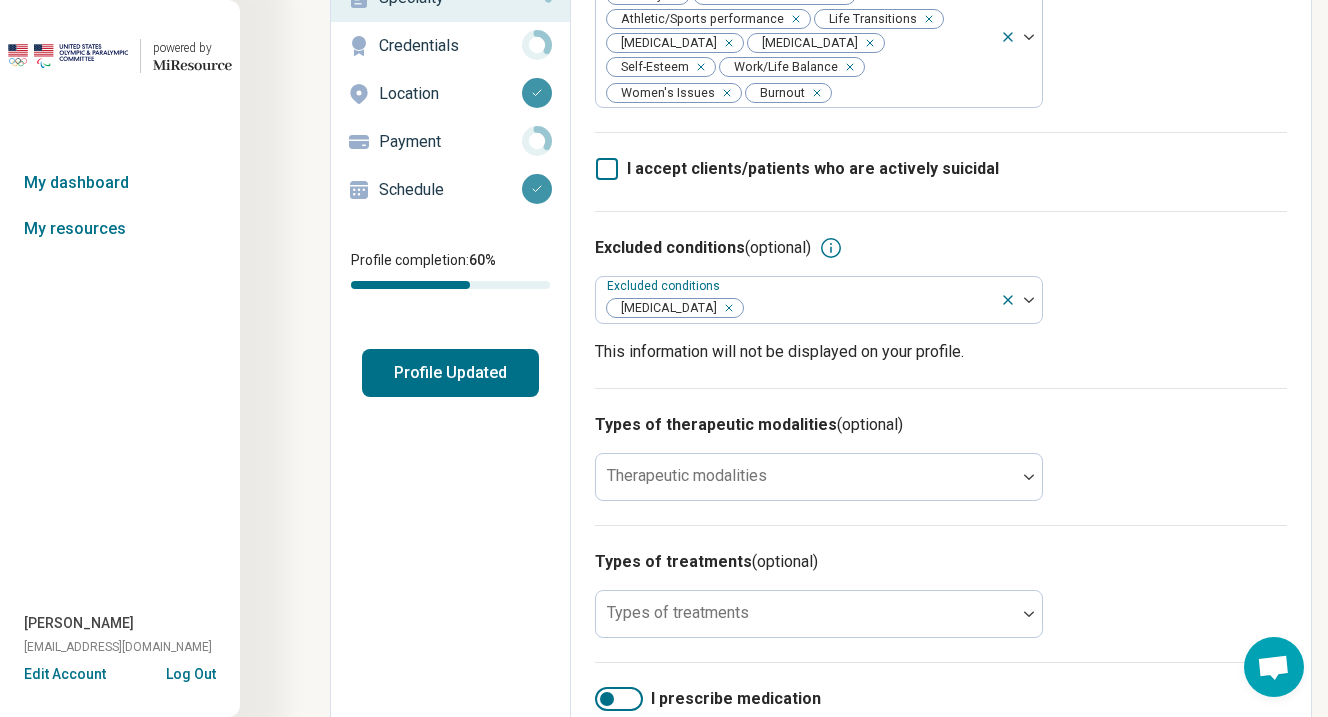 click on "Types of therapeutic modalities  (optional) Therapeutic modalities" at bounding box center (941, 456) 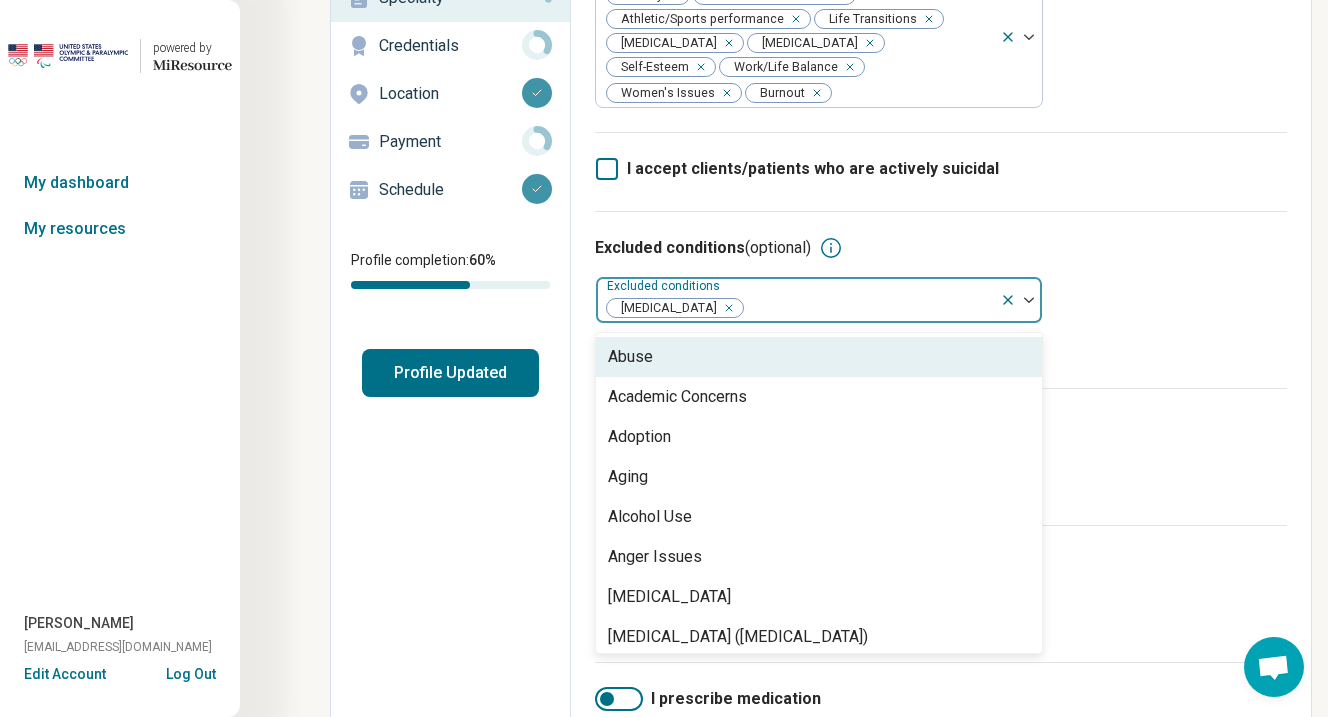 click at bounding box center (868, 308) 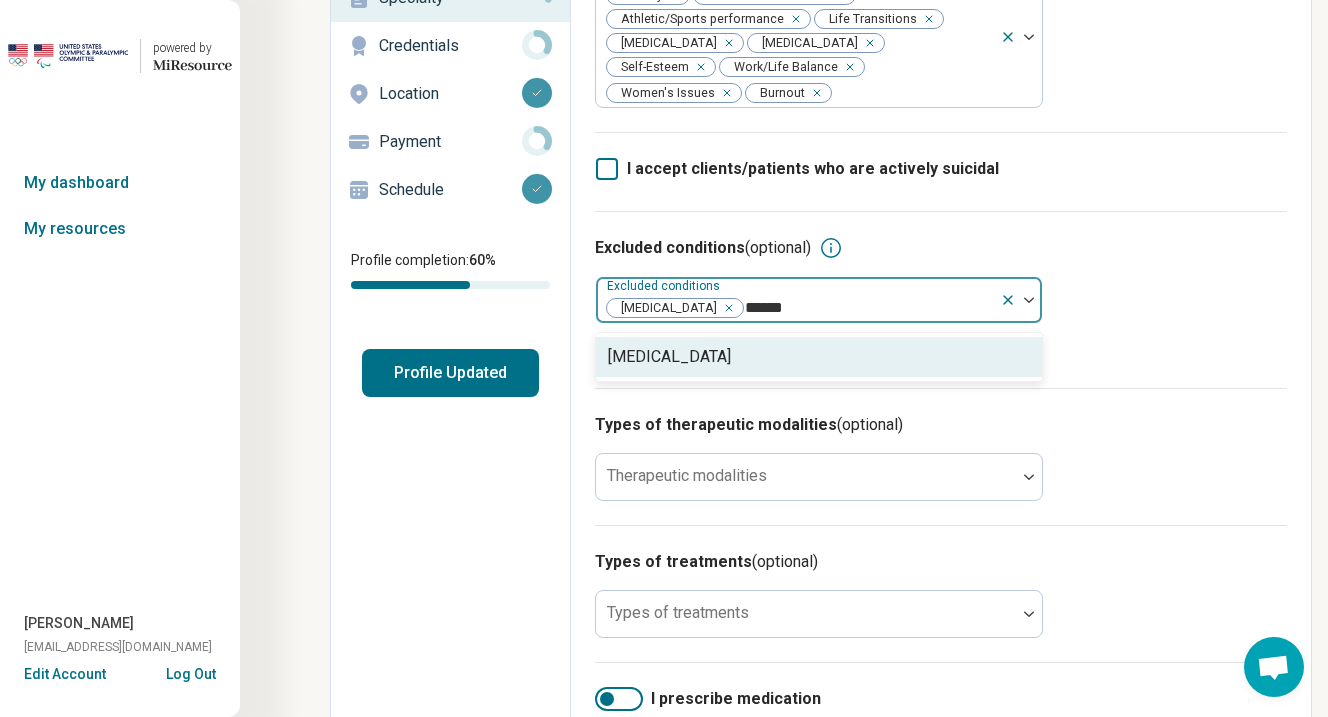 click on "[MEDICAL_DATA]" at bounding box center (819, 357) 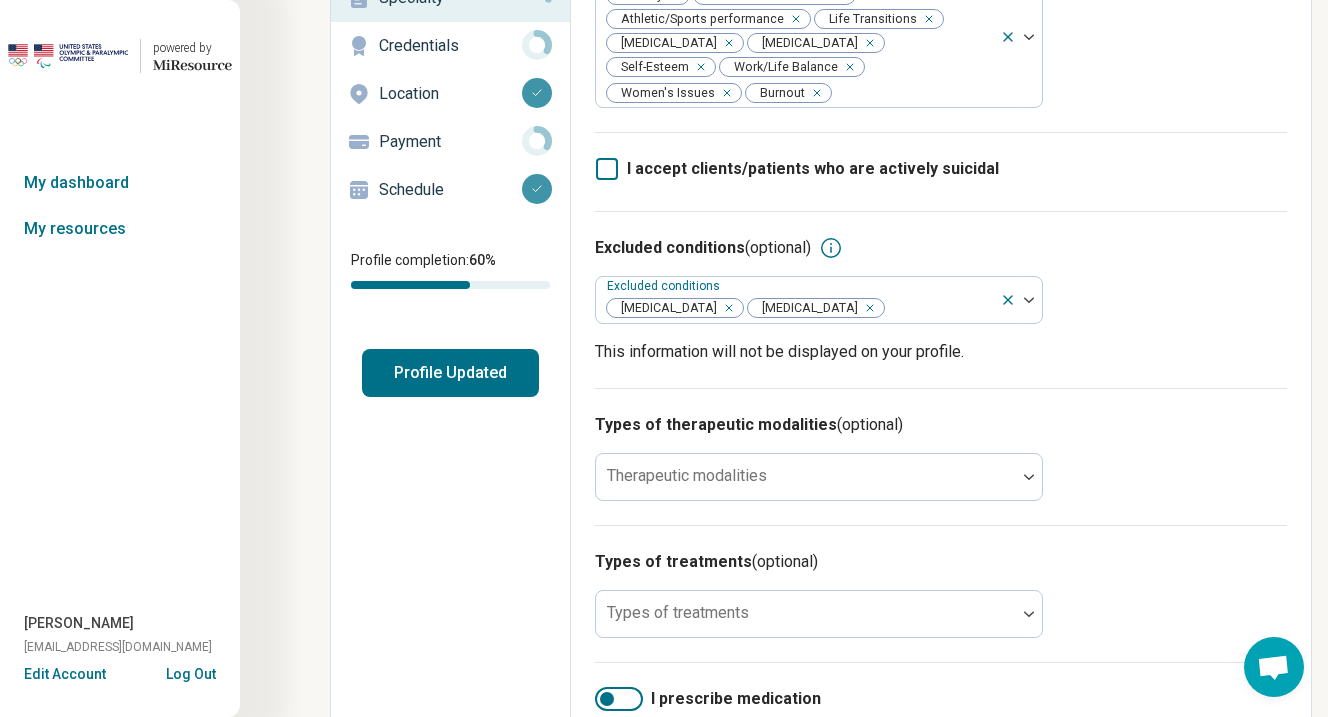click on "Types of therapeutic modalities  (optional) Therapeutic modalities" at bounding box center [941, 456] 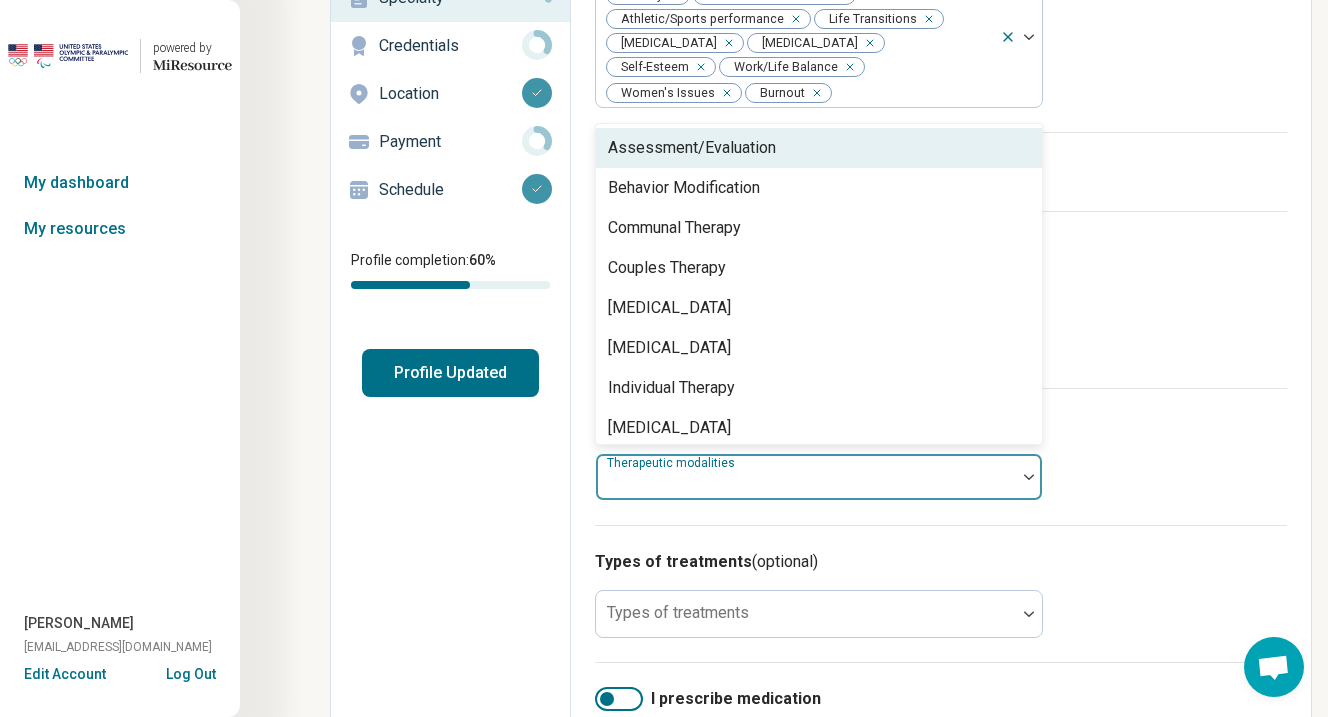 click at bounding box center (806, 477) 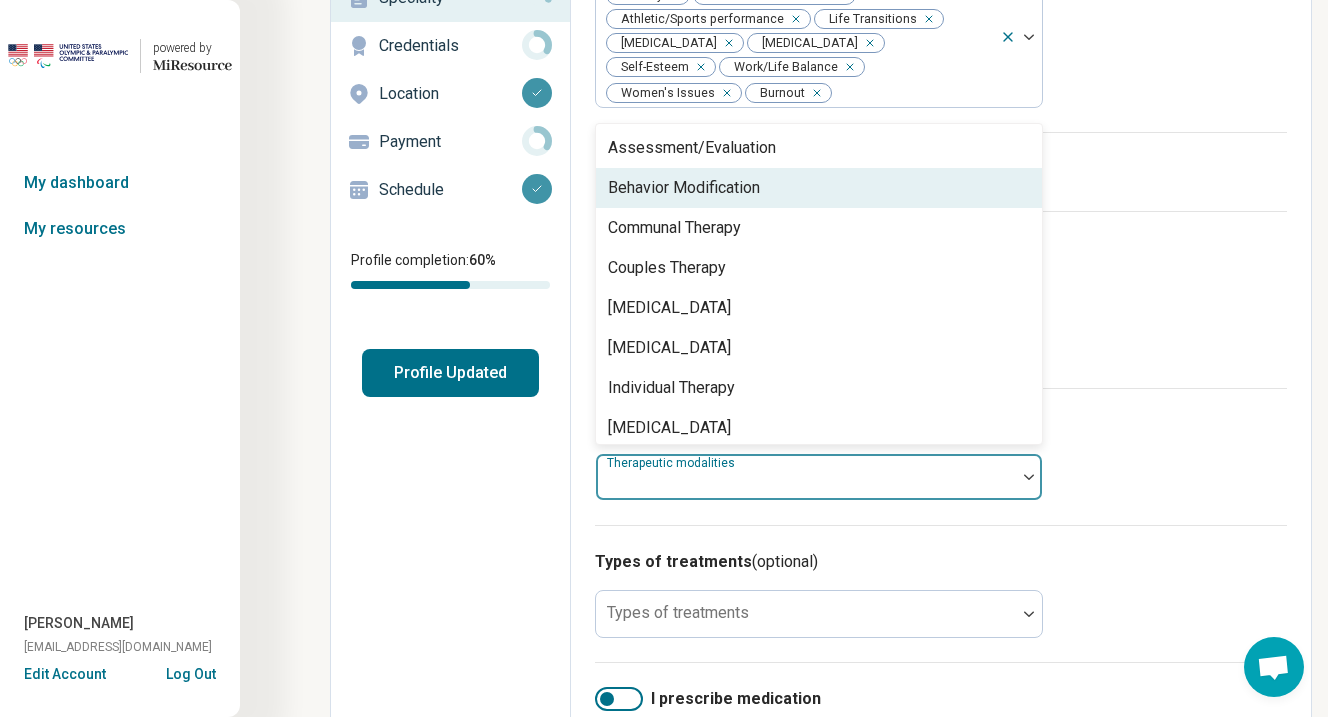 click on "Behavior Modification" at bounding box center (684, 188) 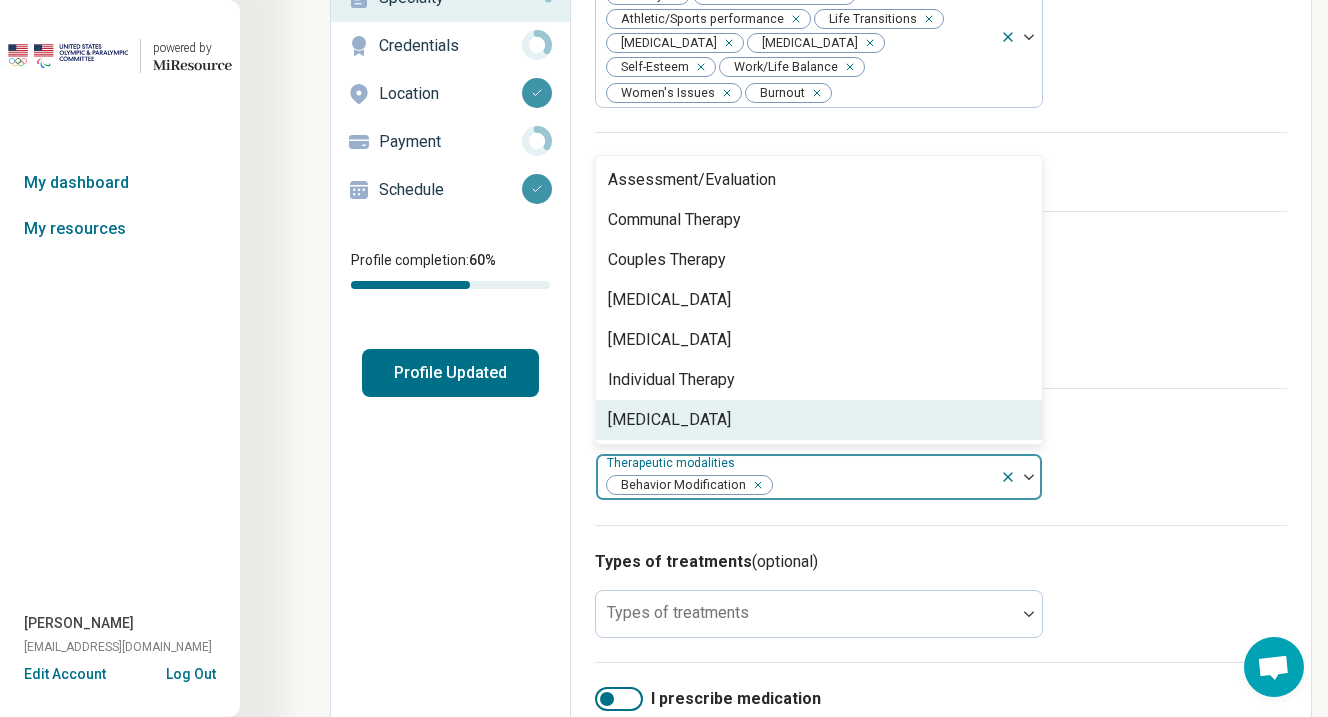 click at bounding box center [883, 485] 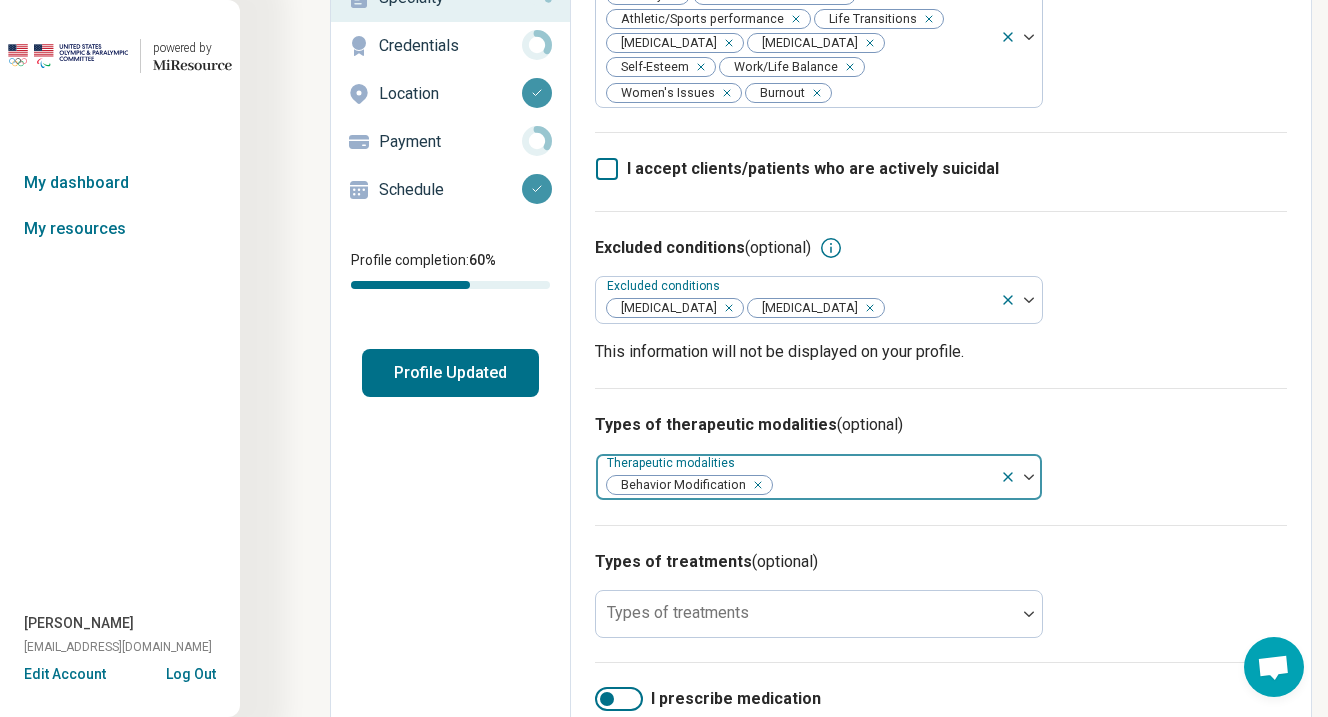 click at bounding box center (883, 485) 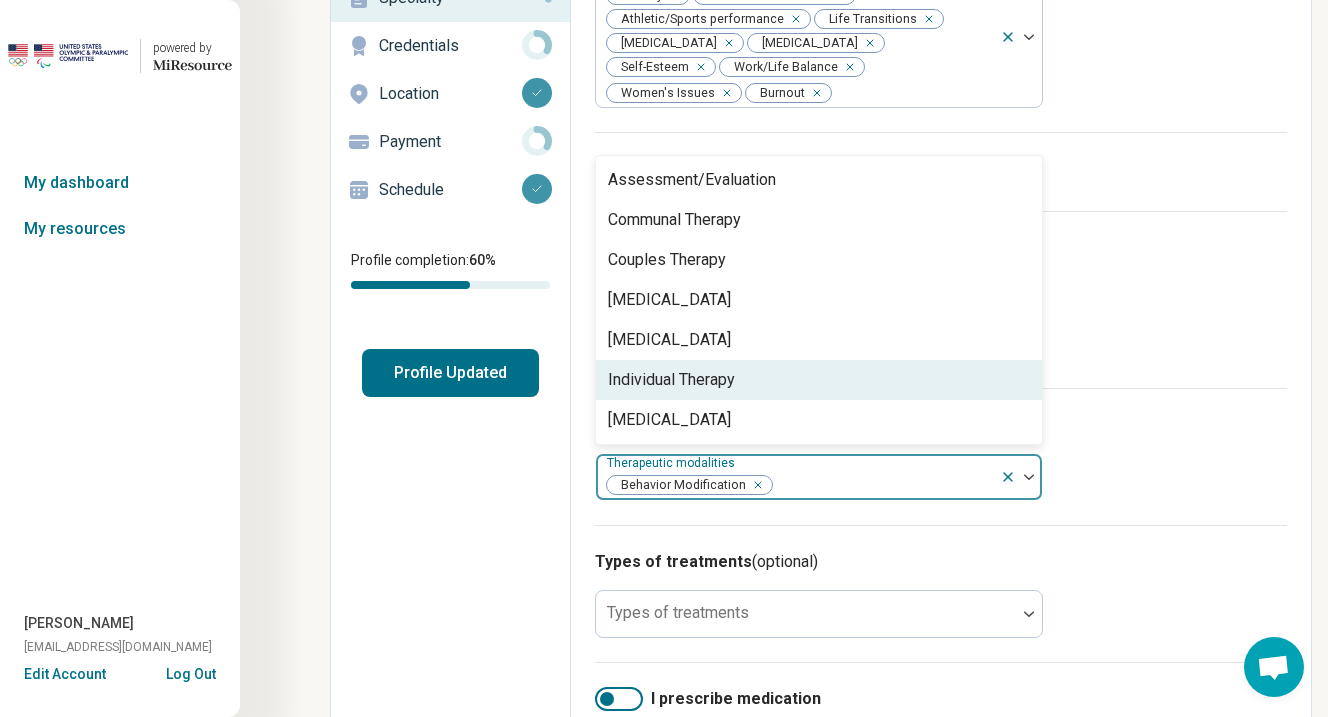 click on "Individual Therapy" at bounding box center [819, 380] 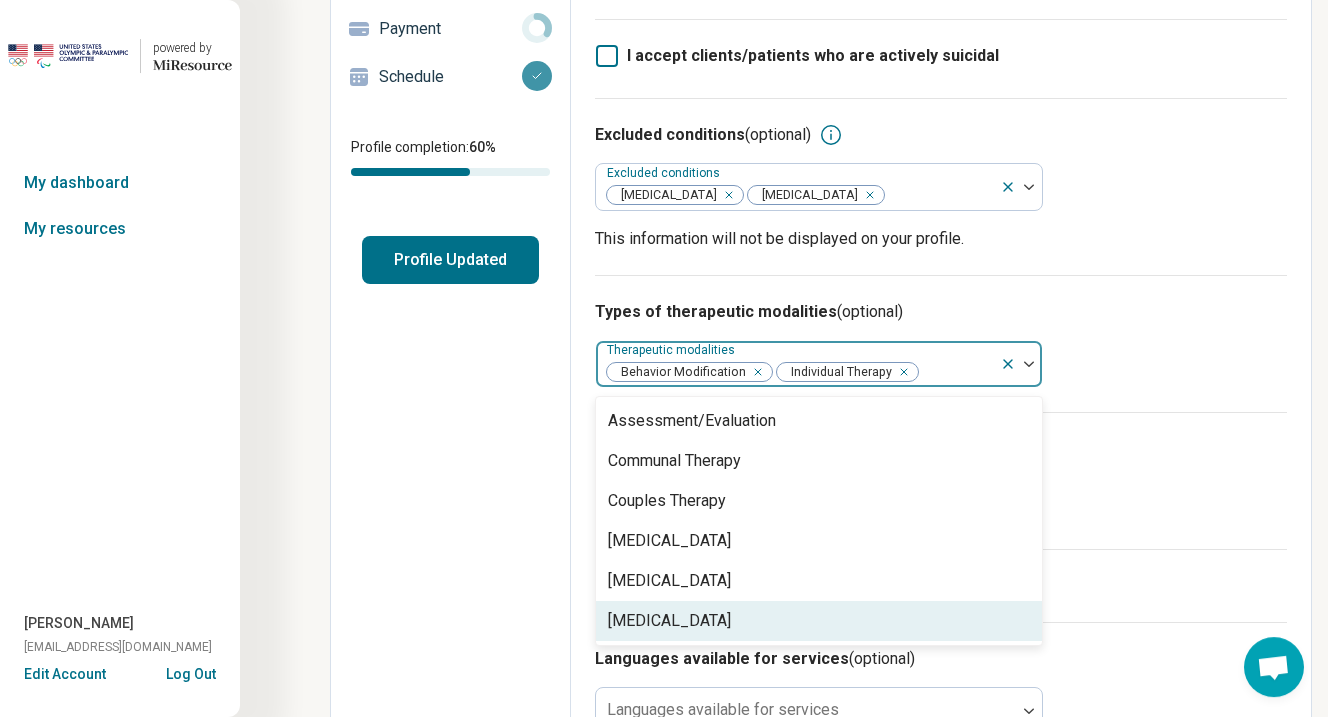 scroll, scrollTop: 382, scrollLeft: 0, axis: vertical 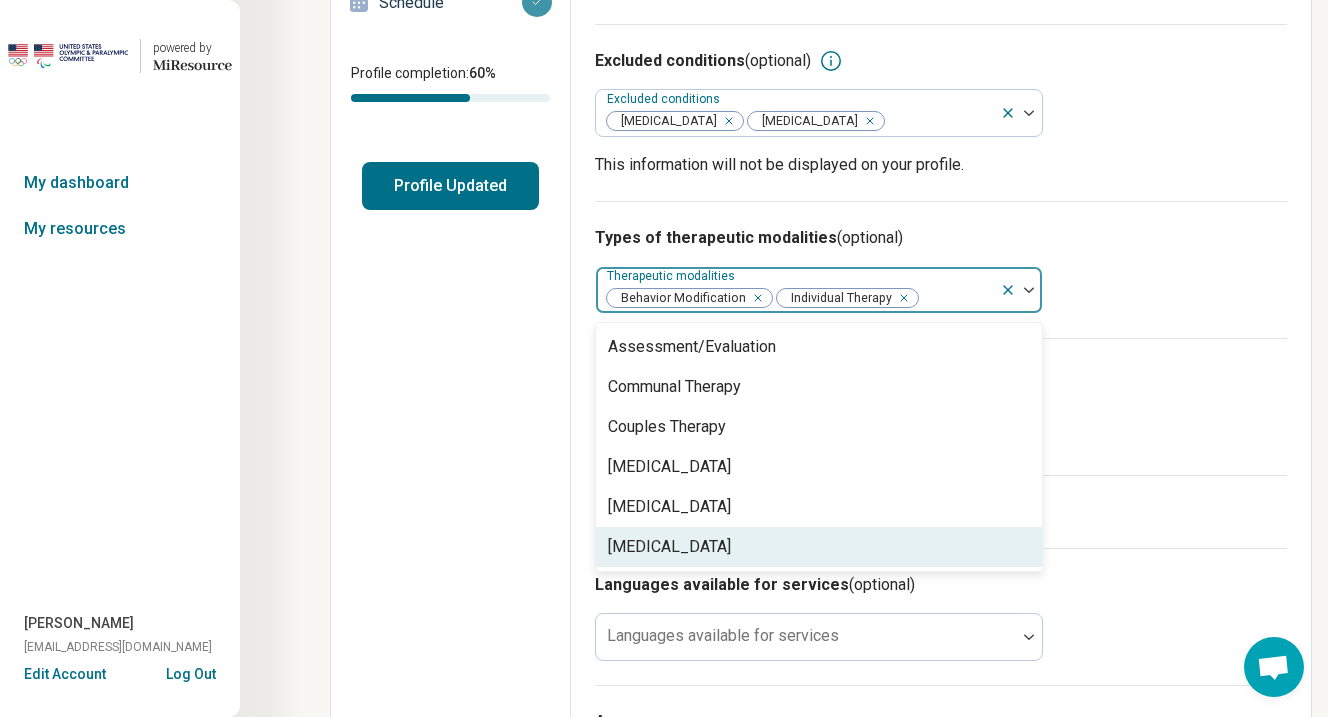click on "I prescribe medication" at bounding box center (941, 511) 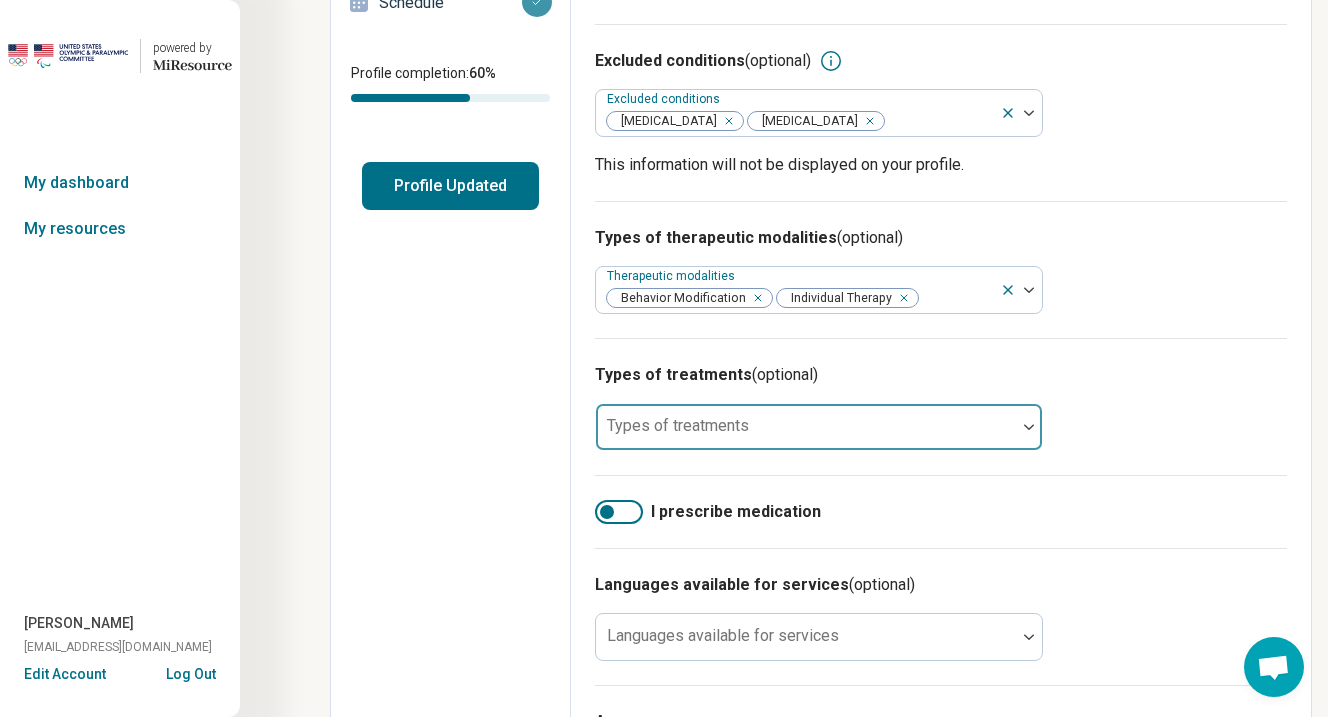 click at bounding box center [806, 435] 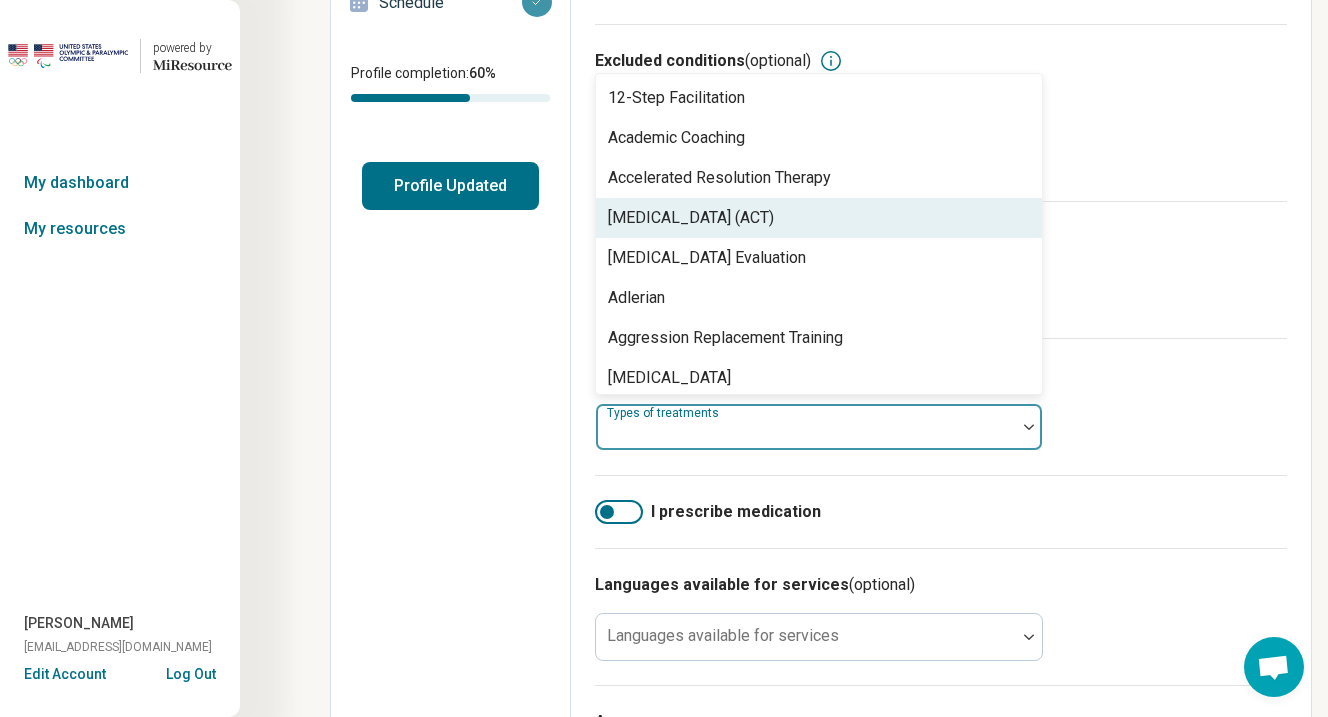 click on "[MEDICAL_DATA] (ACT)" at bounding box center (691, 218) 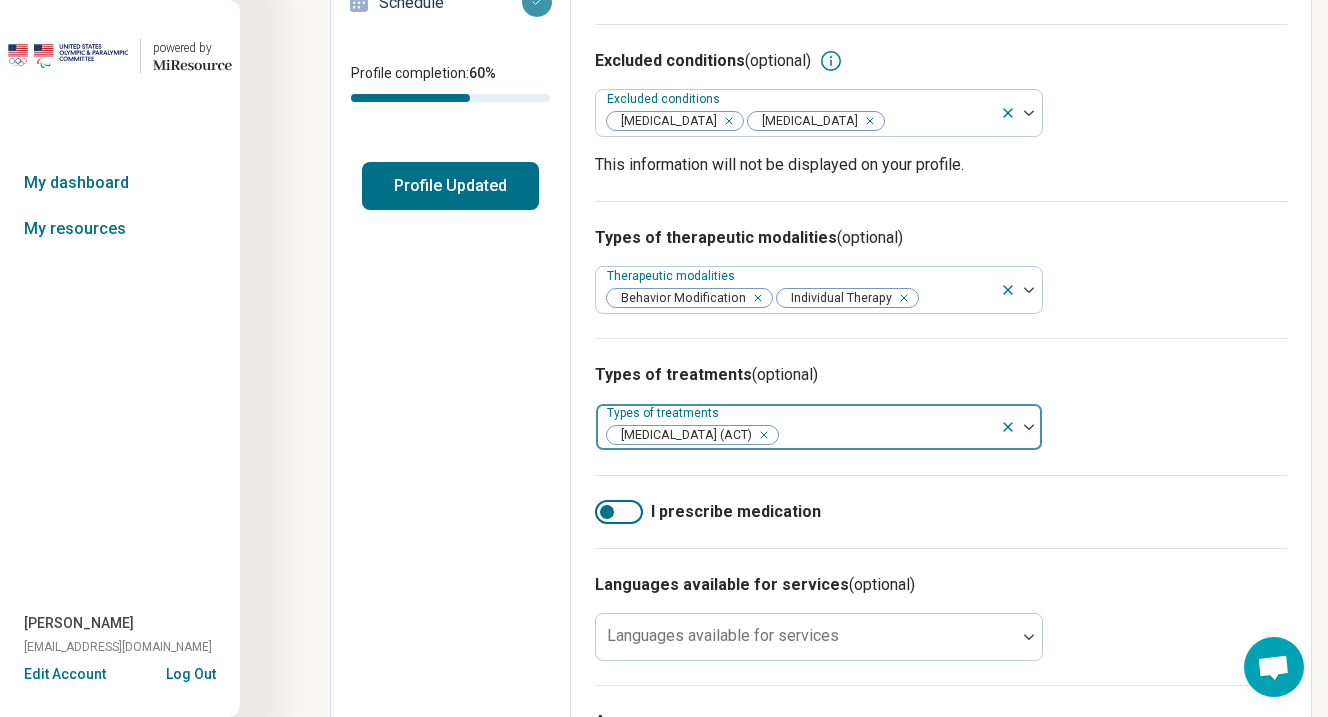 click at bounding box center [886, 435] 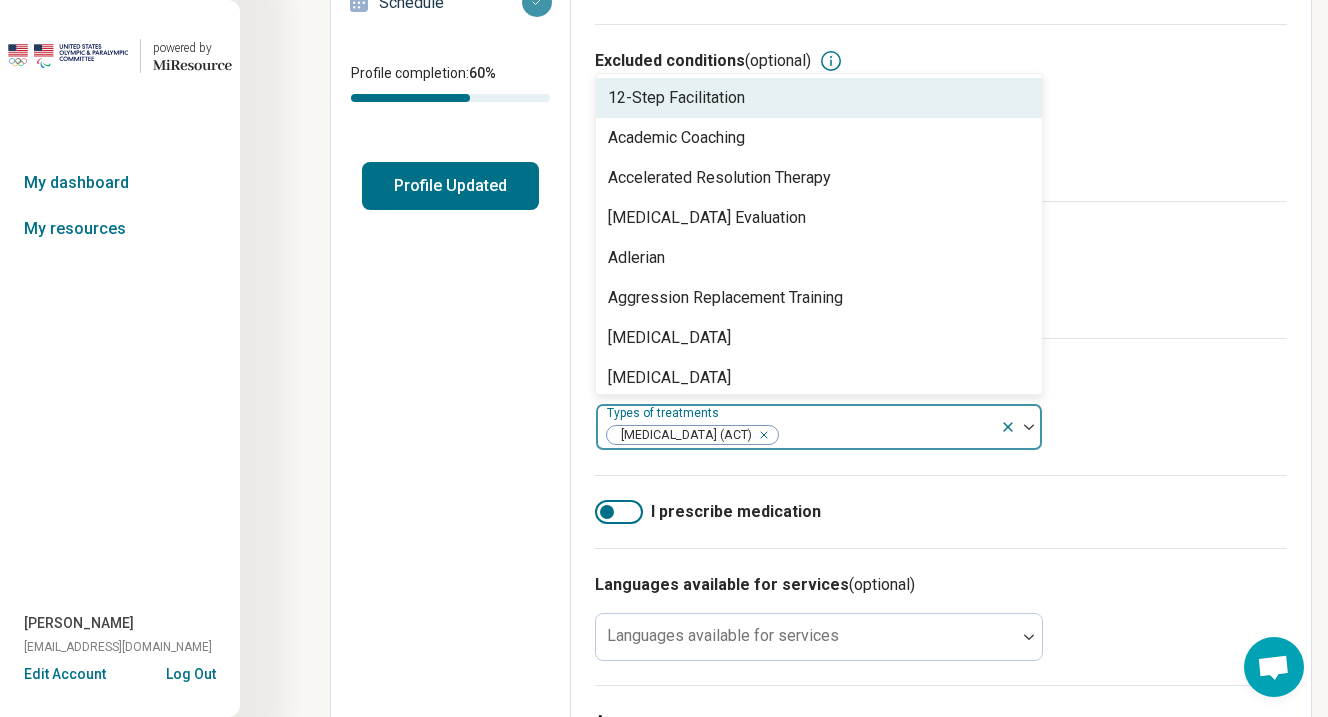 click at bounding box center [886, 435] 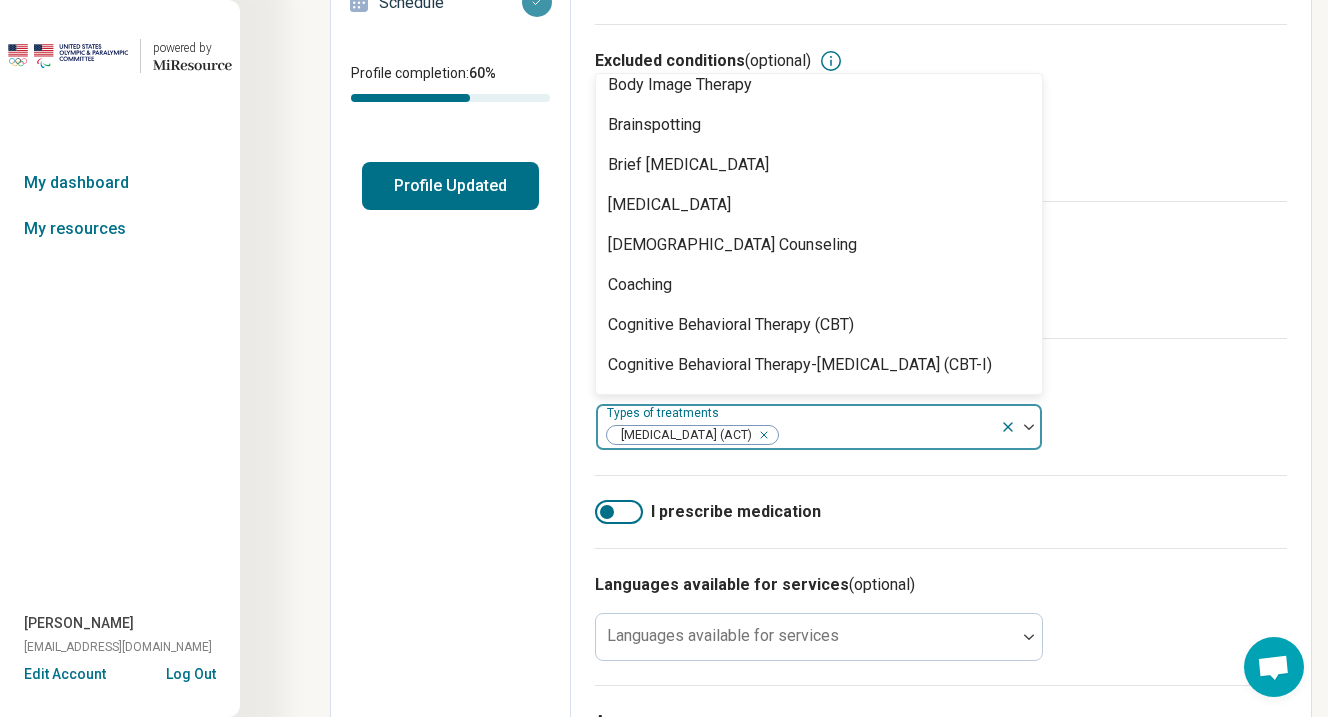 scroll, scrollTop: 619, scrollLeft: 0, axis: vertical 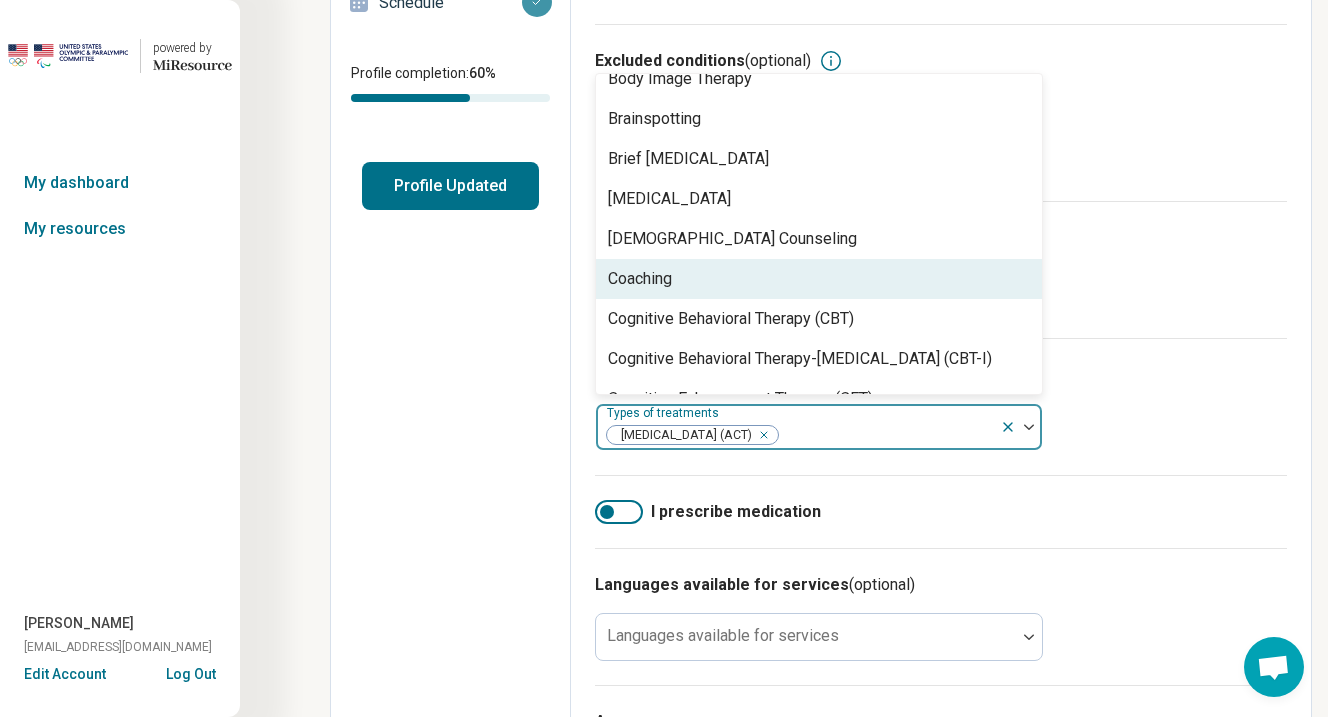 click on "Coaching" at bounding box center (819, 279) 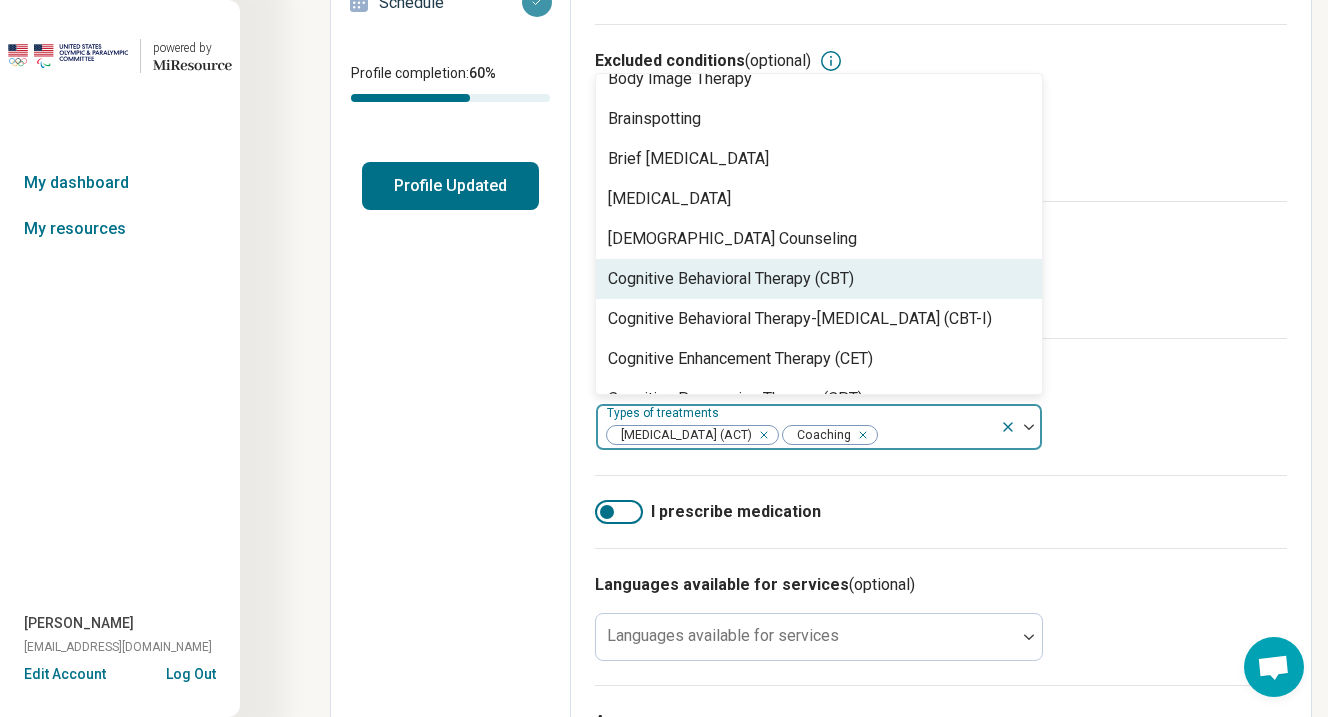 click on "Cognitive Behavioral Therapy (CBT)" at bounding box center [819, 279] 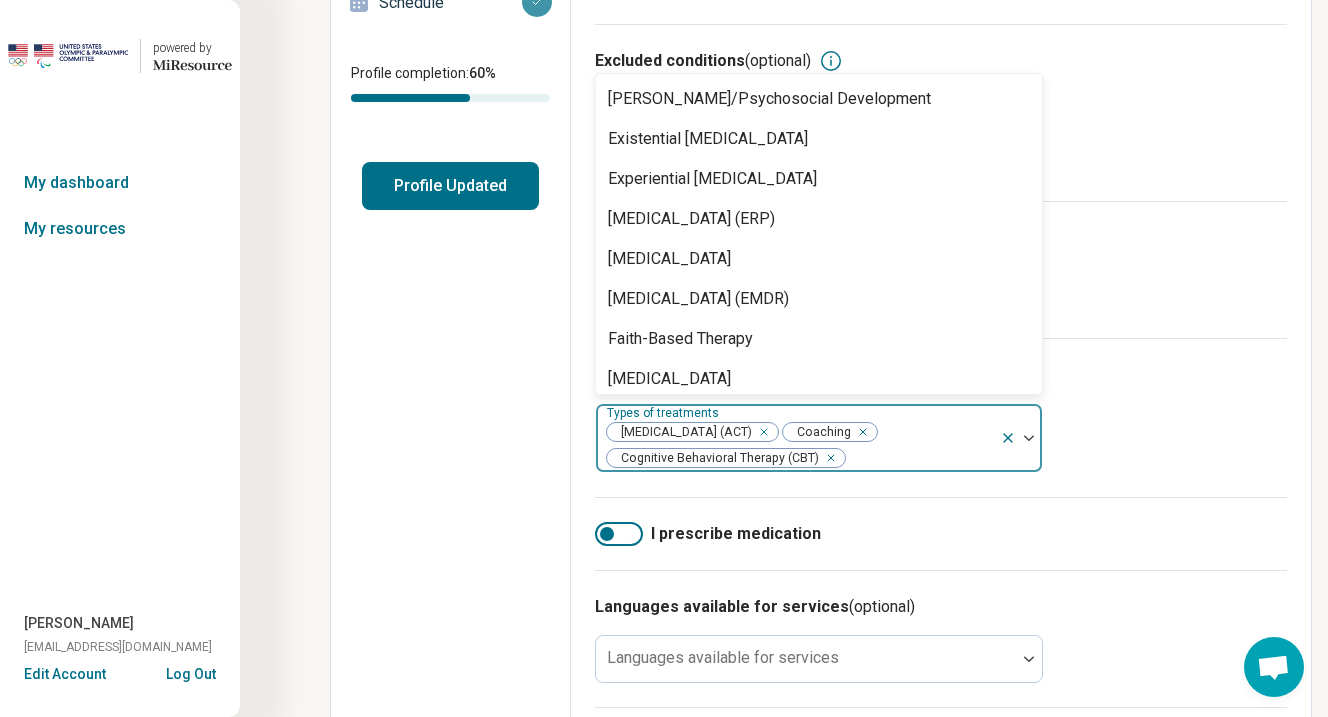 scroll, scrollTop: 1379, scrollLeft: 0, axis: vertical 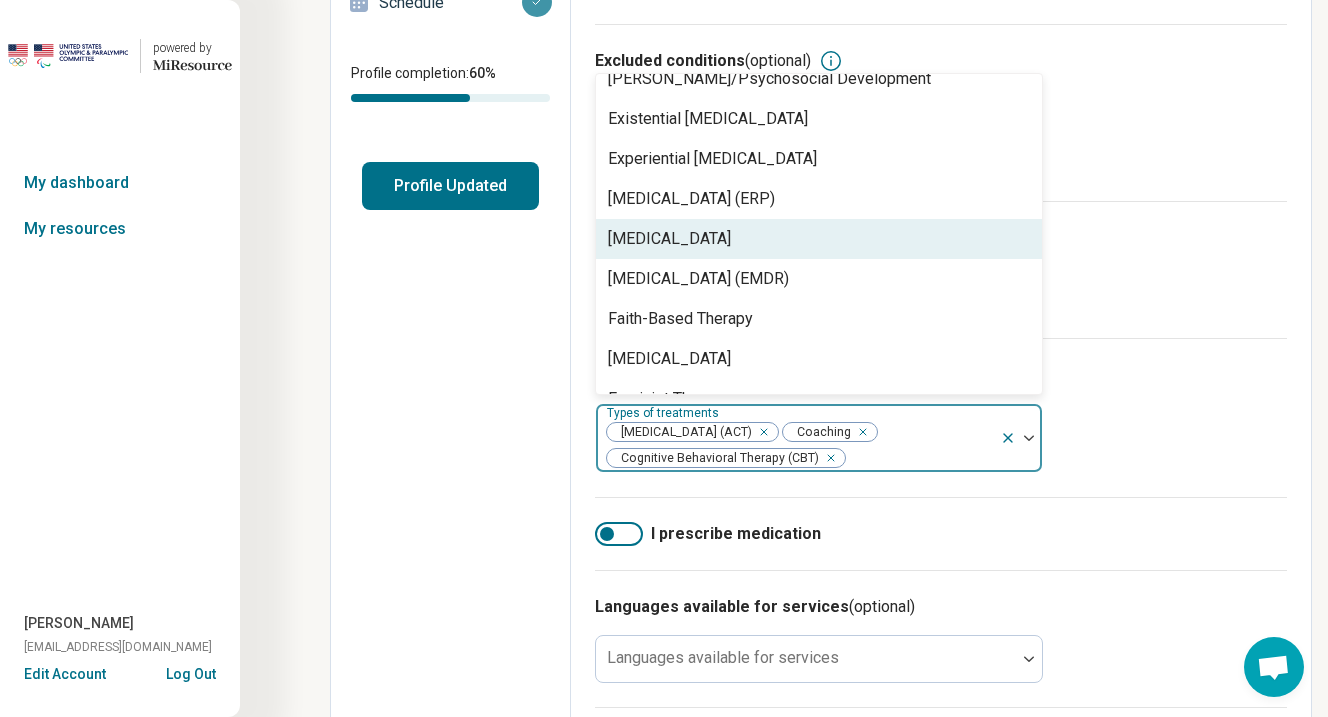 click on "[MEDICAL_DATA]" at bounding box center (819, 239) 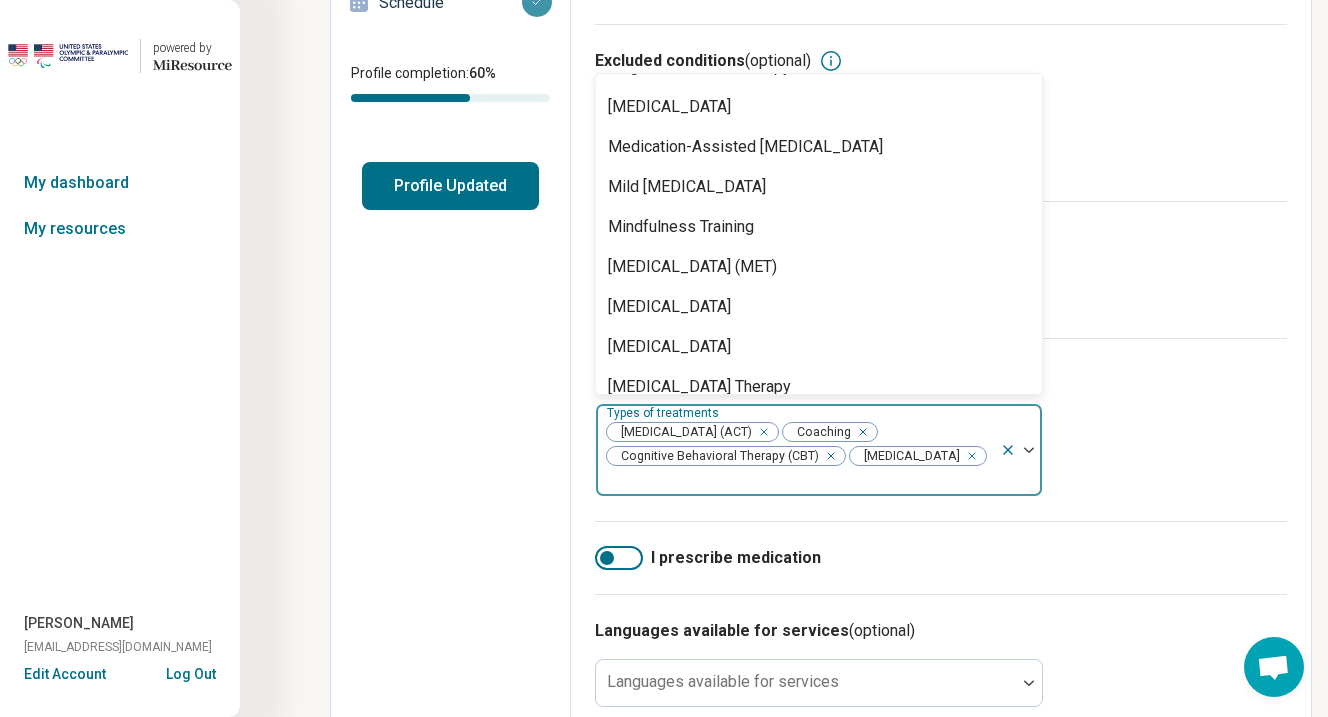 scroll, scrollTop: 2437, scrollLeft: 0, axis: vertical 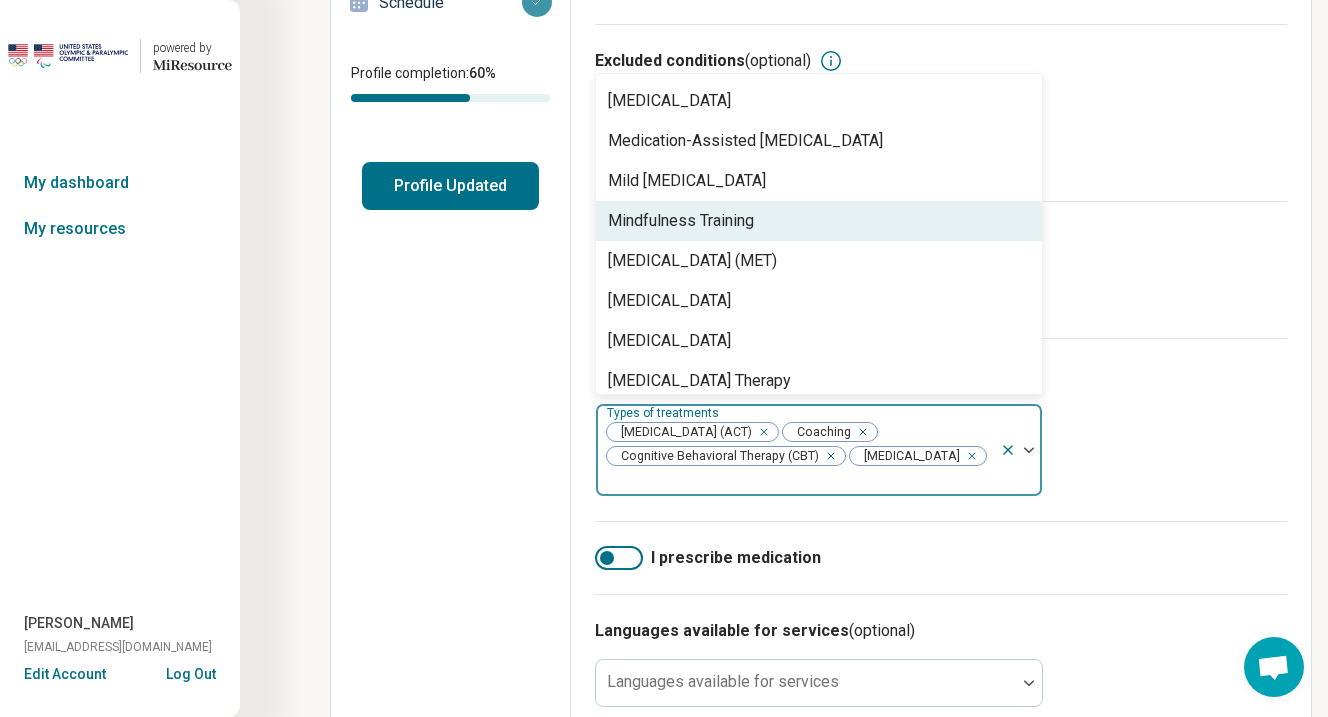 click on "Mindfulness Training" at bounding box center [819, 221] 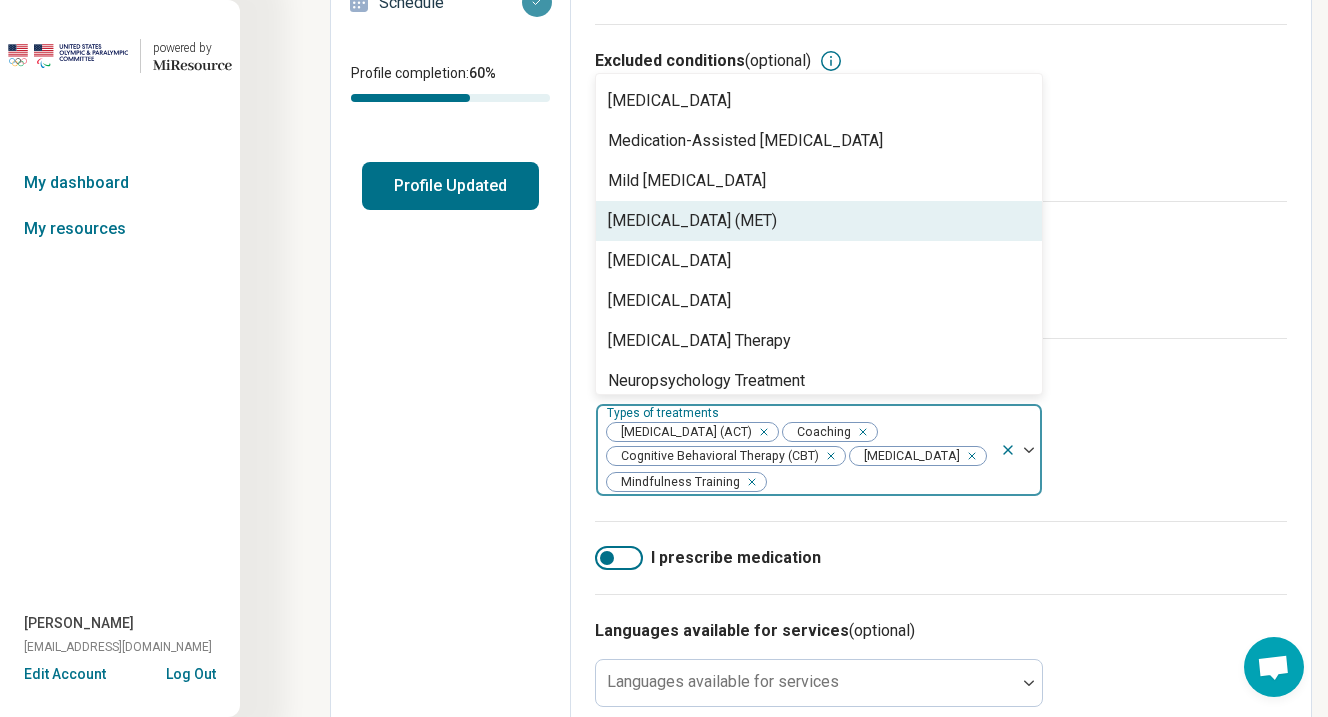click on "[MEDICAL_DATA] (MET)" at bounding box center [692, 221] 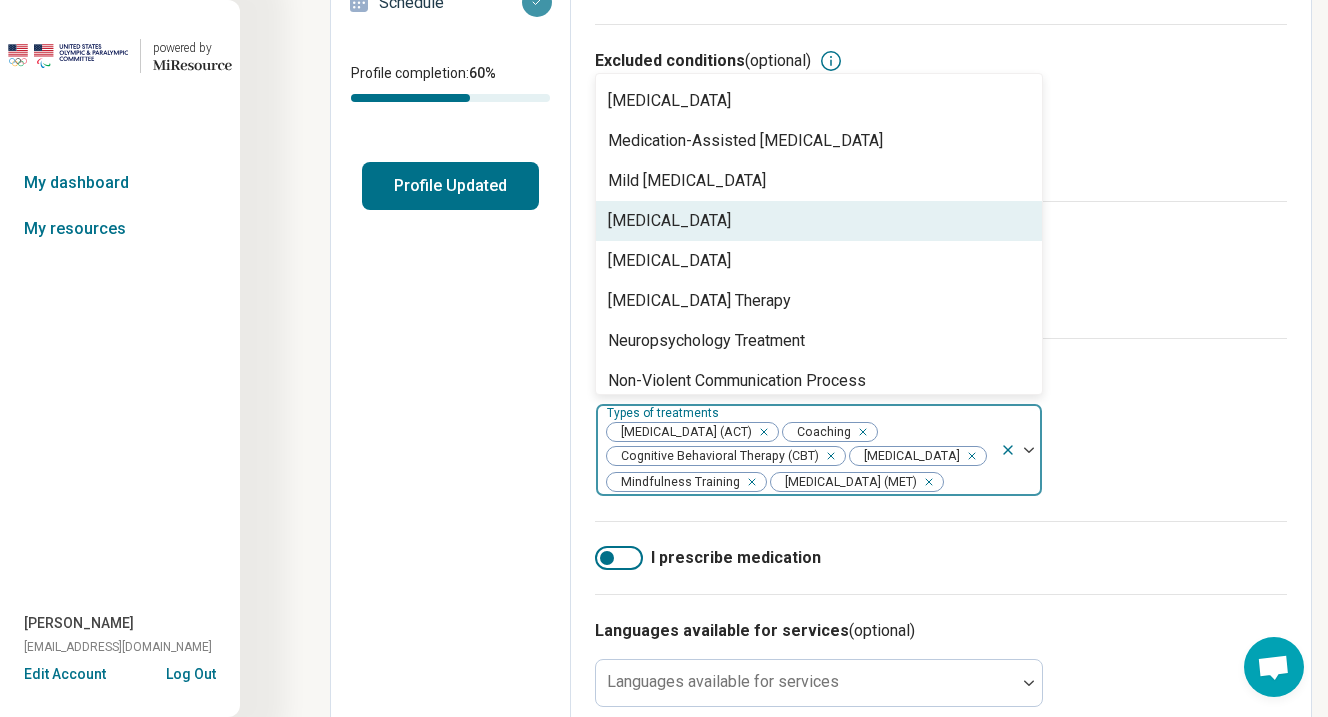 click on "[MEDICAL_DATA]" at bounding box center [819, 221] 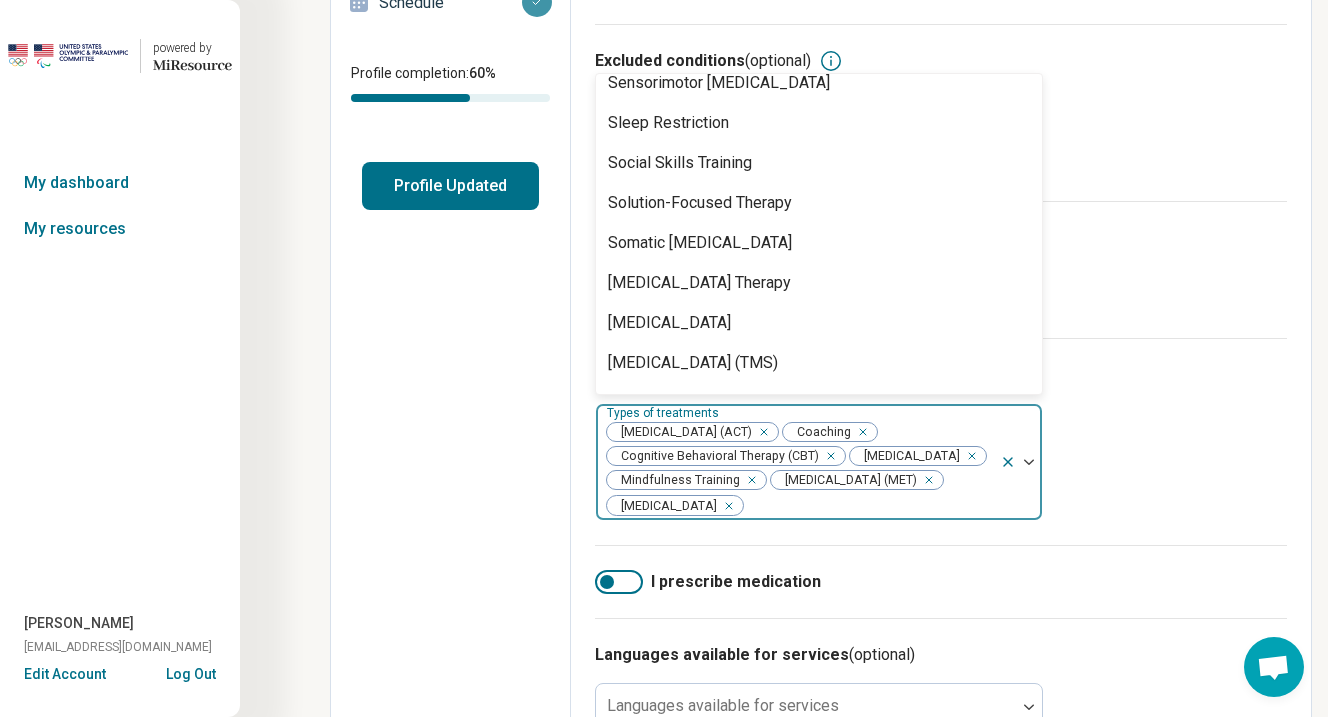 scroll, scrollTop: 3421, scrollLeft: 0, axis: vertical 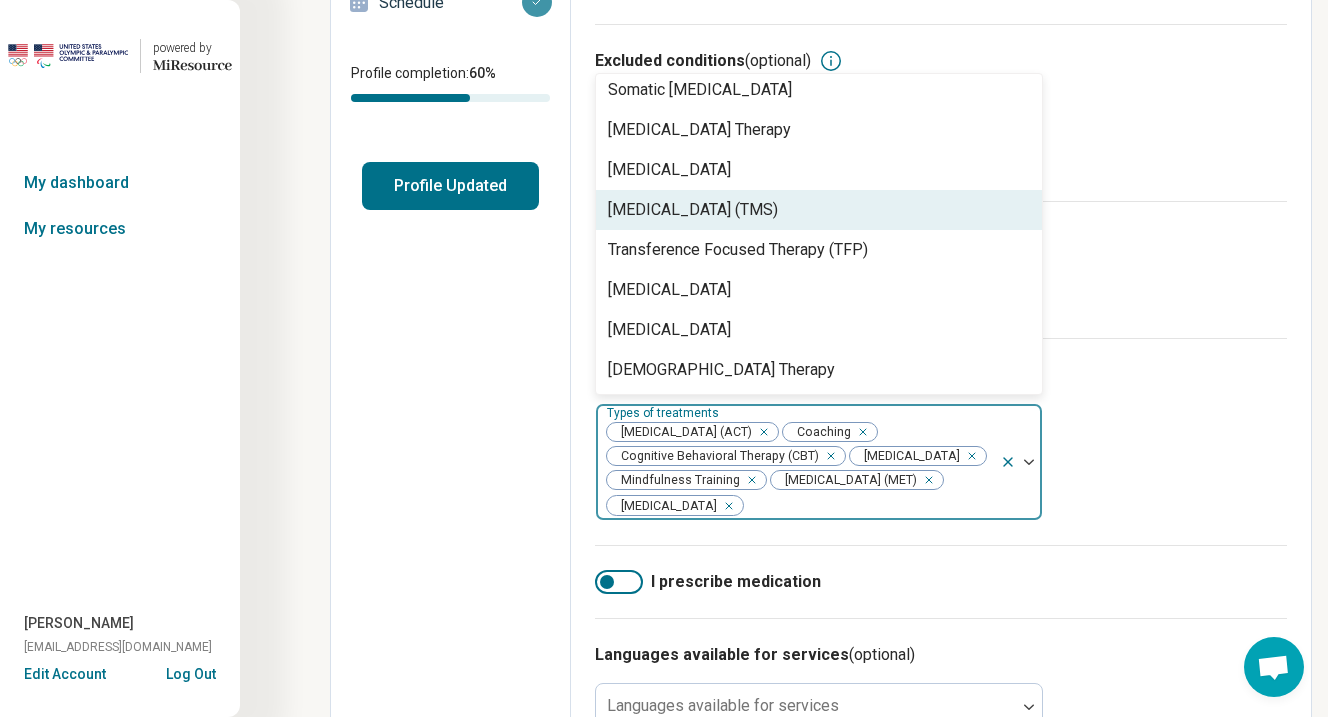 click on "Types of treatments  (optional) option [MEDICAL_DATA], selected. [MEDICAL_DATA] (TMS), 93 of 97. 97 results available. Use Up and Down to choose options, press Enter to select the currently focused option, press Escape to exit the menu, press Tab to select the option and exit the menu. Types of treatments [MEDICAL_DATA] (ACT) Coaching Cognitive Behavioral Therapy (CBT) [MEDICAL_DATA] Mindfulness Training [MEDICAL_DATA] (MET) [MEDICAL_DATA] 12-Step Facilitation Academic Coaching Accelerated Resolution Therapy [MEDICAL_DATA] Evaluation Adlerian Aggression Replacement Training [MEDICAL_DATA] [MEDICAL_DATA] Applied Behavioral Analysis (ABA) [MEDICAL_DATA] Attachment-Based Therapies [MEDICAL_DATA] ([MEDICAL_DATA]) Coaching [MEDICAL_DATA] [MEDICAL_DATA] [MEDICAL_DATA] Body Image Therapy Brainspotting Brief [MEDICAL_DATA] [MEDICAL_DATA] [DEMOGRAPHIC_DATA] Counseling Cognitive Behavioral Therapy-[MEDICAL_DATA] (CBT-I)" at bounding box center (941, 441) 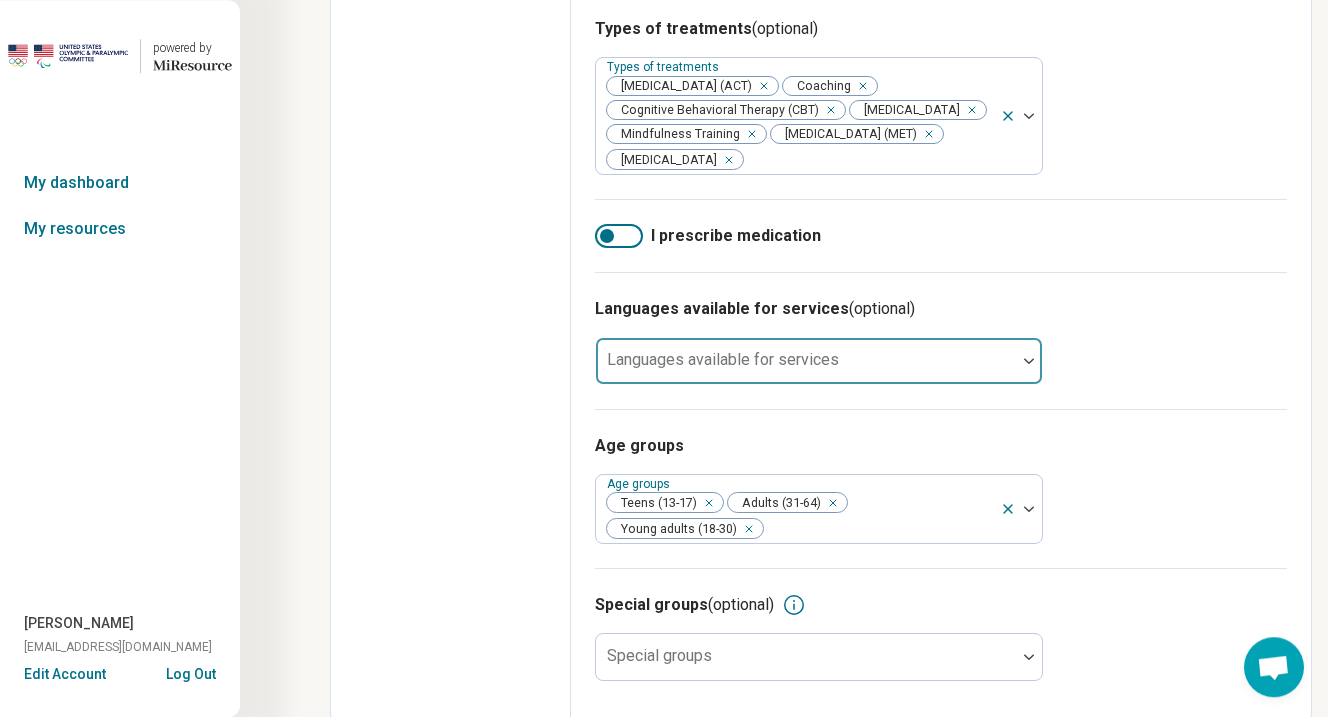click on "Languages available for services" at bounding box center [819, 361] 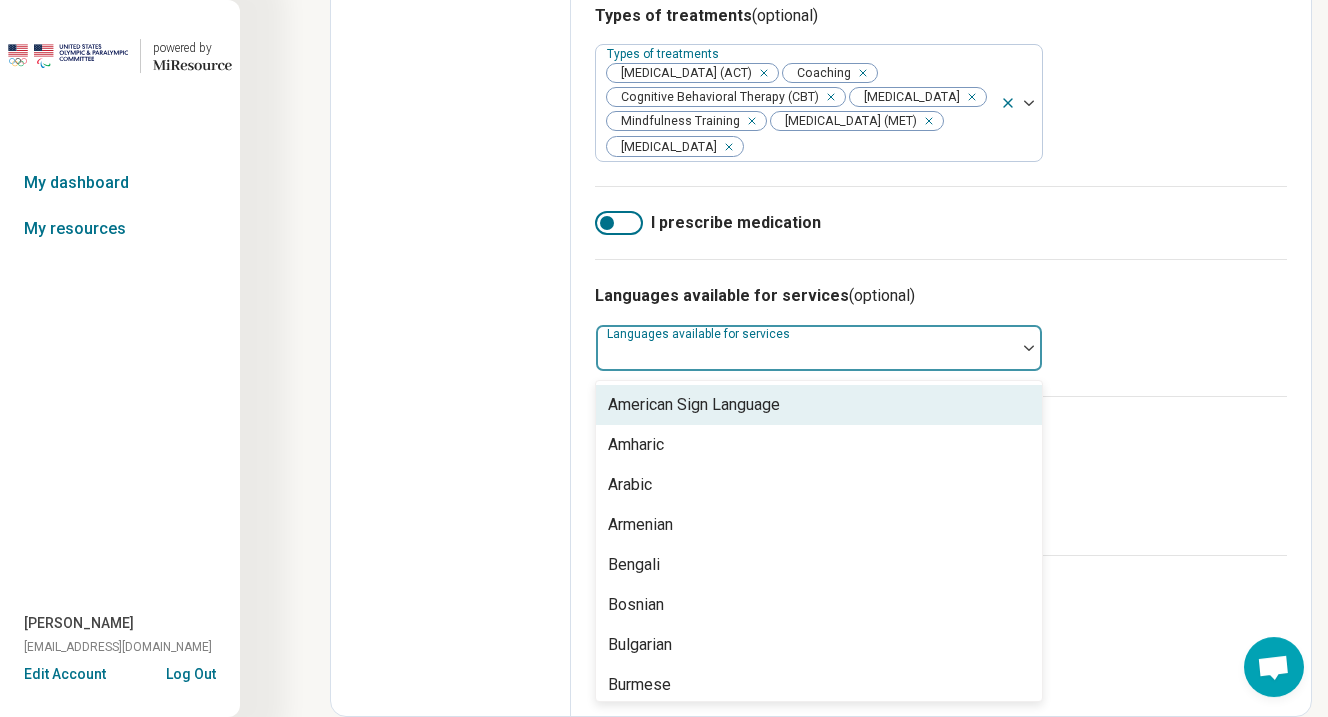 scroll, scrollTop: 763, scrollLeft: 0, axis: vertical 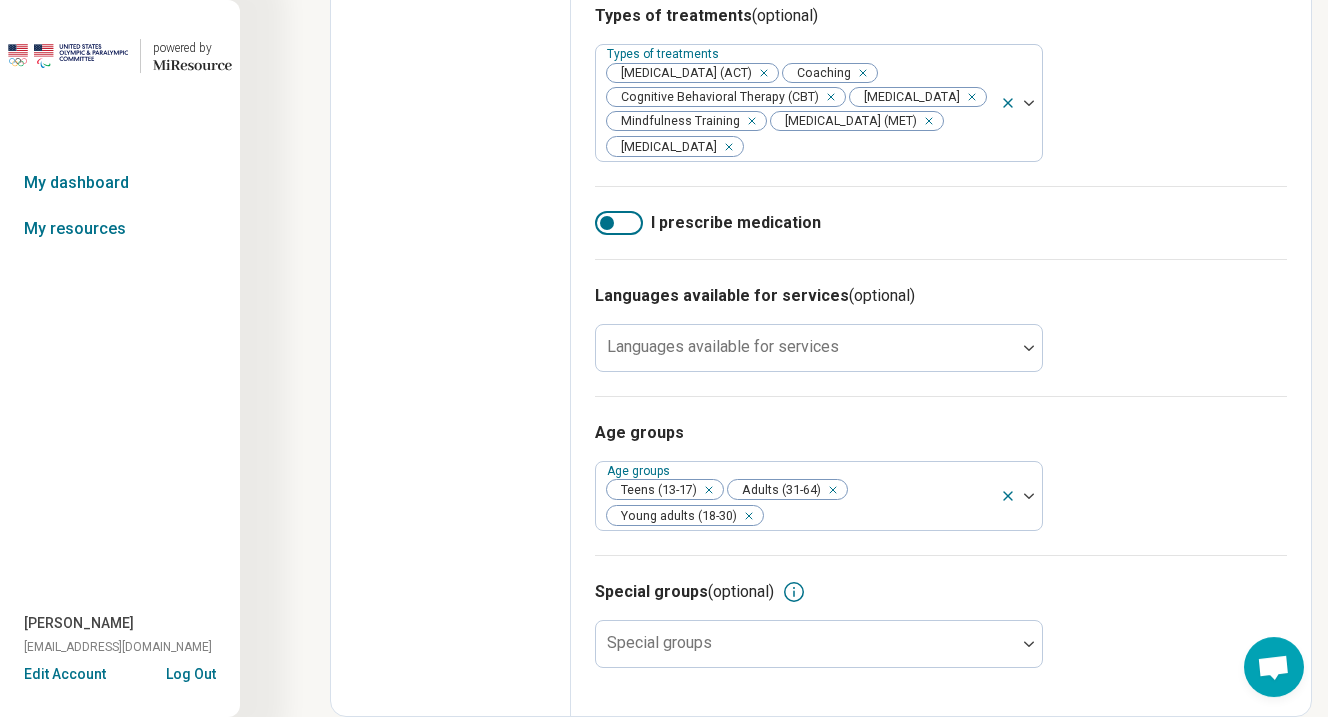 click on "Areas of expertise Areas of expertise Anxiety Athletic Performance Athletic/Sports performance Life Transitions [MEDICAL_DATA] [MEDICAL_DATA] Self-Esteem Work/Life Balance Women's Issues Burnout I accept clients/patients who are actively suicidal Excluded conditions  (optional) Excluded conditions [MEDICAL_DATA] [MEDICAL_DATA] This information will not be displayed on your profile. Types of therapeutic modalities  (optional) Therapeutic modalities Behavior Modification Individual Therapy Types of treatments  (optional) Types of treatments [MEDICAL_DATA] (ACT) Coaching Cognitive Behavioral Therapy (CBT) [MEDICAL_DATA] Mindfulness Training [MEDICAL_DATA] (MET) [MEDICAL_DATA] I prescribe medication Languages available for services  (optional) Languages available for services Age groups Age groups Teens (13-17) Adults (31-64) Young adults (18-30) Special groups  (optional) Special groups" at bounding box center (941, 36) 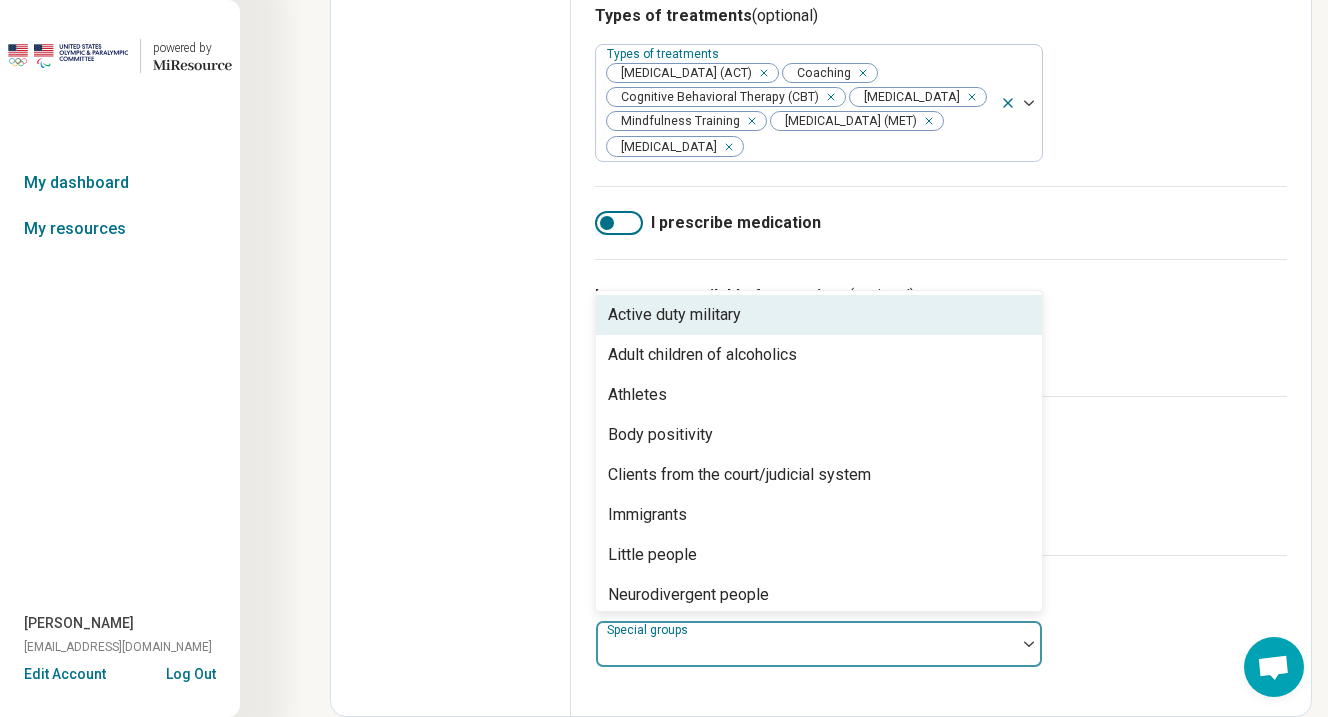 click at bounding box center [806, 644] 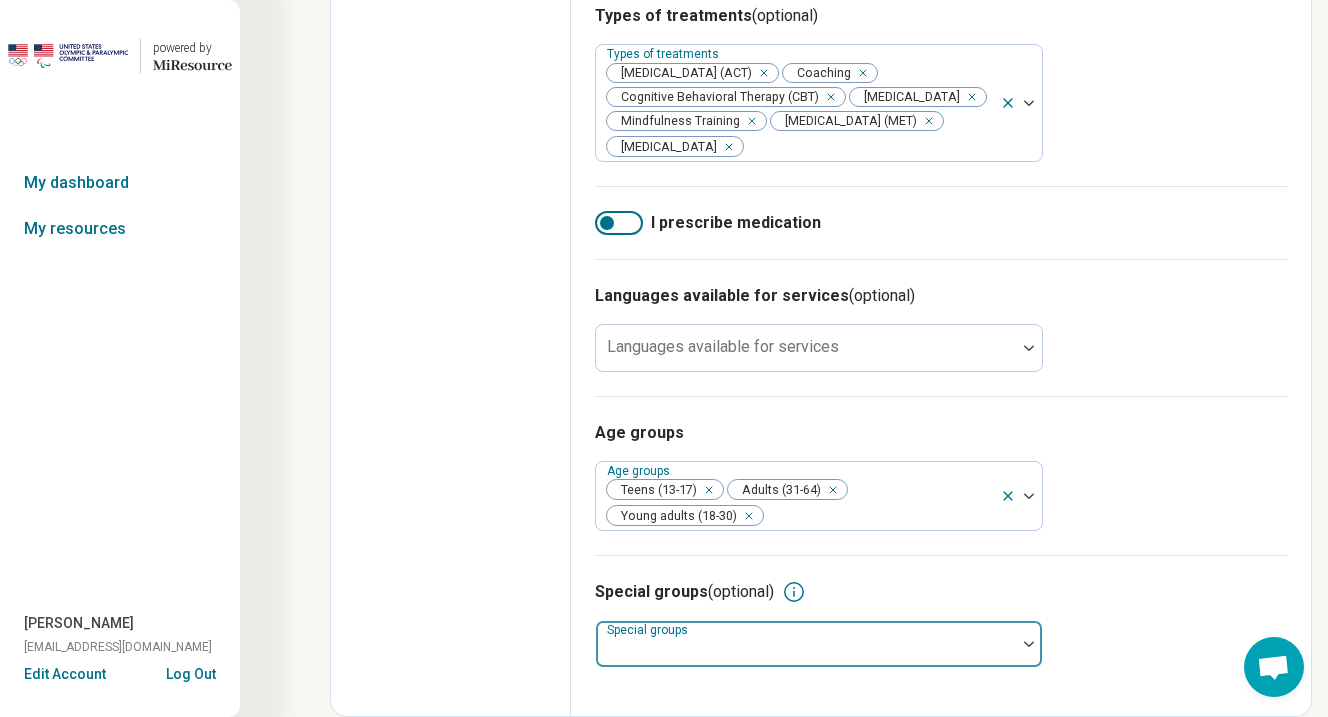 click at bounding box center [806, 644] 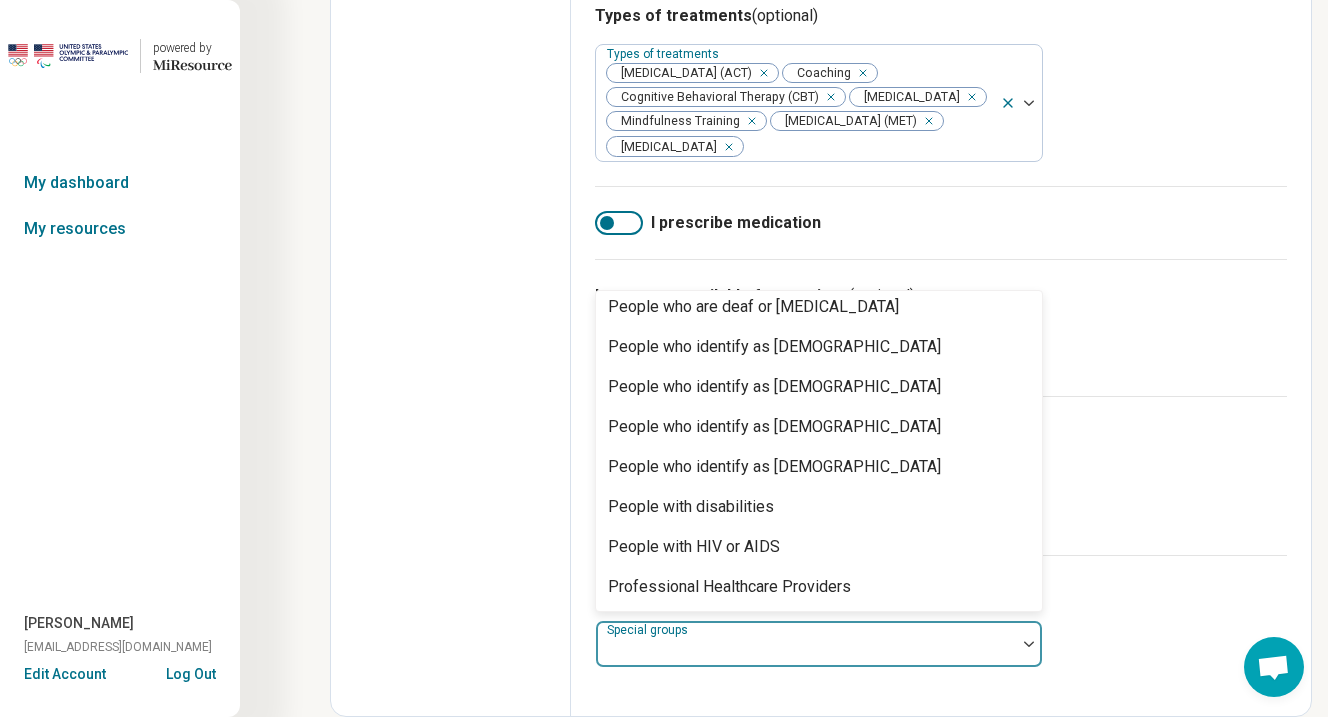 scroll, scrollTop: 529, scrollLeft: 0, axis: vertical 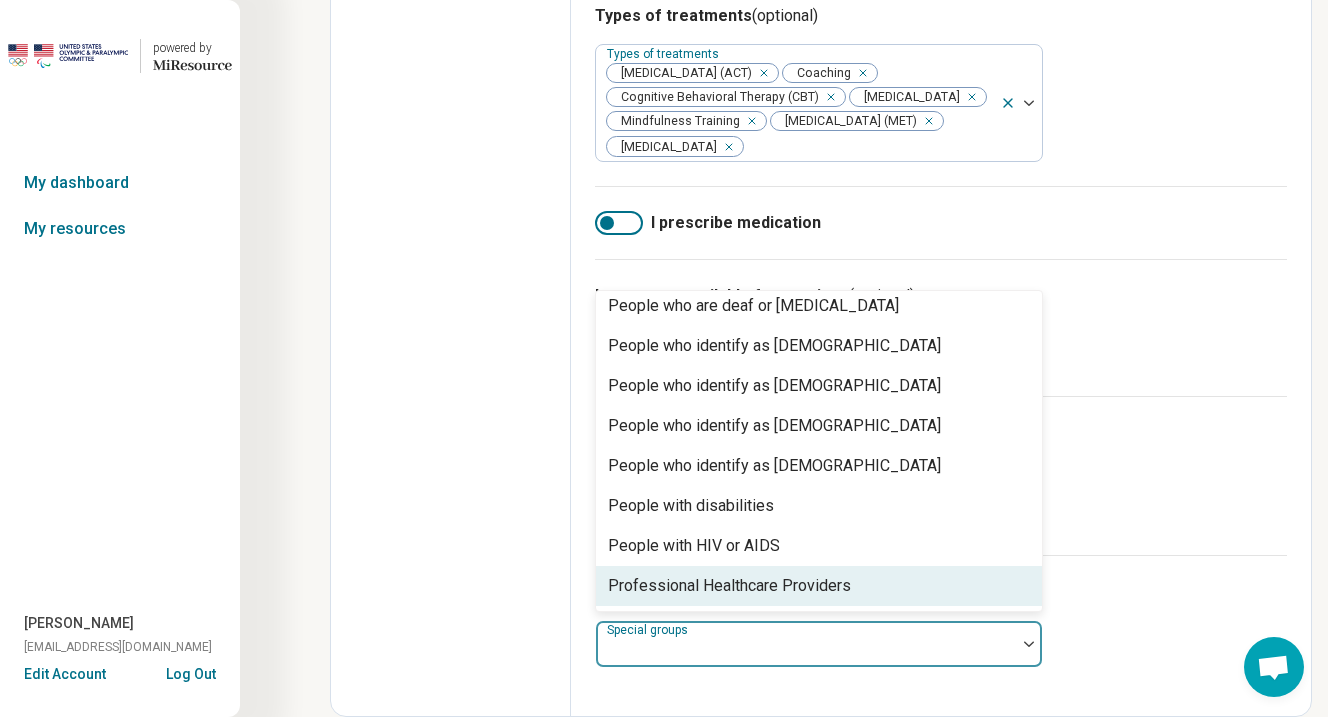click on "Professional Healthcare Providers" at bounding box center [819, 586] 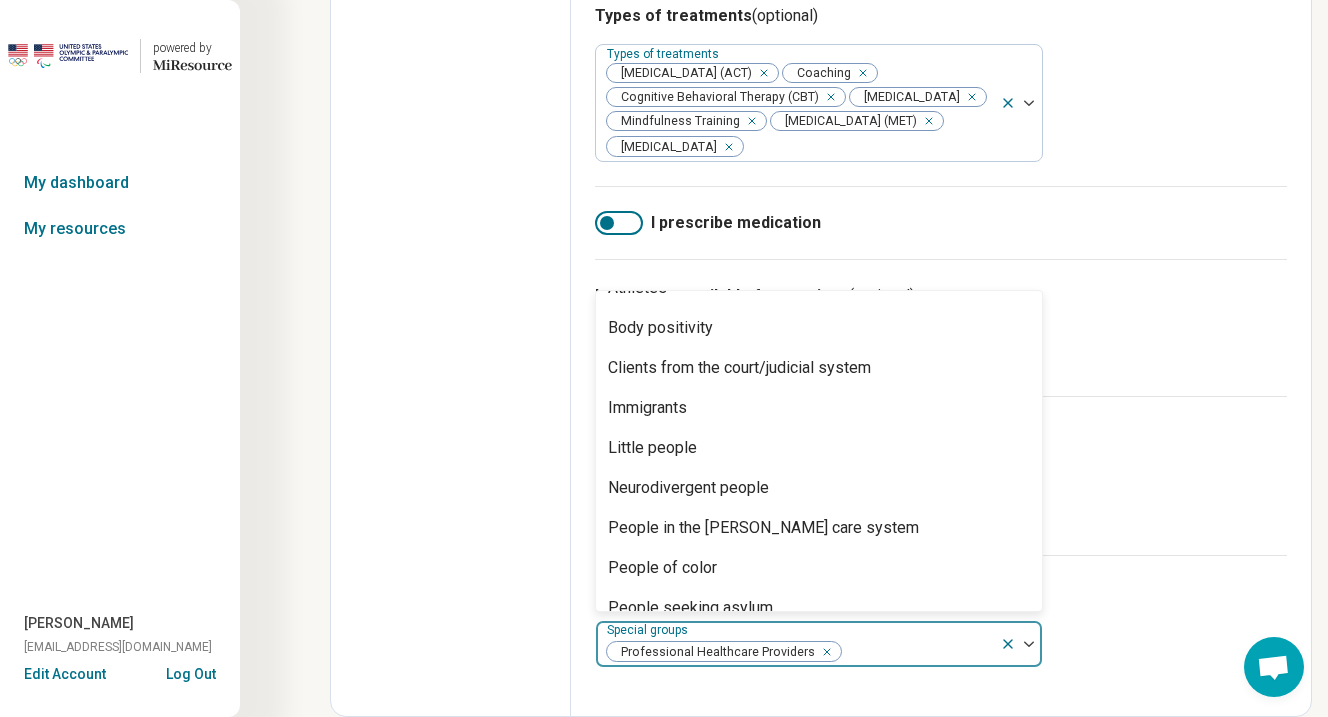 scroll, scrollTop: 96, scrollLeft: 0, axis: vertical 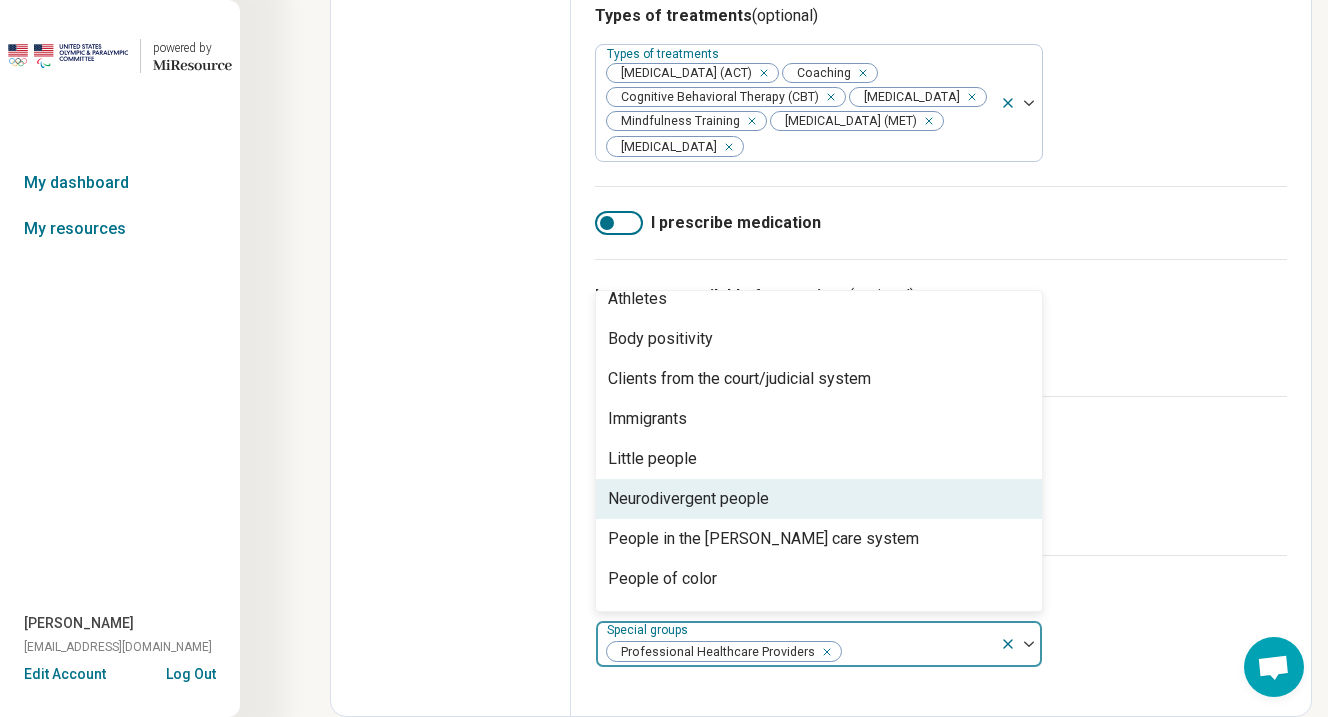 click on "Neurodivergent people" at bounding box center (819, 499) 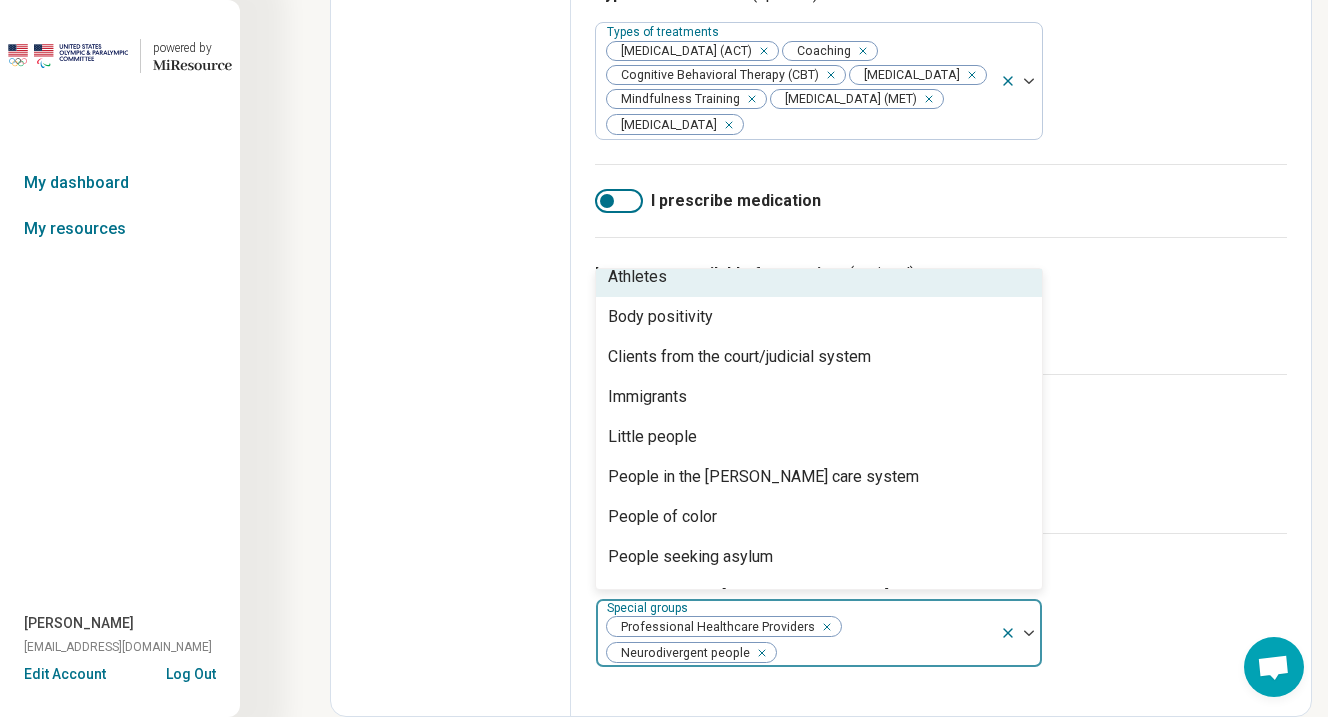 click on "Athletes" at bounding box center (819, 277) 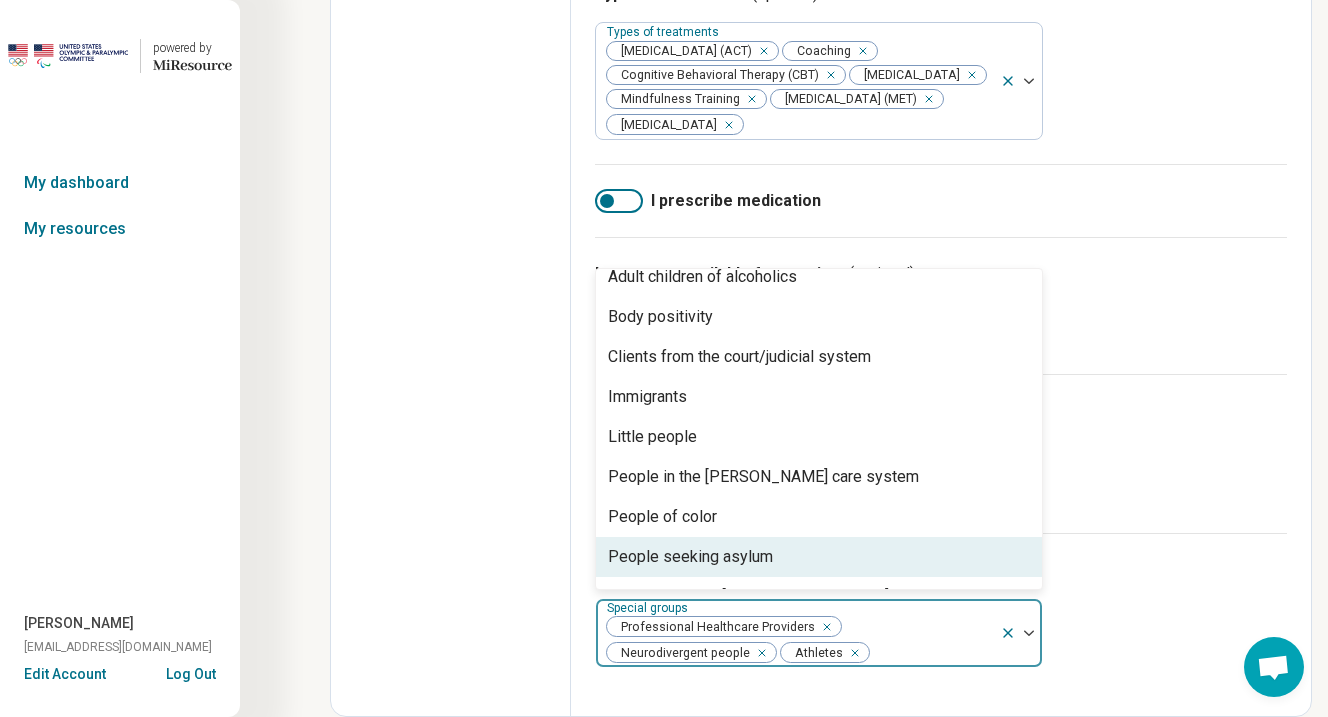 click at bounding box center (823, 627) 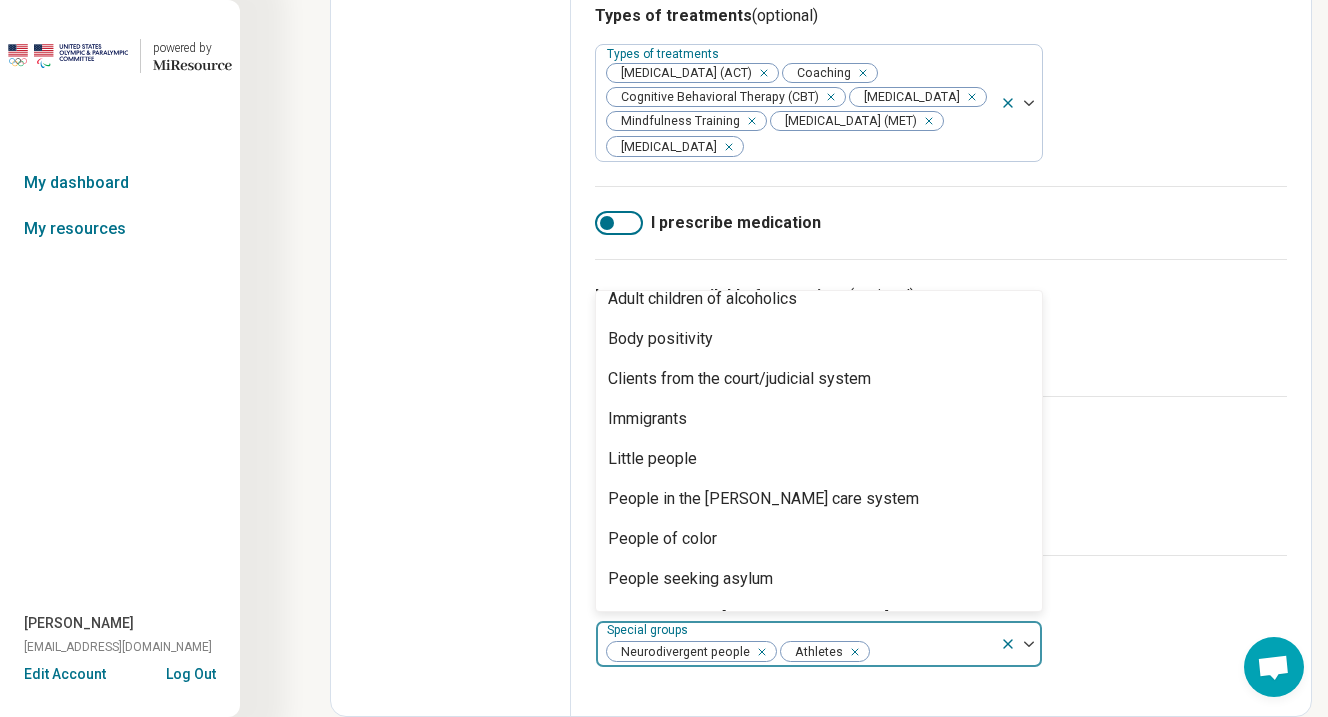 click 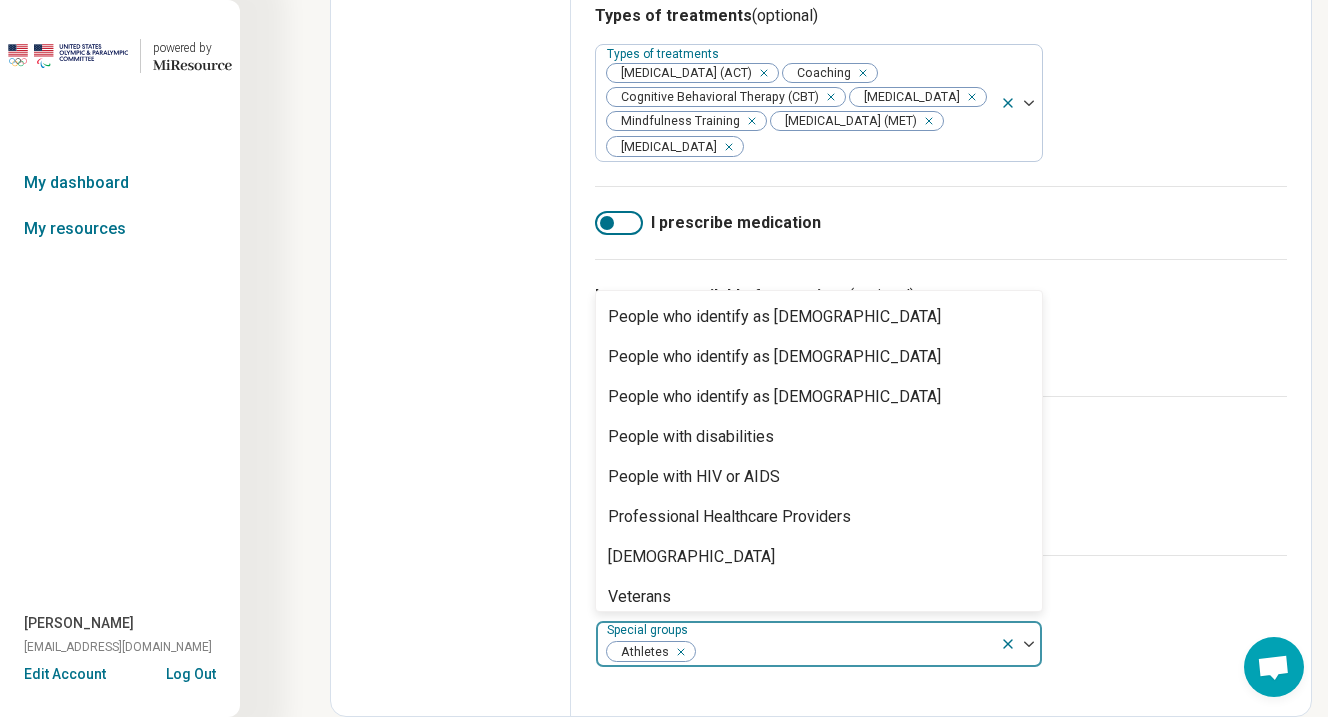 scroll, scrollTop: 568, scrollLeft: 0, axis: vertical 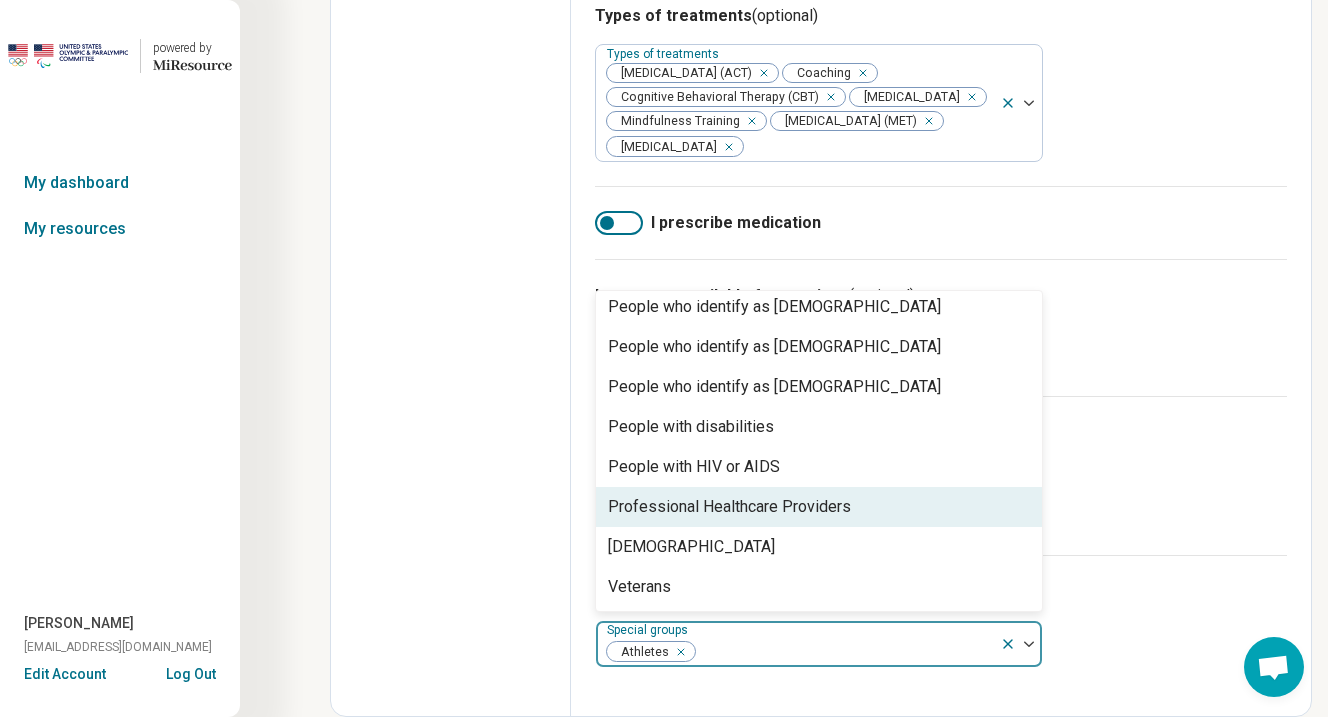 click on "Professional Healthcare Providers" at bounding box center (819, 507) 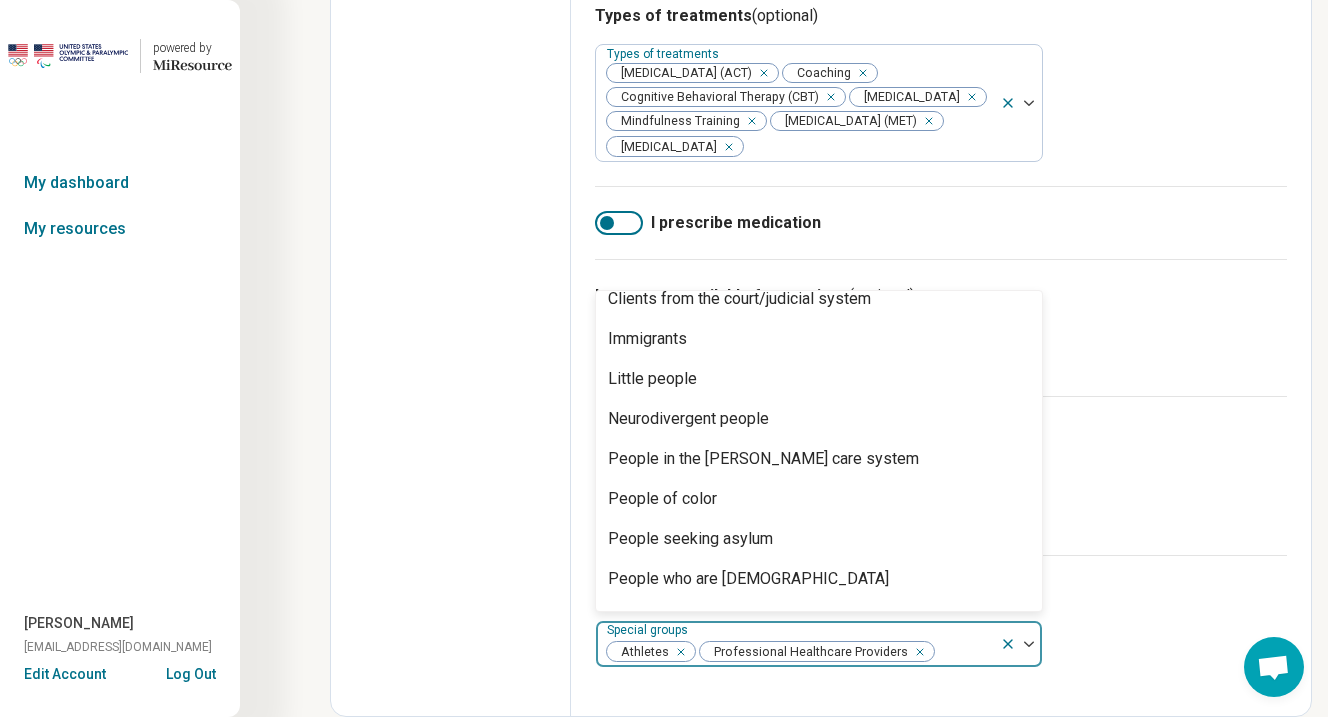 scroll, scrollTop: 66, scrollLeft: 0, axis: vertical 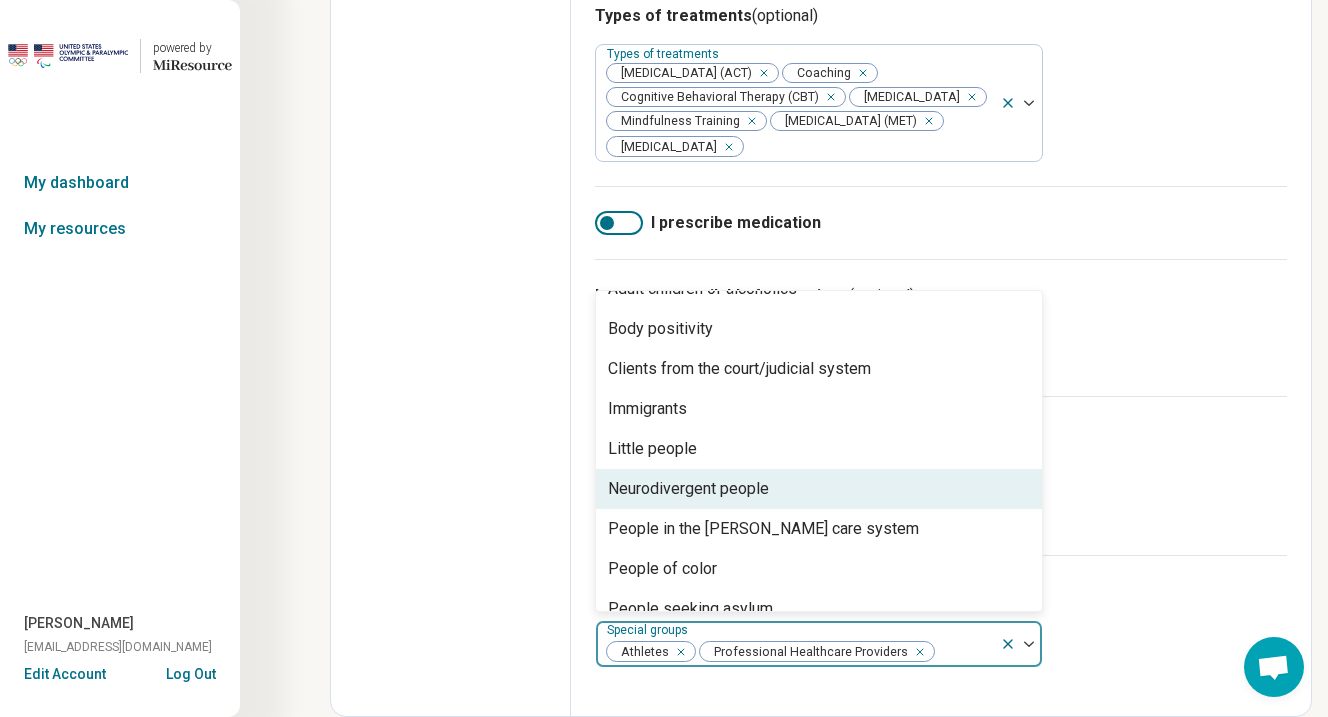 click on "Neurodivergent people" at bounding box center [819, 489] 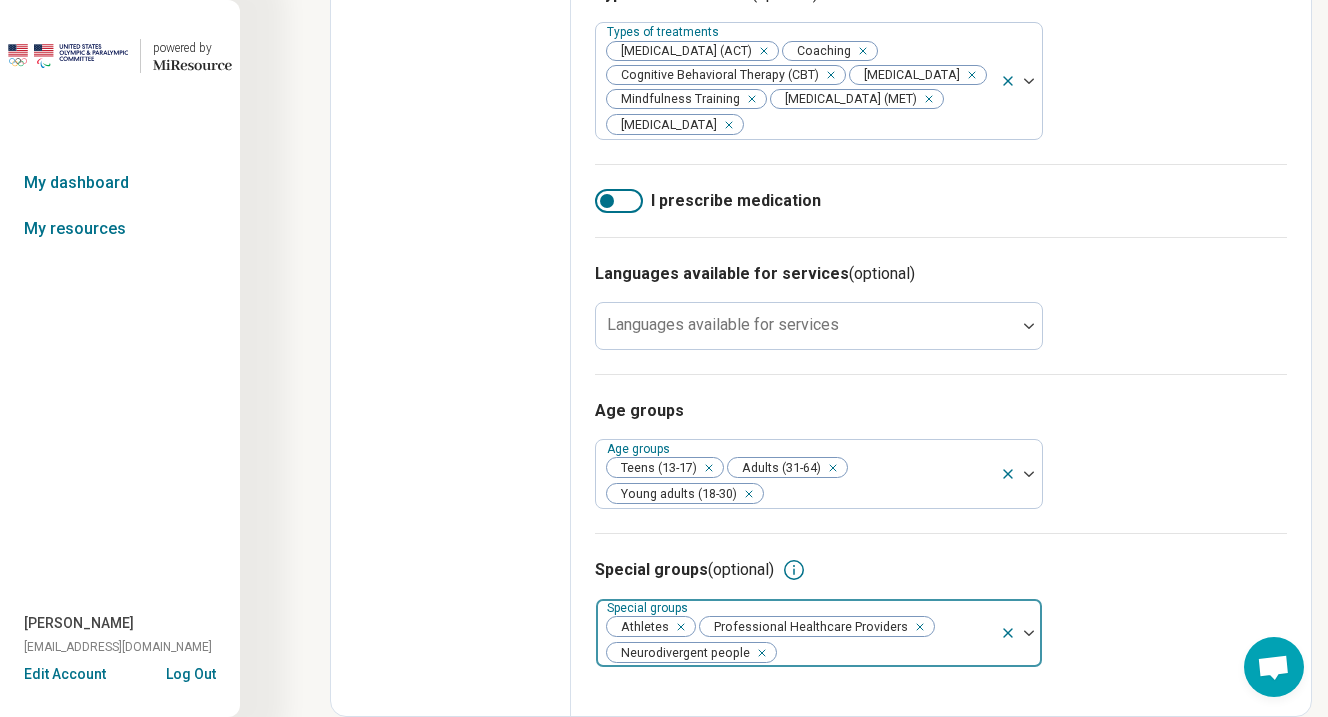 click on "Edit profile Discard changes Save Edit profile General Specialty Credentials Location Payment Schedule Profile completion:  60 % Profile Updated Specialty Areas of expertise Areas of expertise Anxiety Athletic Performance Athletic/Sports performance Life Transitions [MEDICAL_DATA] [MEDICAL_DATA] Self-Esteem Work/Life Balance Women's Issues Burnout I accept clients/patients who are actively suicidal Excluded conditions  (optional) Excluded conditions [MEDICAL_DATA] [MEDICAL_DATA] This information will not be displayed on your profile. Types of therapeutic modalities  (optional) Therapeutic modalities Behavior Modification Individual Therapy Types of treatments  (optional) Types of treatments [MEDICAL_DATA] (ACT) Coaching Cognitive Behavioral Therapy (CBT) [MEDICAL_DATA] Mindfulness Training [MEDICAL_DATA] (MET) [MEDICAL_DATA] I prescribe medication Languages available for services  (optional) Languages available for services Age groups" at bounding box center (664, -23) 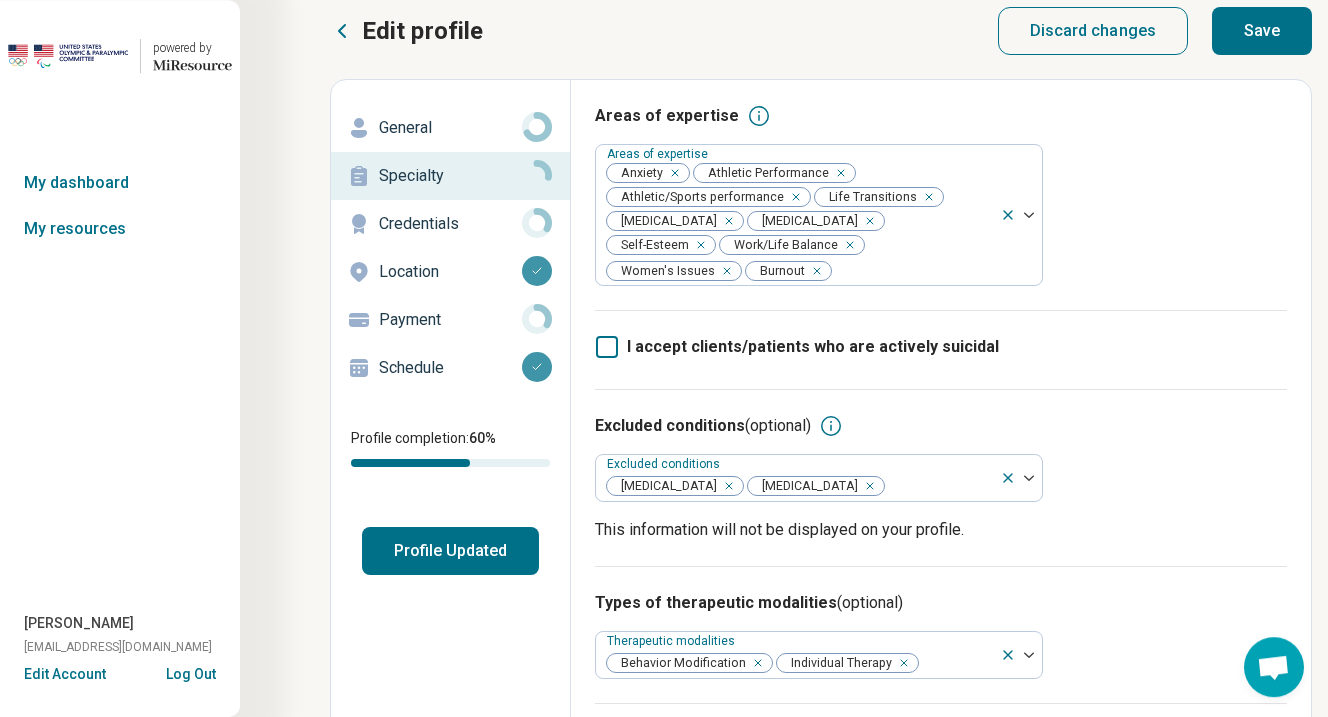 scroll, scrollTop: 0, scrollLeft: 0, axis: both 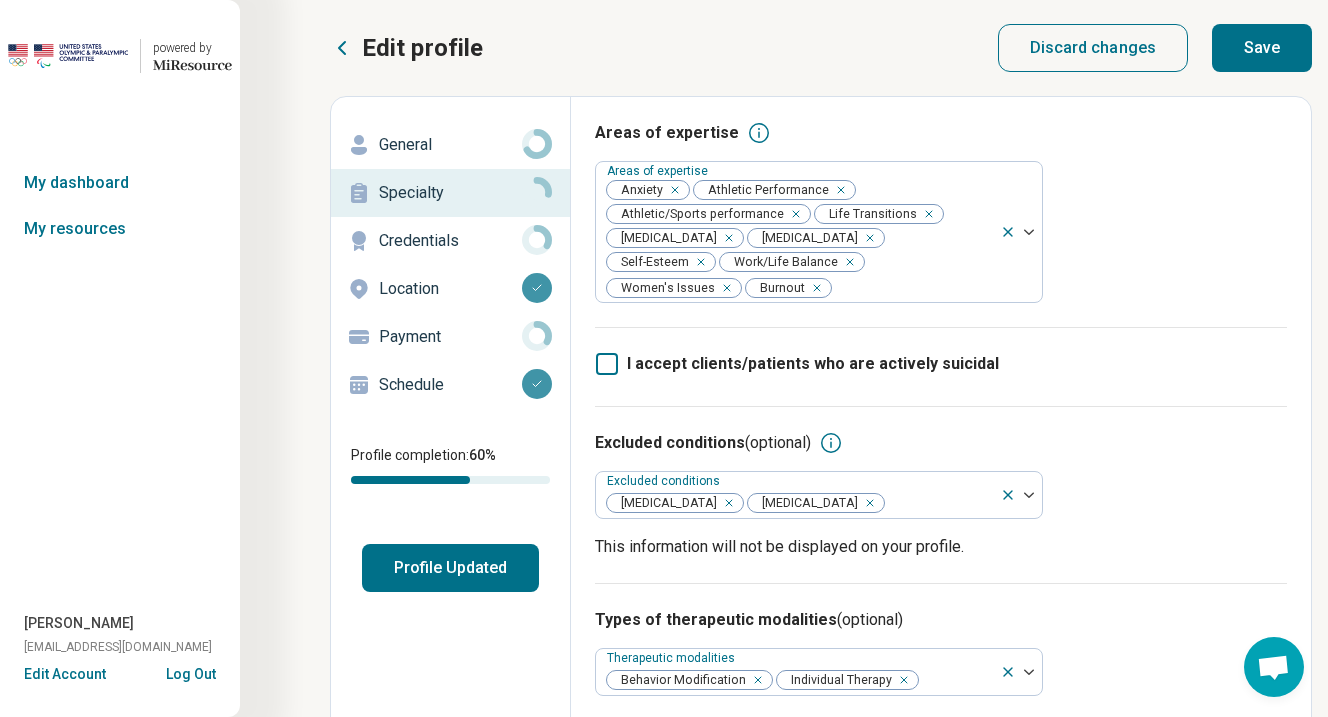 click on "Save" at bounding box center [1262, 48] 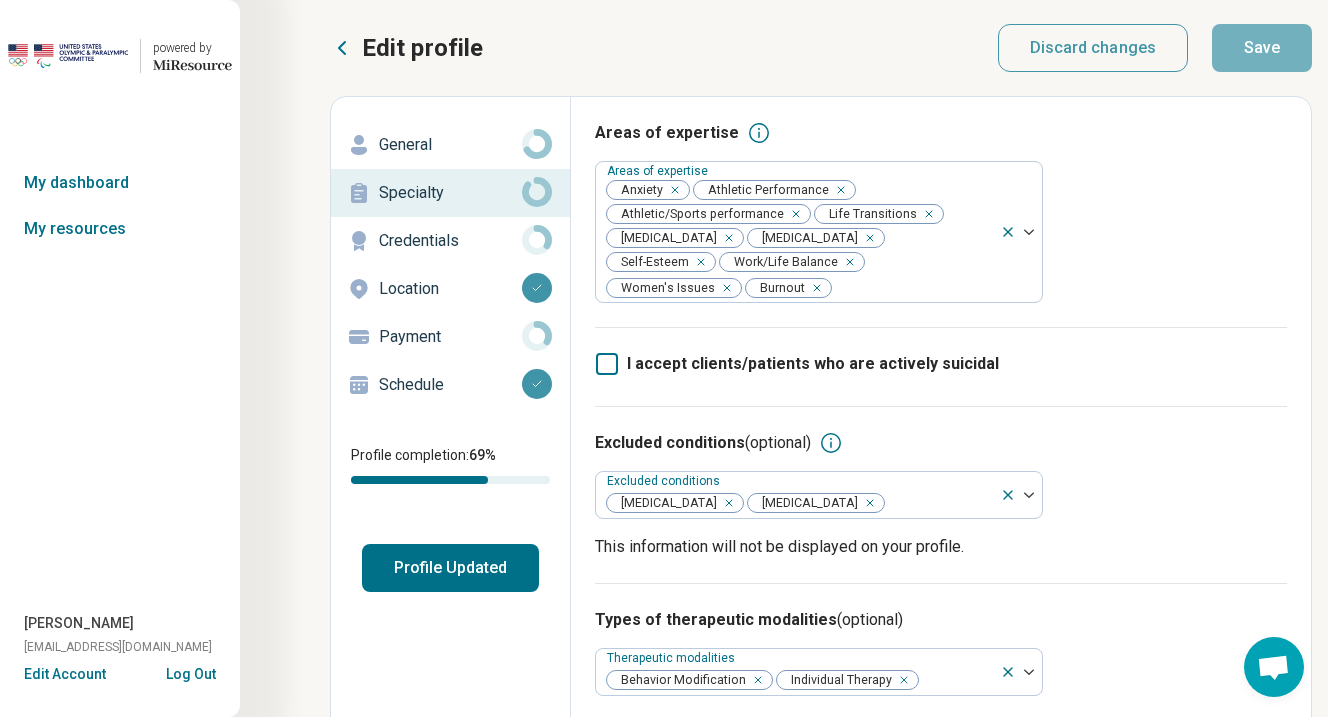 click on "Credentials" at bounding box center [450, 241] 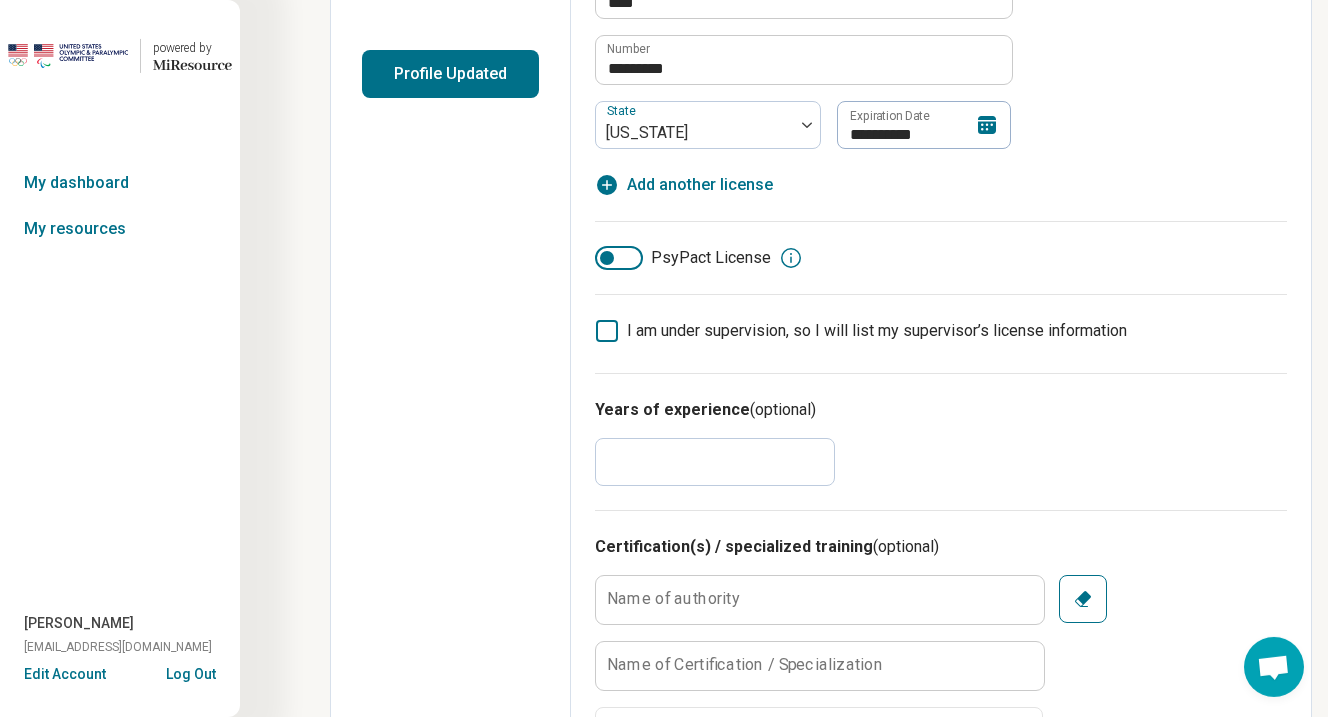 scroll, scrollTop: 506, scrollLeft: 0, axis: vertical 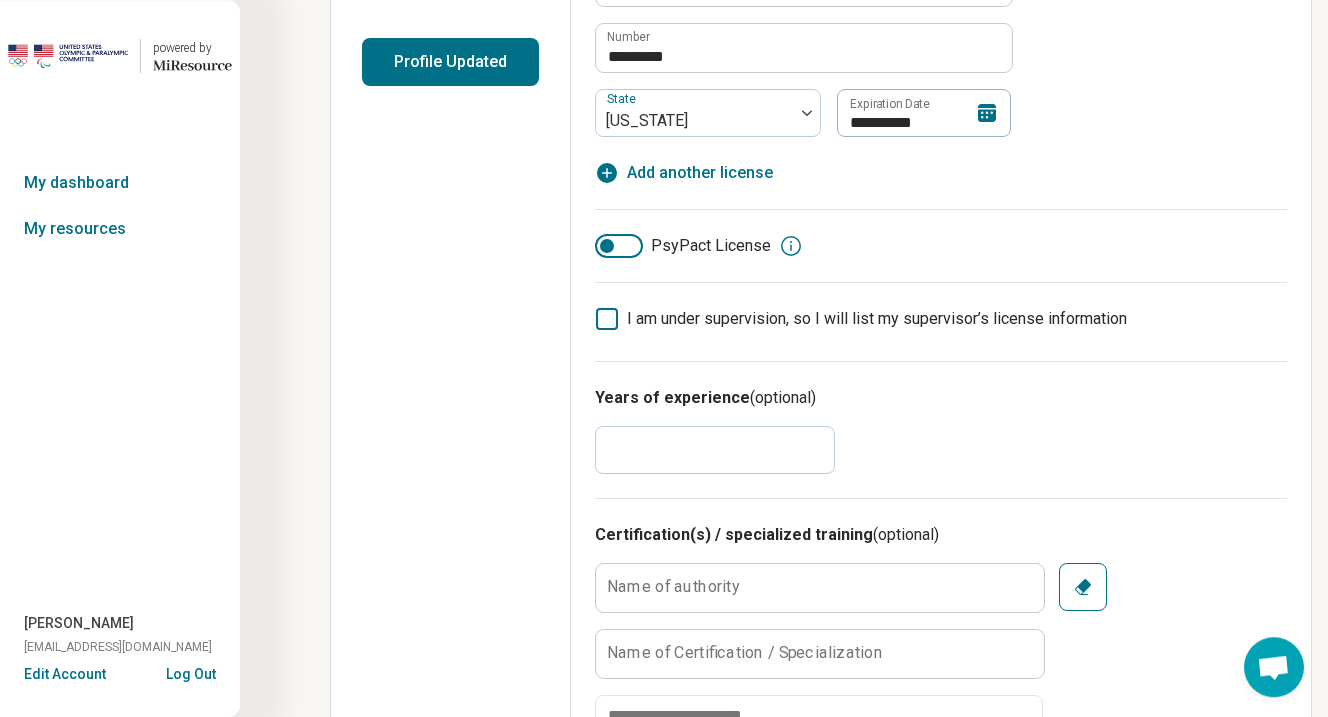 click on "*" at bounding box center [715, 450] 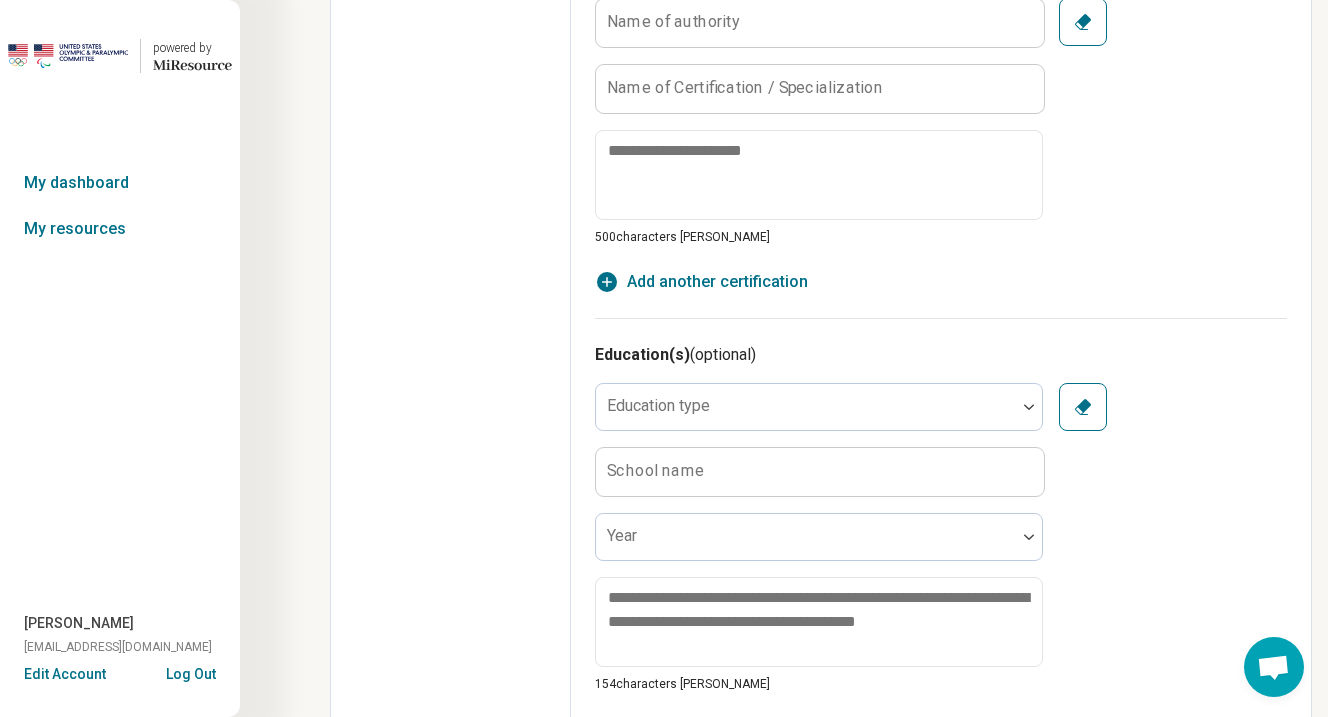 scroll, scrollTop: 1079, scrollLeft: 0, axis: vertical 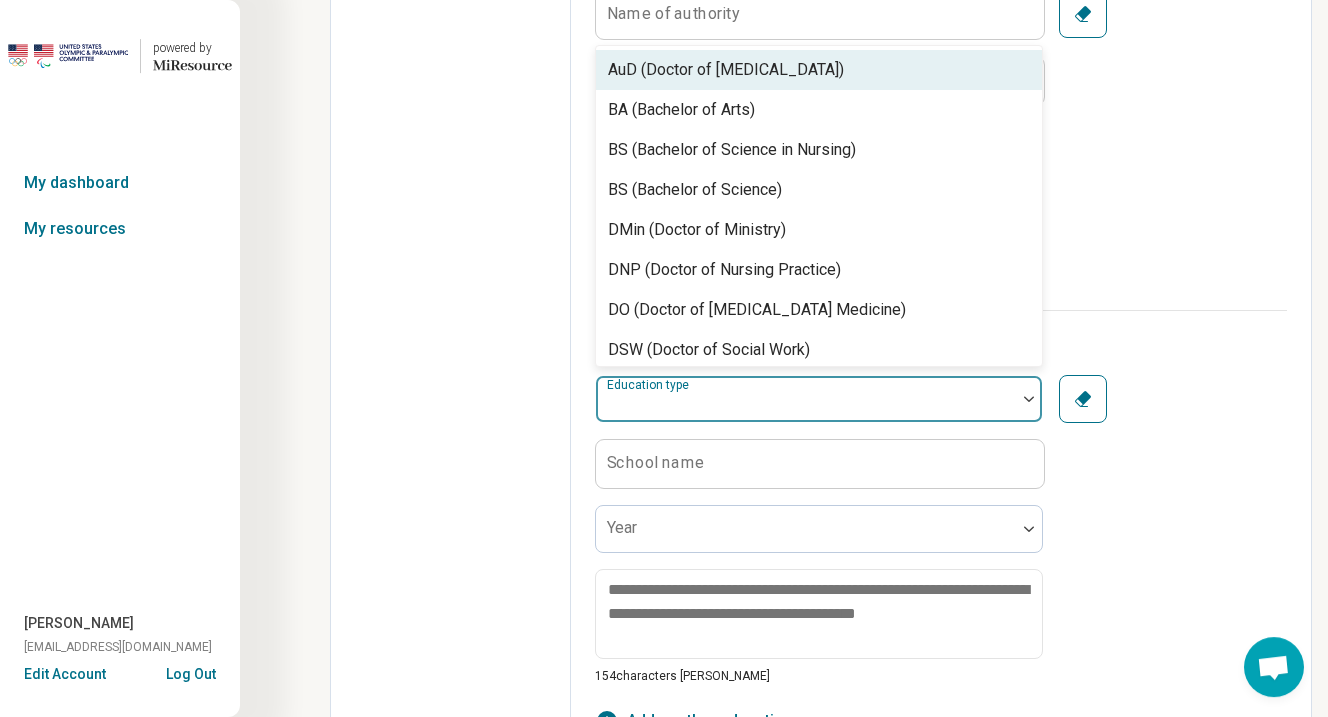 click at bounding box center [806, 399] 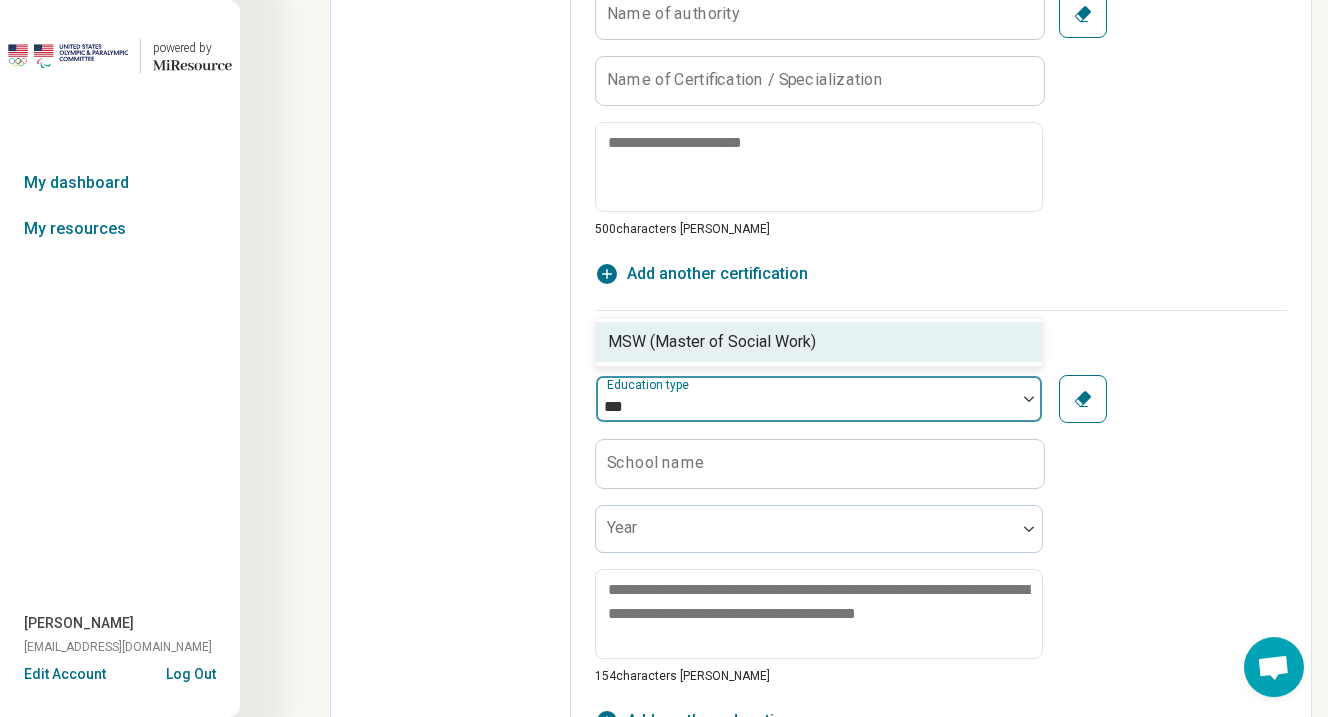 click on "MSW (Master of Social Work)" at bounding box center (819, 342) 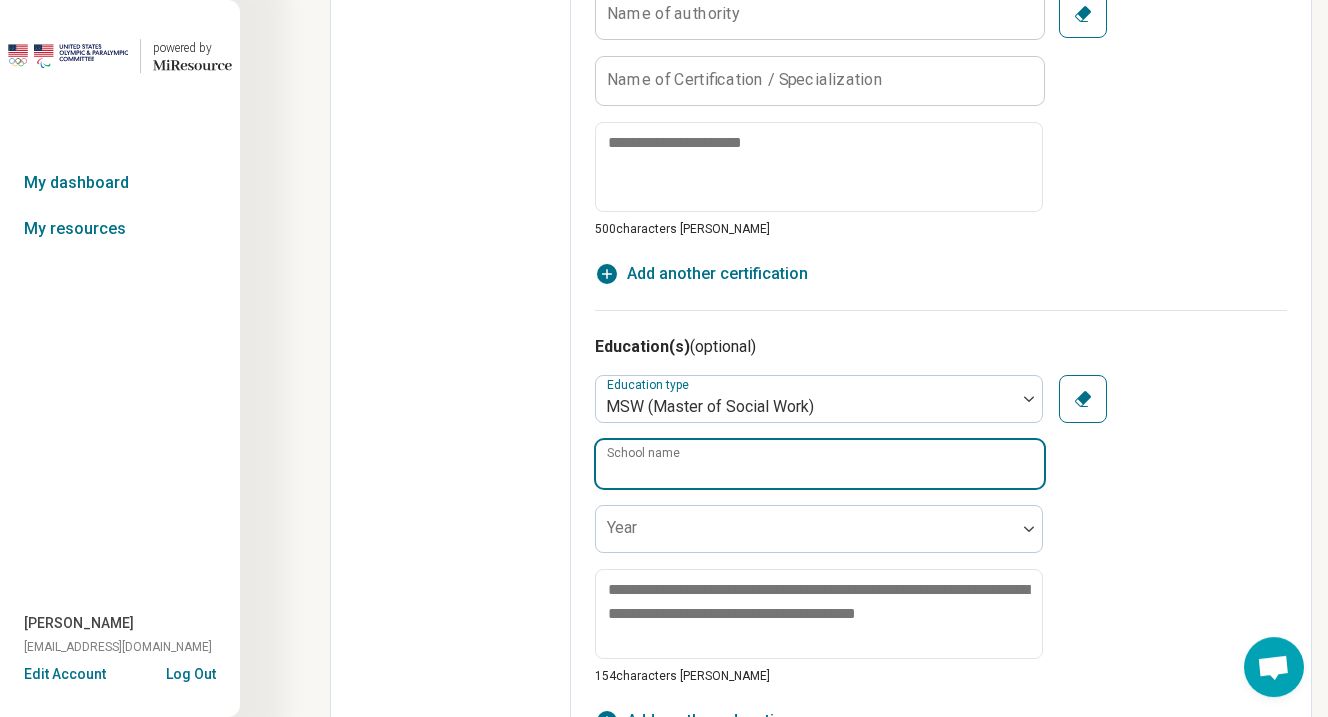 click on "School name" at bounding box center (820, 464) 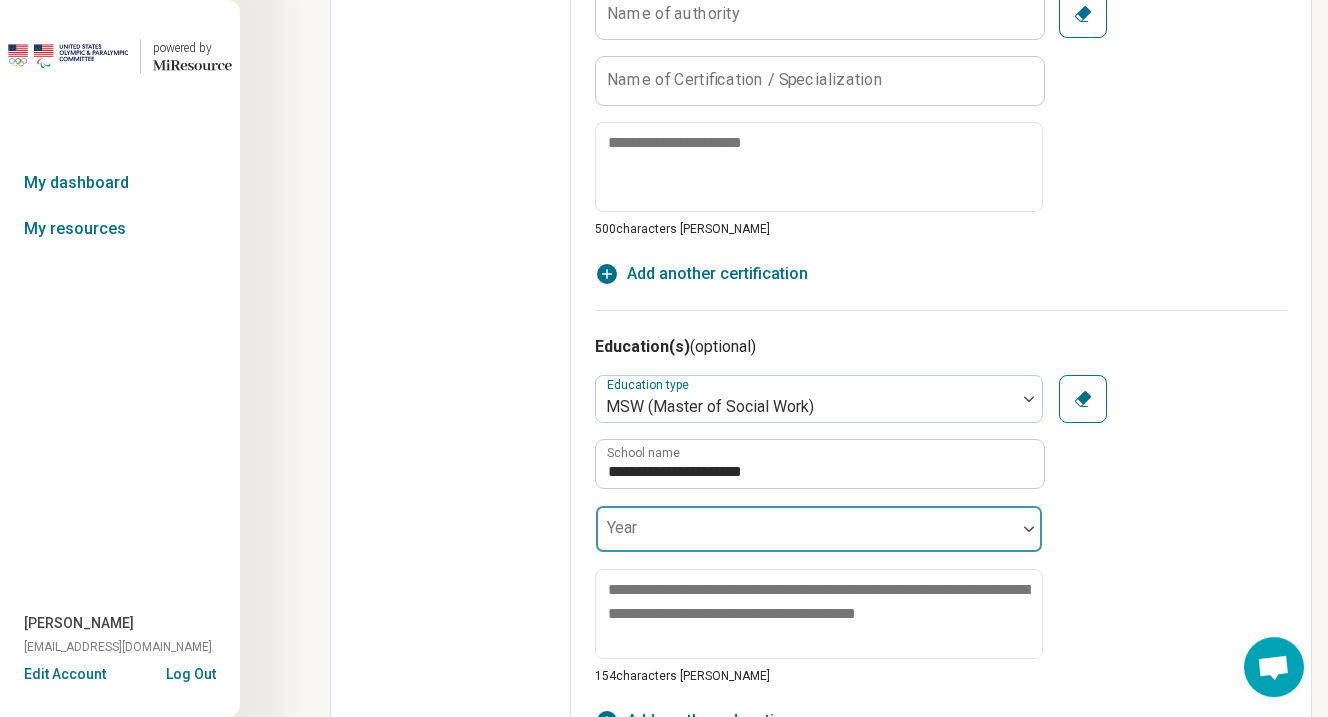 click at bounding box center [806, 537] 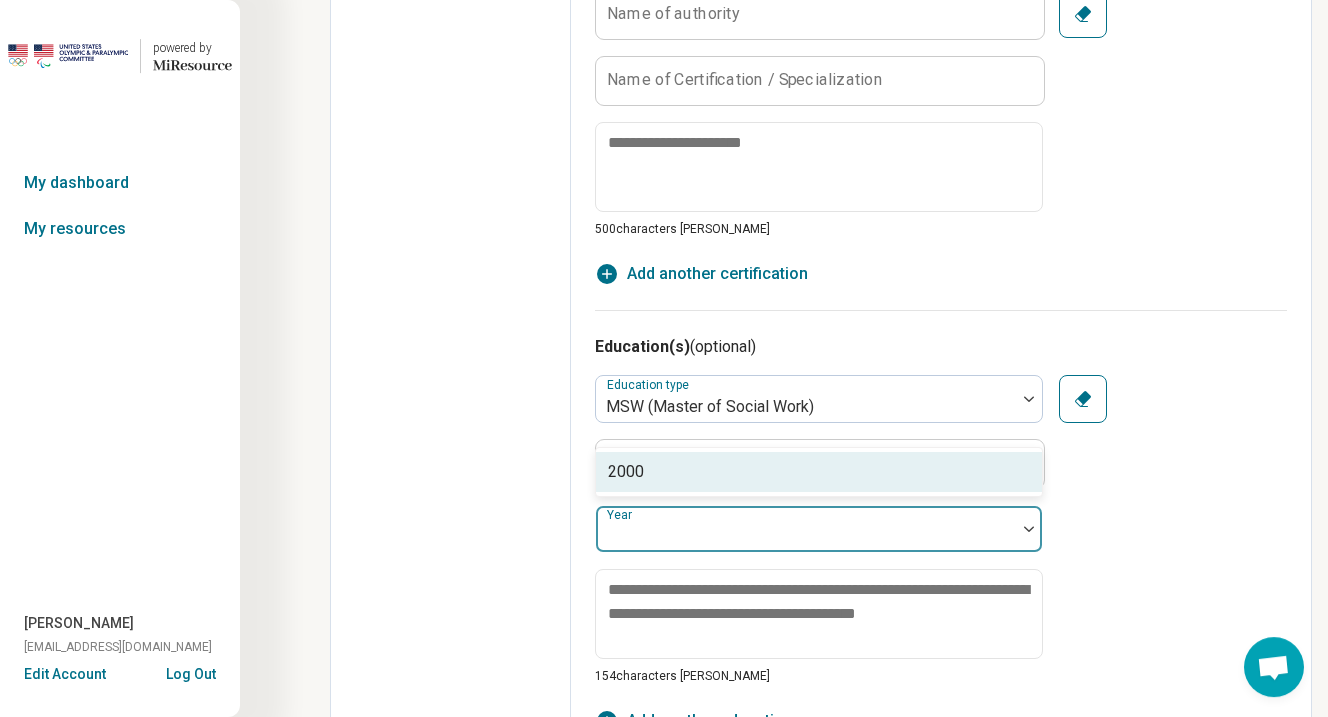 click on "**********" at bounding box center [941, 530] 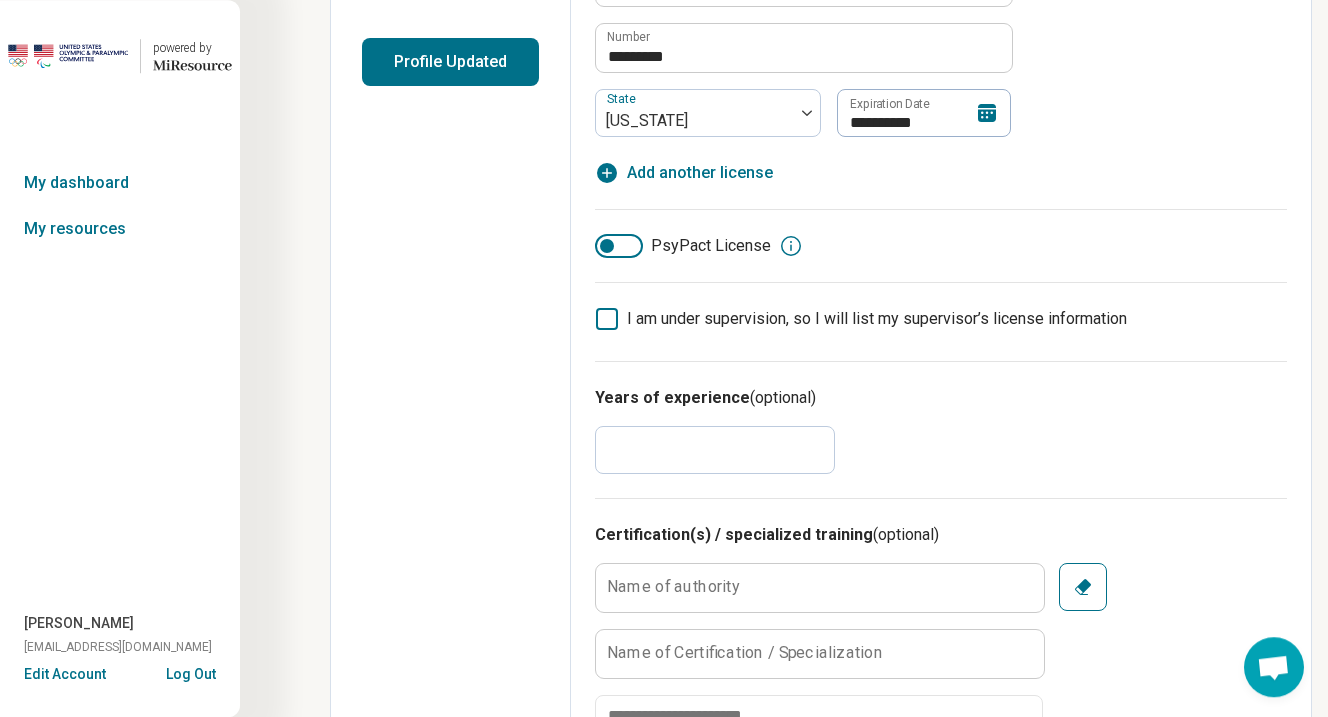 scroll, scrollTop: 0, scrollLeft: 0, axis: both 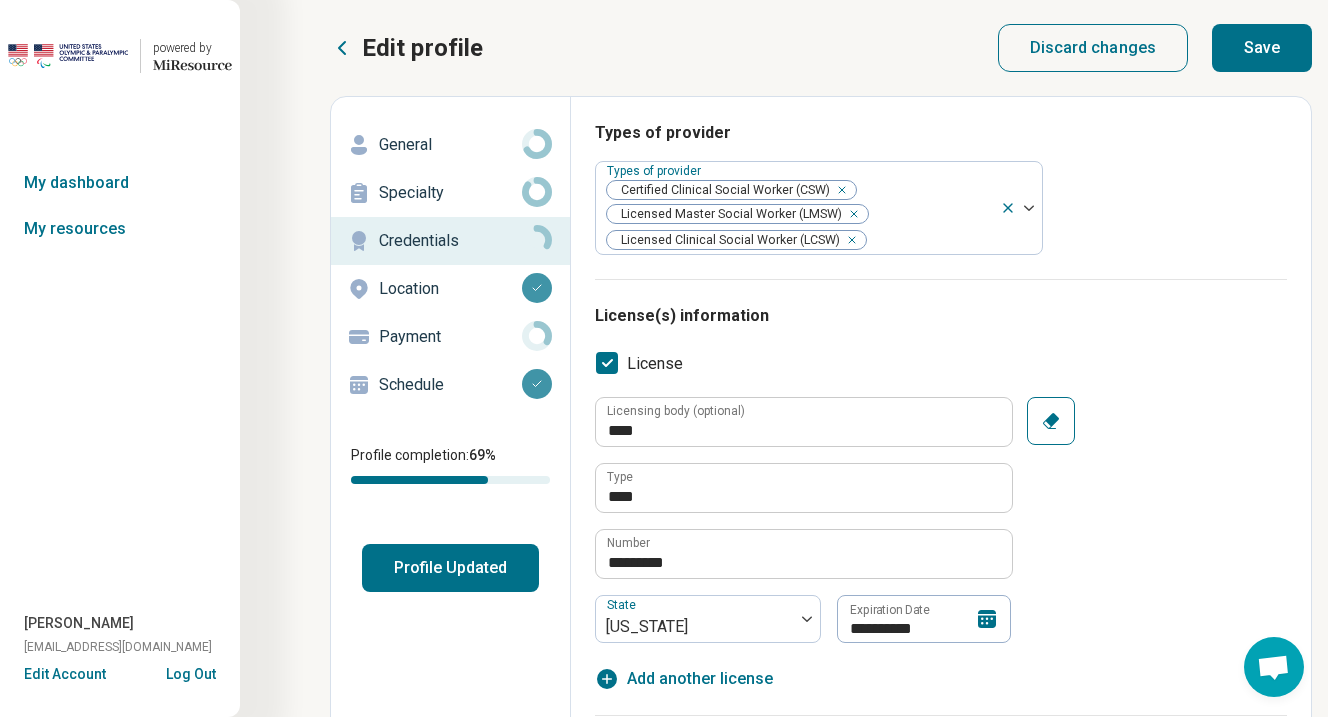 click on "Save" at bounding box center (1262, 48) 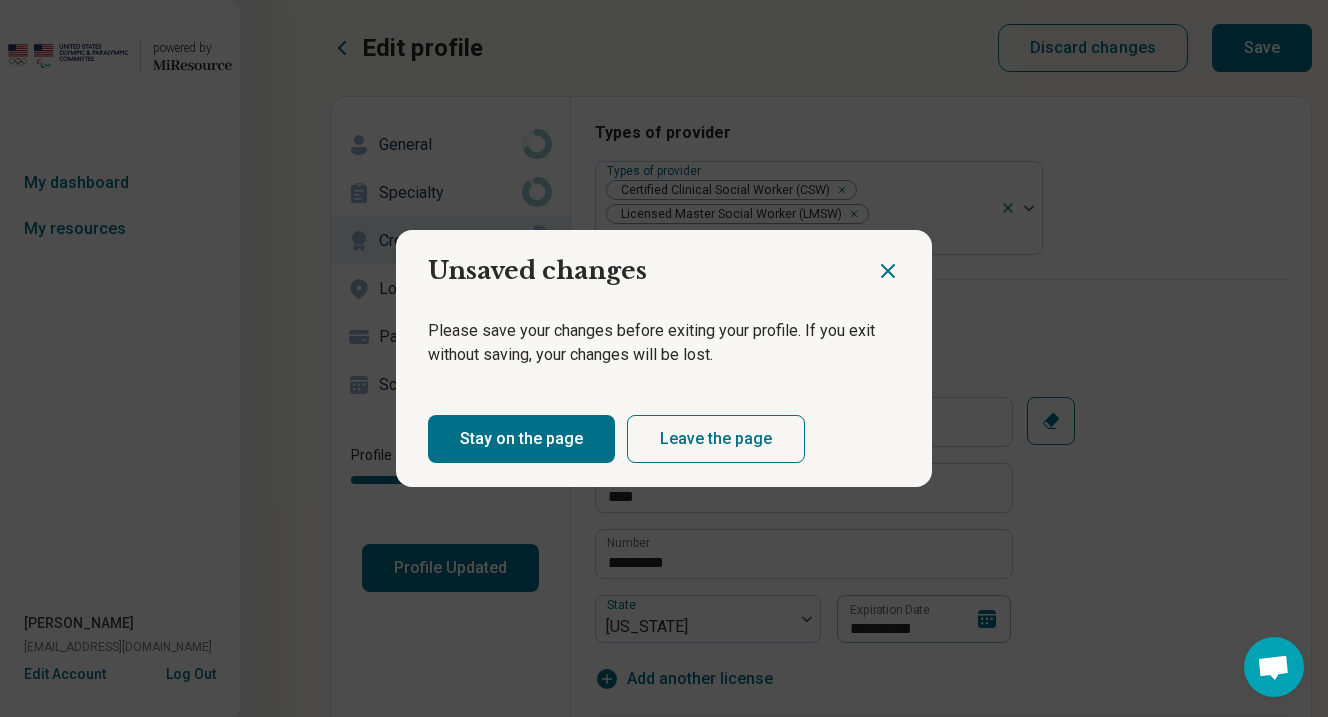 click 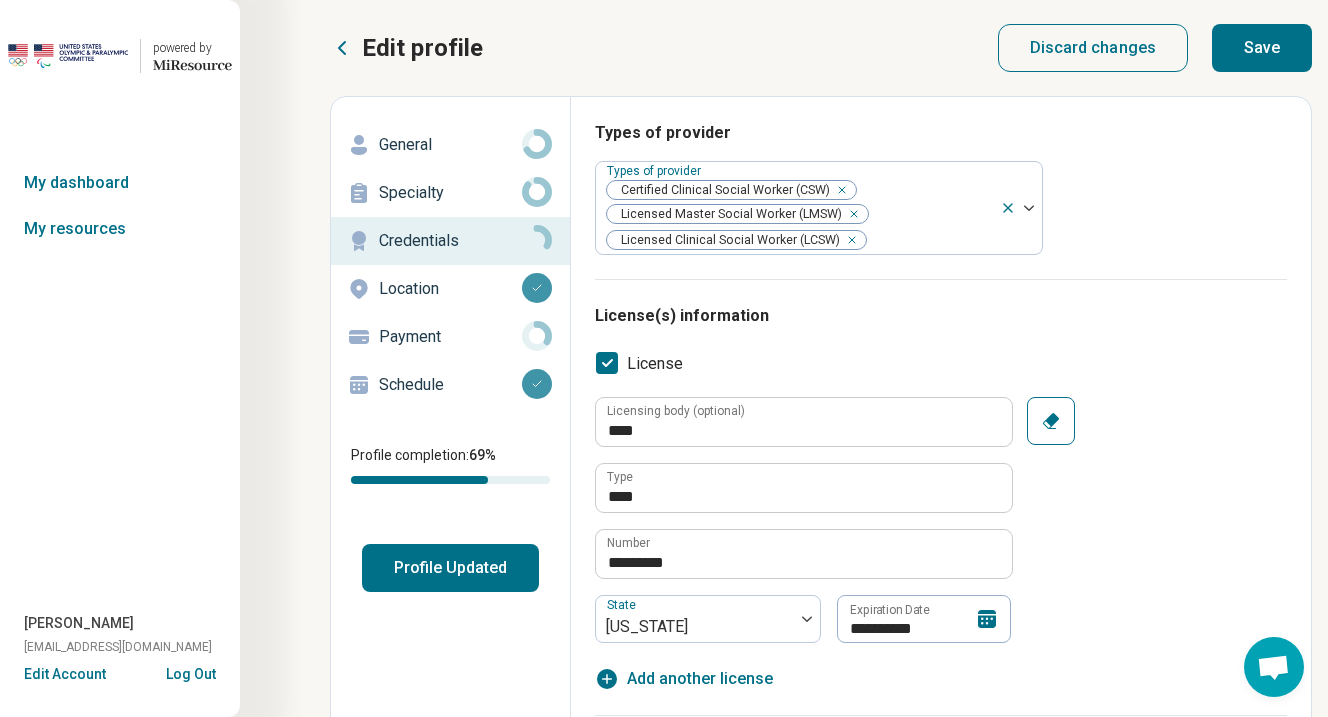 click on "Save" at bounding box center (1262, 48) 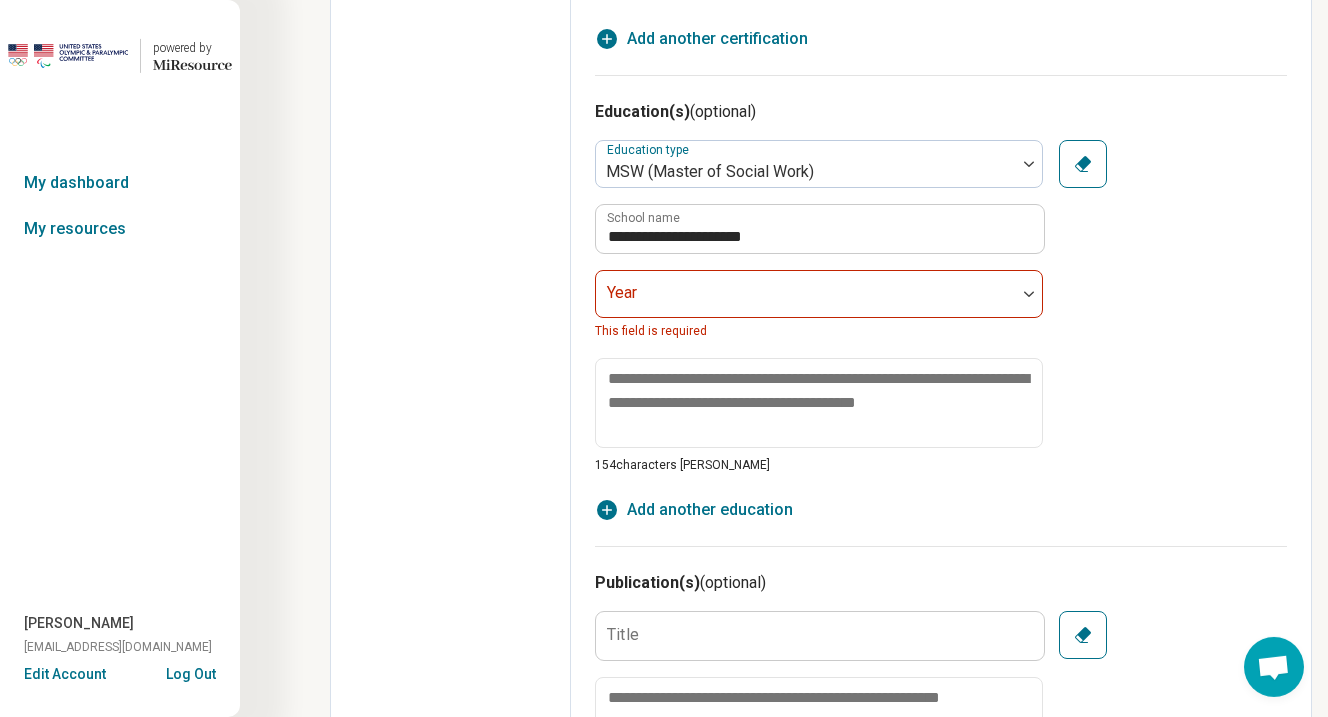 scroll, scrollTop: 1375, scrollLeft: 0, axis: vertical 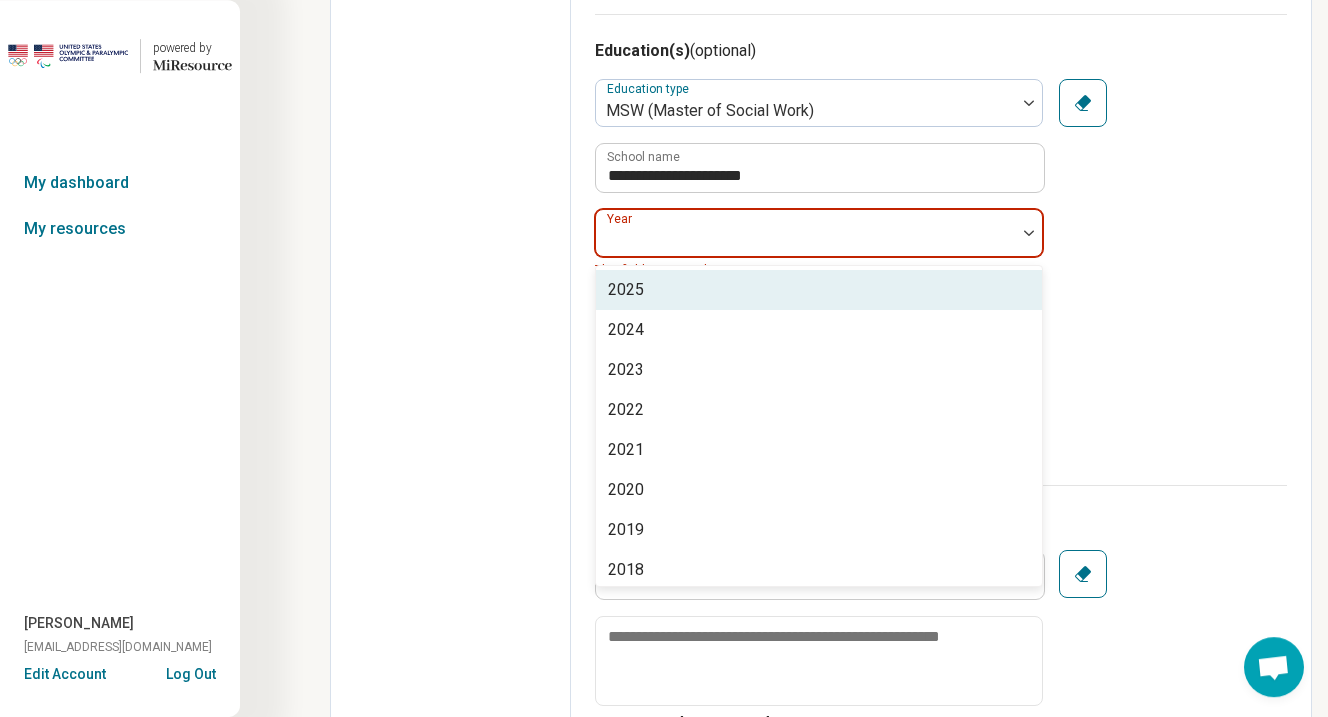 click at bounding box center (806, 241) 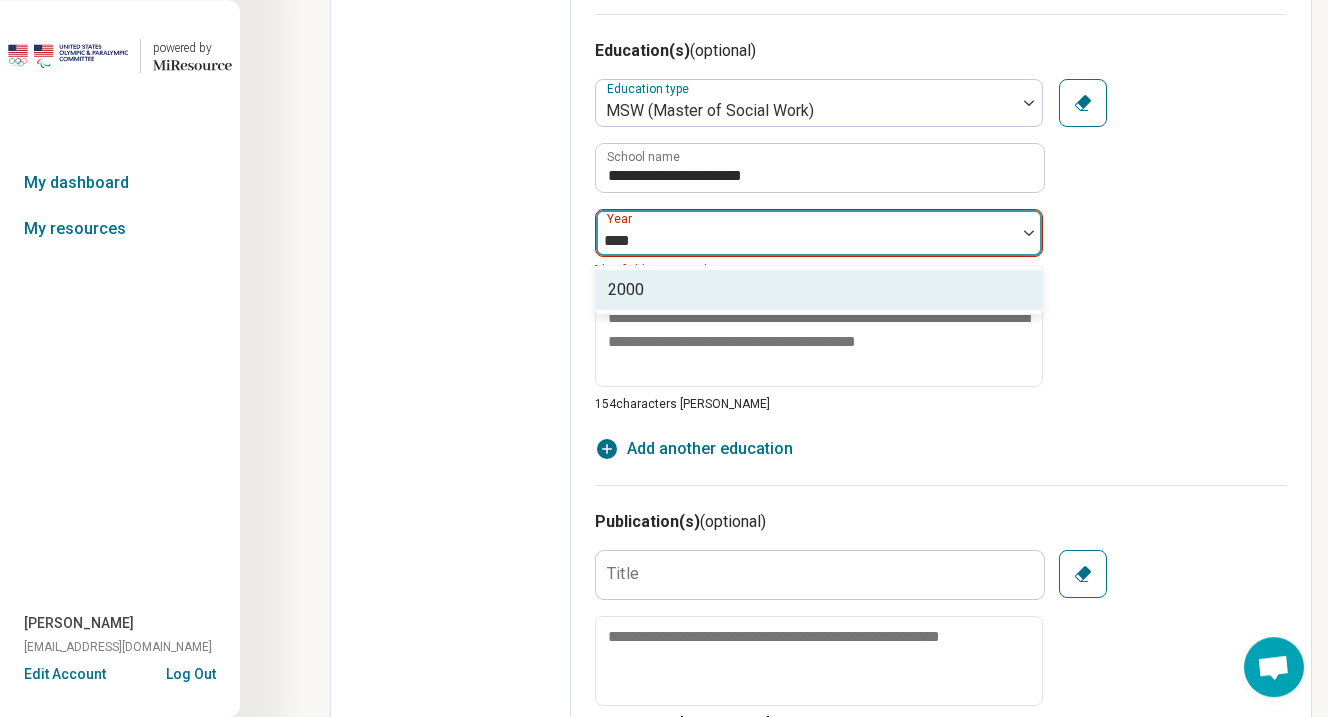 click on "2000" at bounding box center (819, 290) 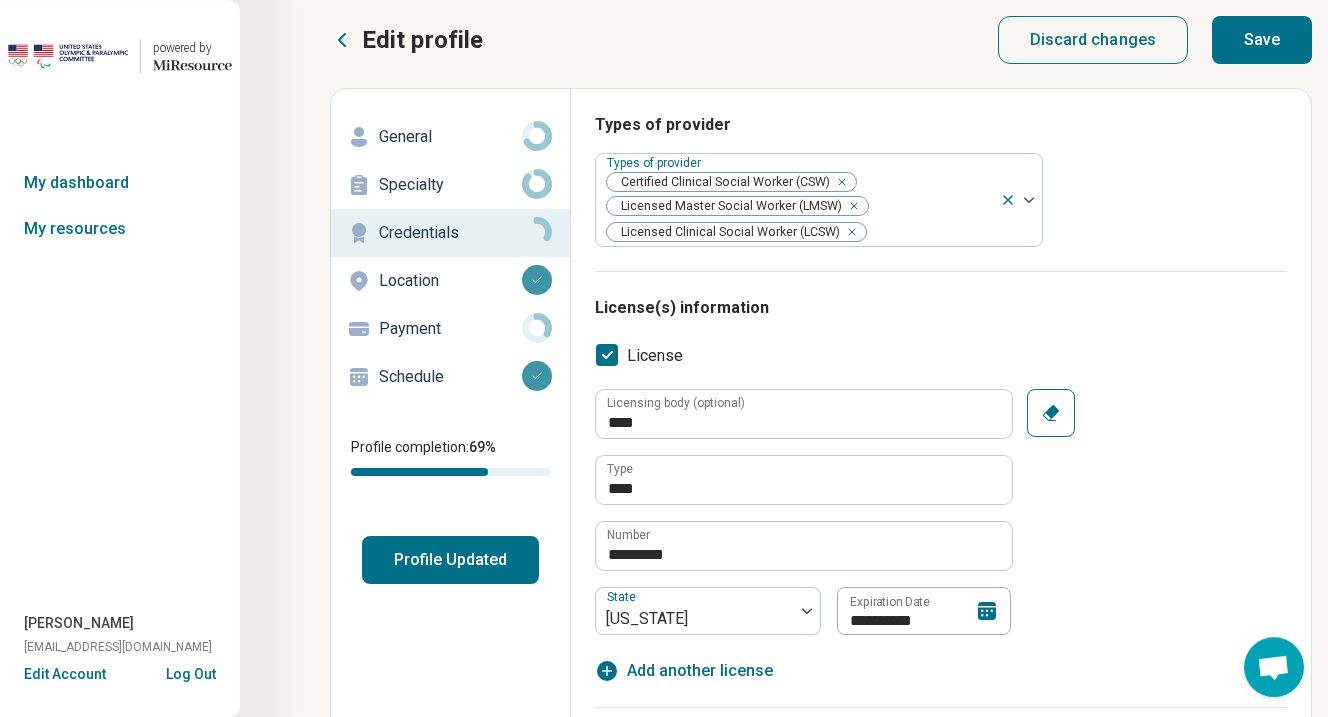 scroll, scrollTop: 0, scrollLeft: 0, axis: both 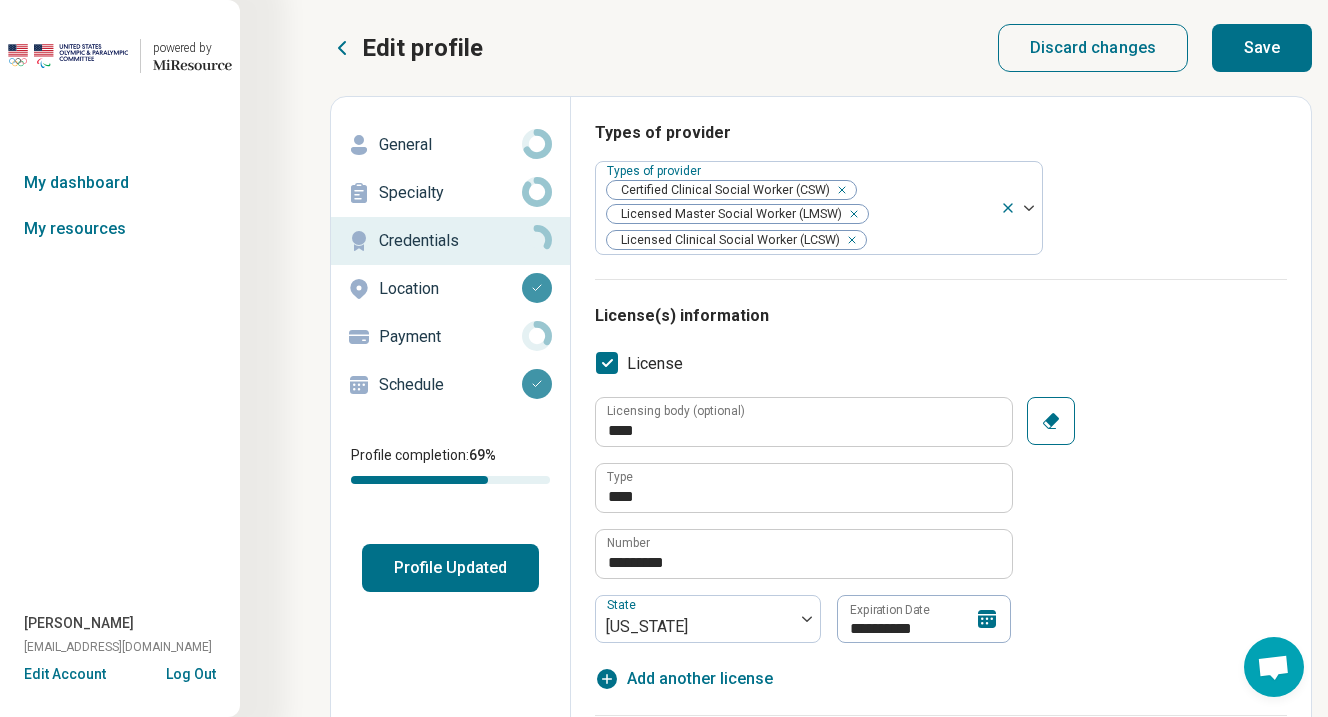 click on "Save" at bounding box center (1262, 48) 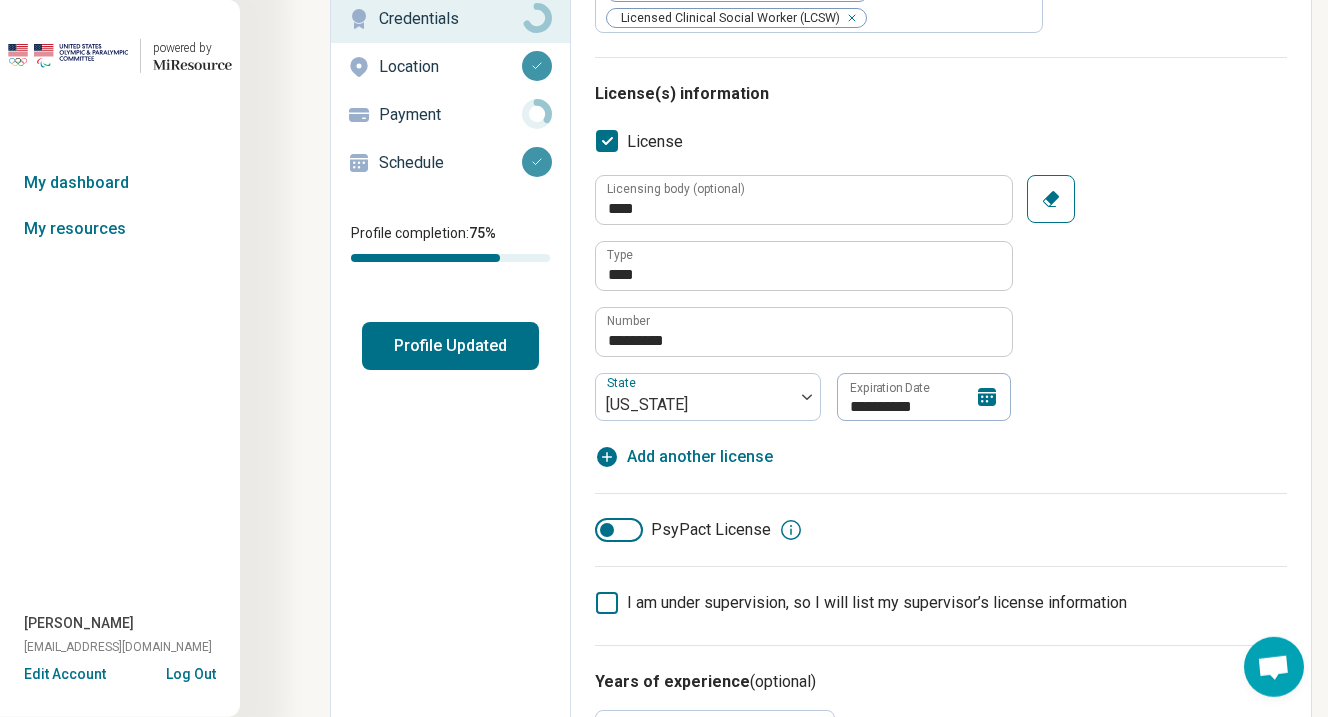 scroll, scrollTop: 184, scrollLeft: 0, axis: vertical 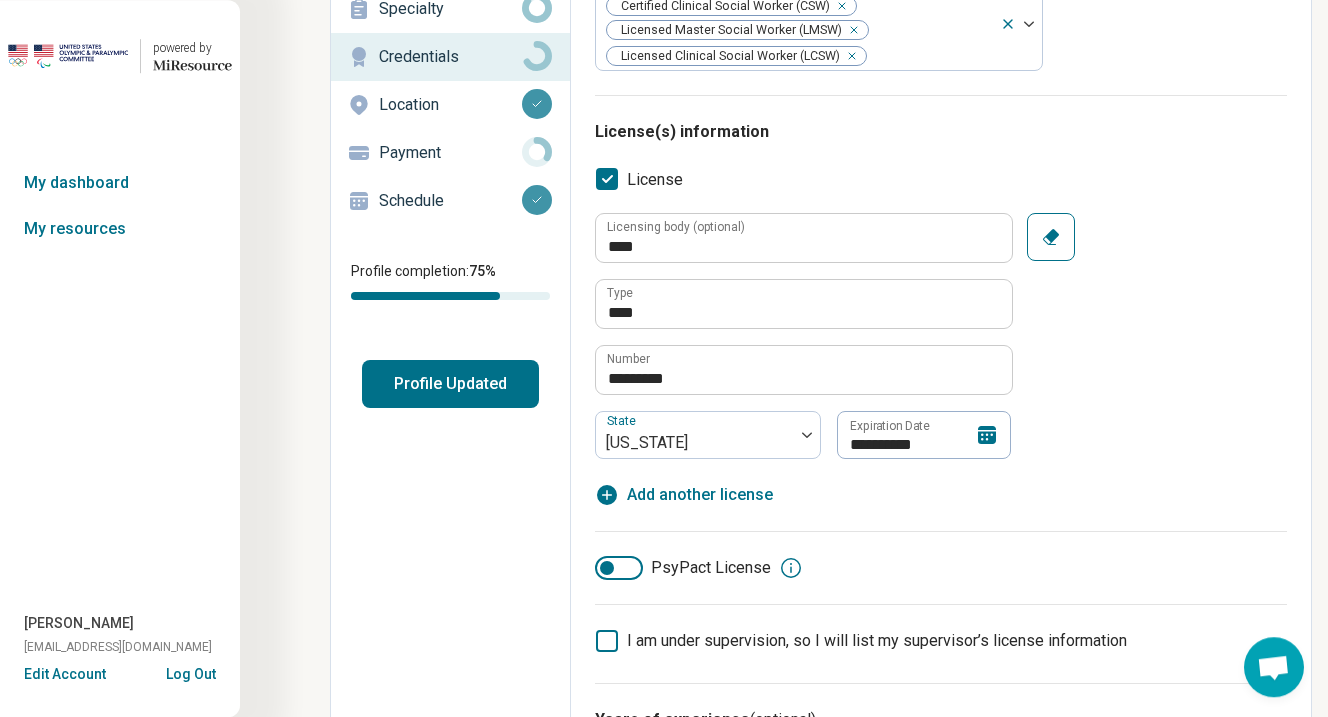 click on "Payment" at bounding box center (450, 153) 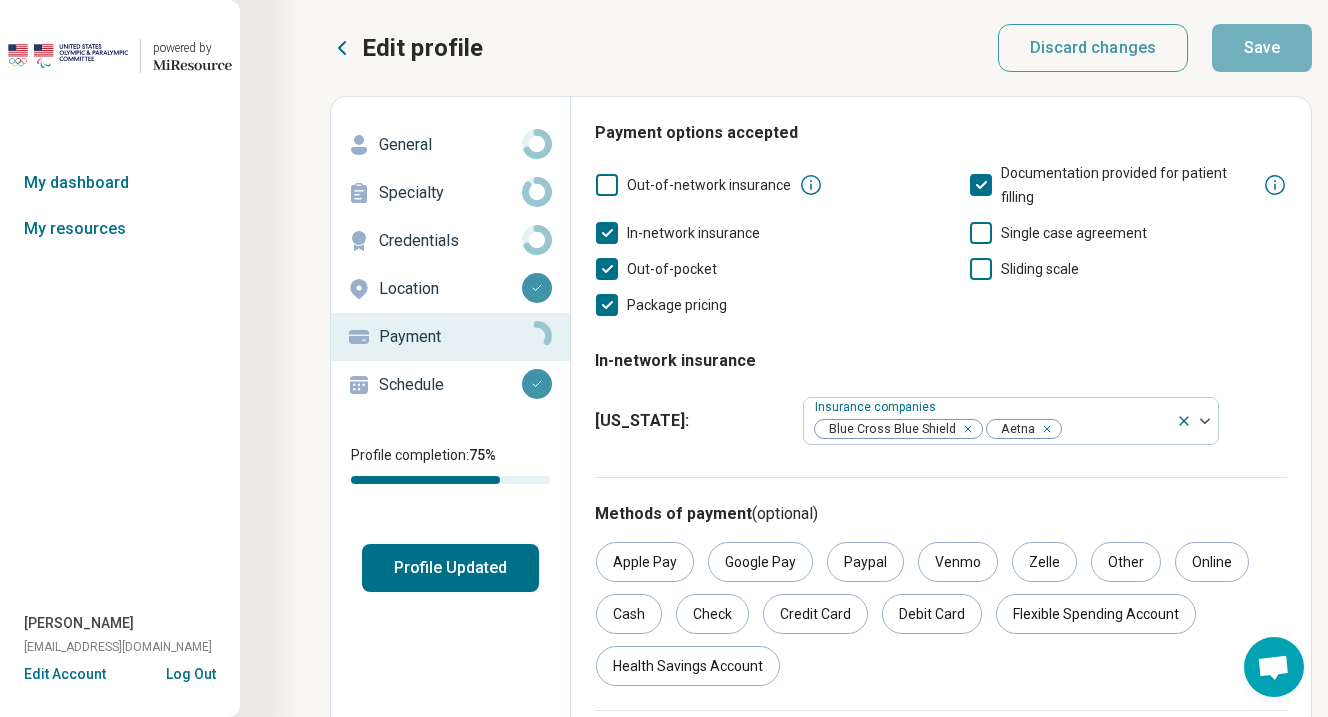 scroll, scrollTop: 179, scrollLeft: 0, axis: vertical 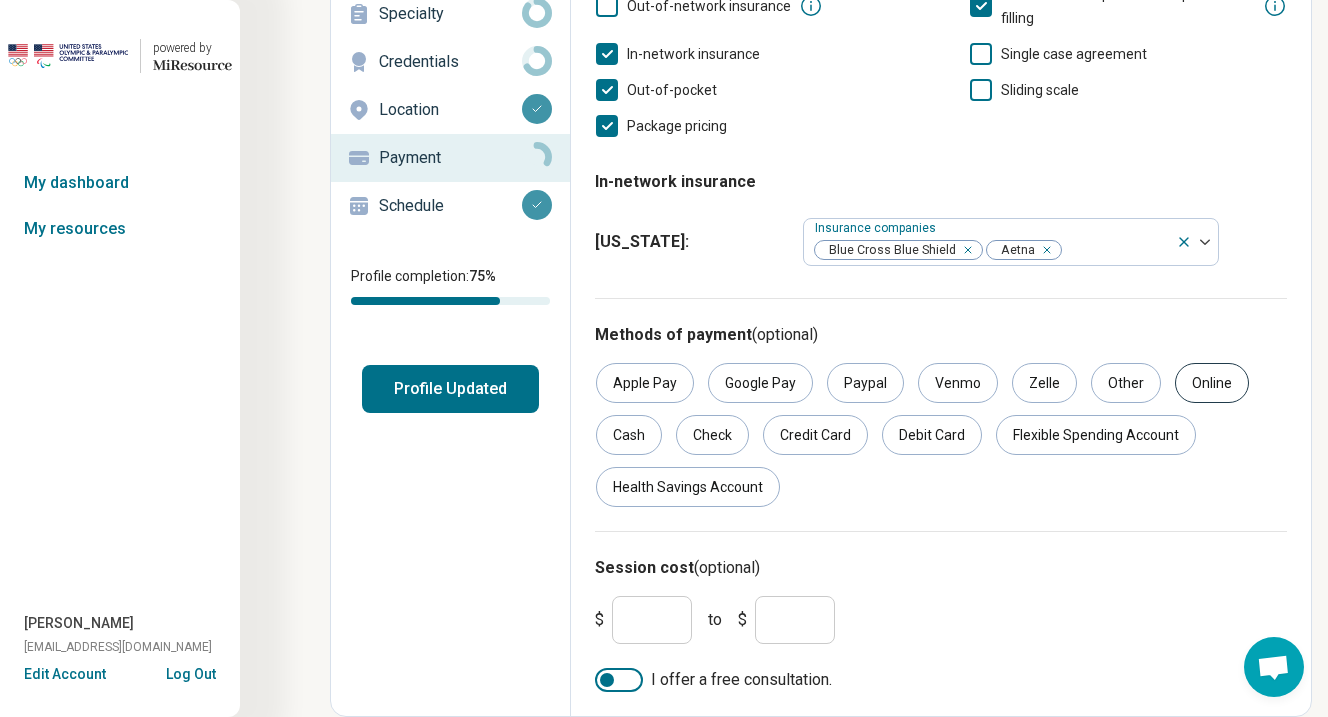 click on "Online" at bounding box center (1212, 383) 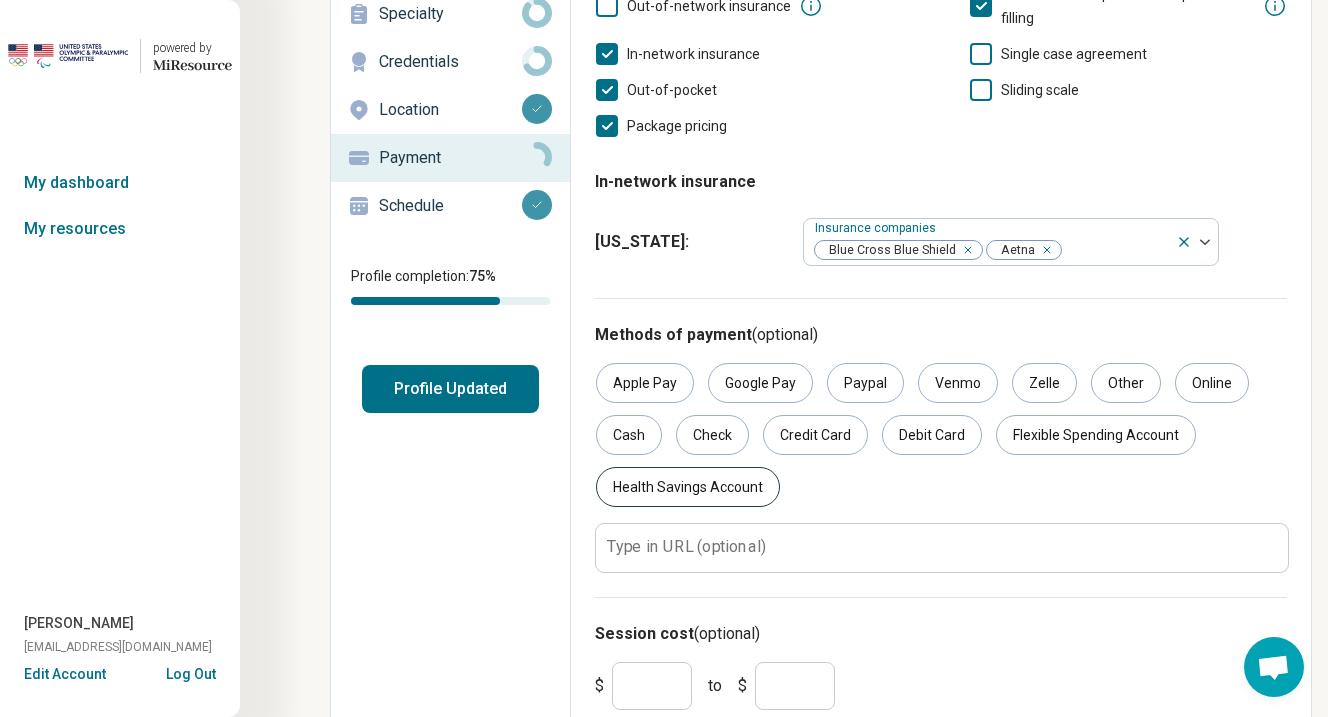 click on "Health Savings Account" at bounding box center [688, 487] 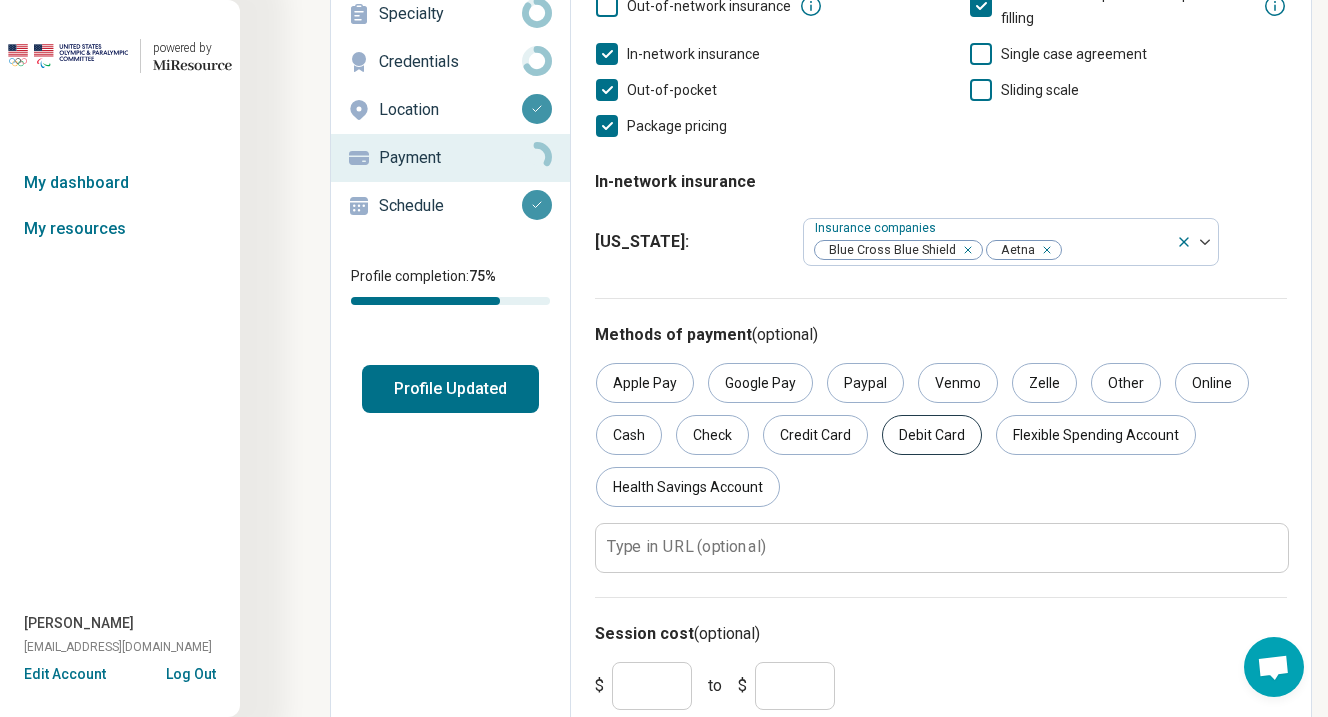 click on "Debit Card" at bounding box center [932, 435] 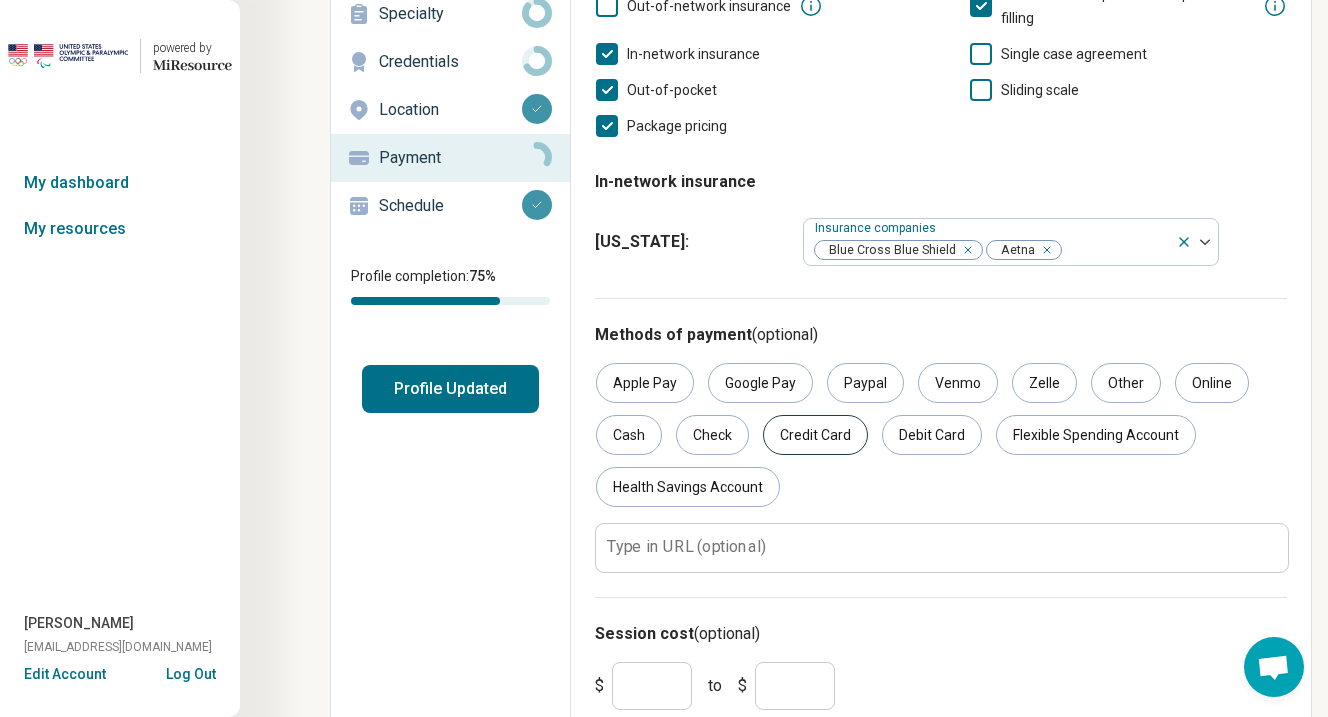 click on "Credit Card" at bounding box center [815, 435] 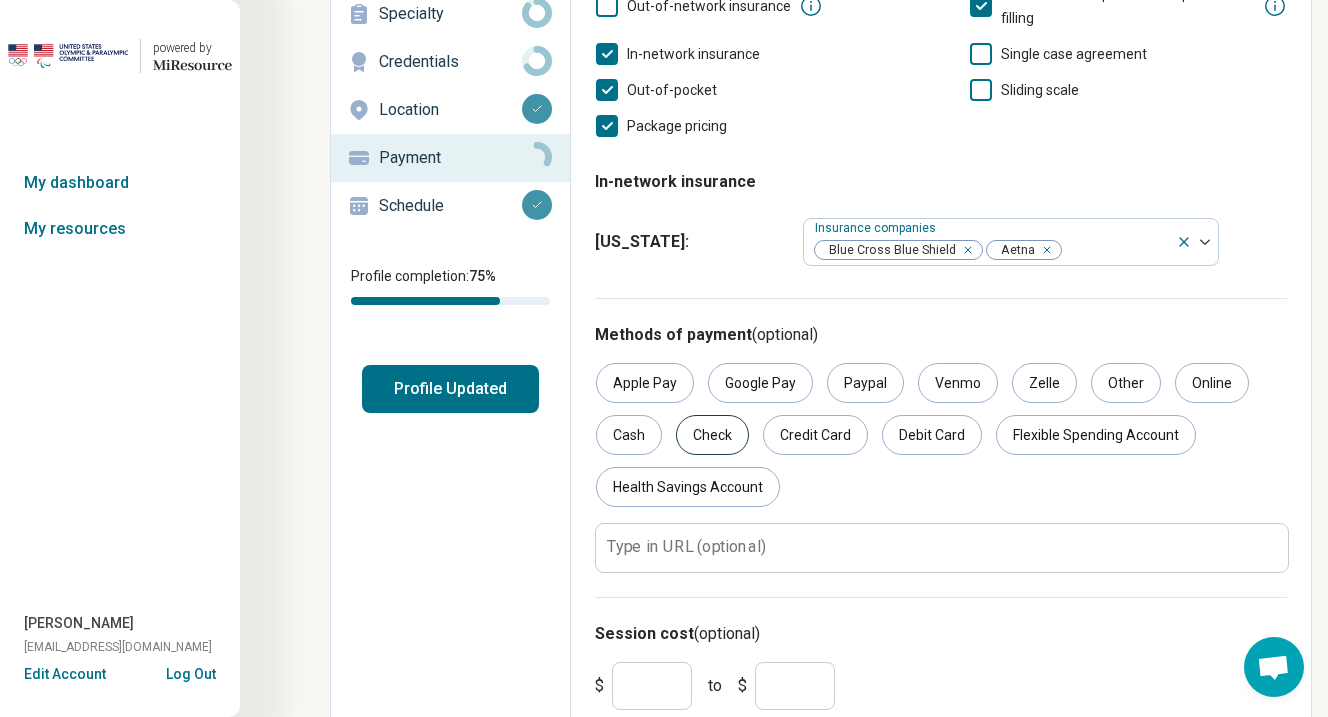 click on "Check" at bounding box center [712, 435] 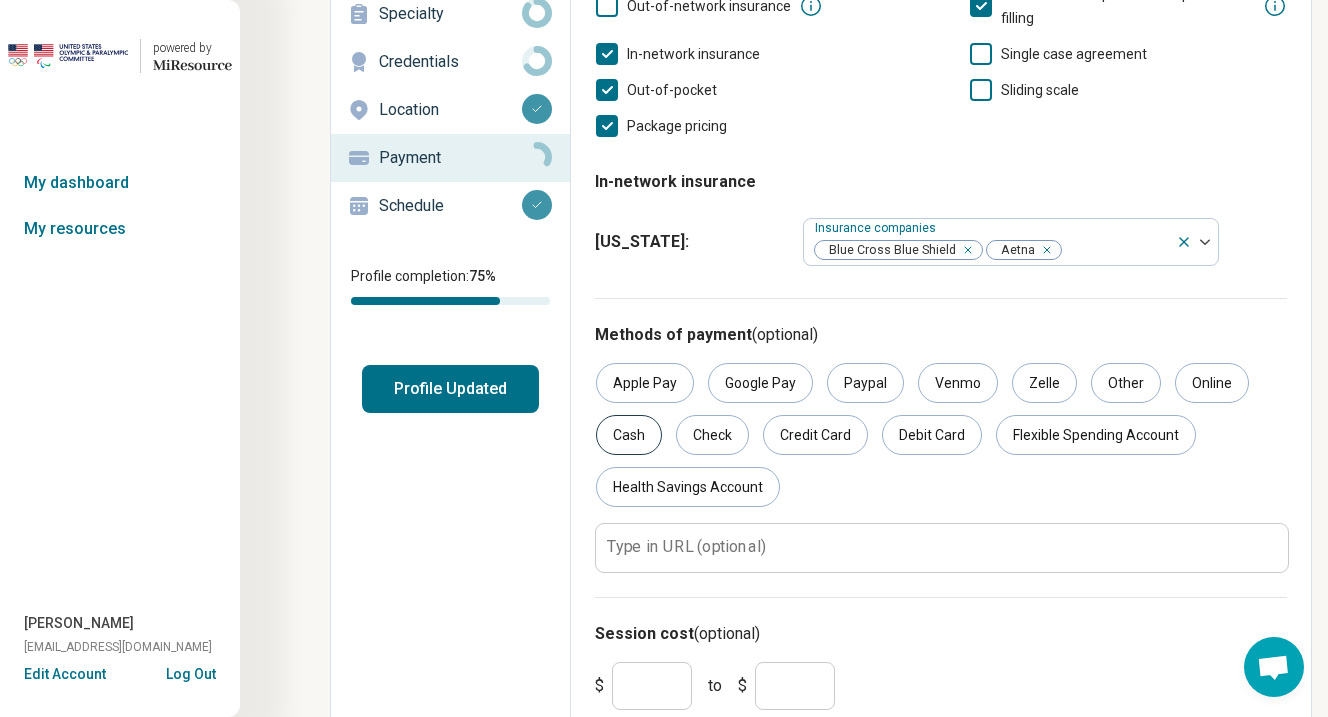 click on "Cash" at bounding box center (629, 435) 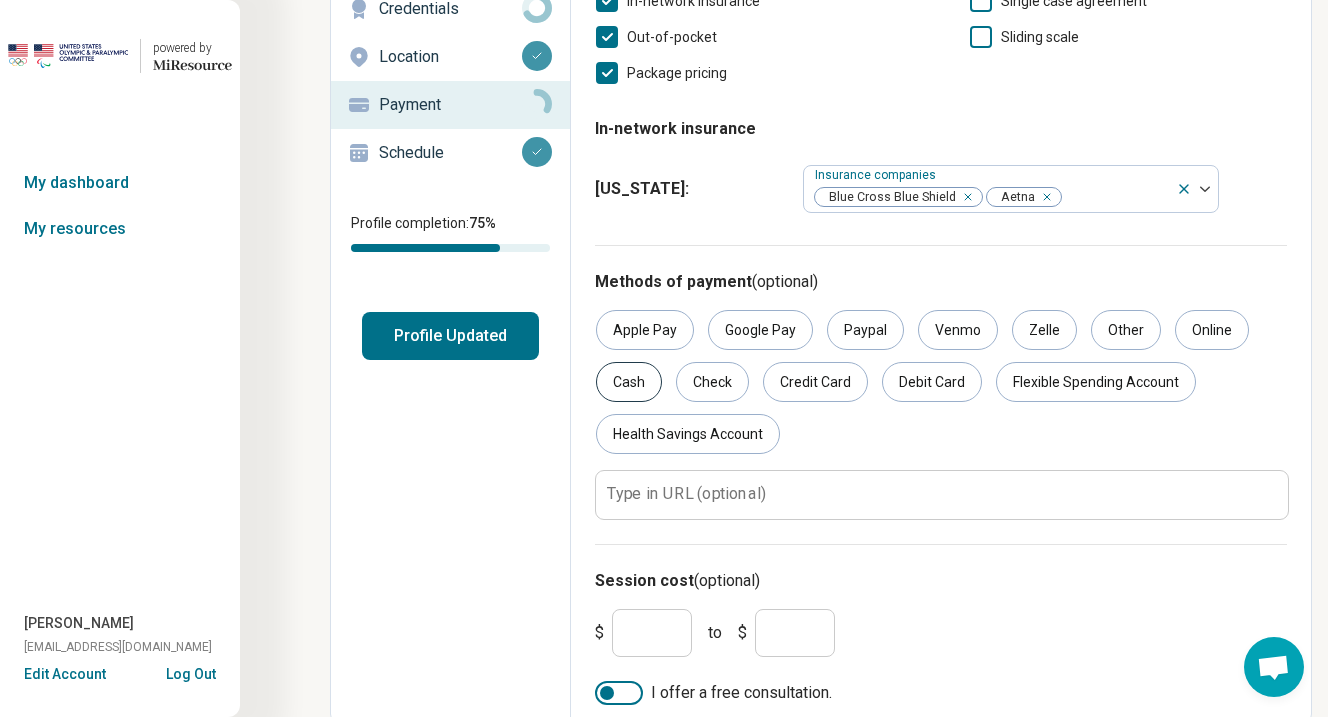 scroll, scrollTop: 243, scrollLeft: 0, axis: vertical 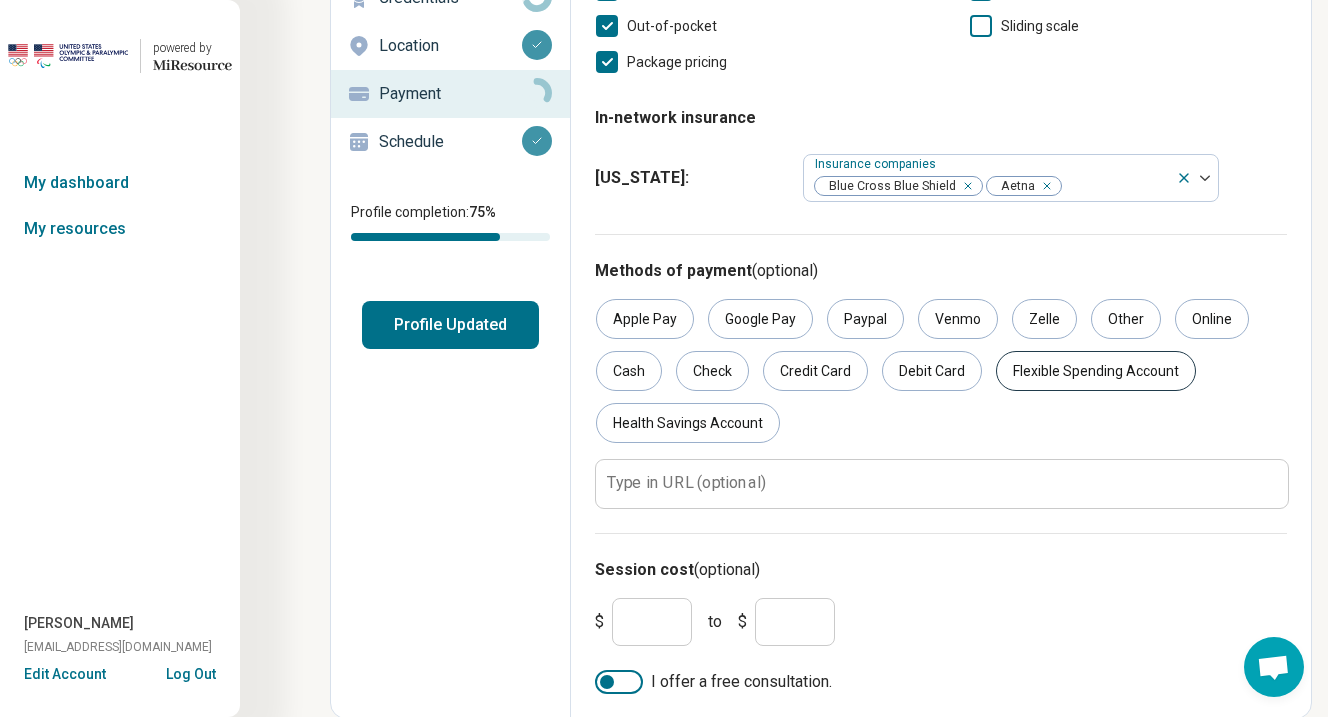click on "Flexible Spending Account" at bounding box center [1096, 371] 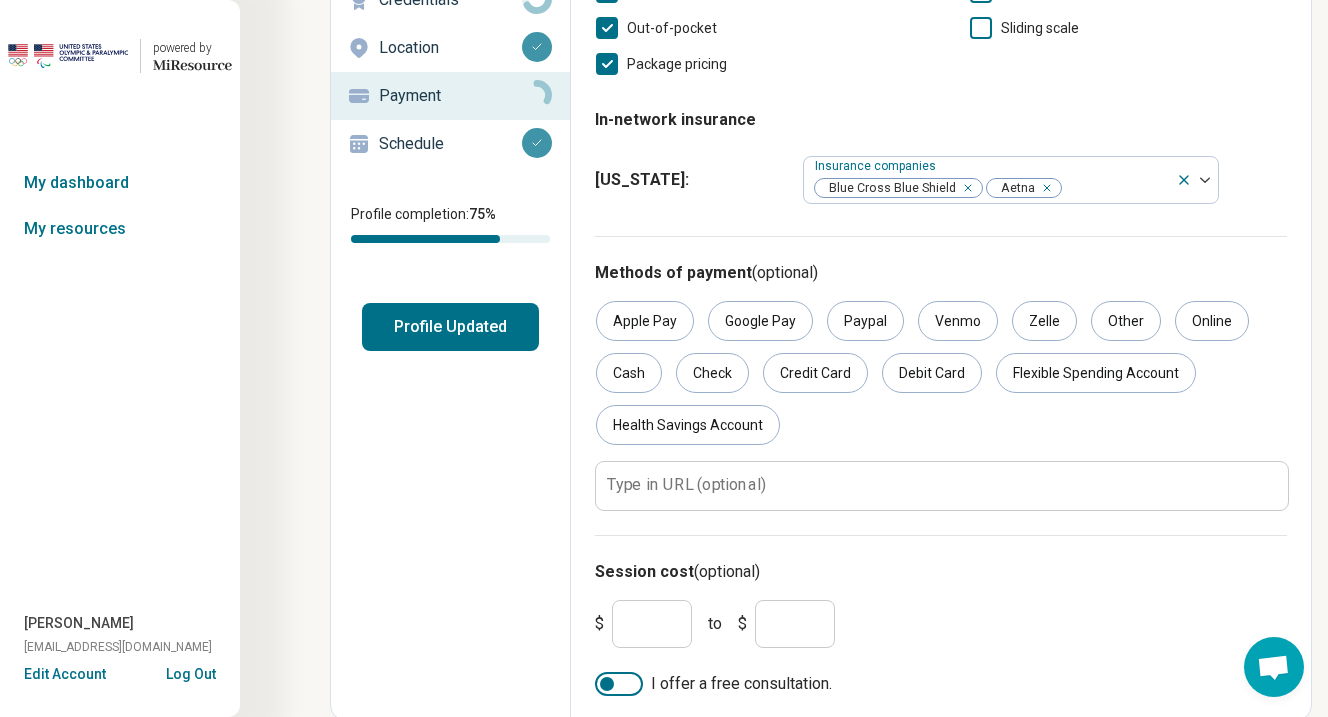 click on "*" at bounding box center (795, 624) 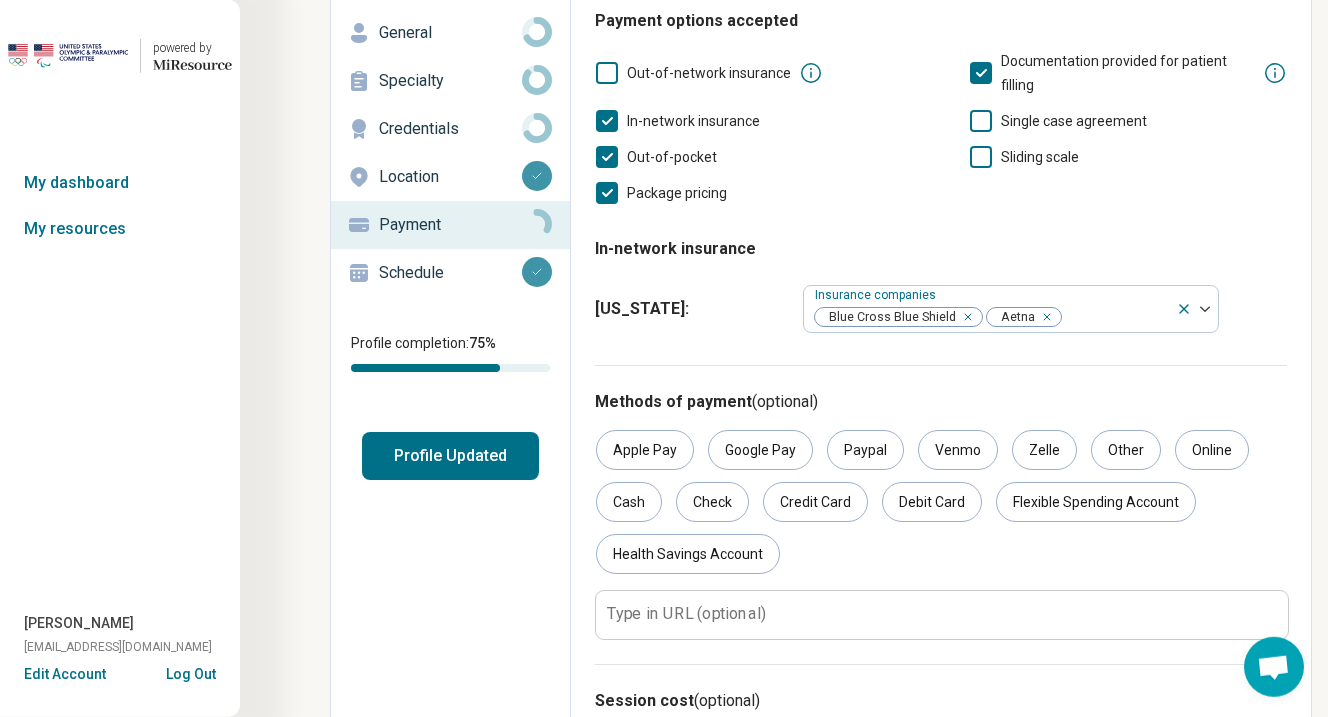 scroll, scrollTop: 0, scrollLeft: 0, axis: both 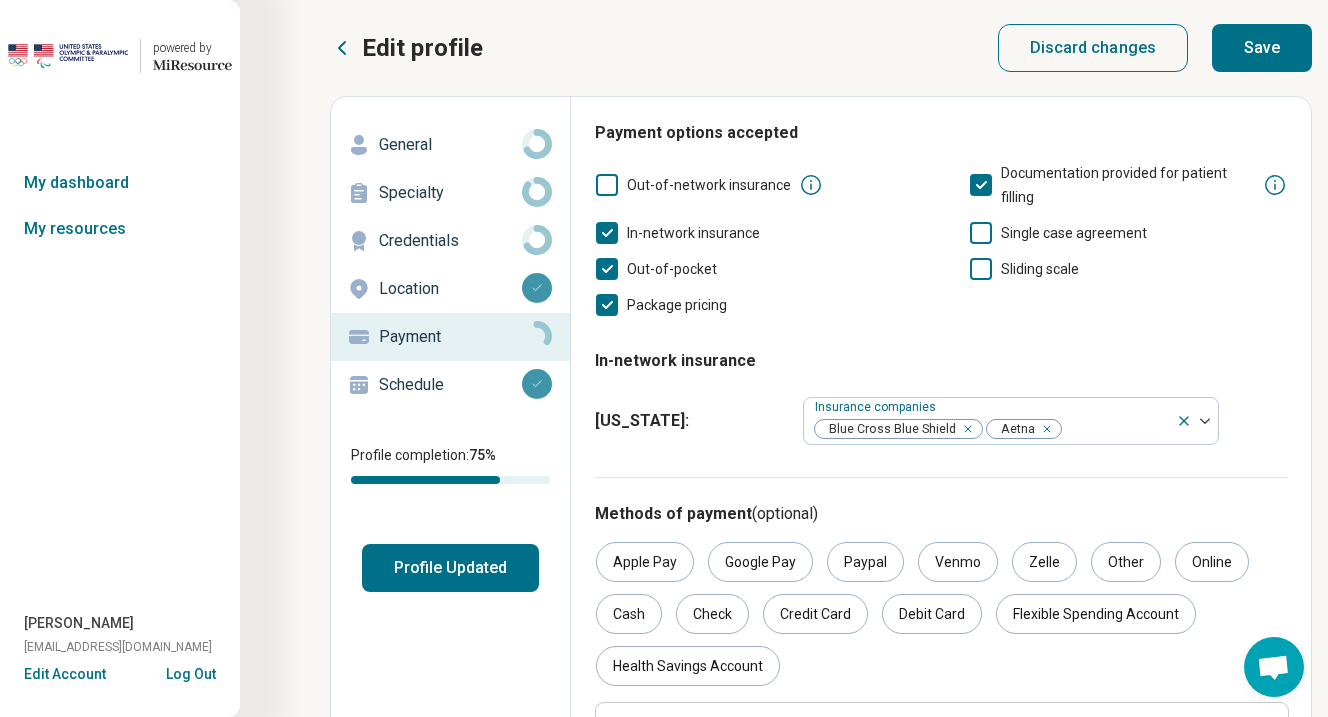 click on "Save" at bounding box center [1262, 48] 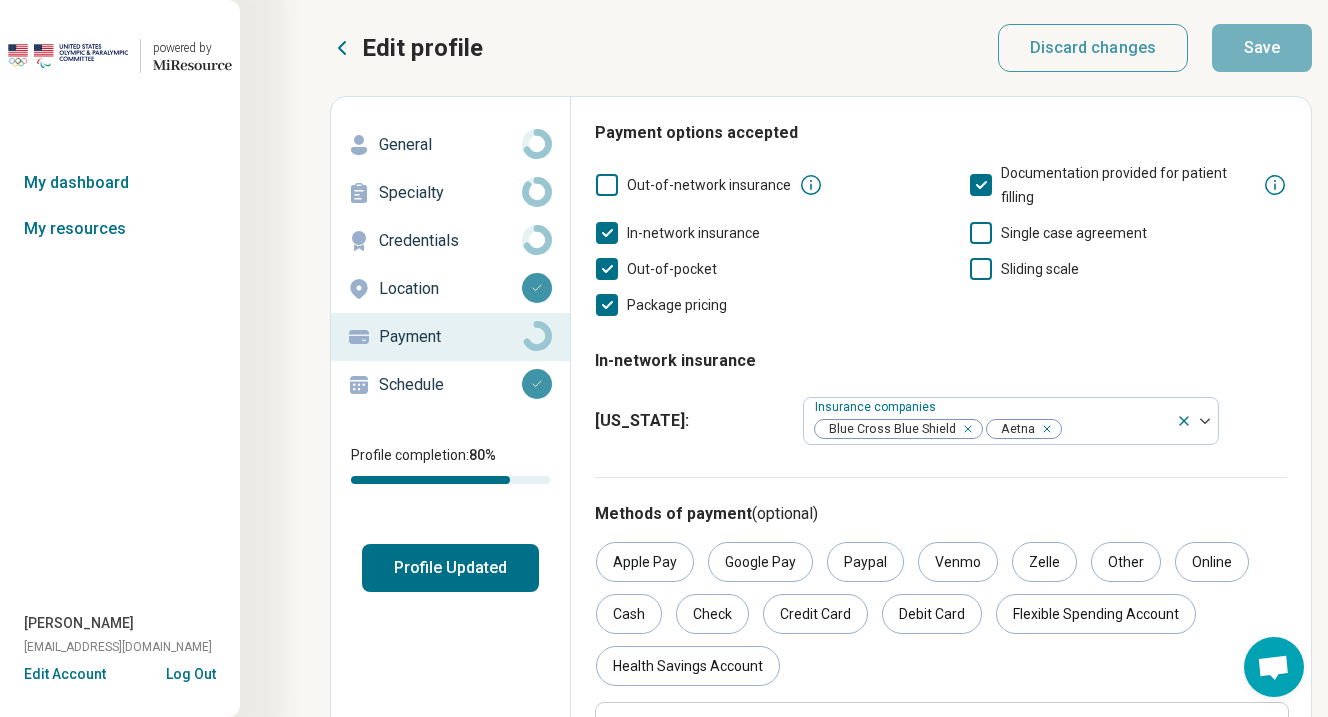click on "Location" at bounding box center (450, 289) 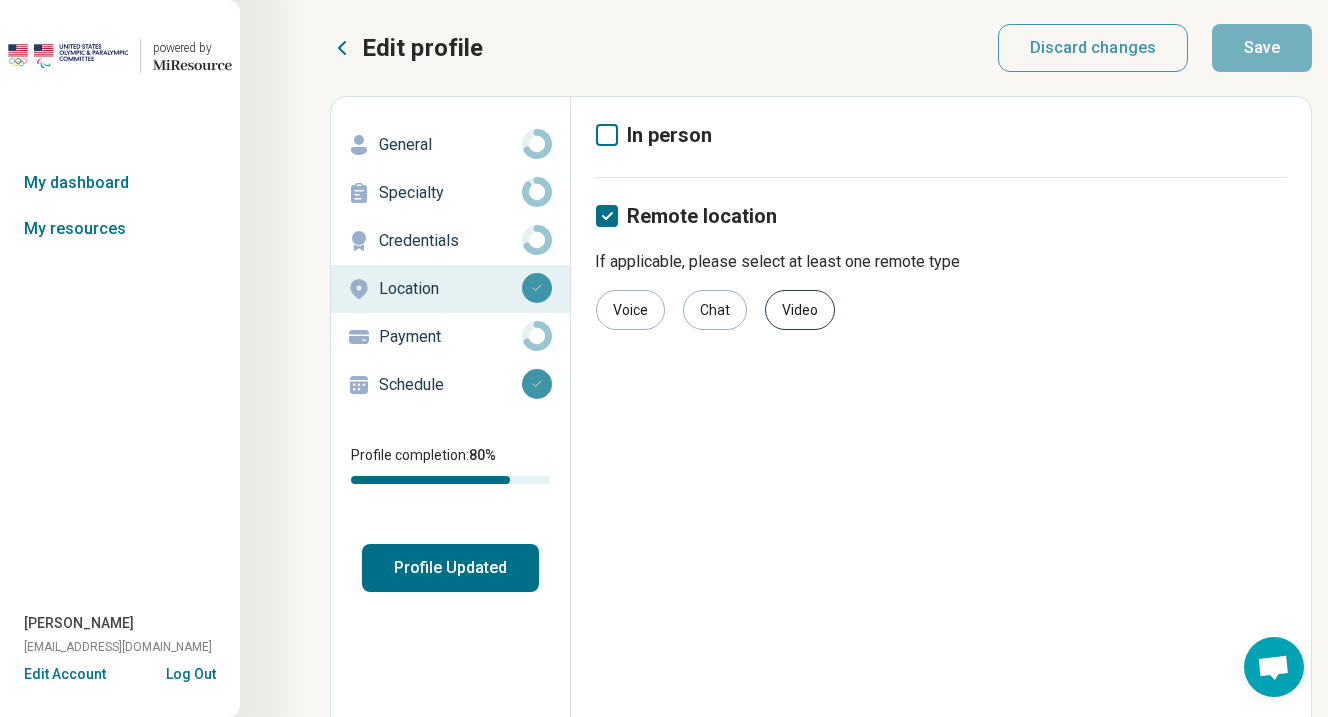 click on "Video" at bounding box center [800, 310] 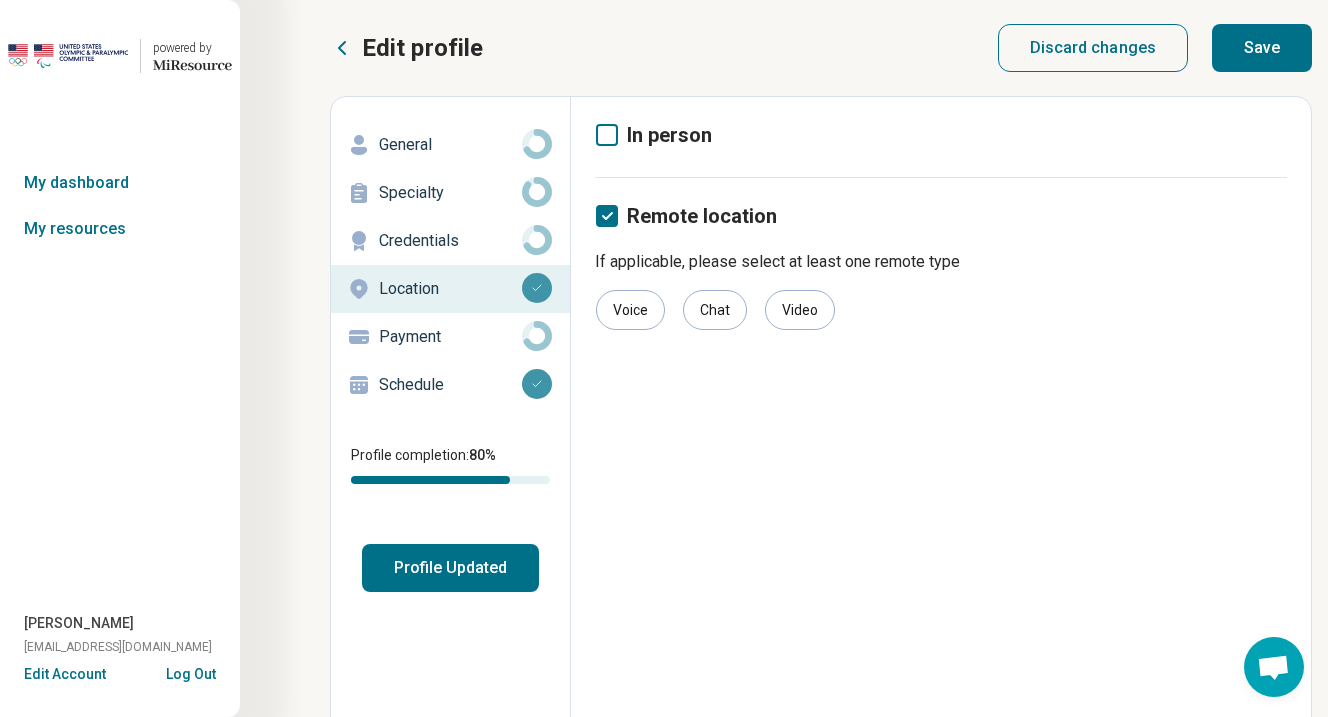 click 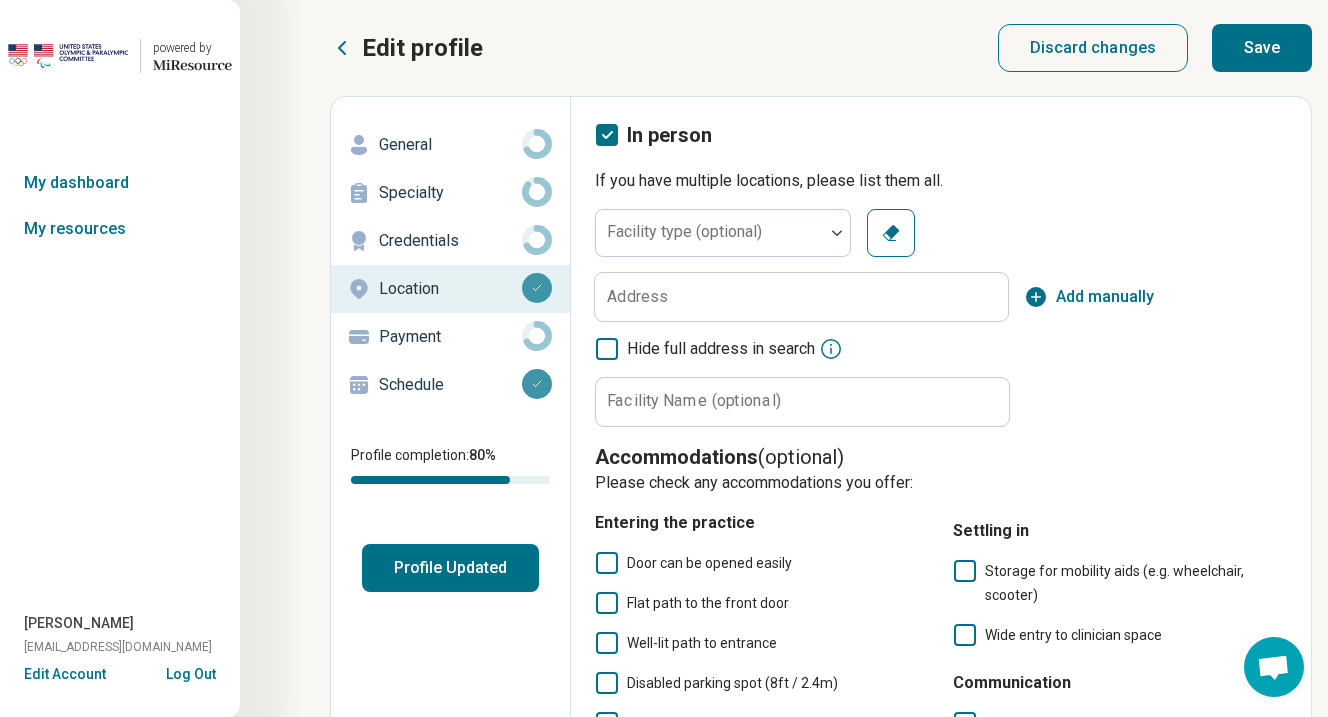 scroll, scrollTop: 11, scrollLeft: 7, axis: both 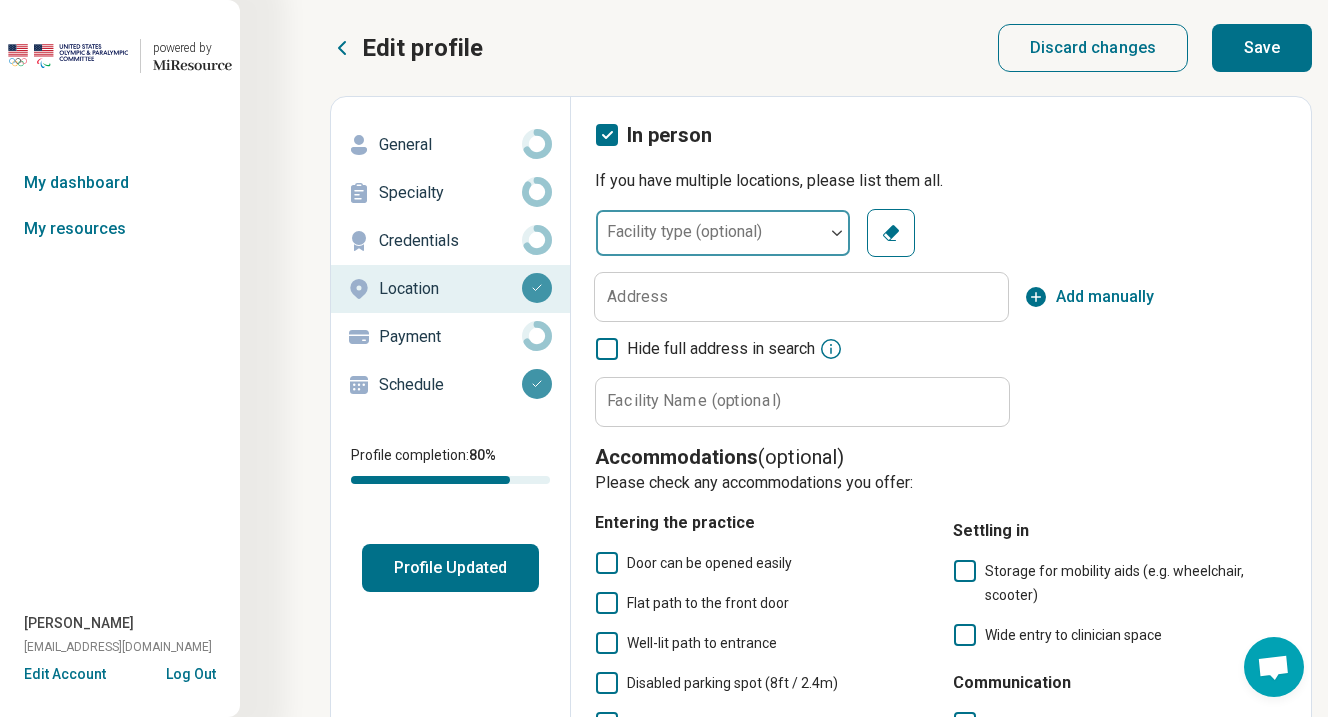click at bounding box center [710, 241] 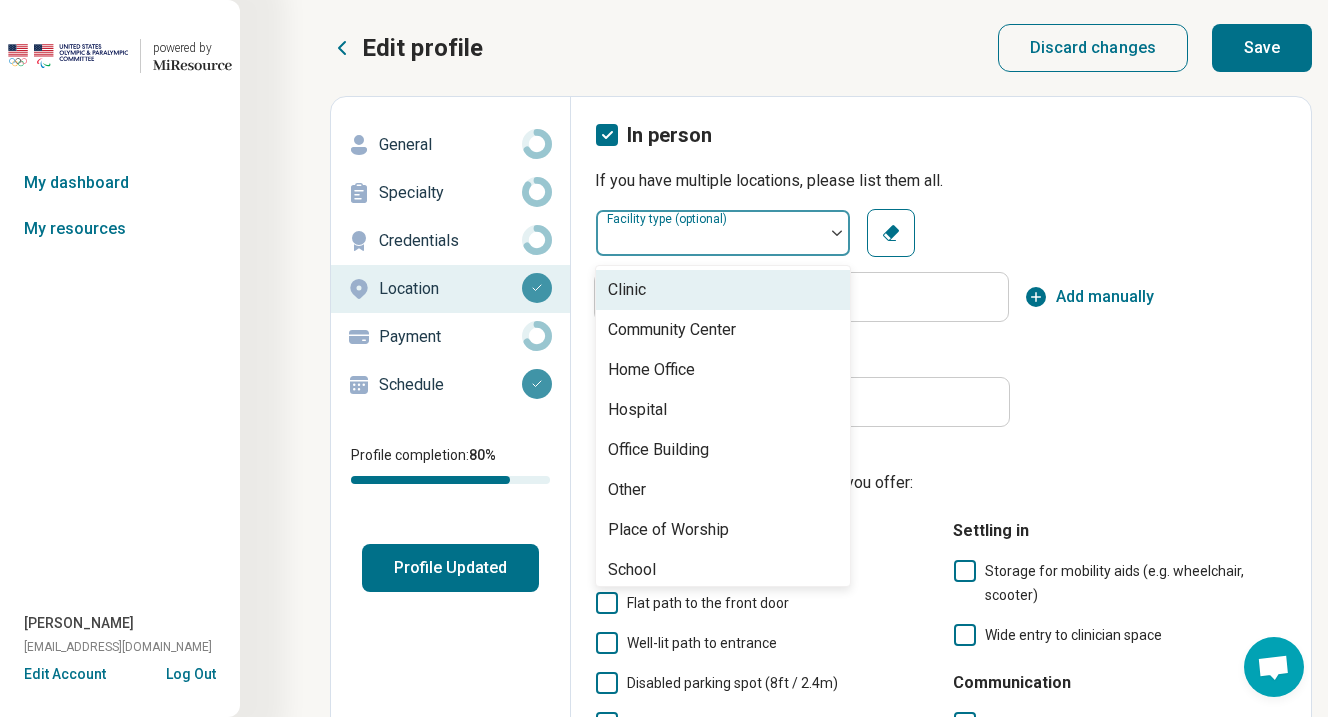 click at bounding box center [710, 241] 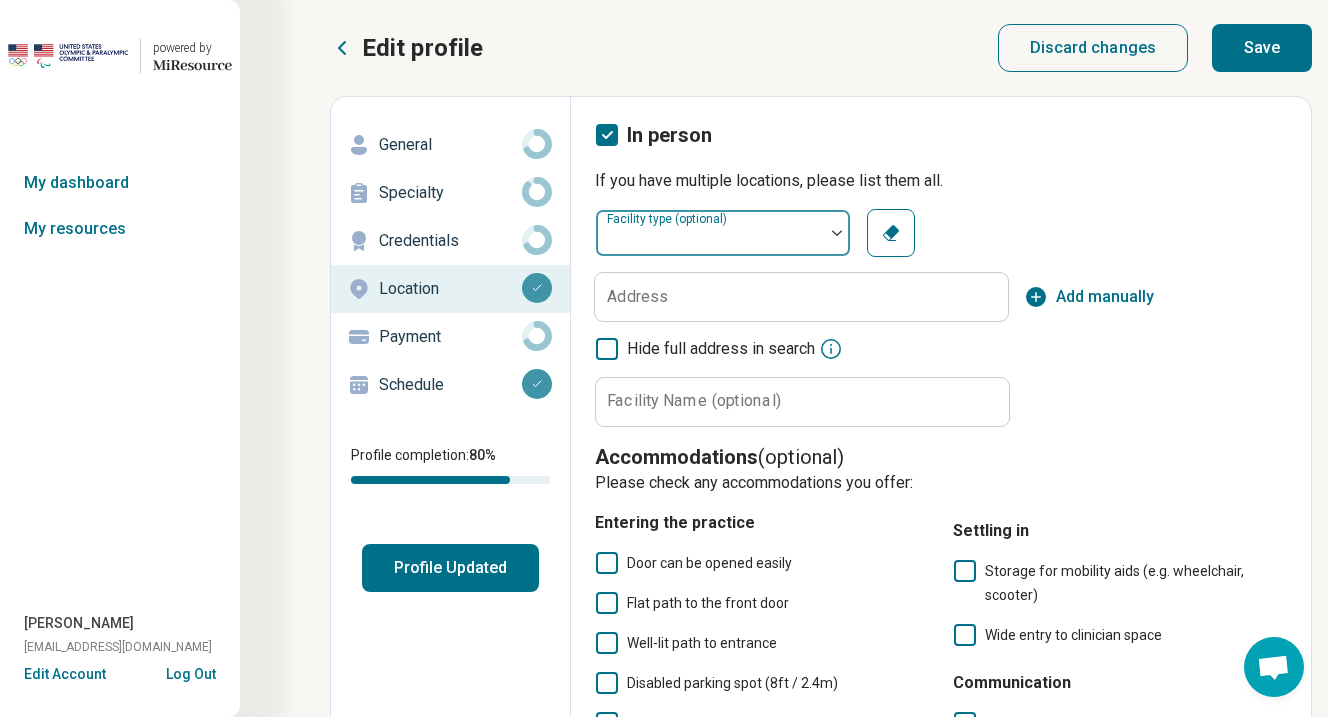 click at bounding box center [710, 241] 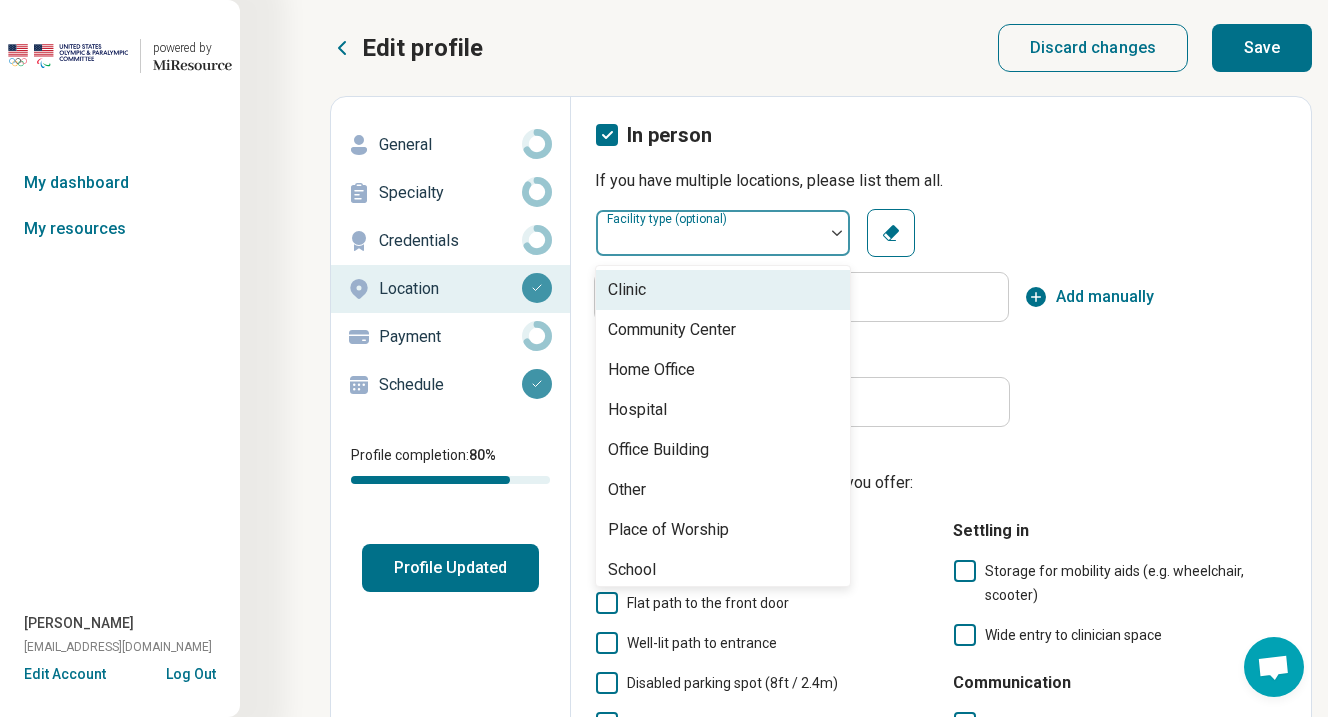 click on "Clinic" at bounding box center (723, 290) 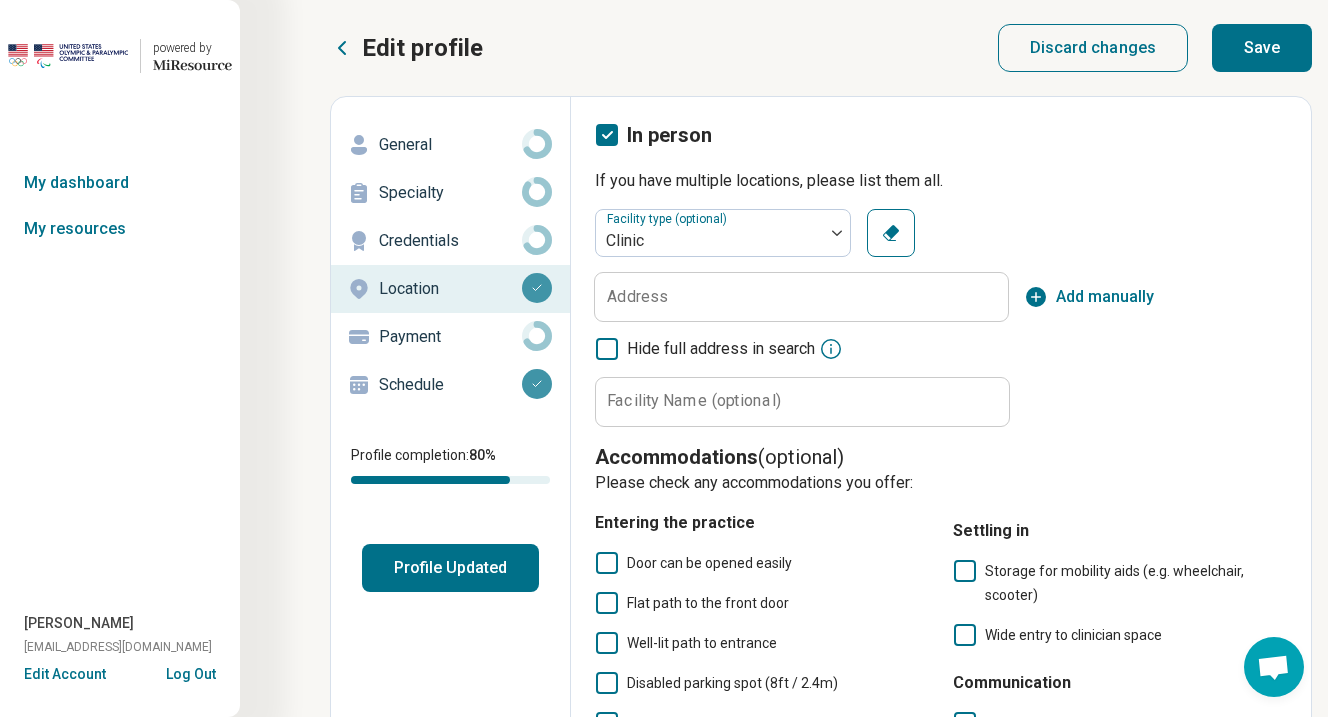 click on "Address" at bounding box center (637, 297) 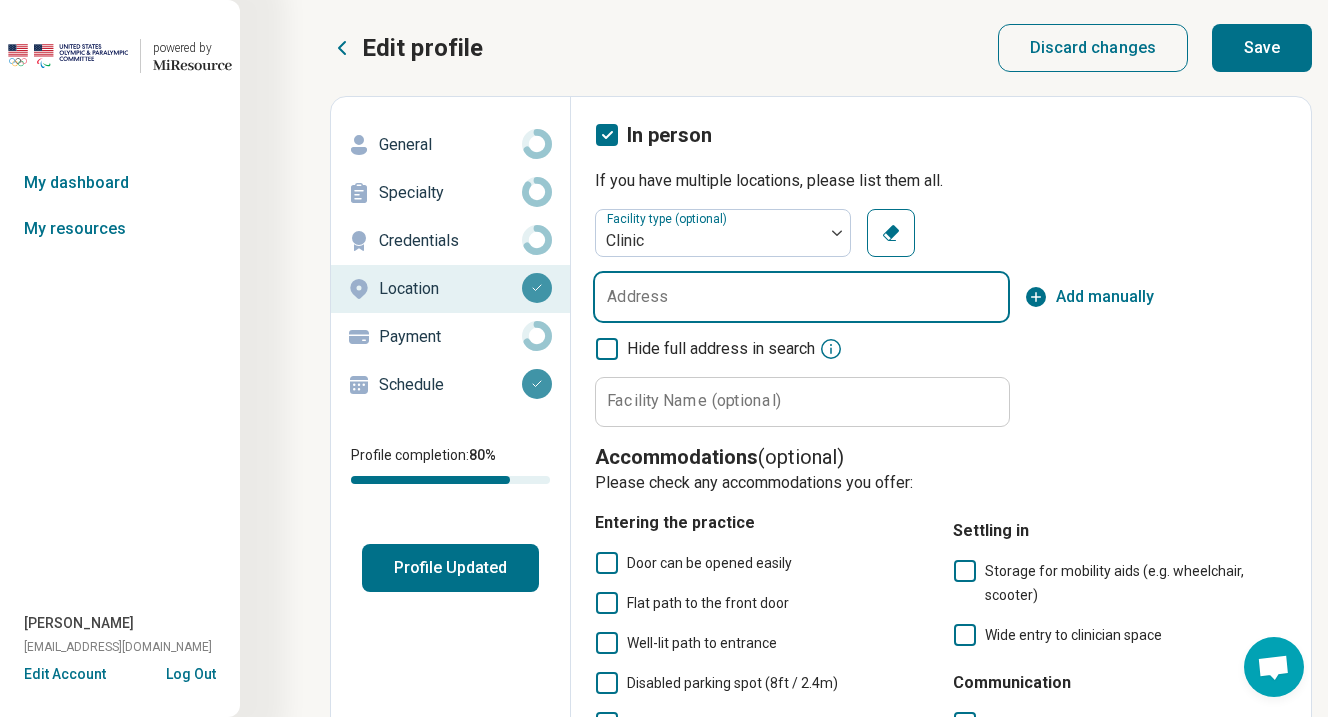 click on "Address" at bounding box center (801, 297) 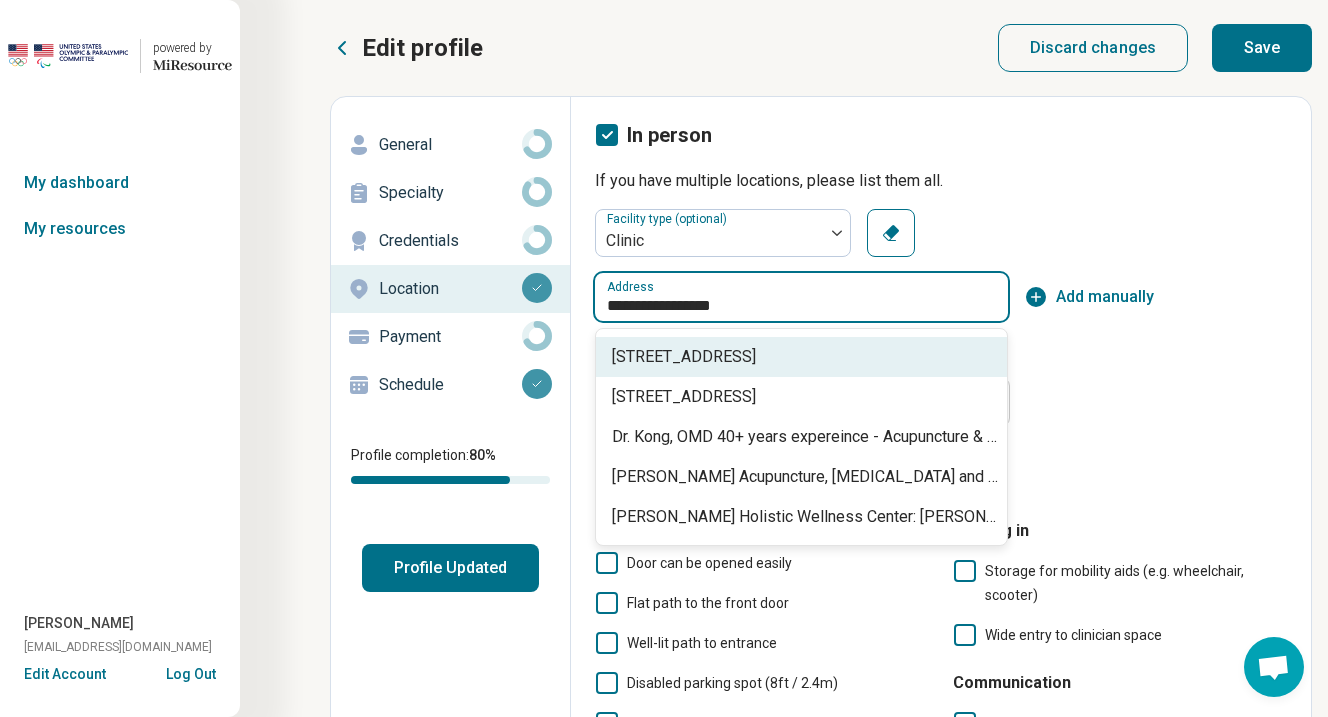 click on "[STREET_ADDRESS]" at bounding box center [805, 357] 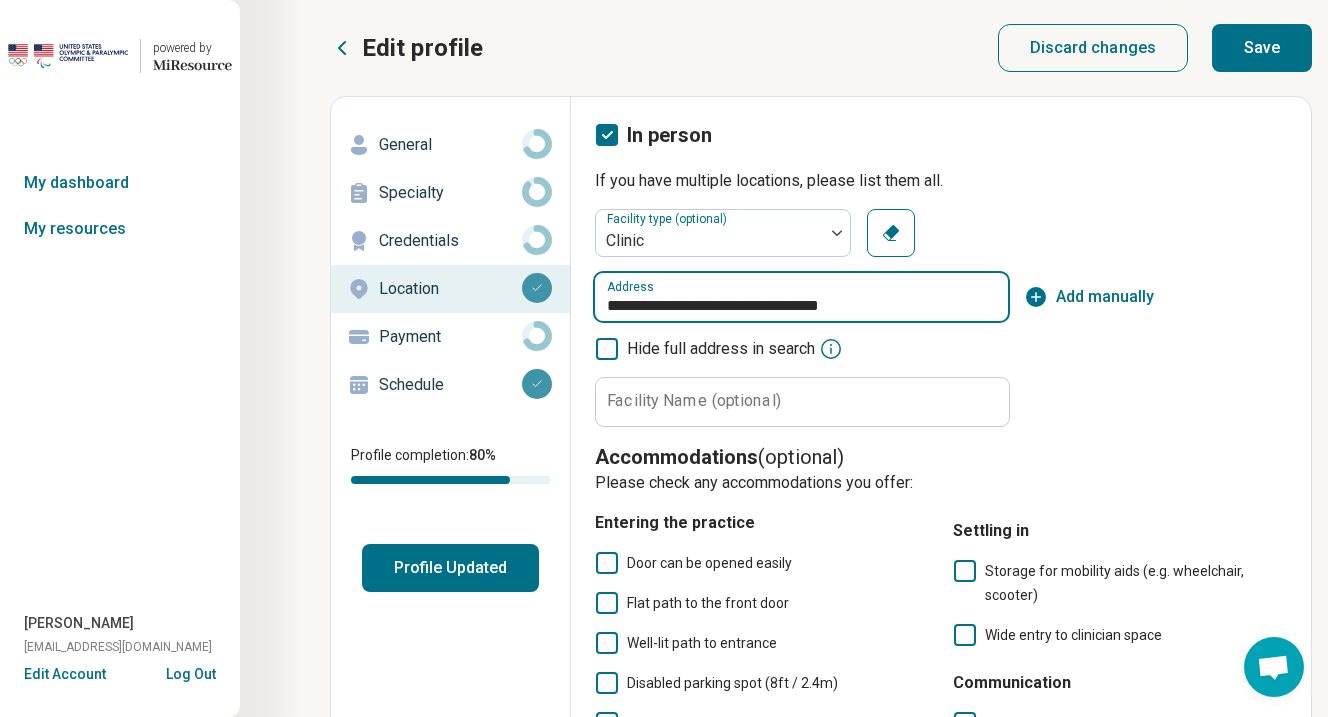click on "**********" at bounding box center [801, 297] 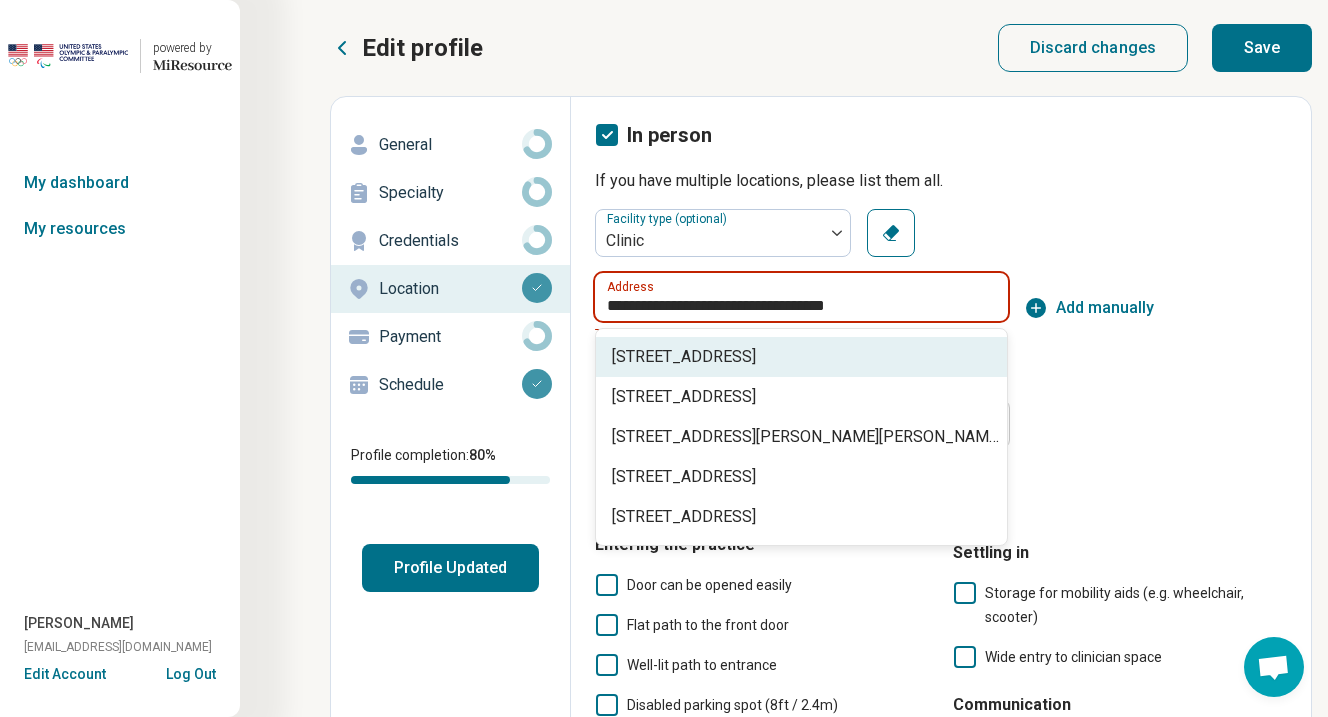 click on "[STREET_ADDRESS]" at bounding box center (805, 357) 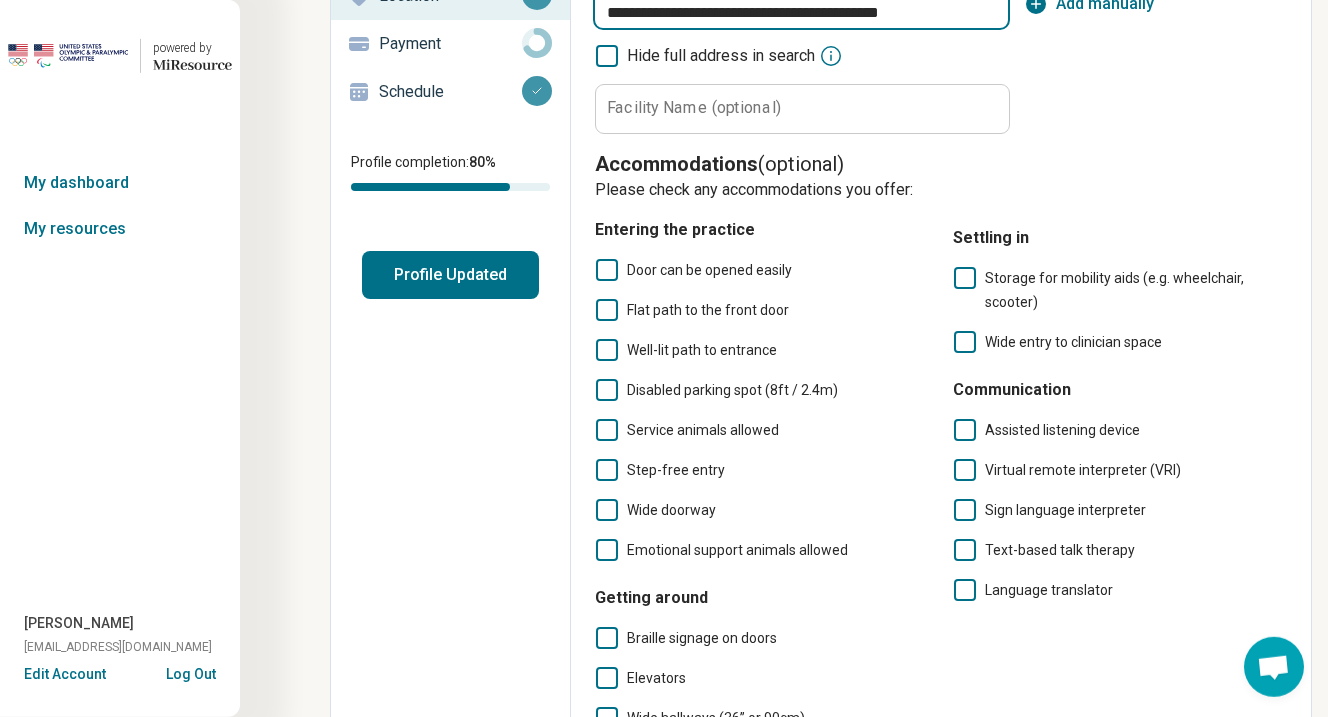 scroll, scrollTop: 292, scrollLeft: 0, axis: vertical 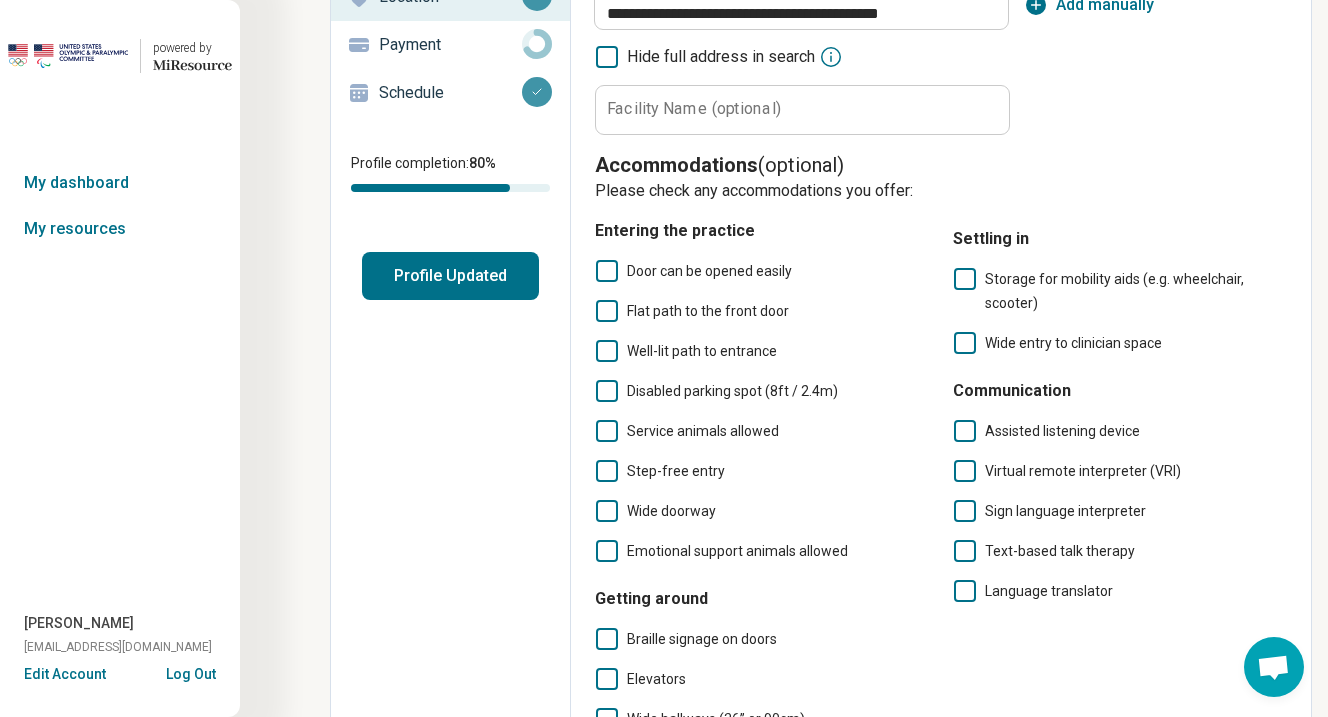 click 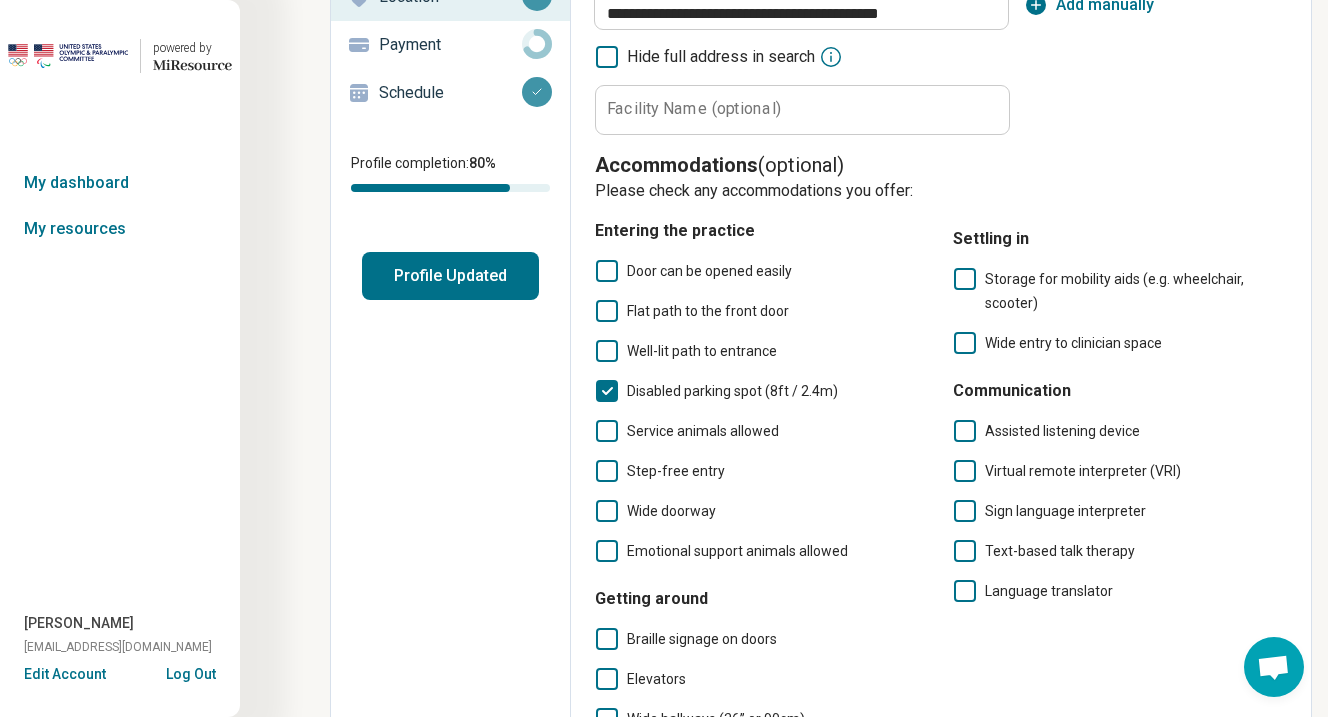click 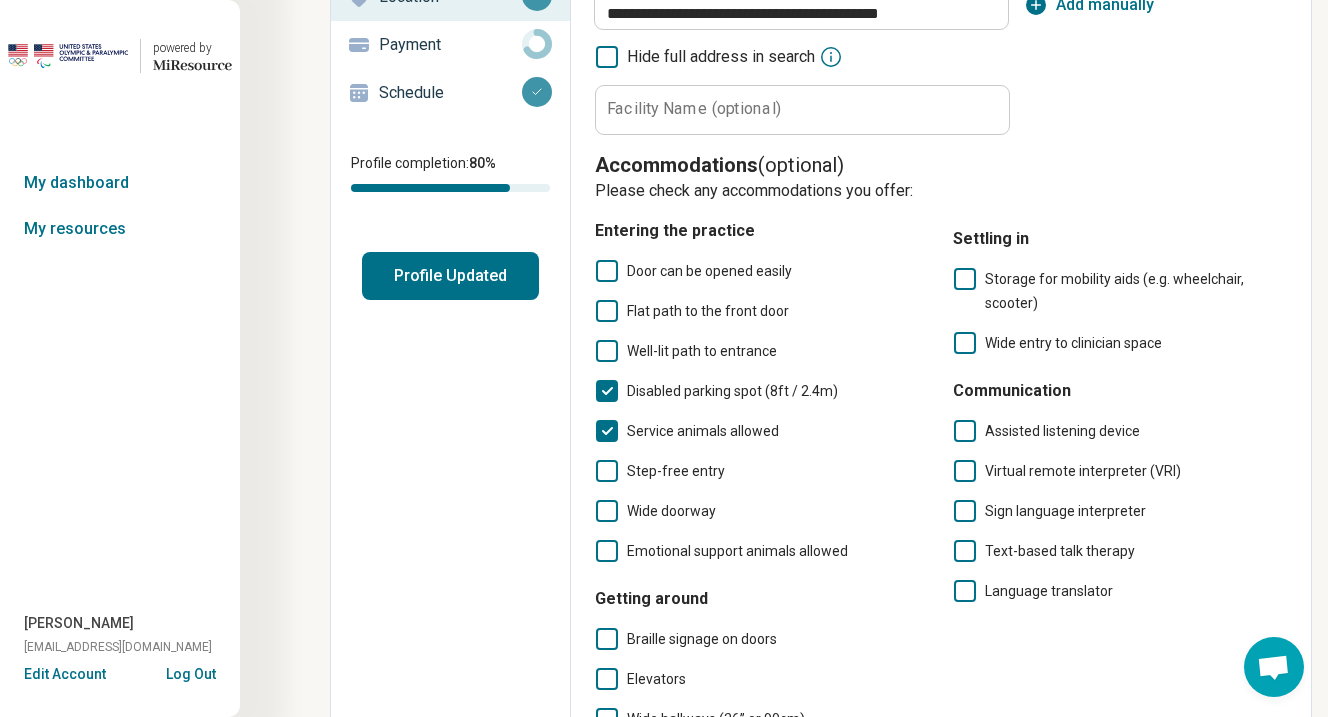 scroll, scrollTop: 11, scrollLeft: 7, axis: both 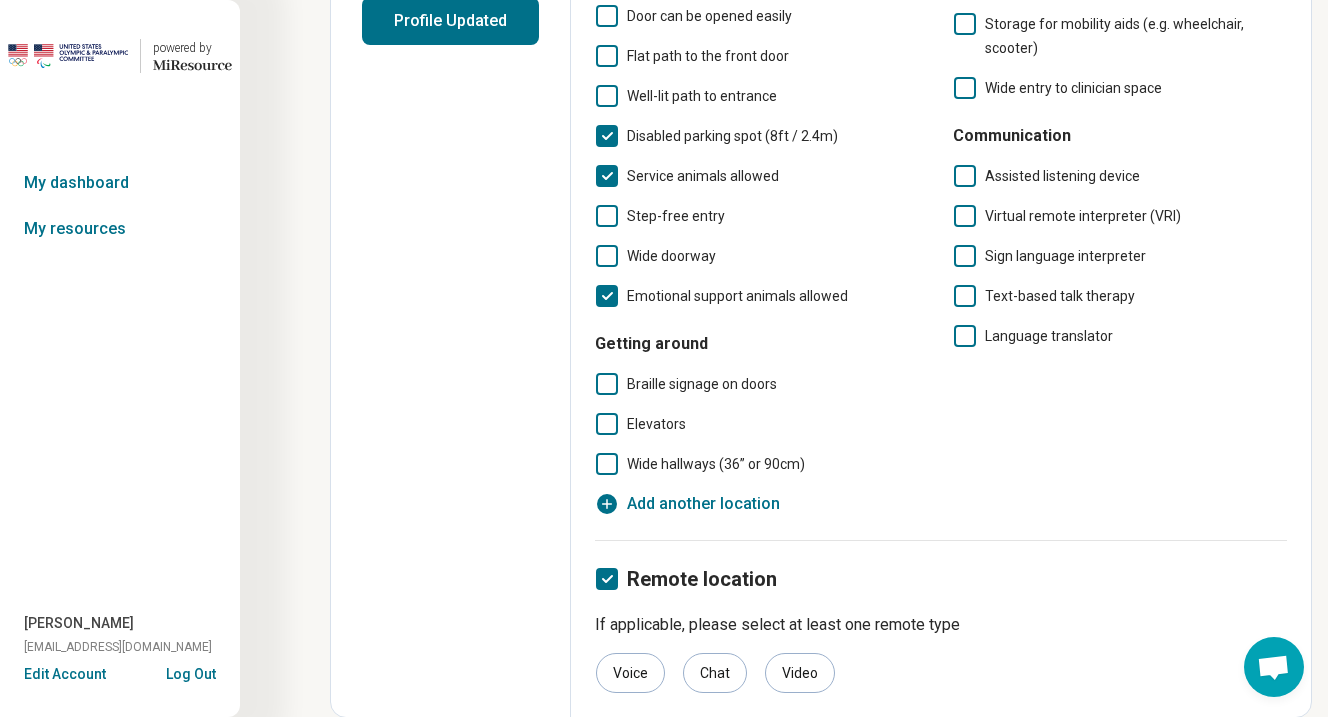 click 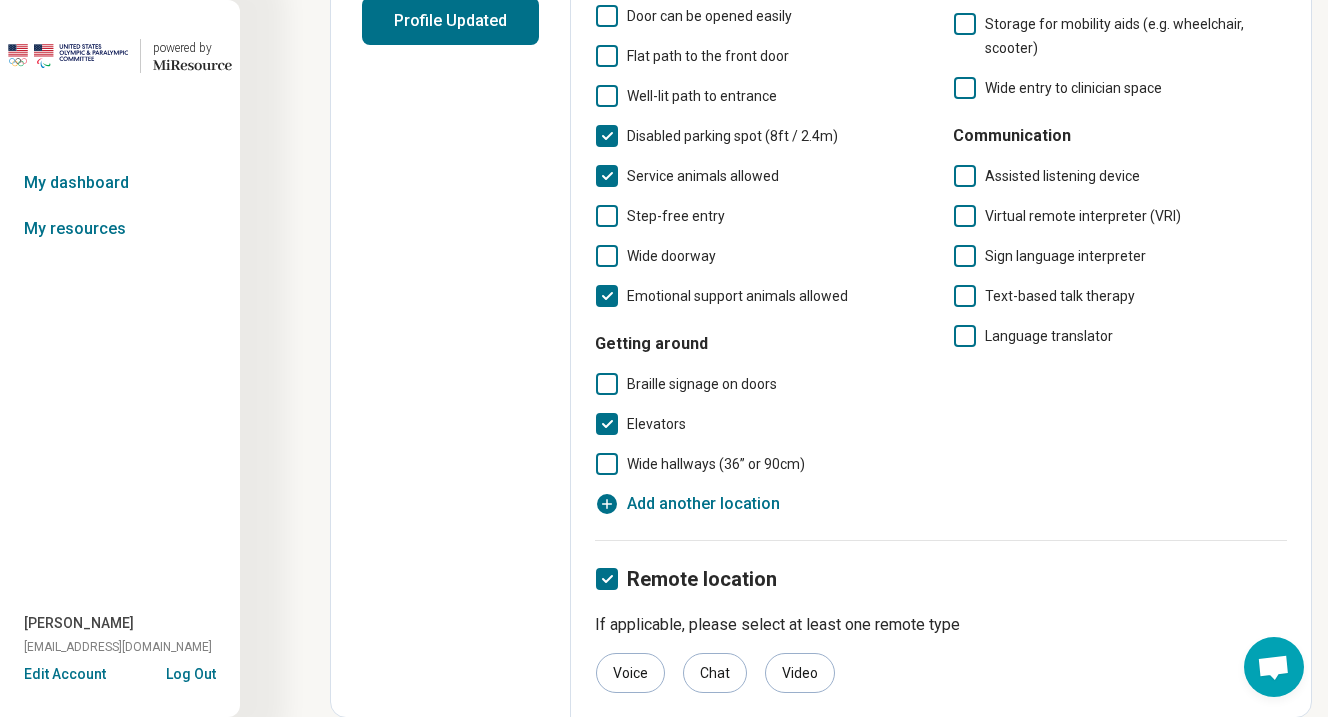 scroll, scrollTop: 11, scrollLeft: 7, axis: both 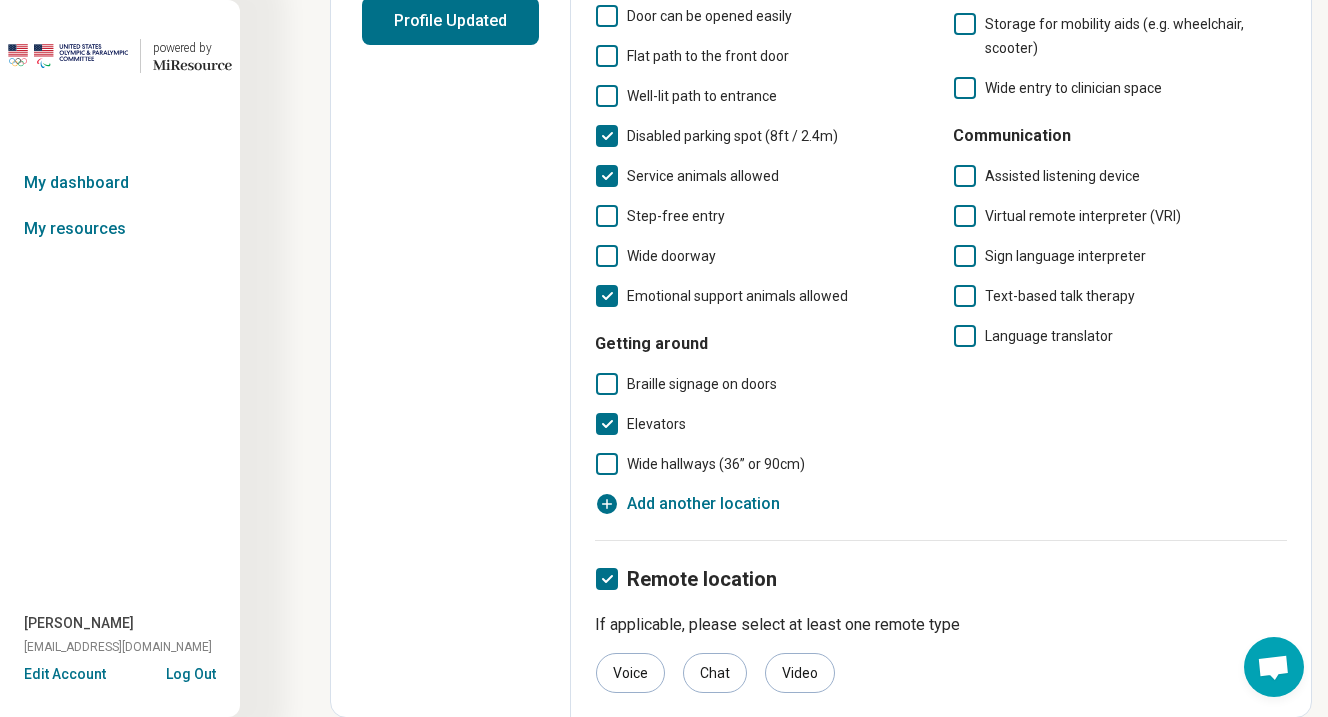 click 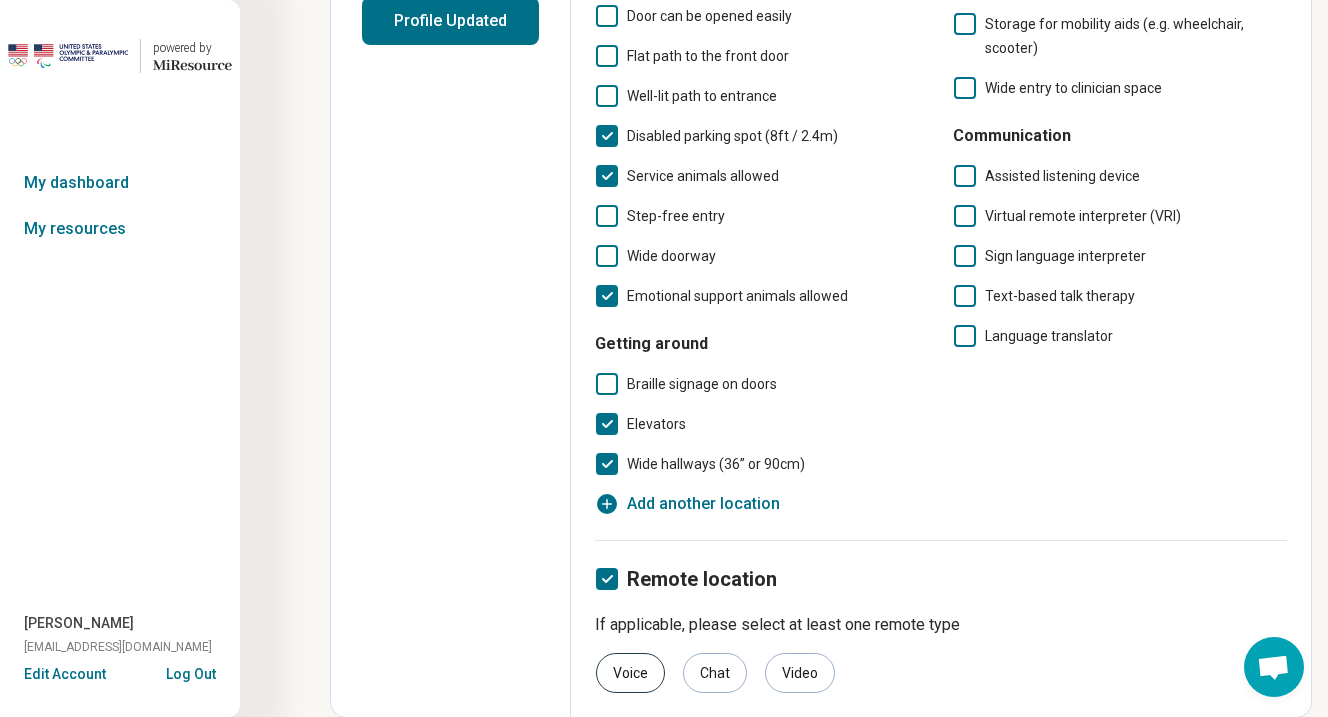 click on "Voice" at bounding box center (630, 673) 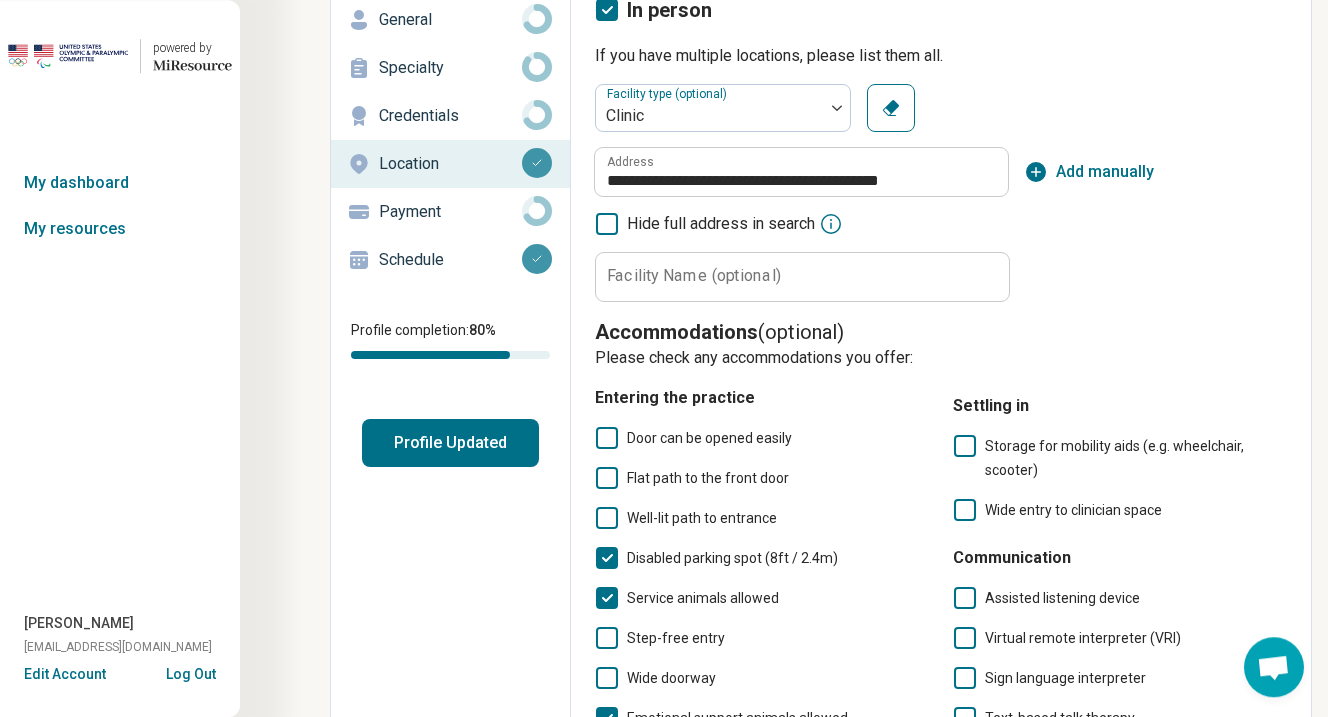 scroll, scrollTop: 106, scrollLeft: 0, axis: vertical 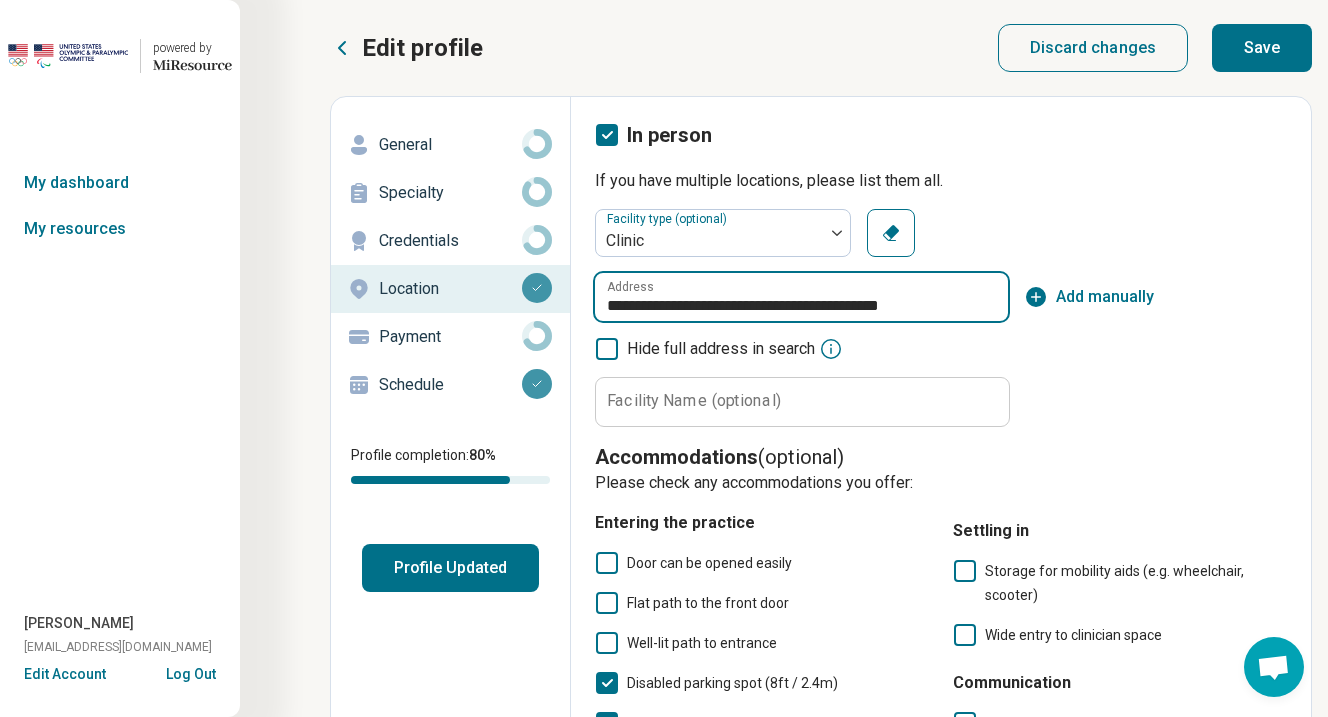 click on "**********" at bounding box center [801, 297] 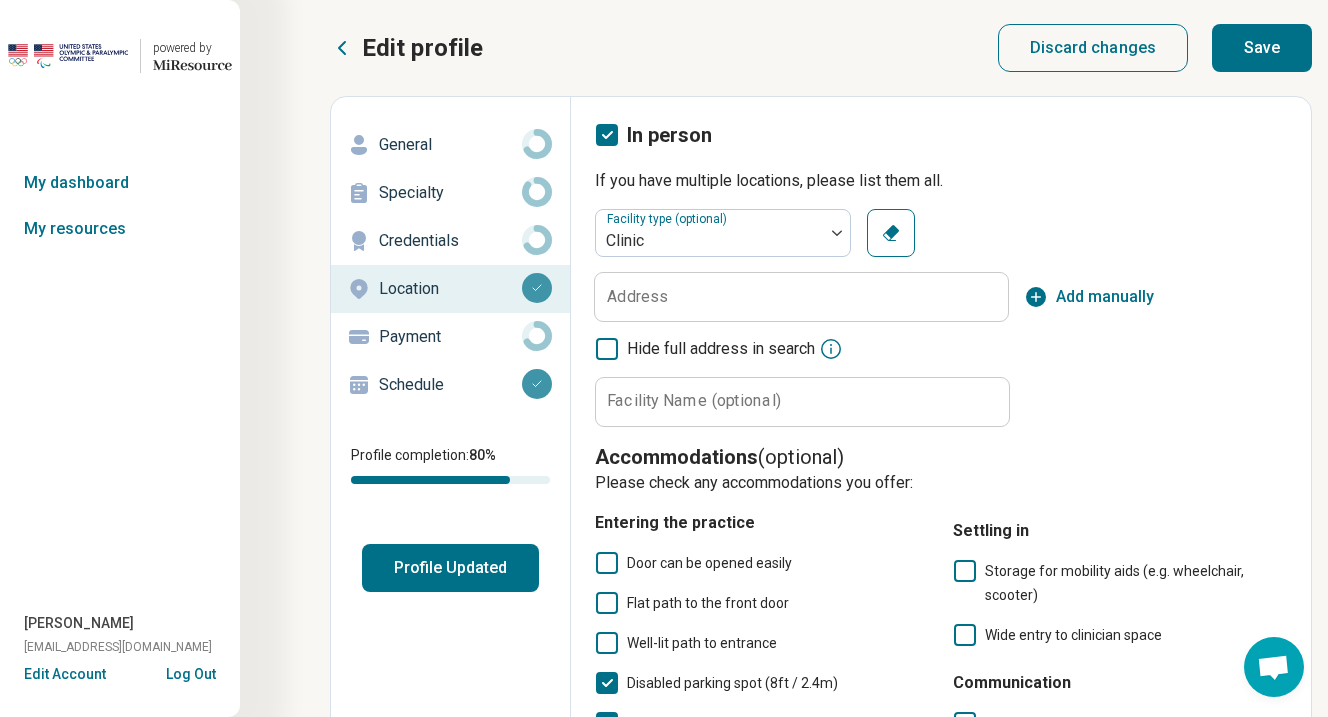 click on "Save" at bounding box center [1262, 48] 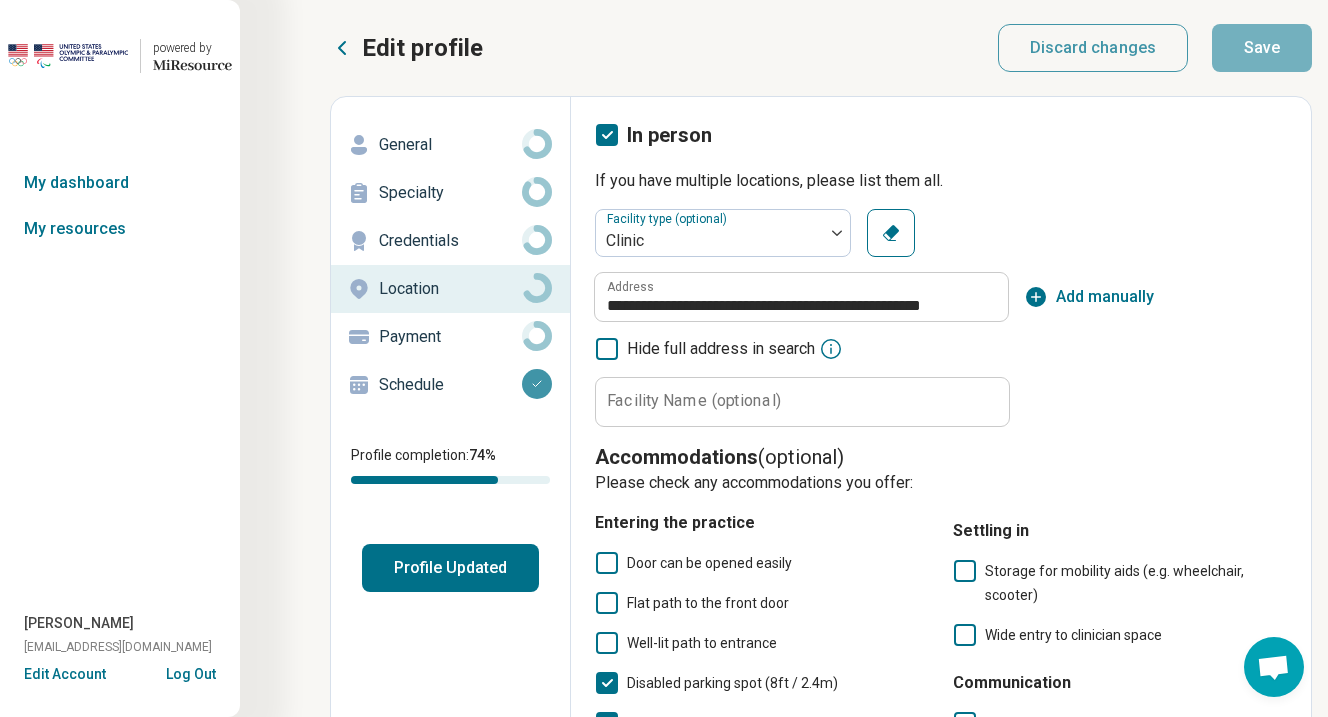 click on "Add manually" at bounding box center [1105, 297] 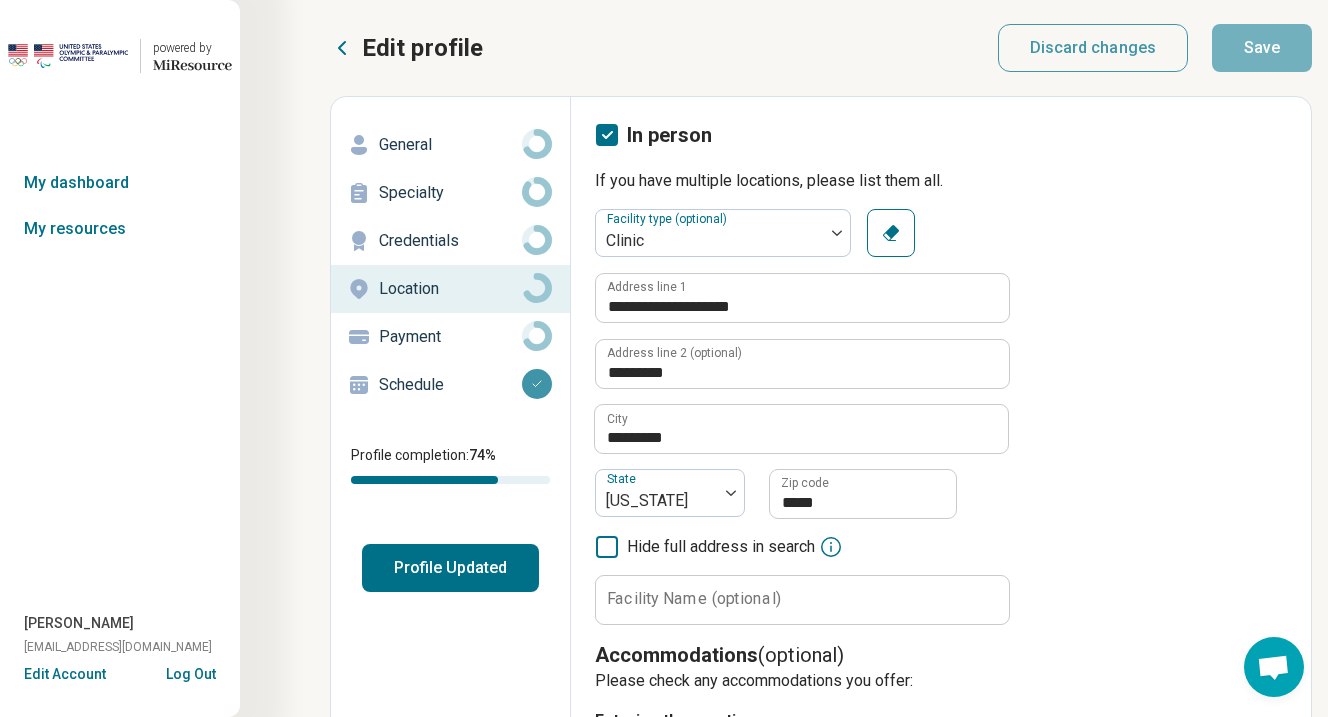 click 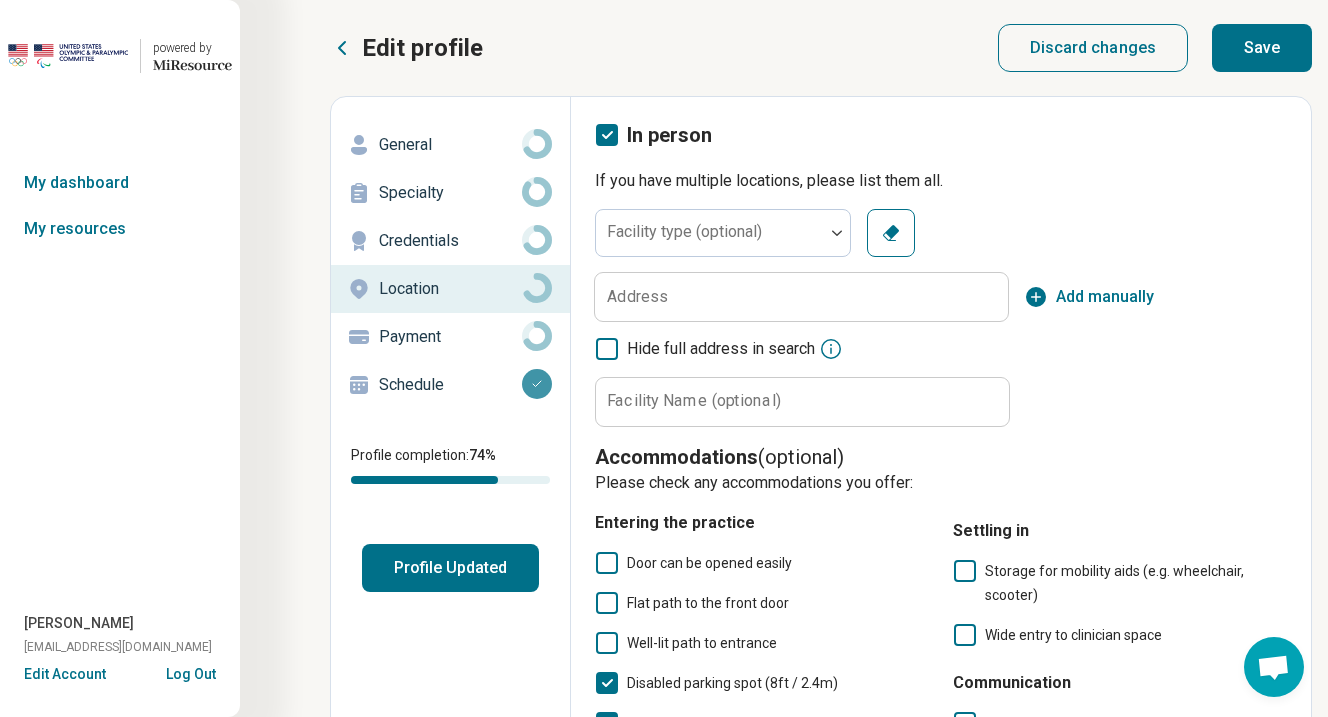 click on "Specialty" at bounding box center [450, 193] 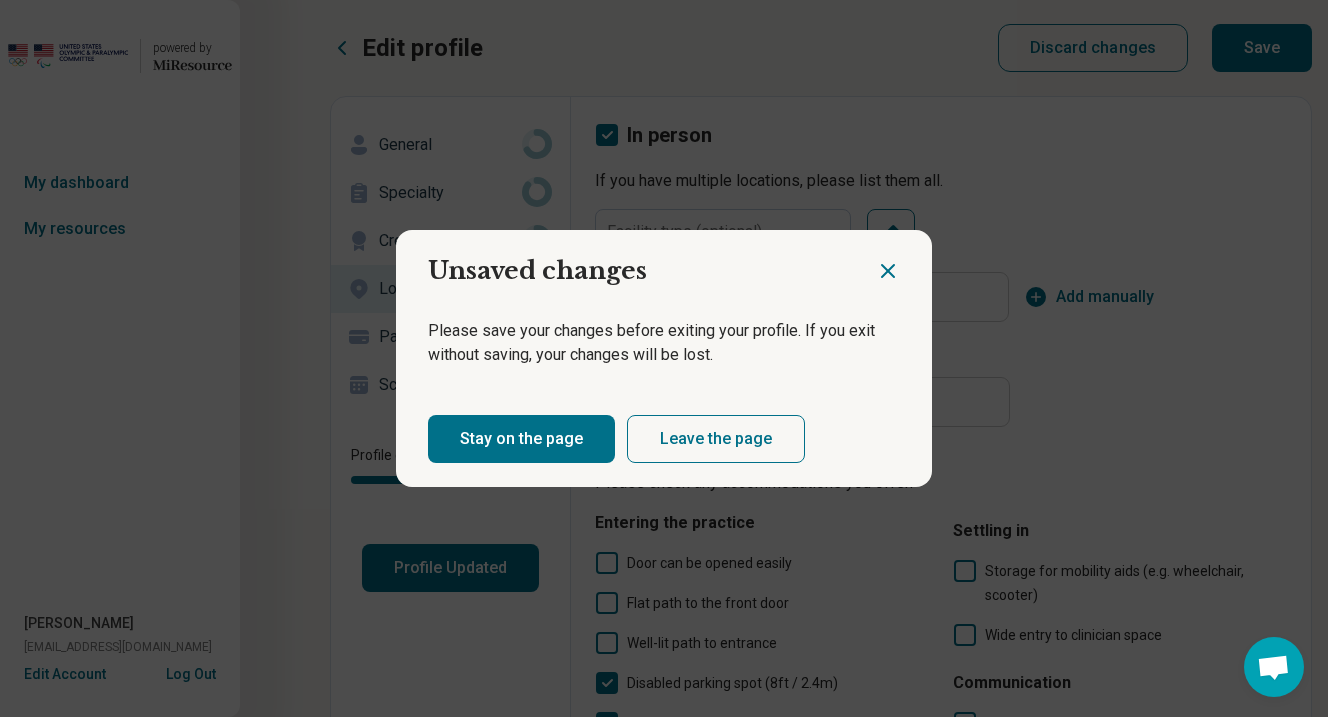 click on "Leave the page" at bounding box center (716, 439) 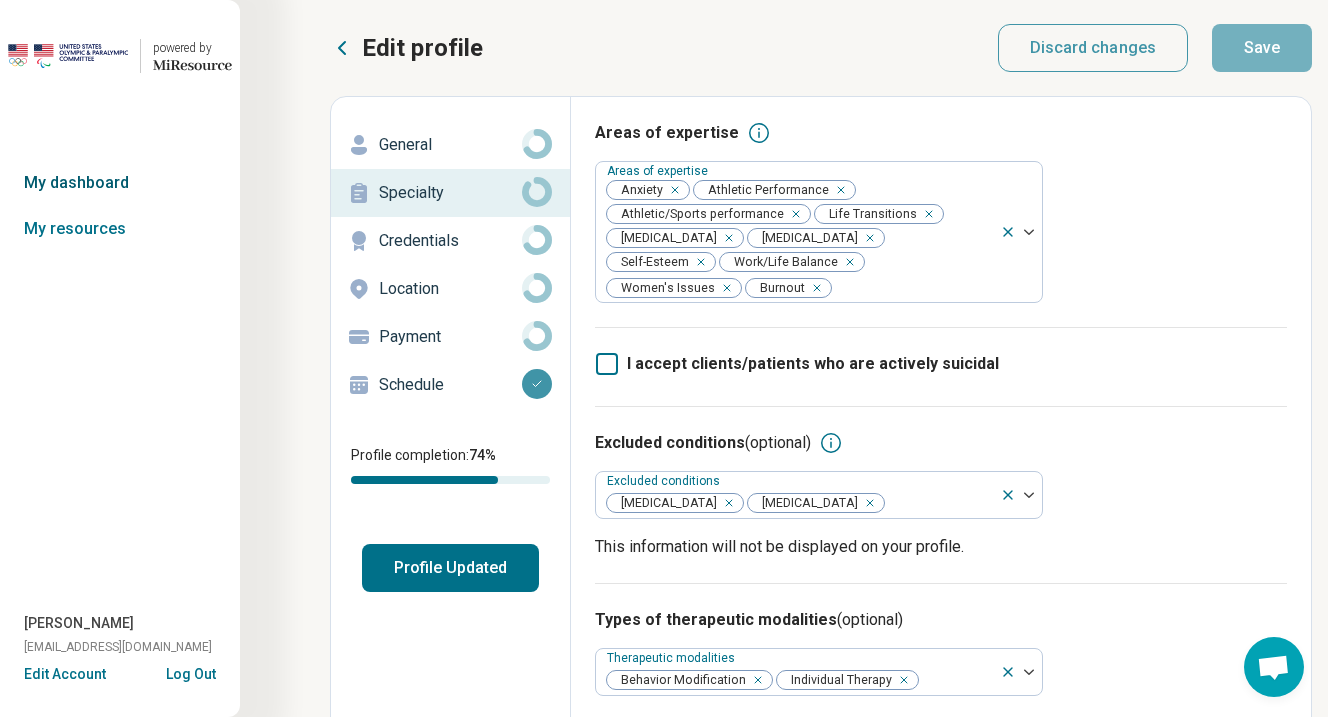 click on "My dashboard" at bounding box center [120, 183] 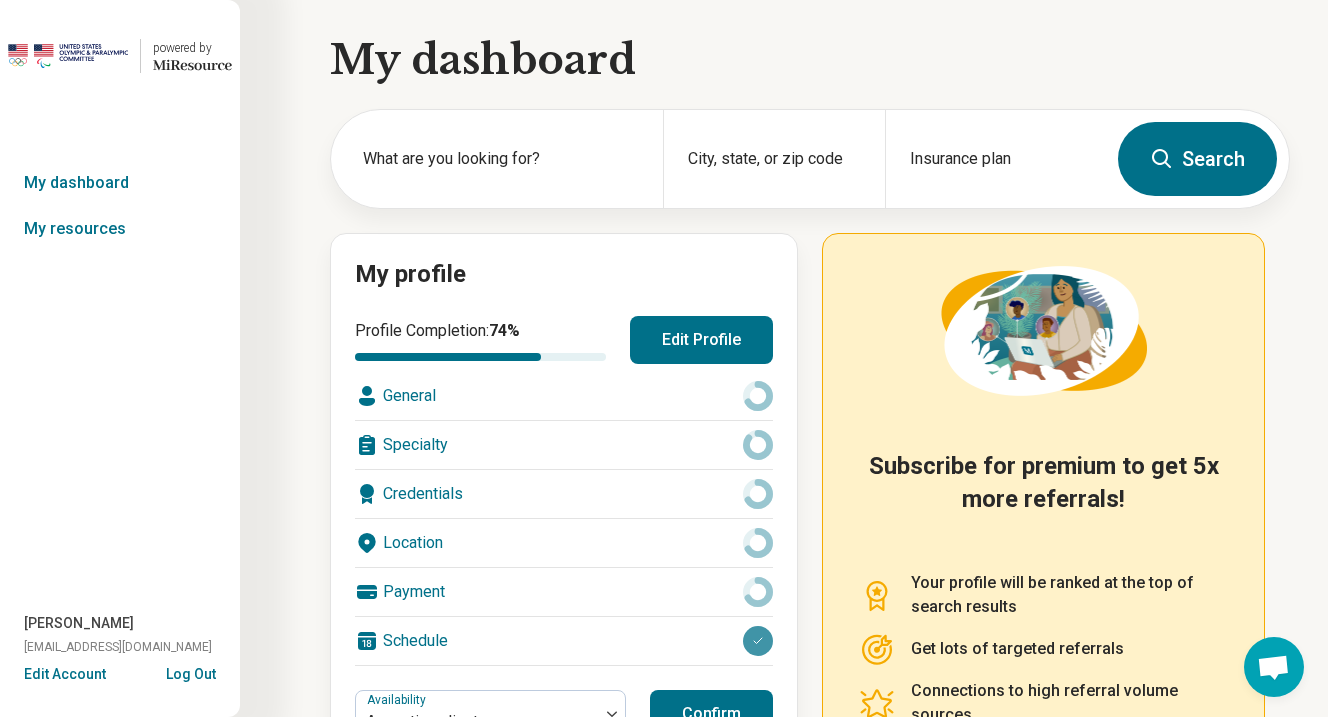 scroll, scrollTop: 251, scrollLeft: 0, axis: vertical 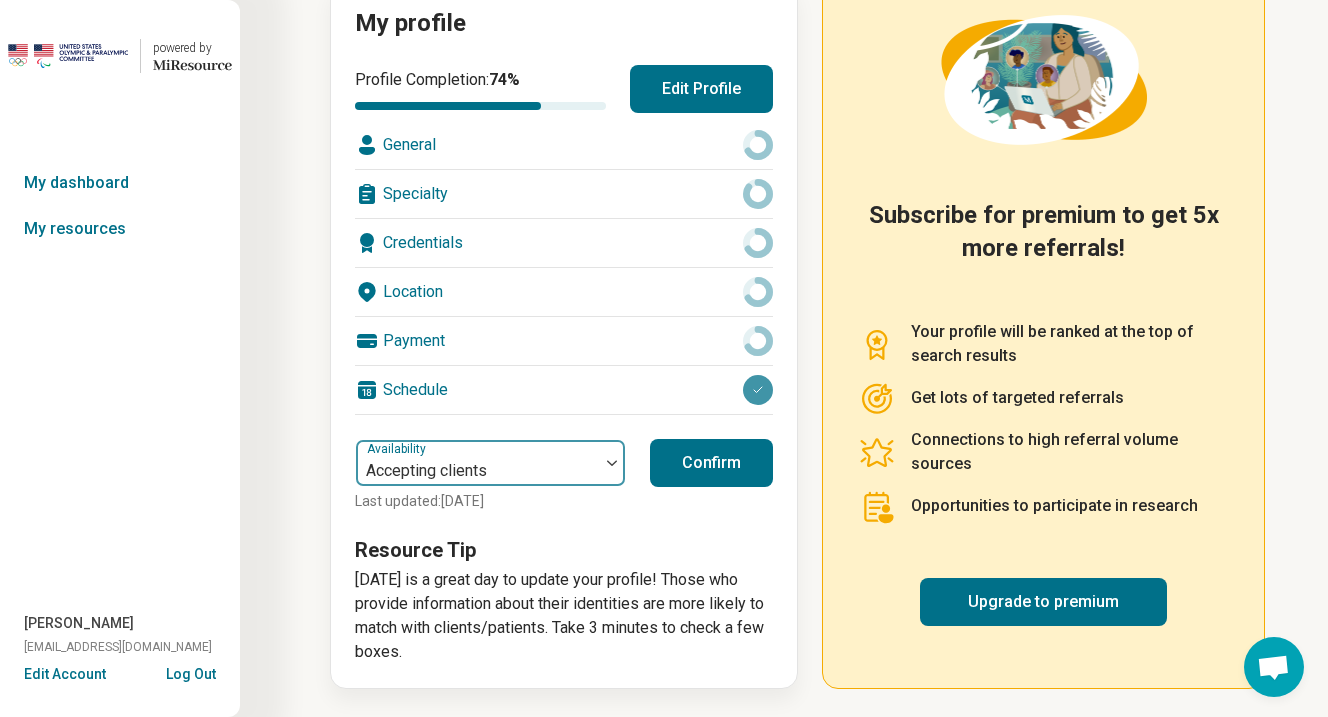 click at bounding box center [477, 471] 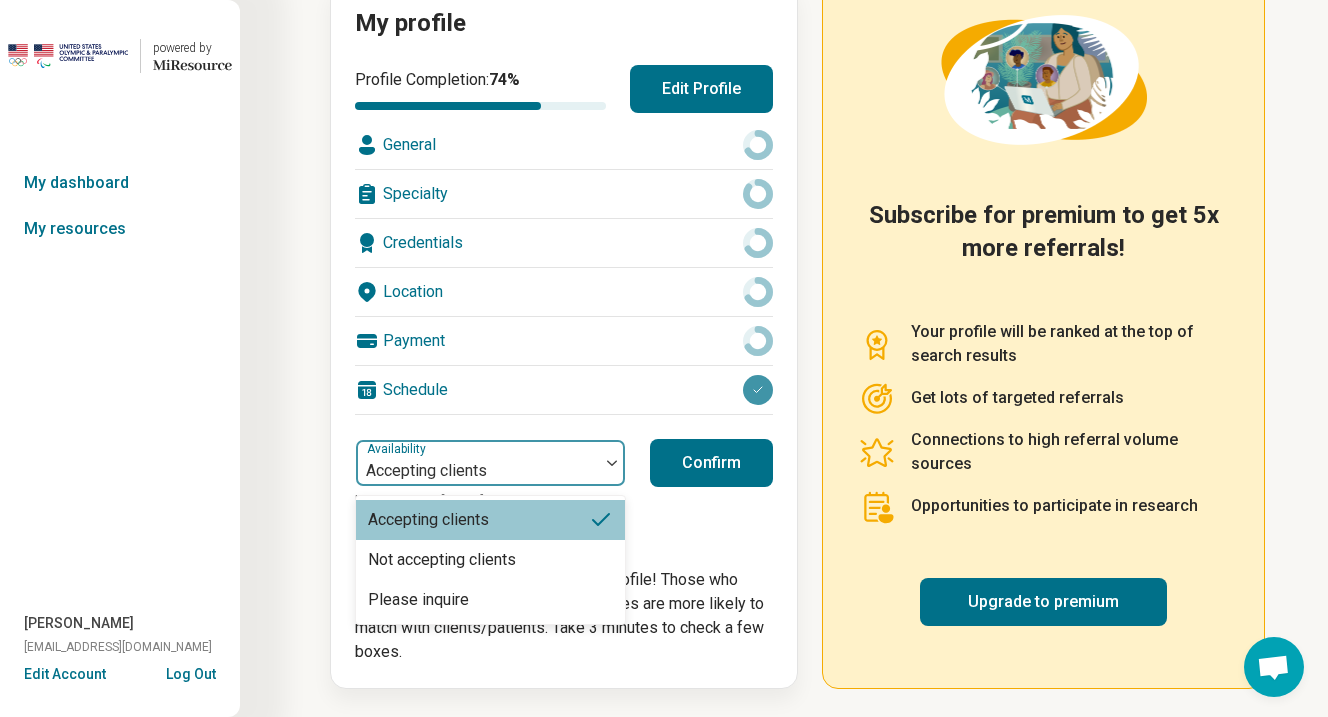 click on "Confirm" at bounding box center [711, 463] 